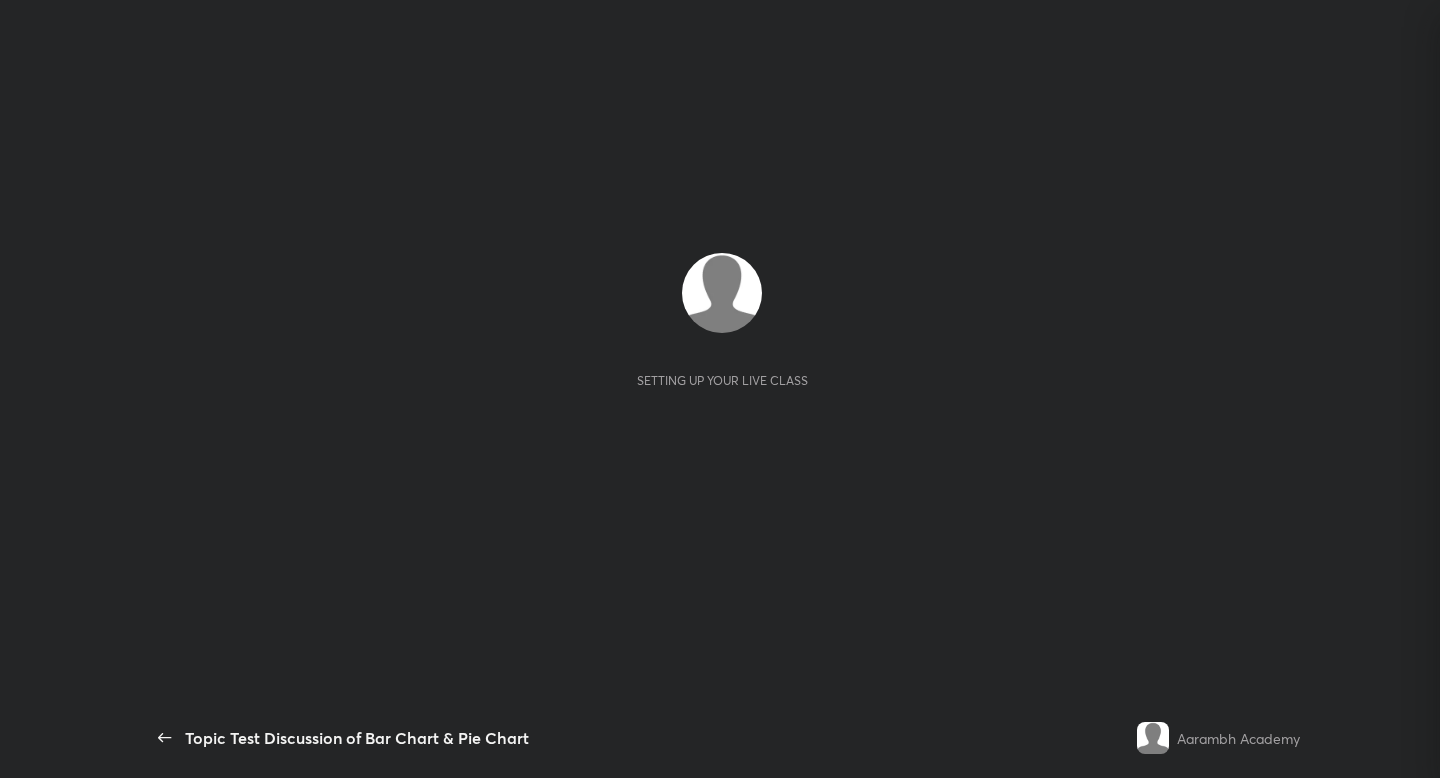 scroll, scrollTop: 0, scrollLeft: 0, axis: both 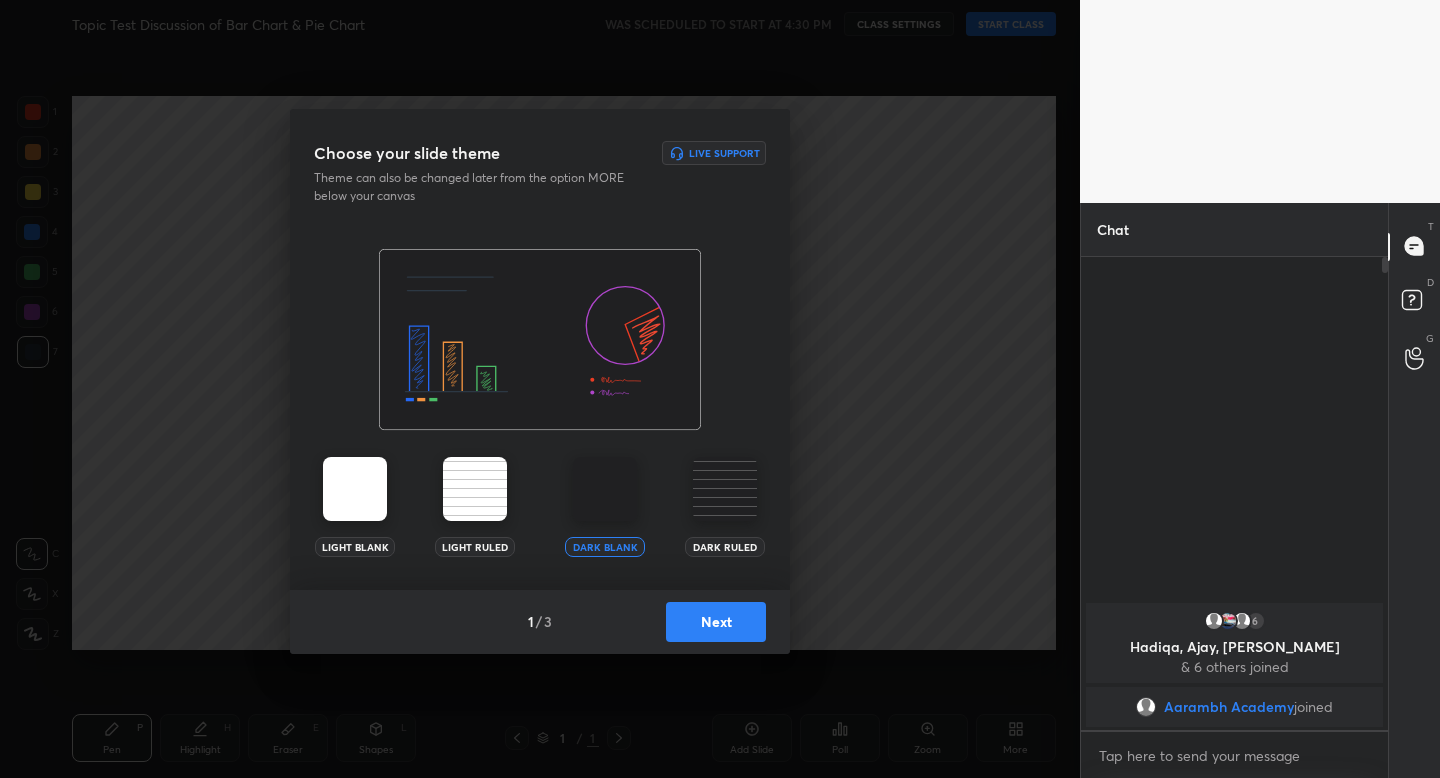 click on "Next" at bounding box center (716, 622) 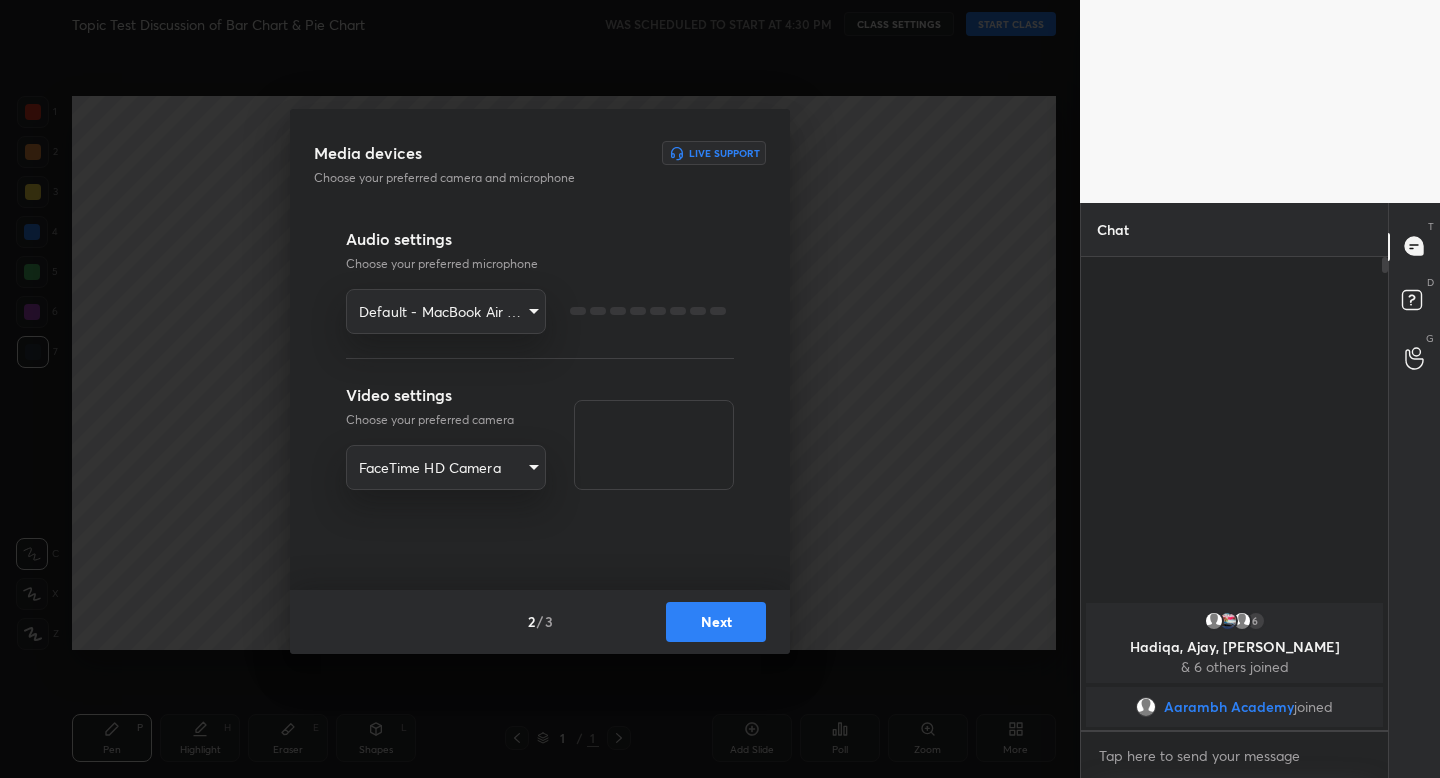click on "Next" at bounding box center (716, 622) 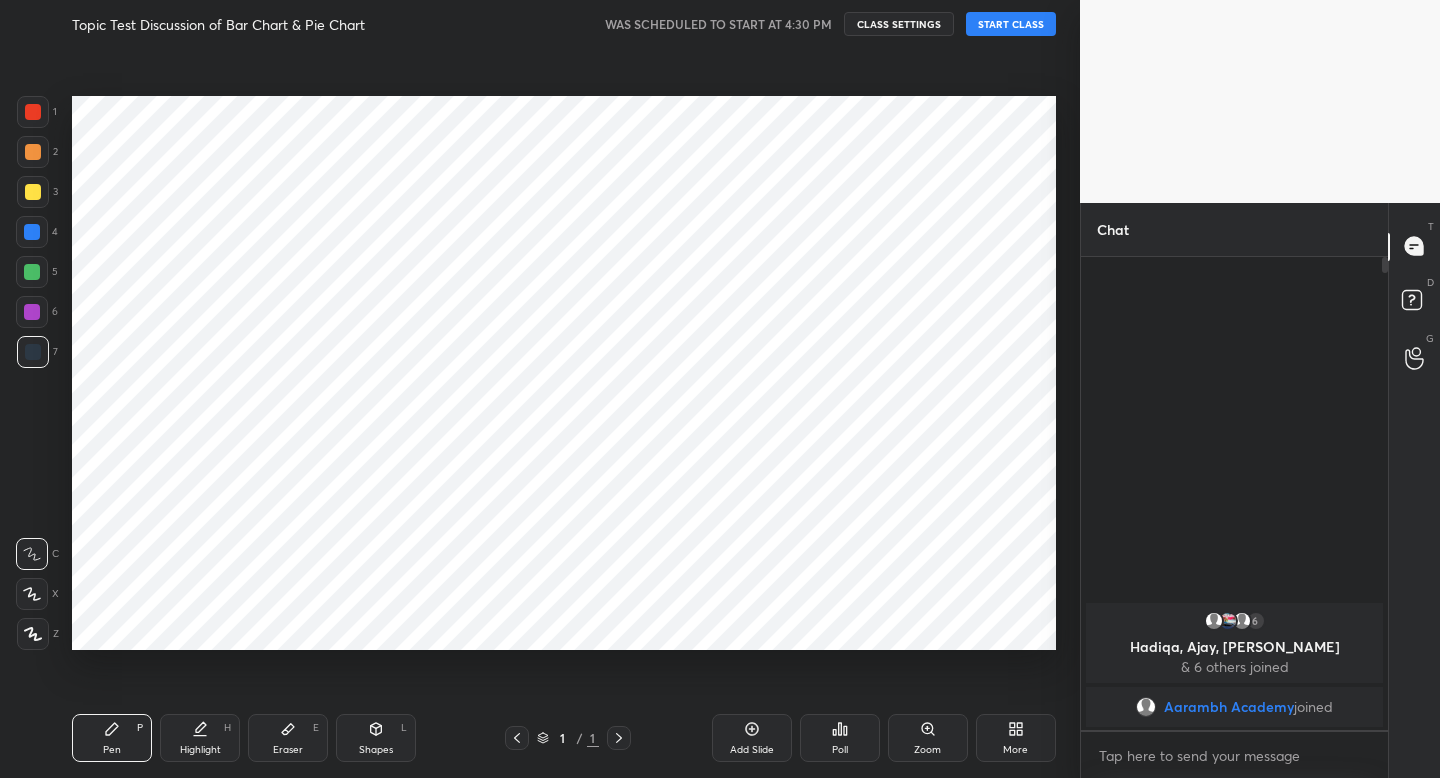 click on "Upload files Live Support Select files from your system to upload them Drag your files here OR Browse Files 3 / 3 Done" at bounding box center (540, 1167) 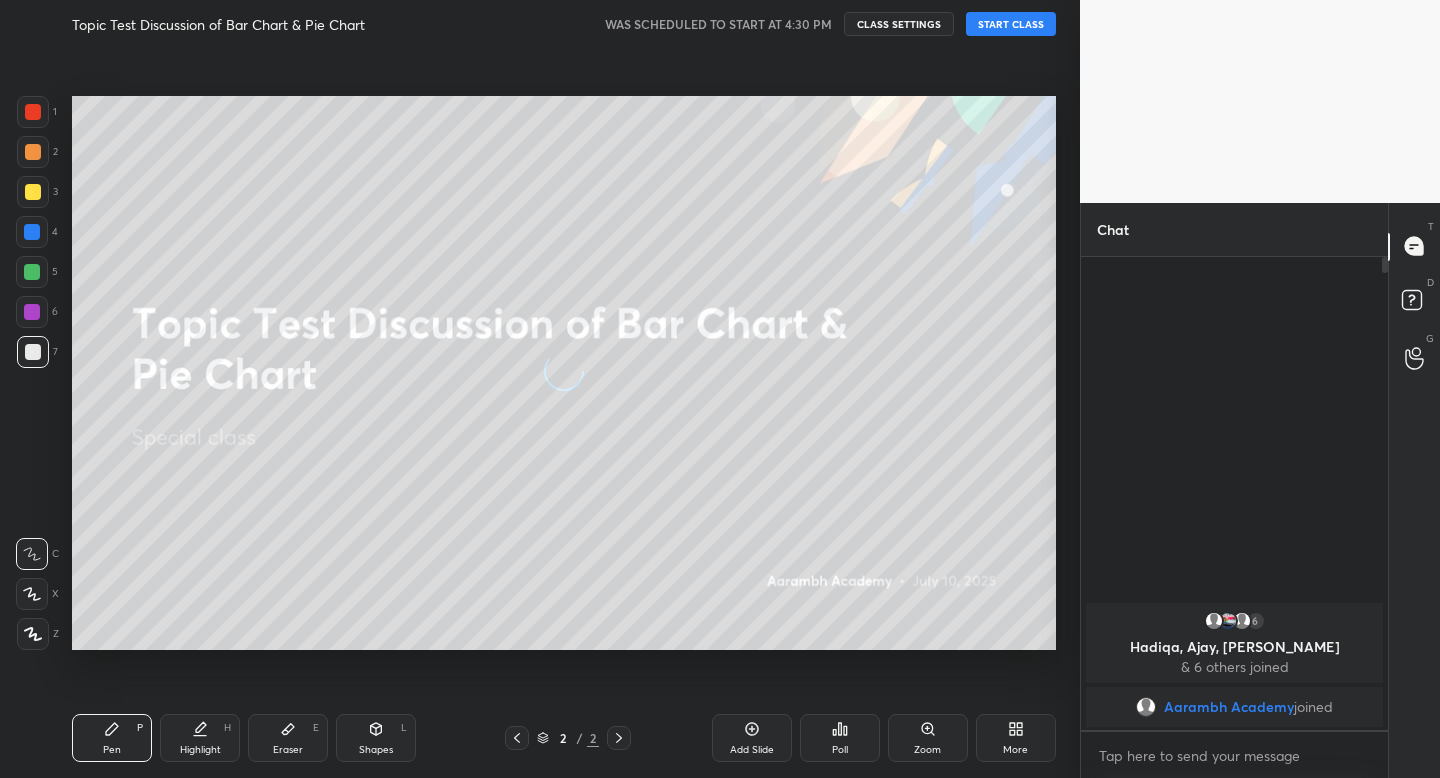 click on "START CLASS" at bounding box center [1011, 24] 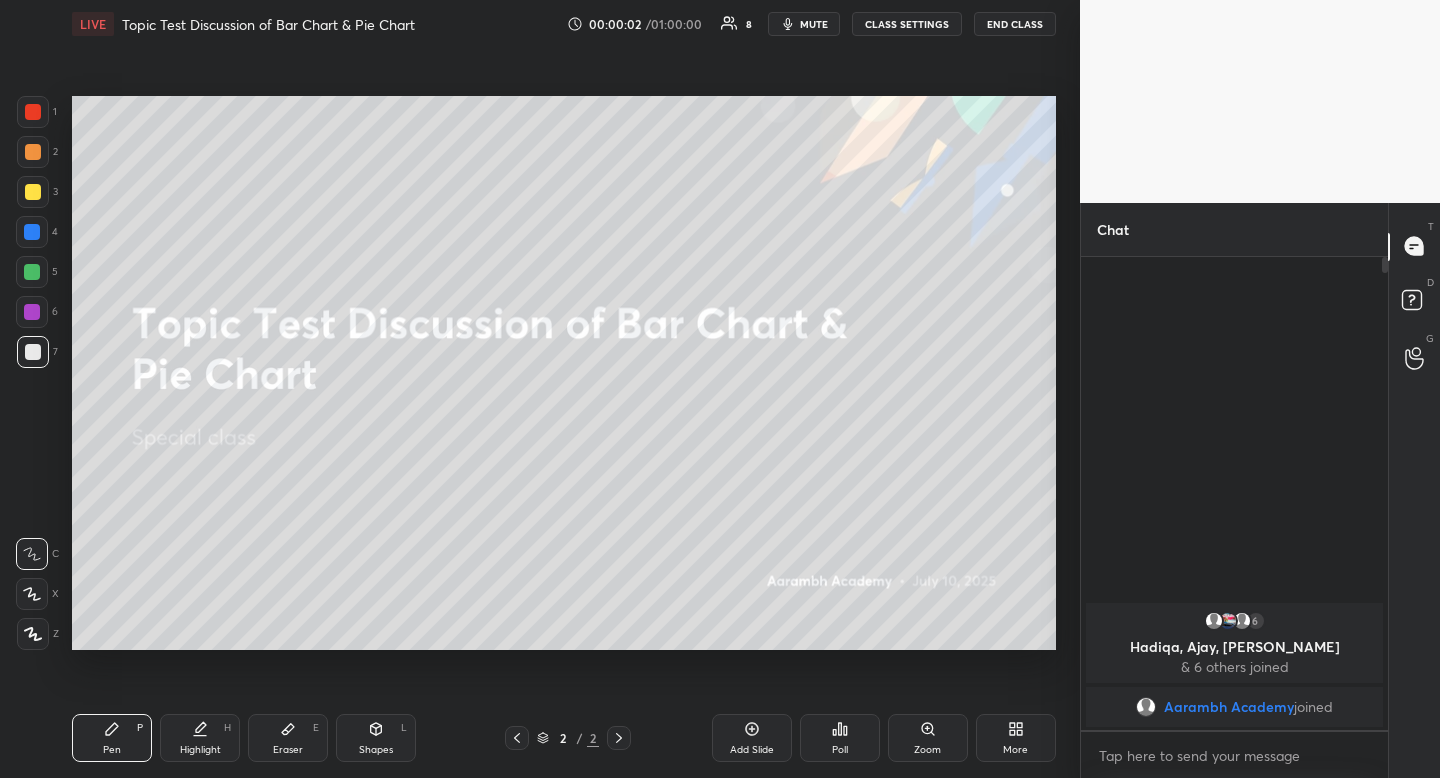 click at bounding box center (33, 112) 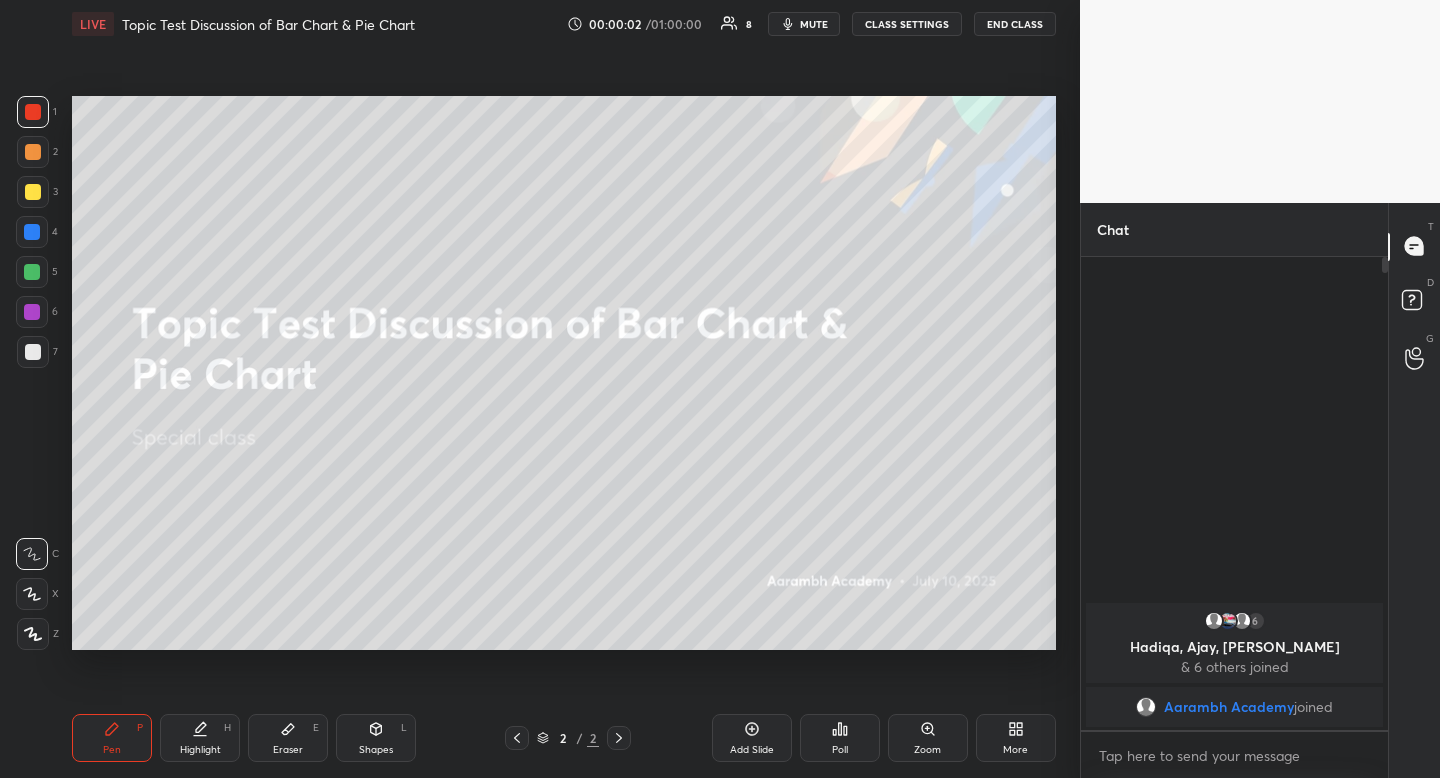 click at bounding box center [33, 152] 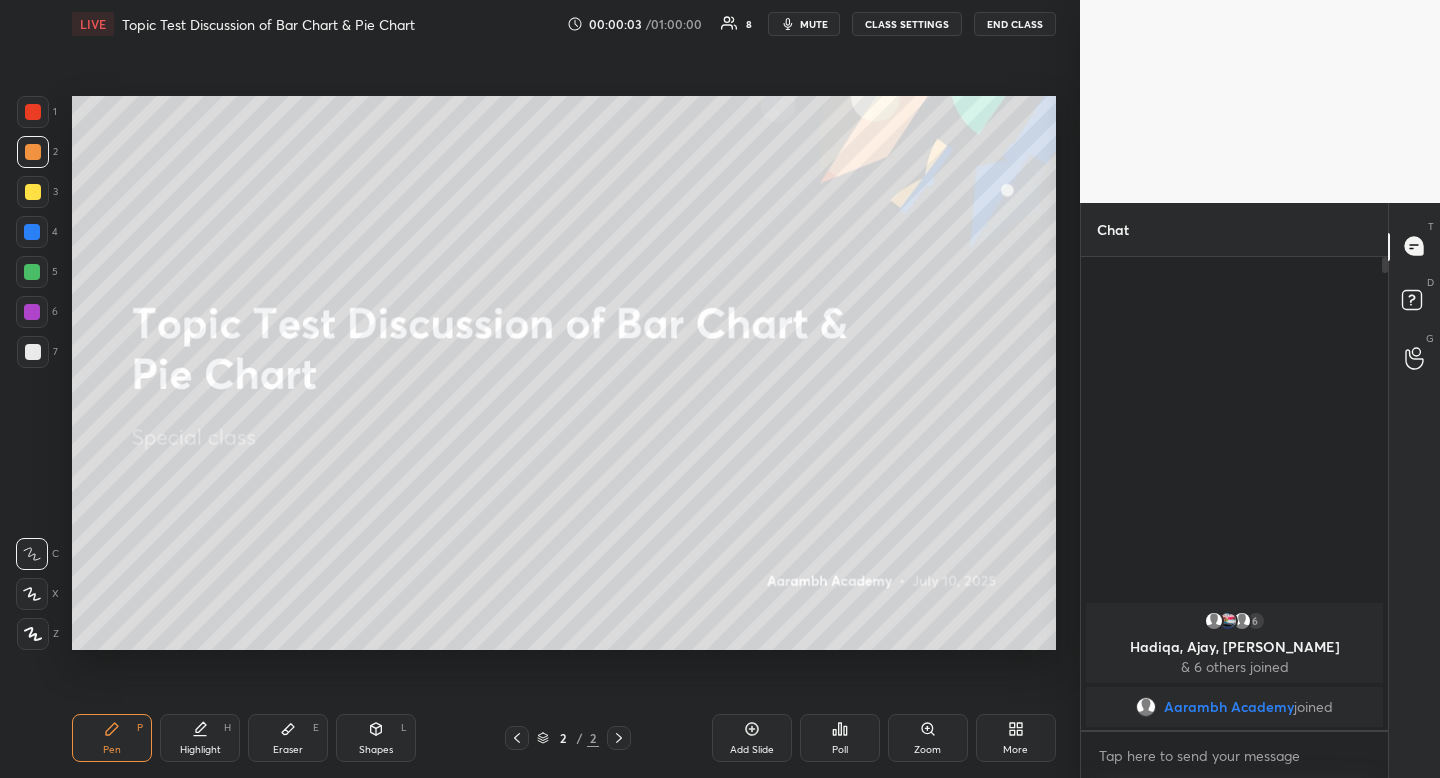click at bounding box center [33, 152] 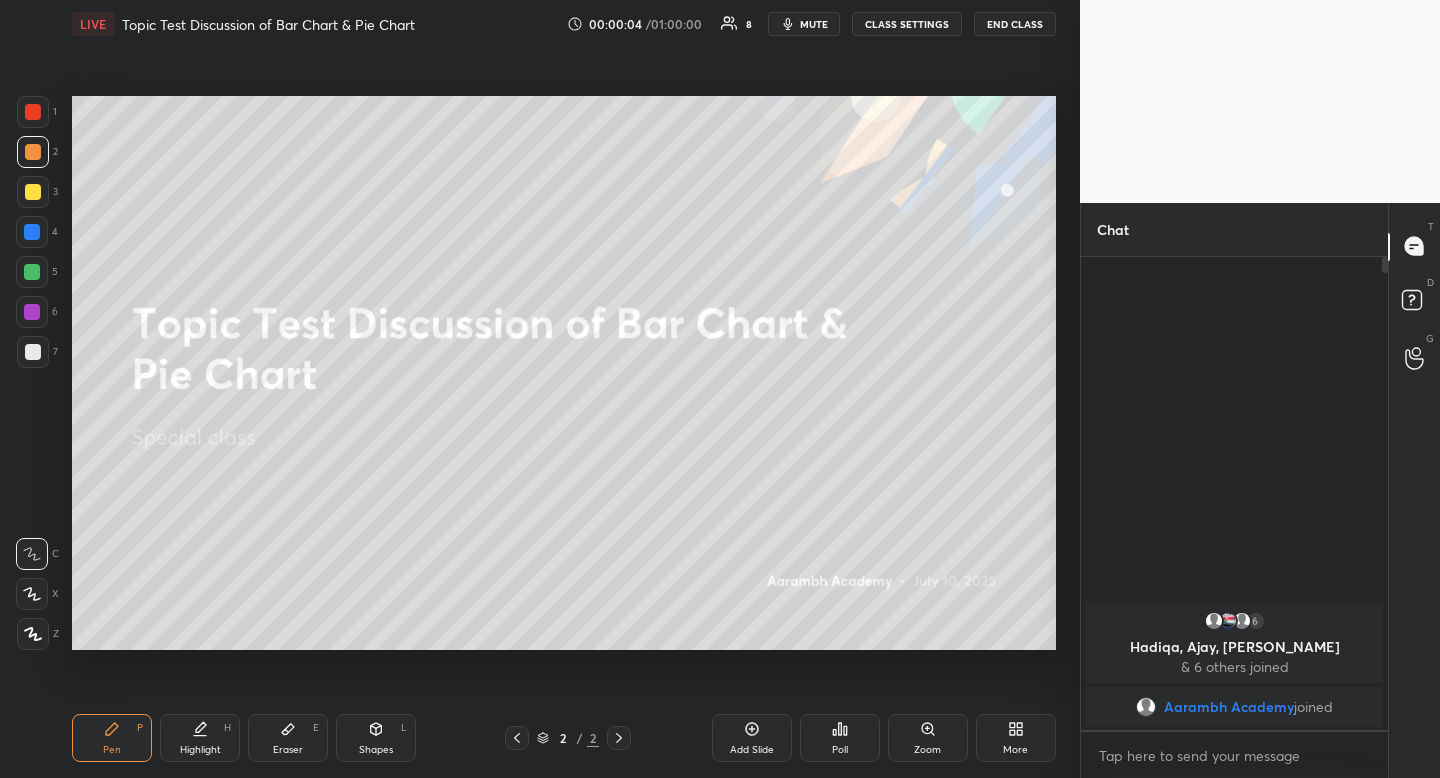 click on "Shapes L" at bounding box center (376, 738) 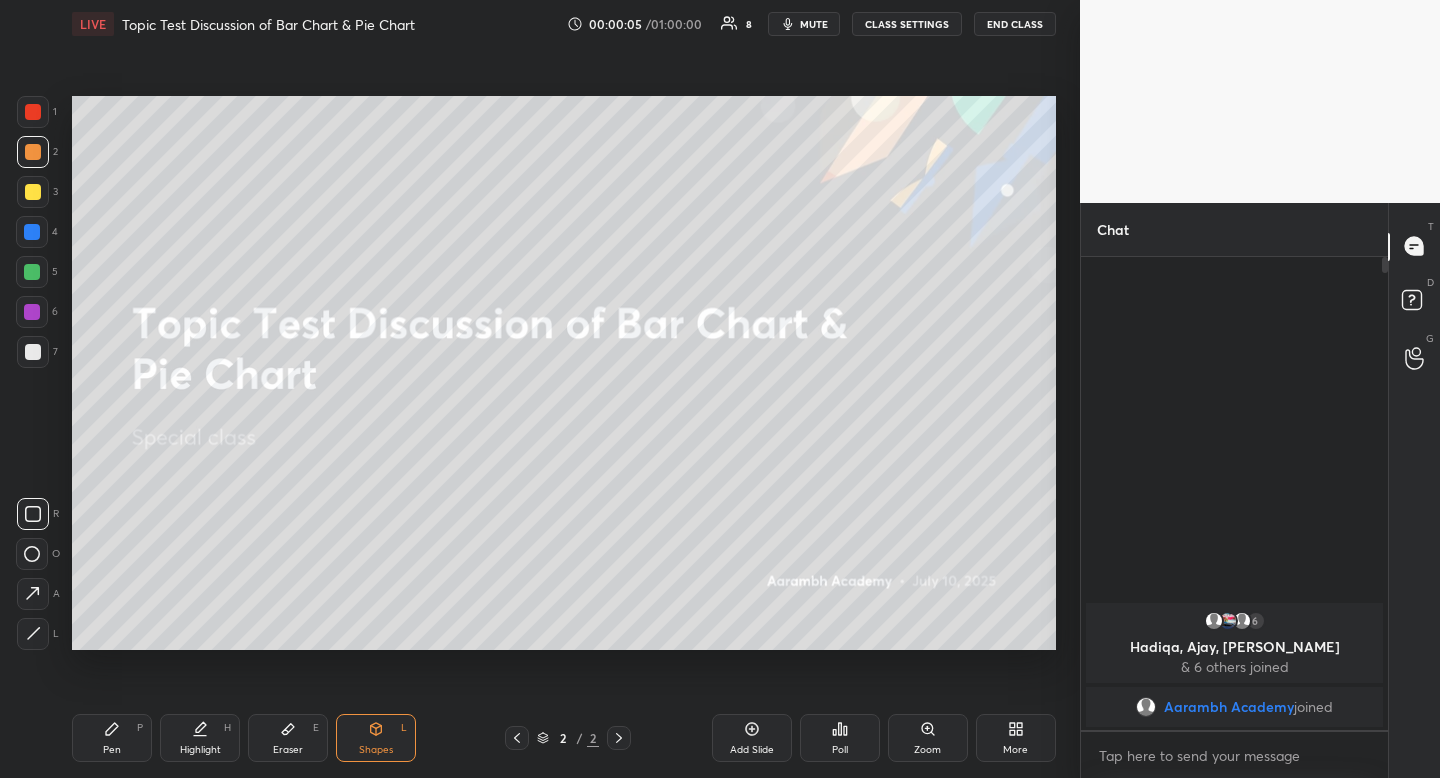 click at bounding box center [33, 514] 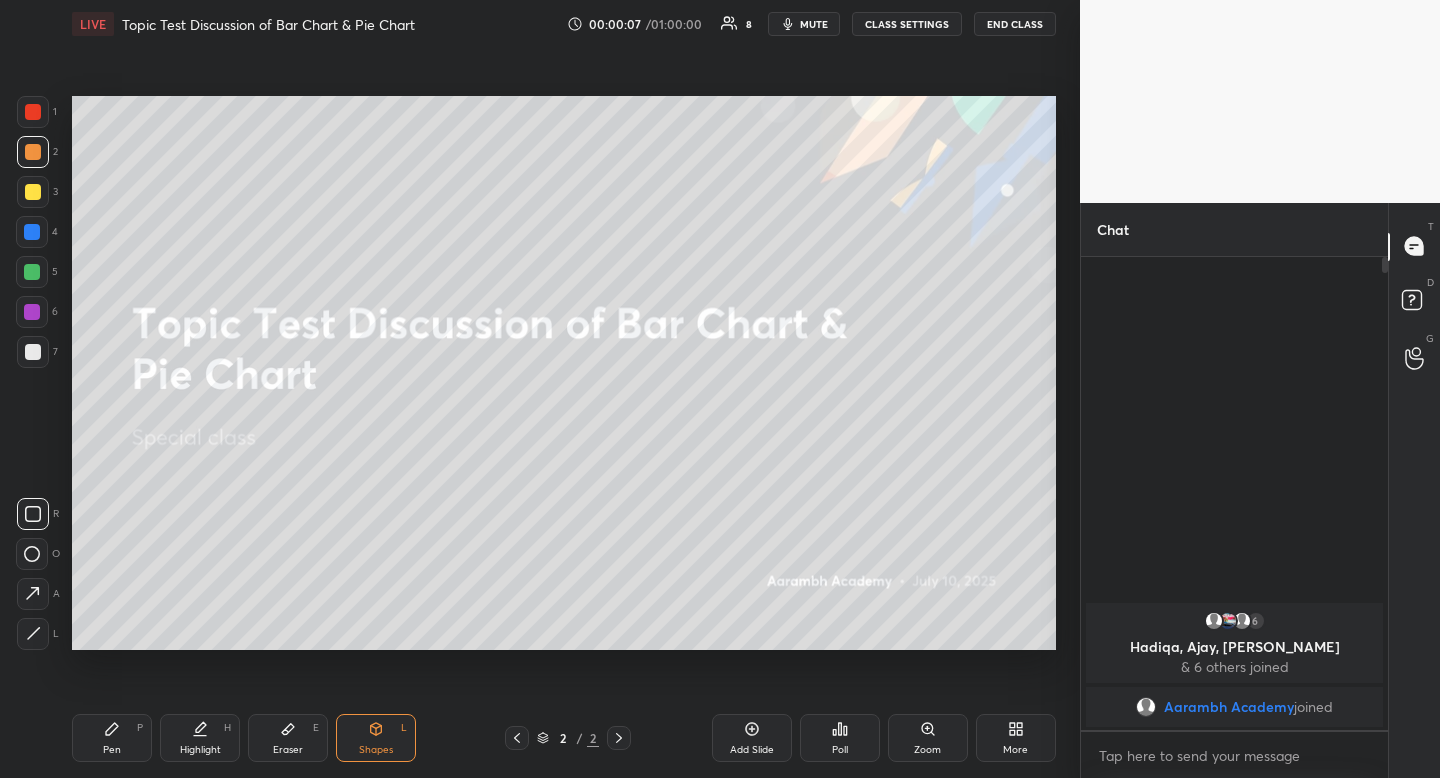 drag, startPoint x: 218, startPoint y: 742, endPoint x: 219, endPoint y: 731, distance: 11.045361 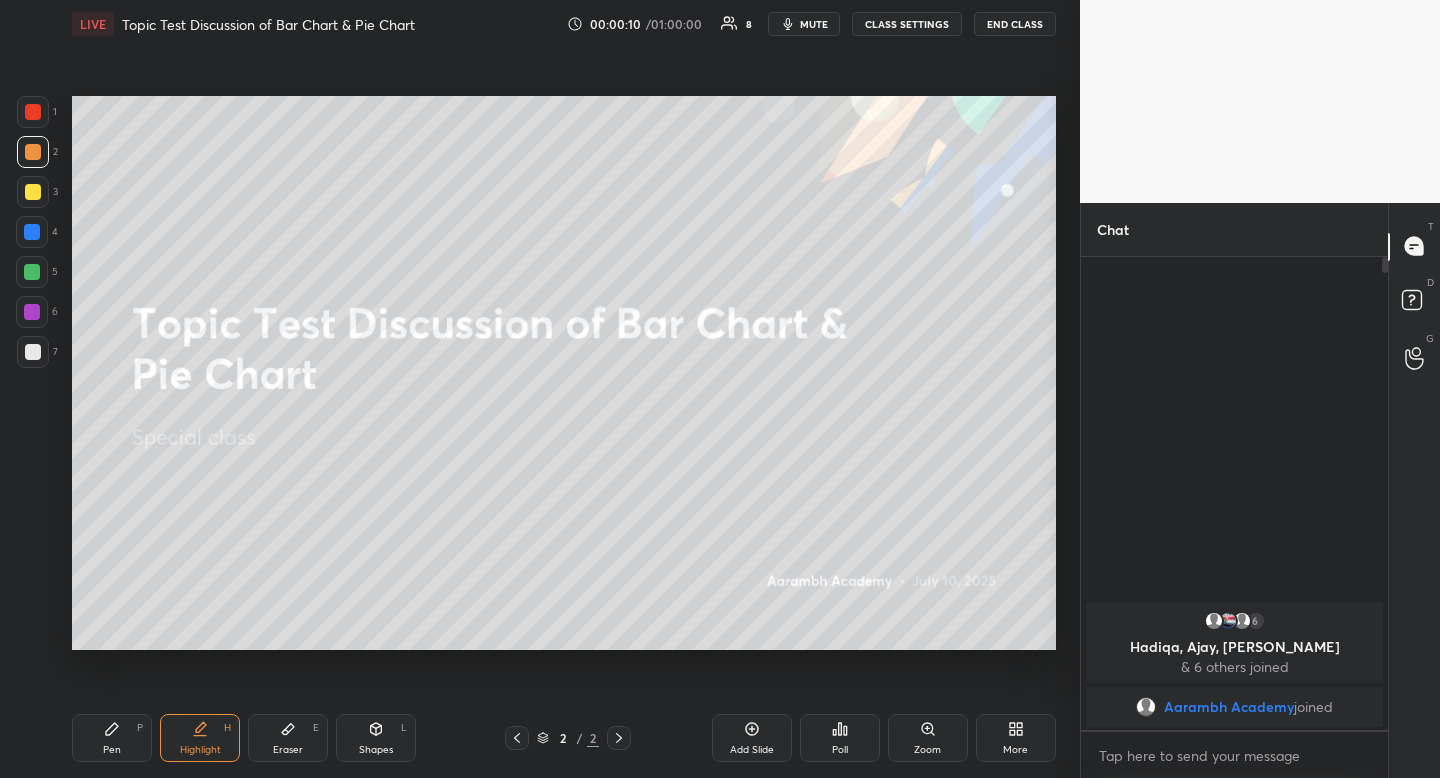 click at bounding box center [32, 272] 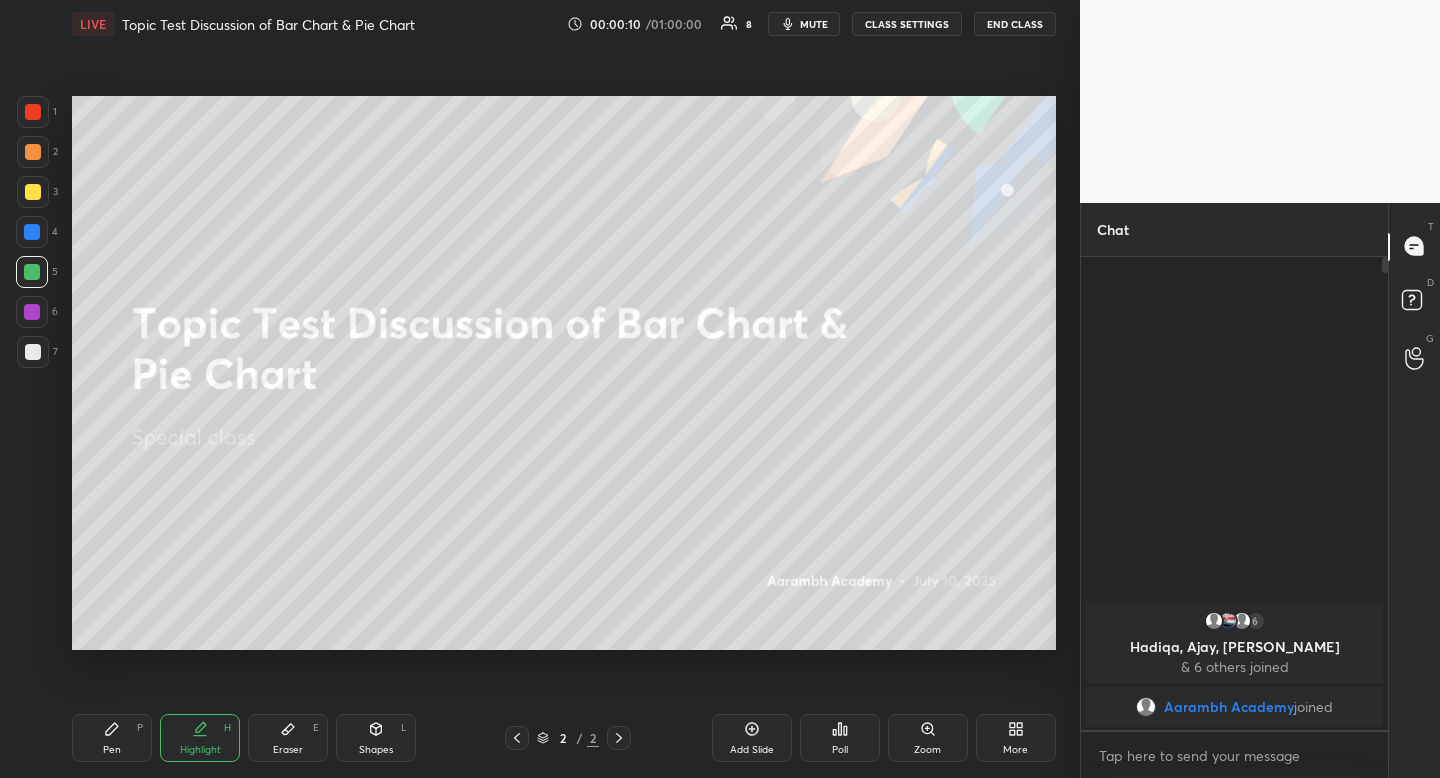 drag, startPoint x: 21, startPoint y: 273, endPoint x: 68, endPoint y: 280, distance: 47.518417 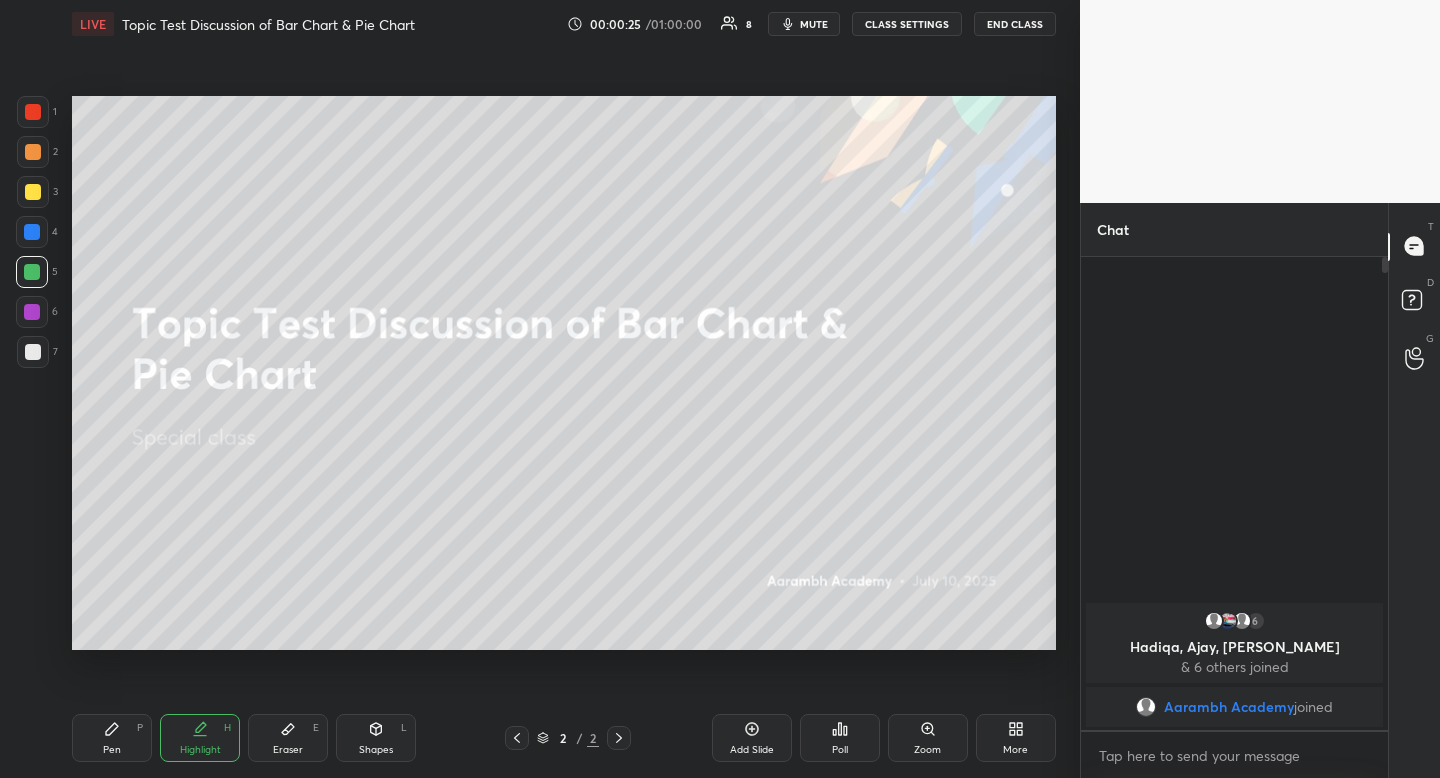 click at bounding box center (33, 192) 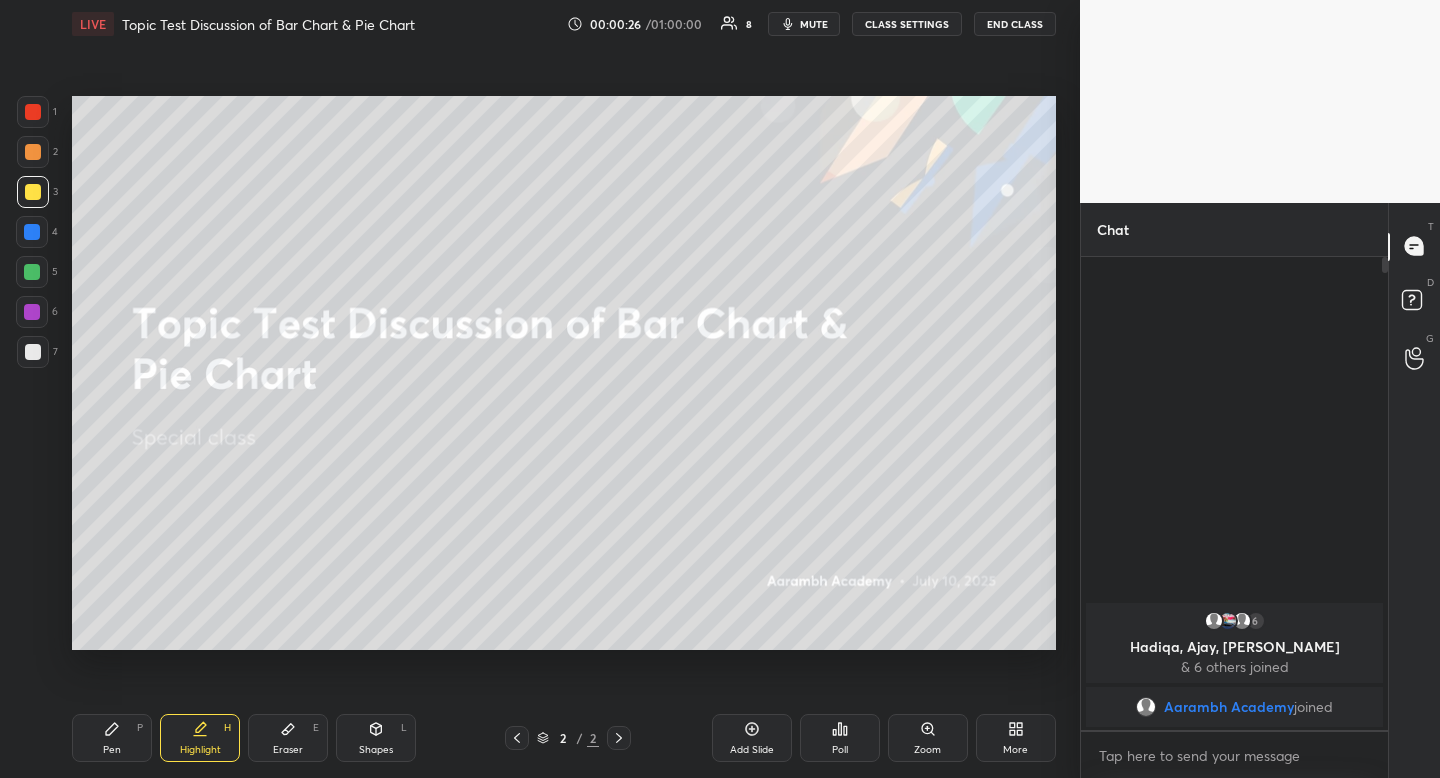 click on "Pen P" at bounding box center [112, 738] 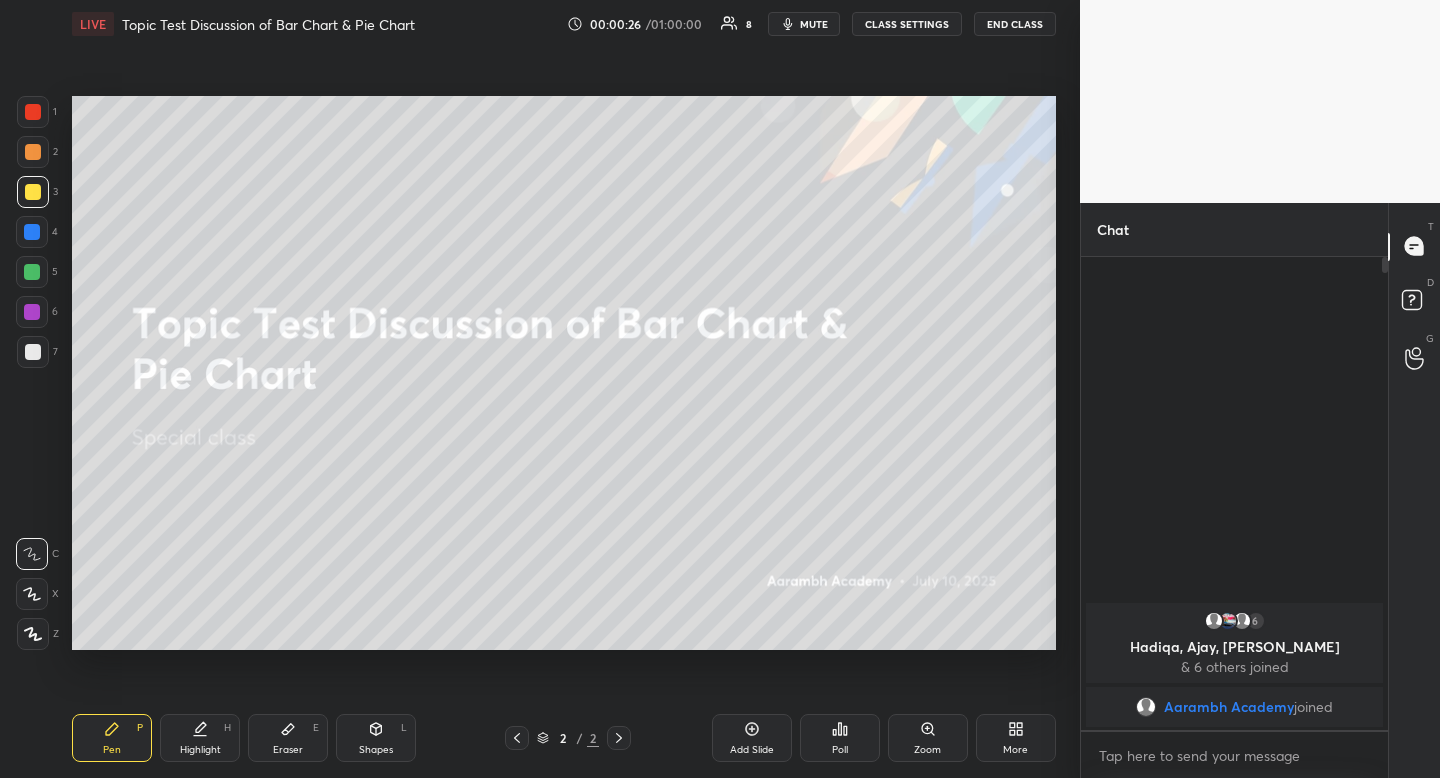 click on "Pen P" at bounding box center (112, 738) 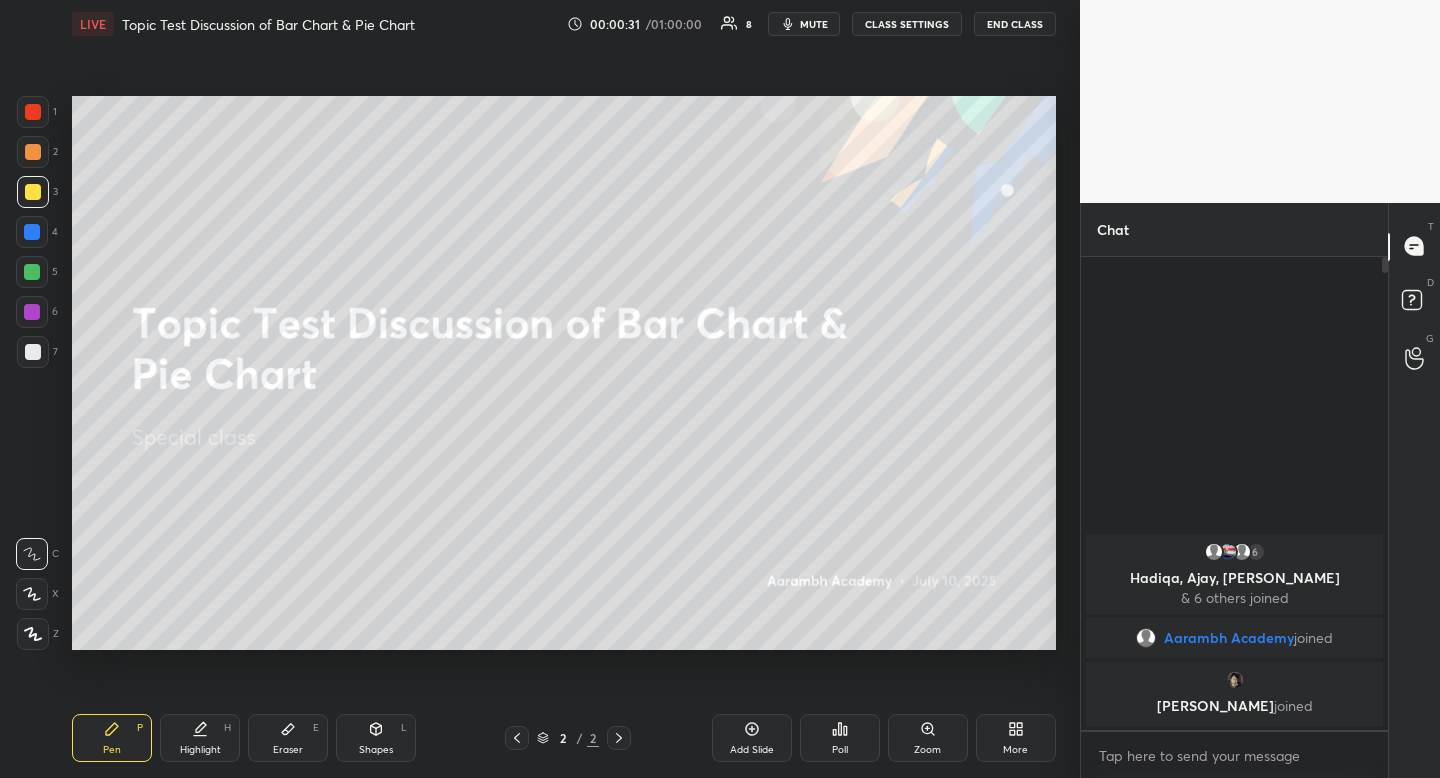 click at bounding box center (33, 192) 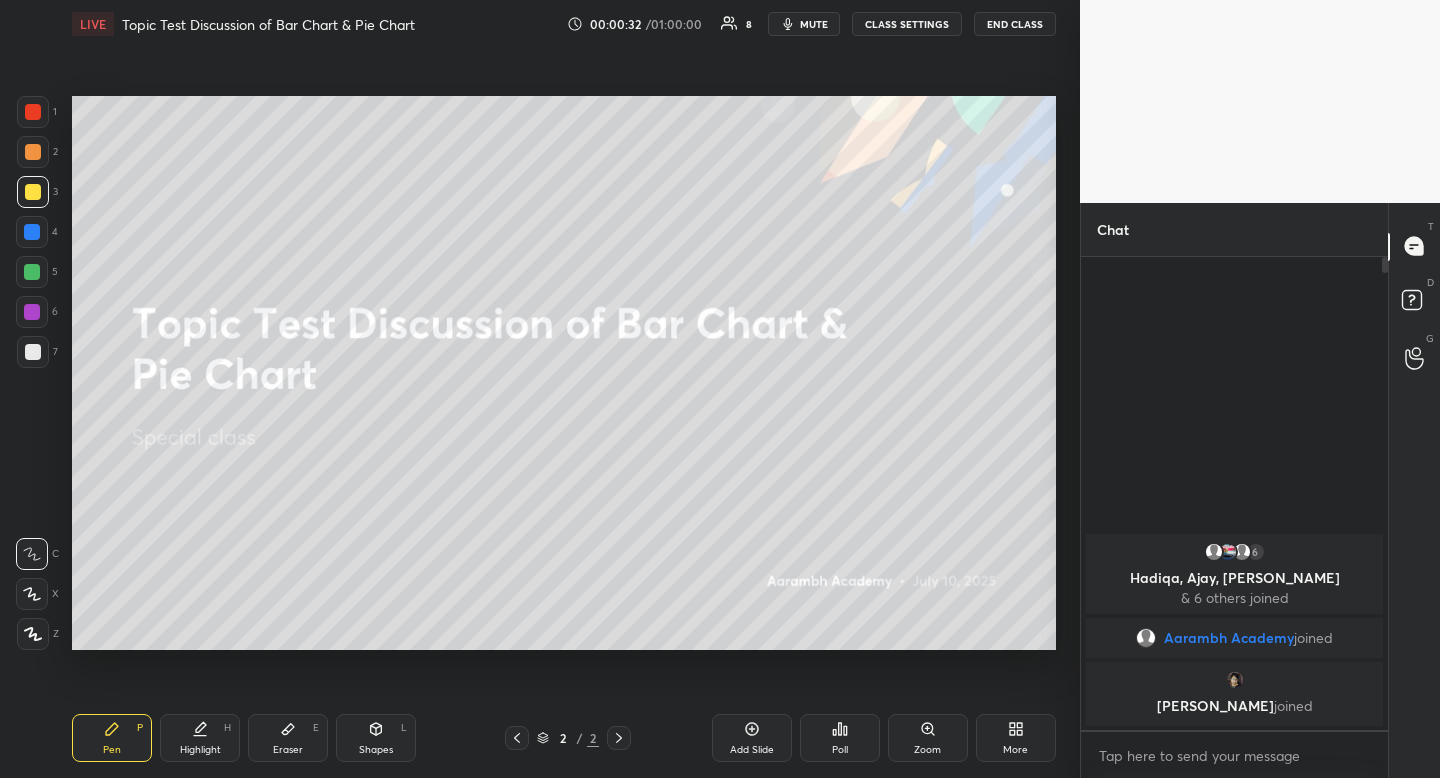 drag, startPoint x: 39, startPoint y: 186, endPoint x: 37, endPoint y: 174, distance: 12.165525 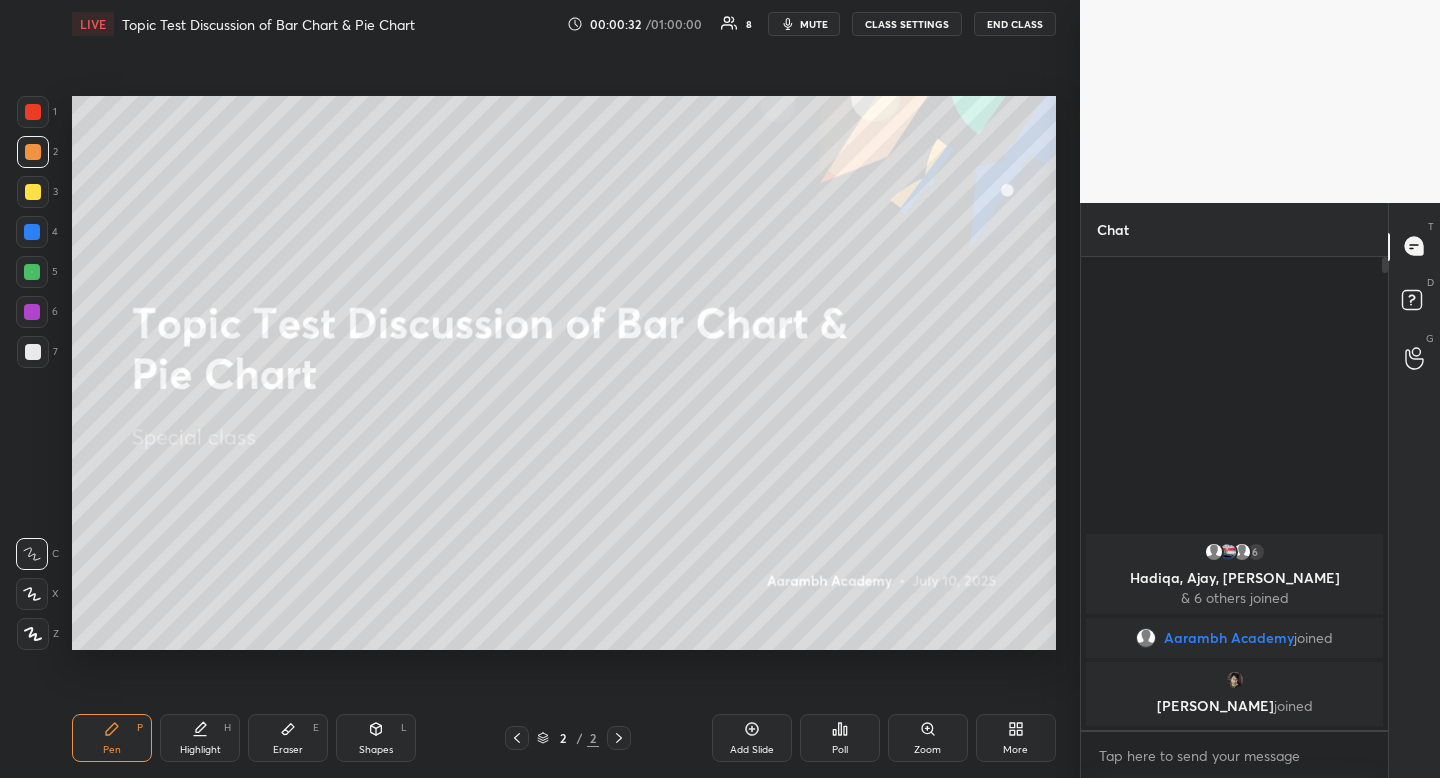 drag, startPoint x: 45, startPoint y: 157, endPoint x: 34, endPoint y: 165, distance: 13.601471 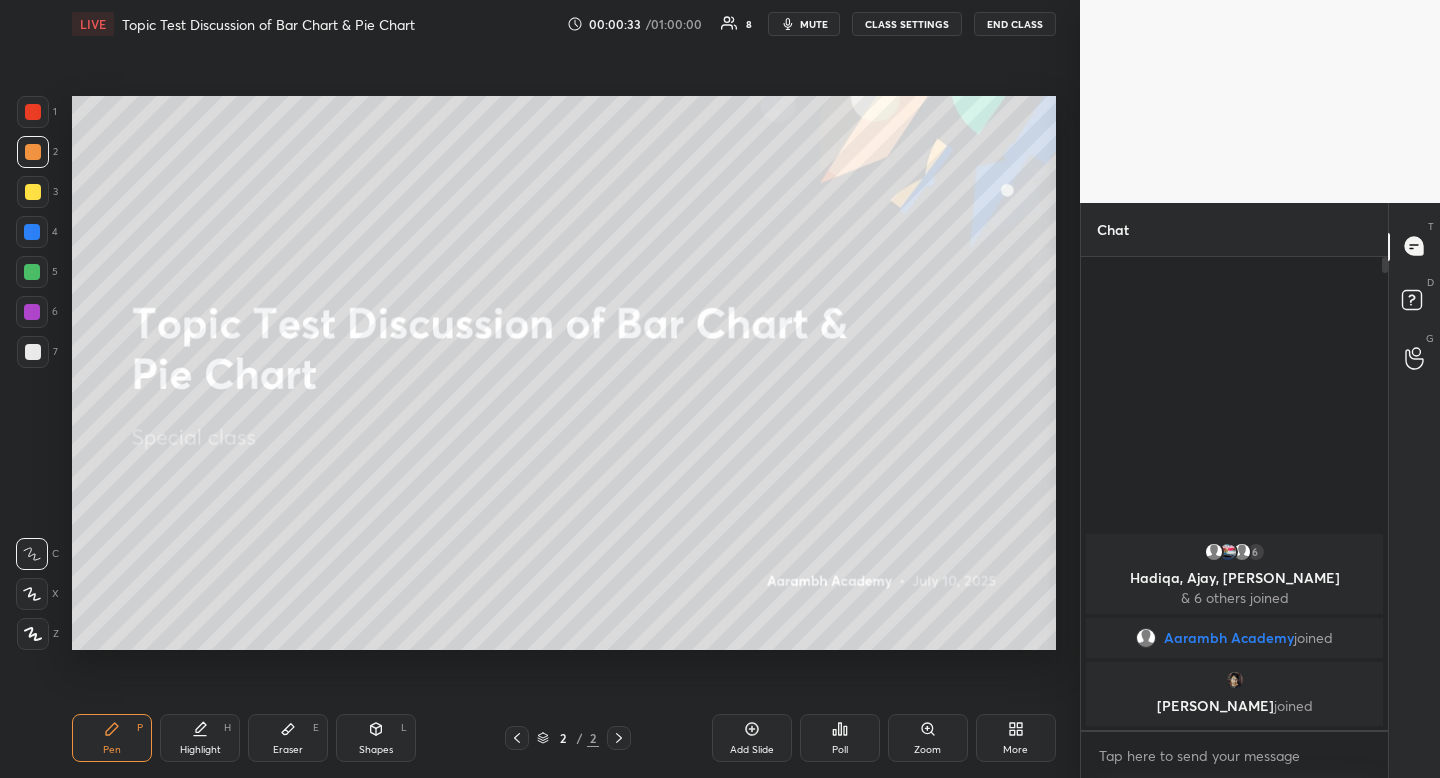 click on "Eraser E" at bounding box center (288, 738) 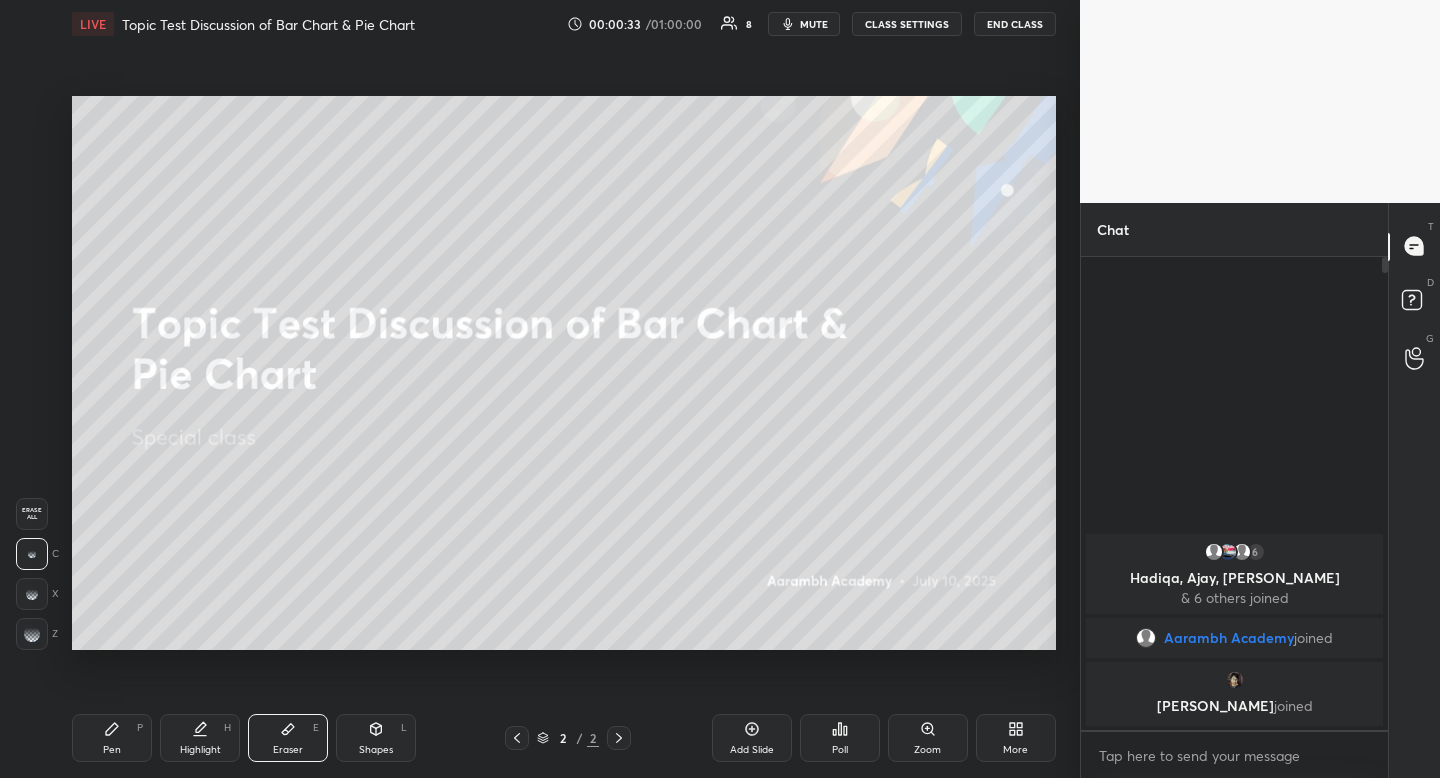 click on "Eraser E" at bounding box center (288, 738) 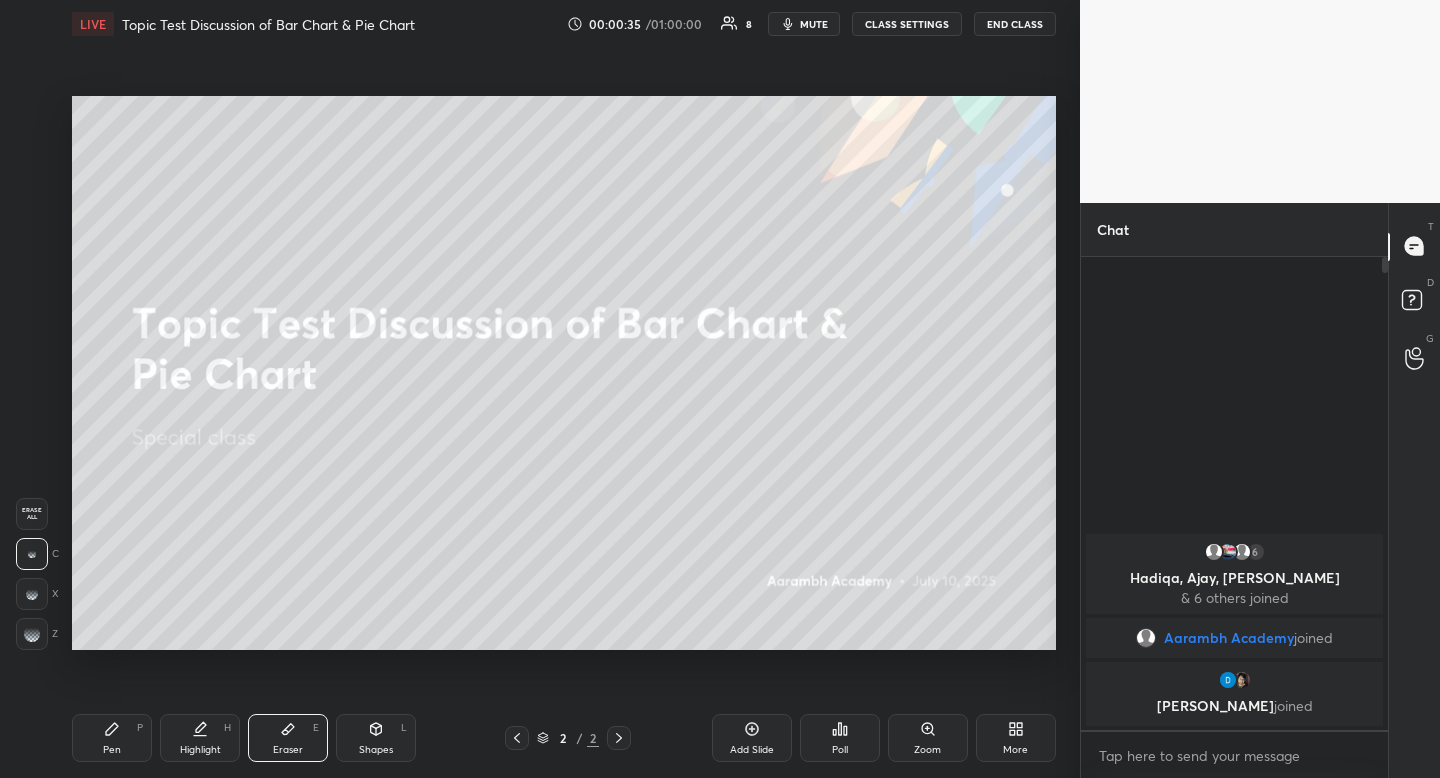 click on "Pen P" at bounding box center [112, 738] 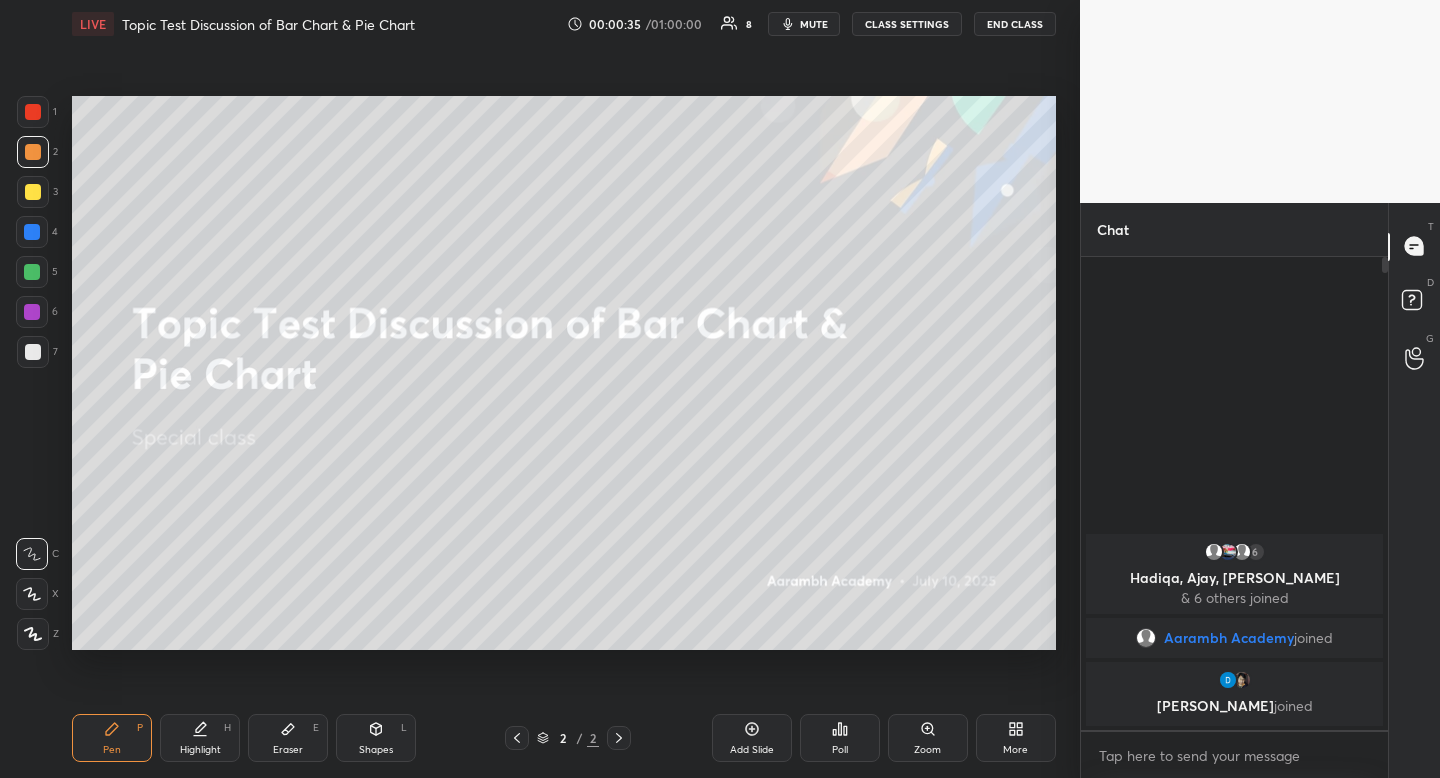 drag, startPoint x: 128, startPoint y: 749, endPoint x: 173, endPoint y: 663, distance: 97.06184 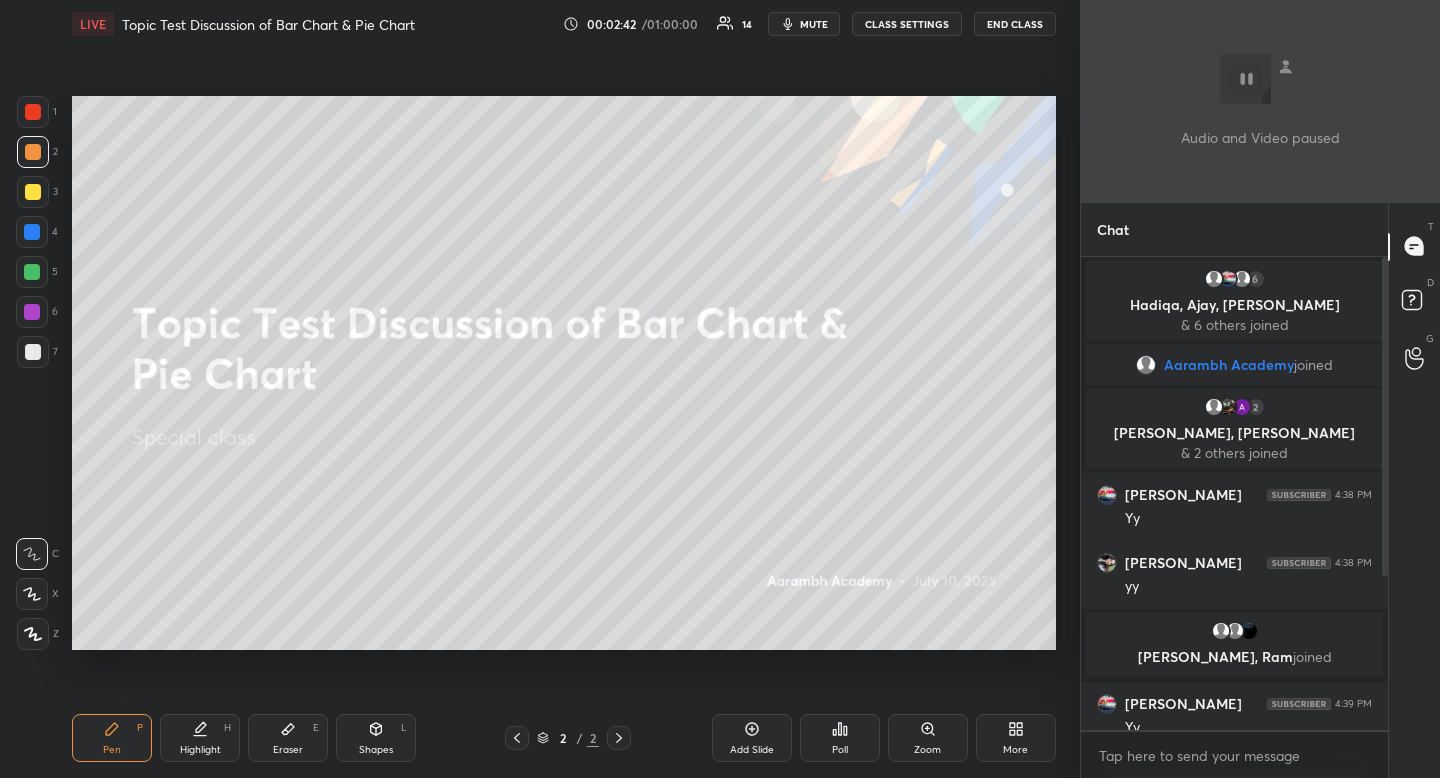 scroll, scrollTop: 228, scrollLeft: 0, axis: vertical 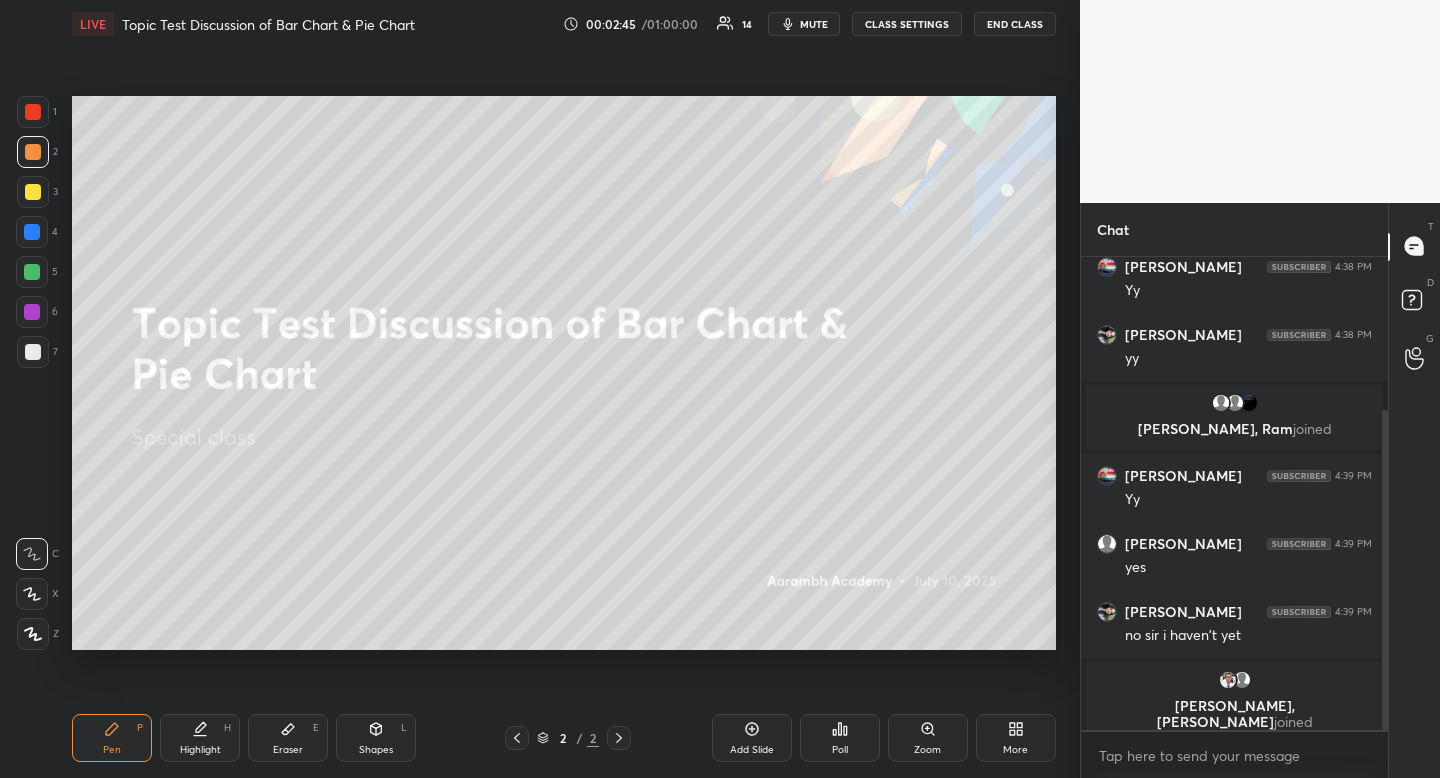 click 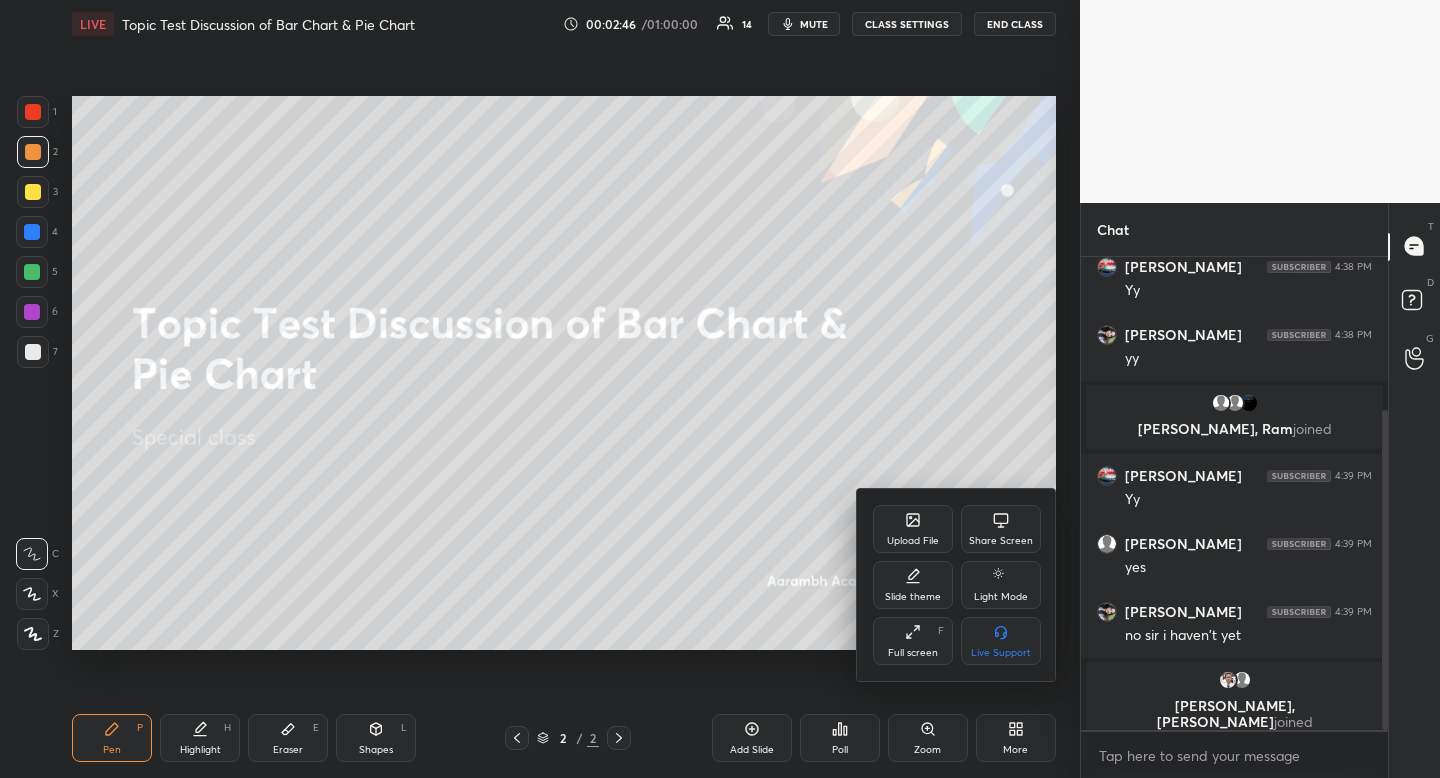 click on "Upload File" at bounding box center [913, 529] 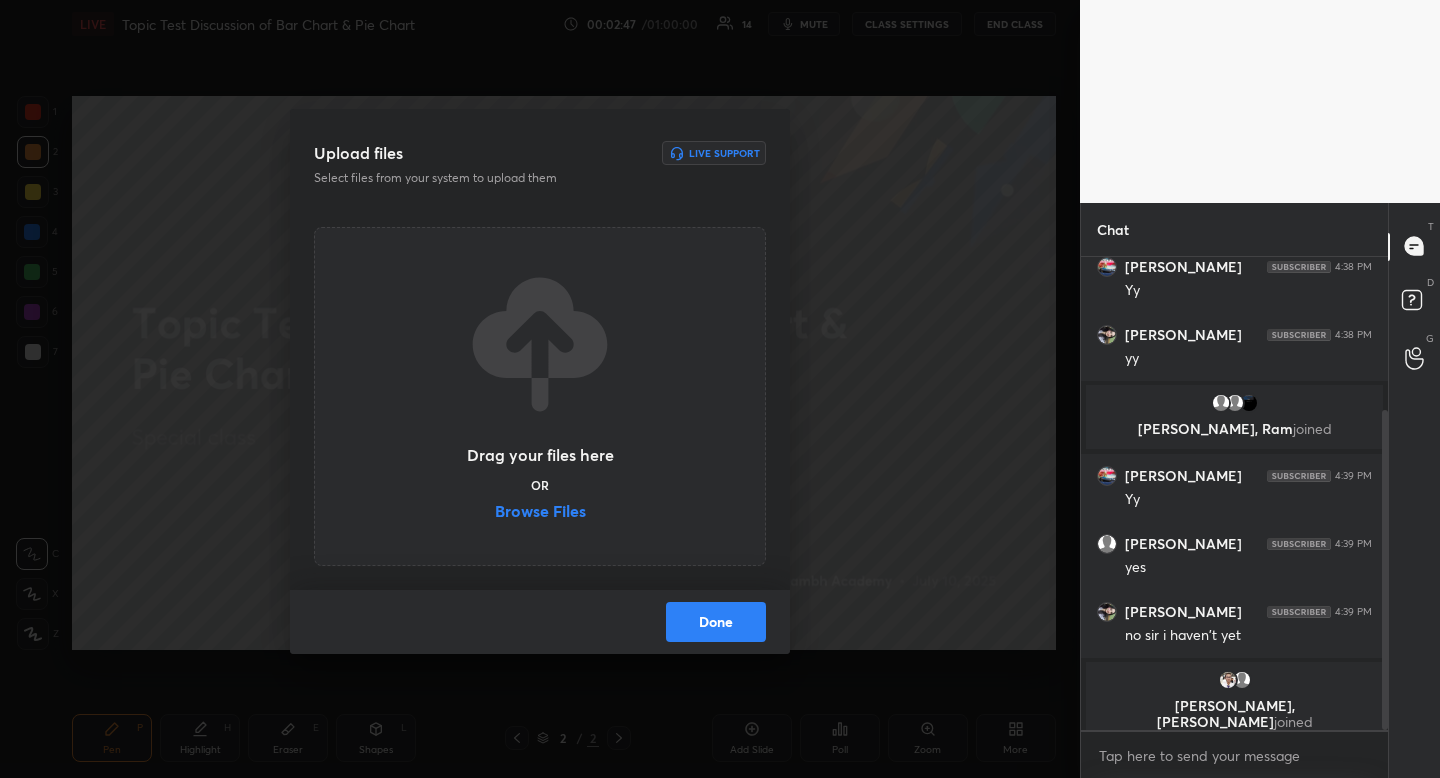 click on "Browse Files" at bounding box center (540, 513) 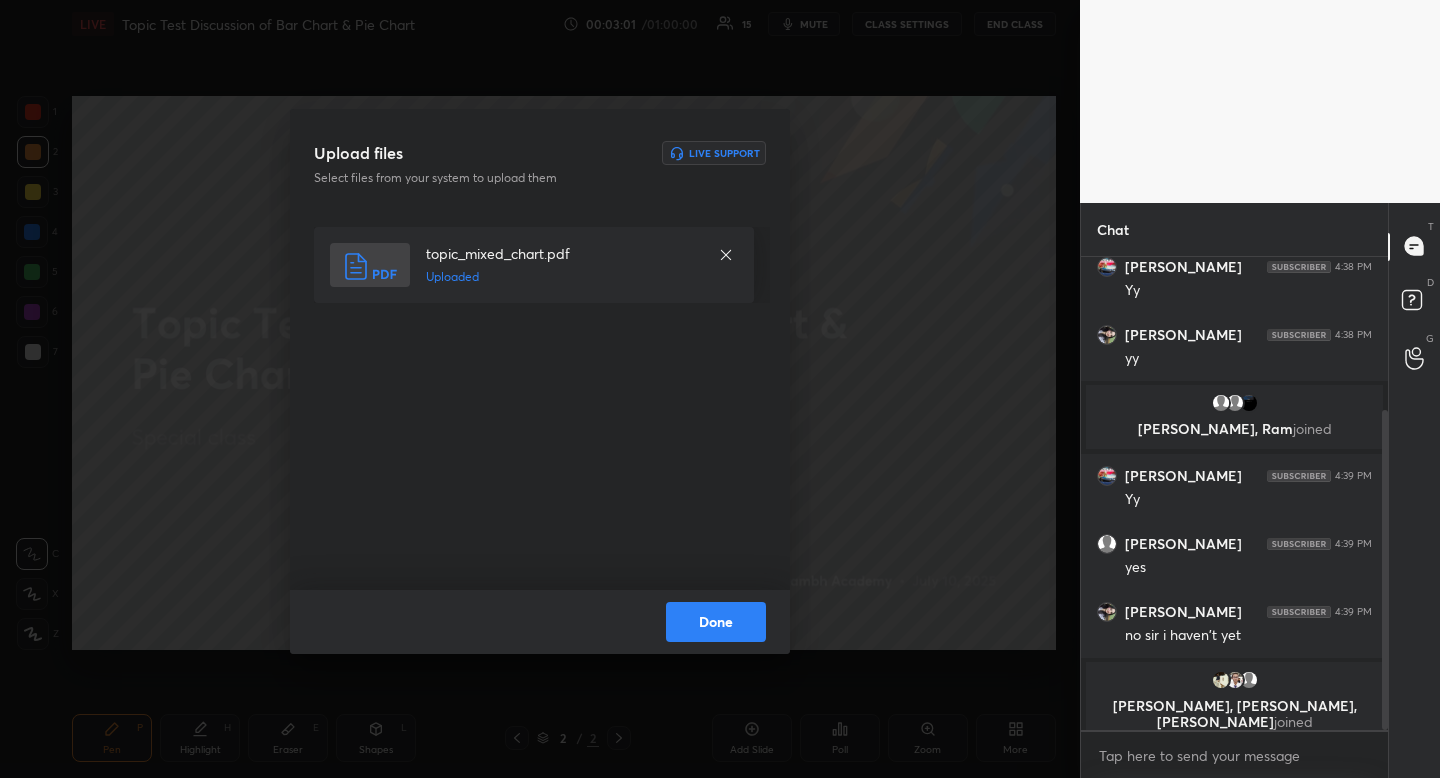 drag, startPoint x: 743, startPoint y: 629, endPoint x: 733, endPoint y: 628, distance: 10.049875 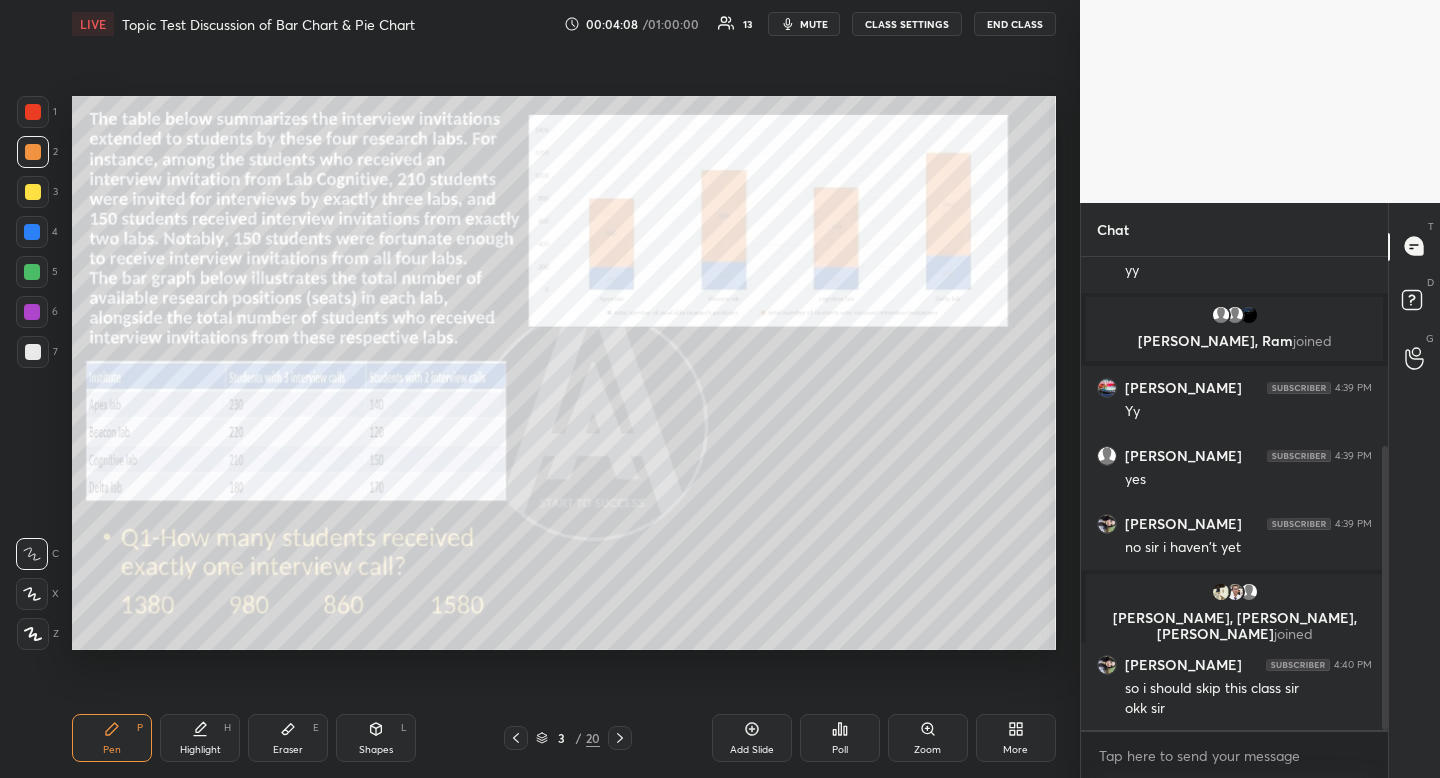 scroll, scrollTop: 384, scrollLeft: 0, axis: vertical 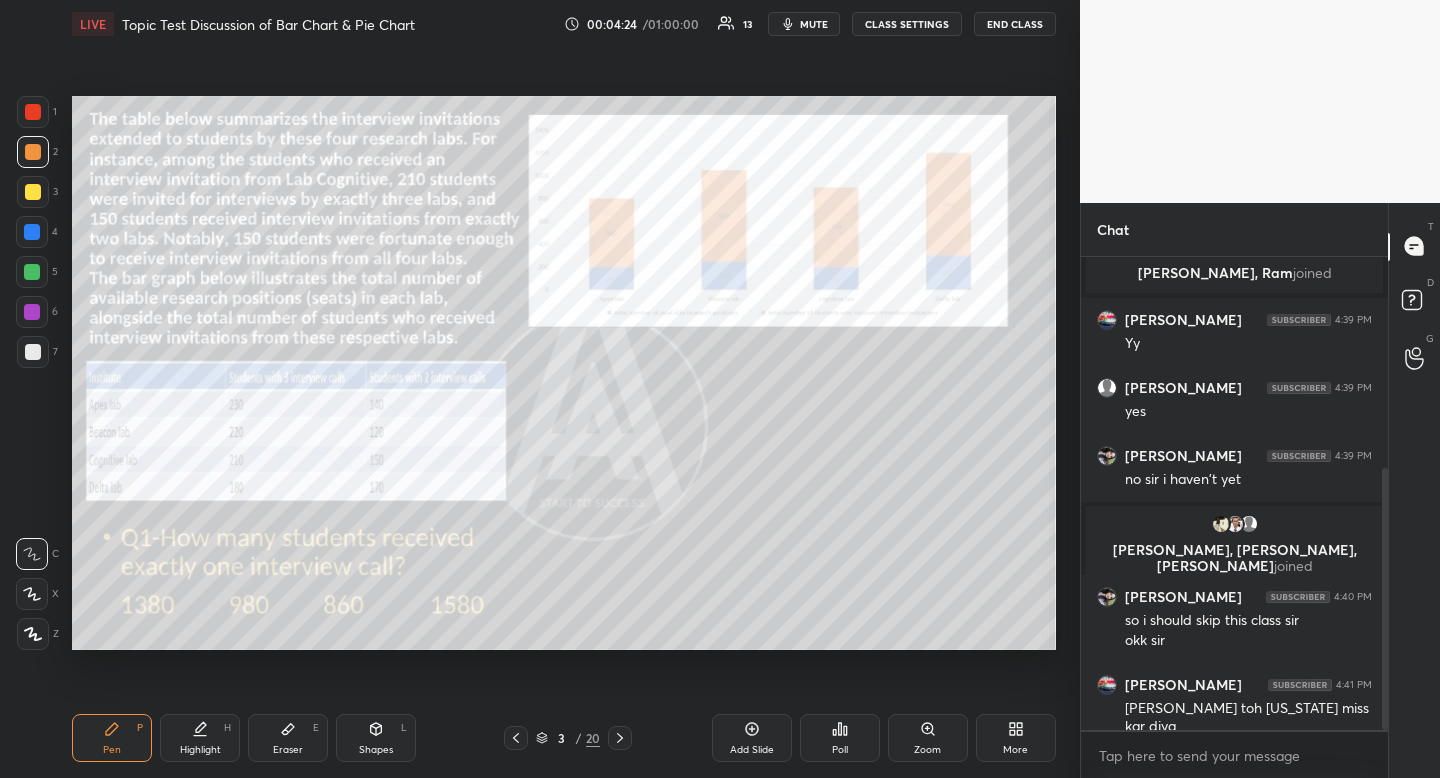 click at bounding box center (33, 192) 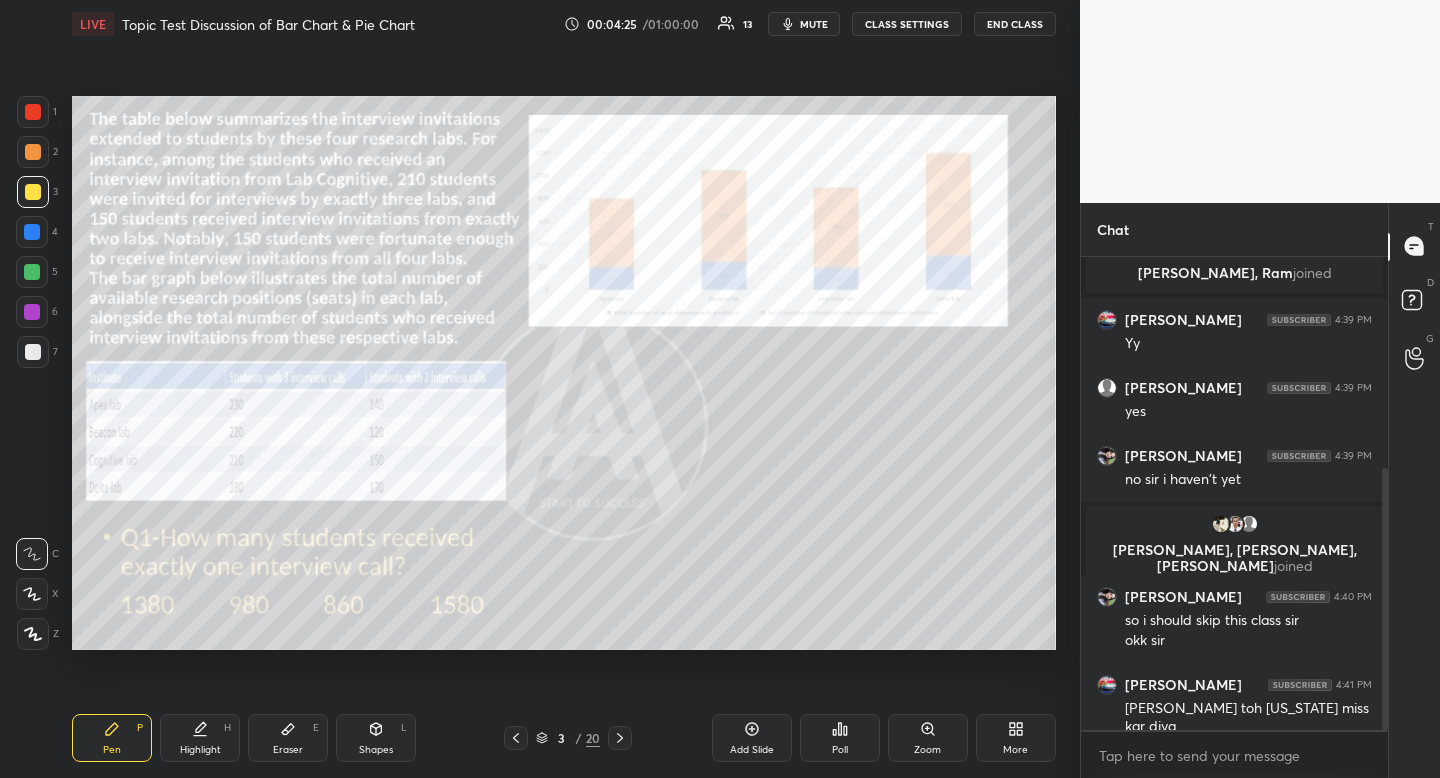 click on "Highlight" at bounding box center (200, 750) 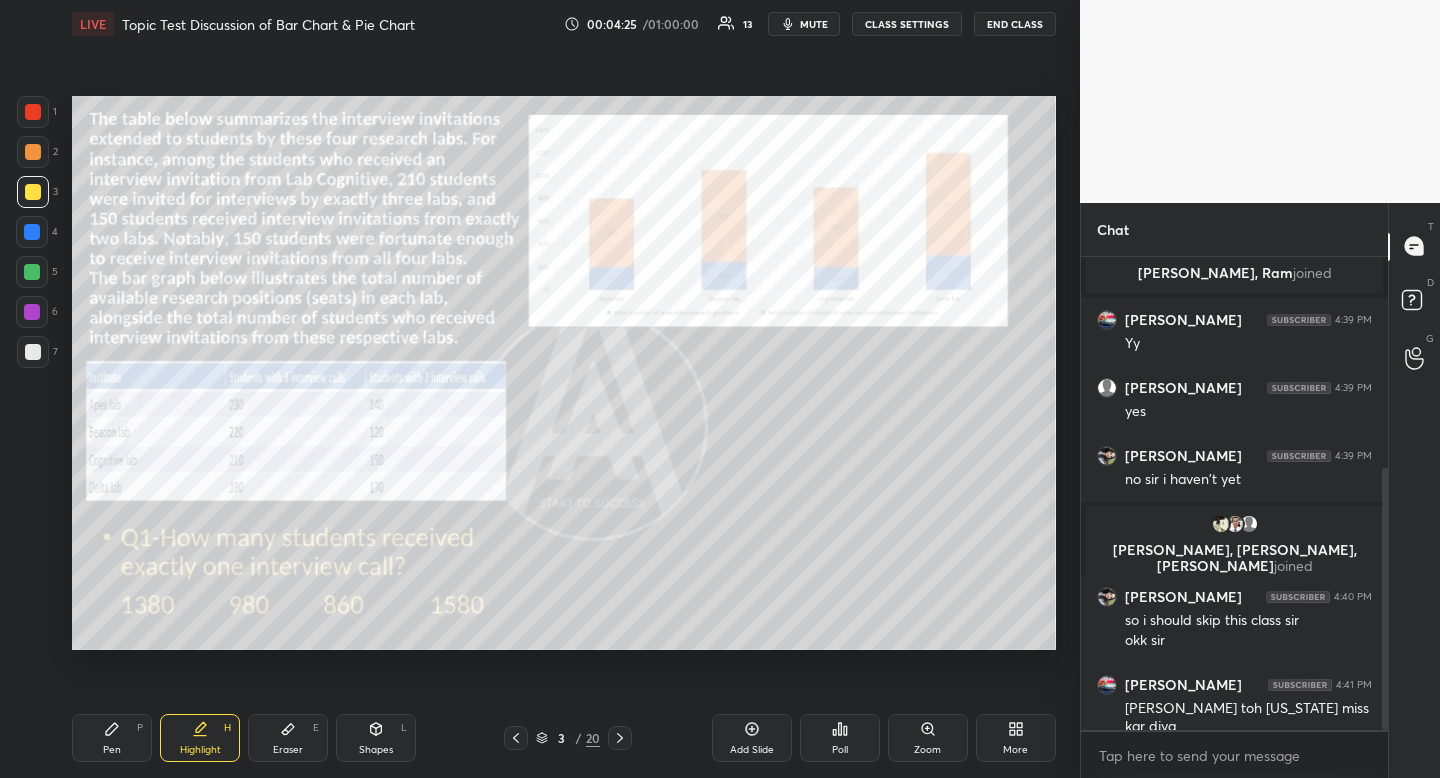 drag, startPoint x: 203, startPoint y: 734, endPoint x: 289, endPoint y: 650, distance: 120.21647 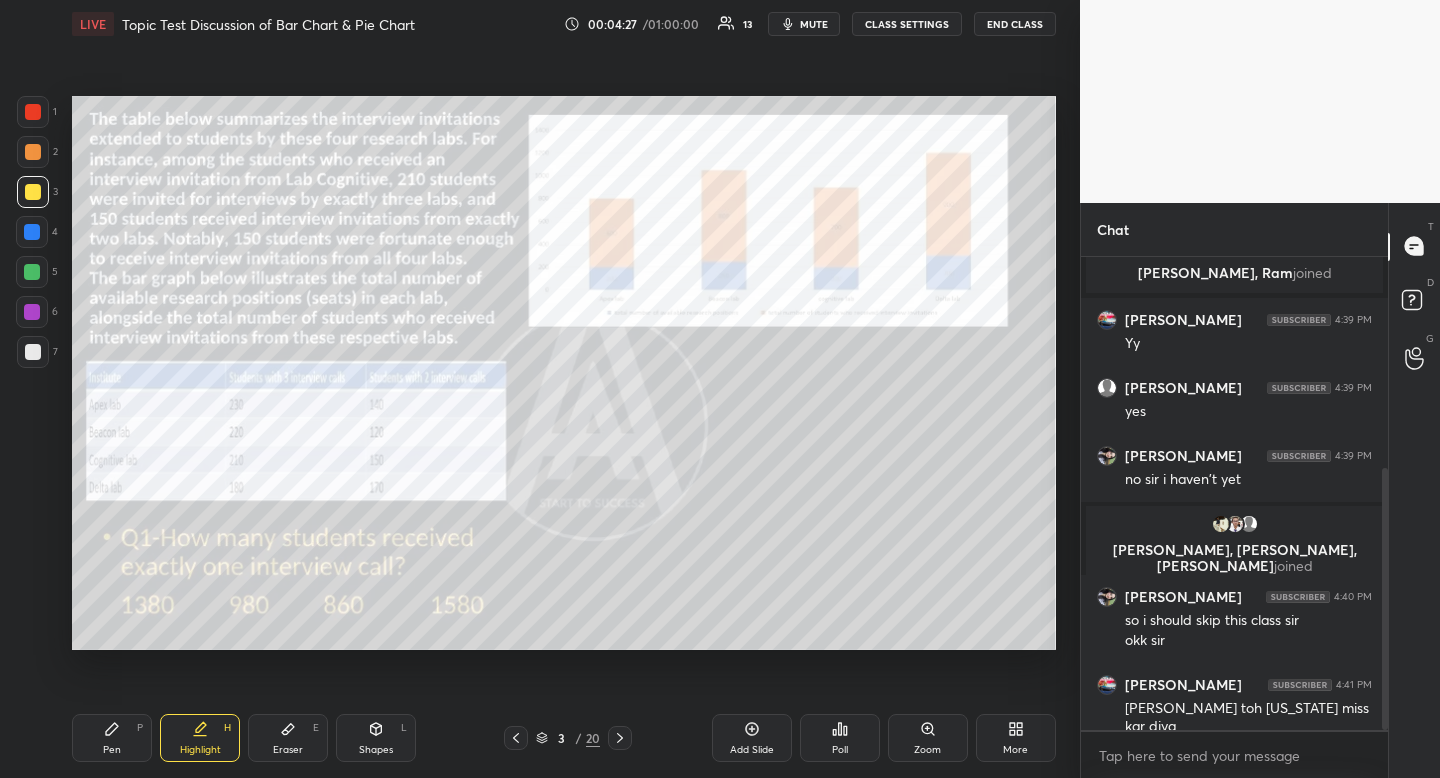 scroll, scrollTop: 488, scrollLeft: 0, axis: vertical 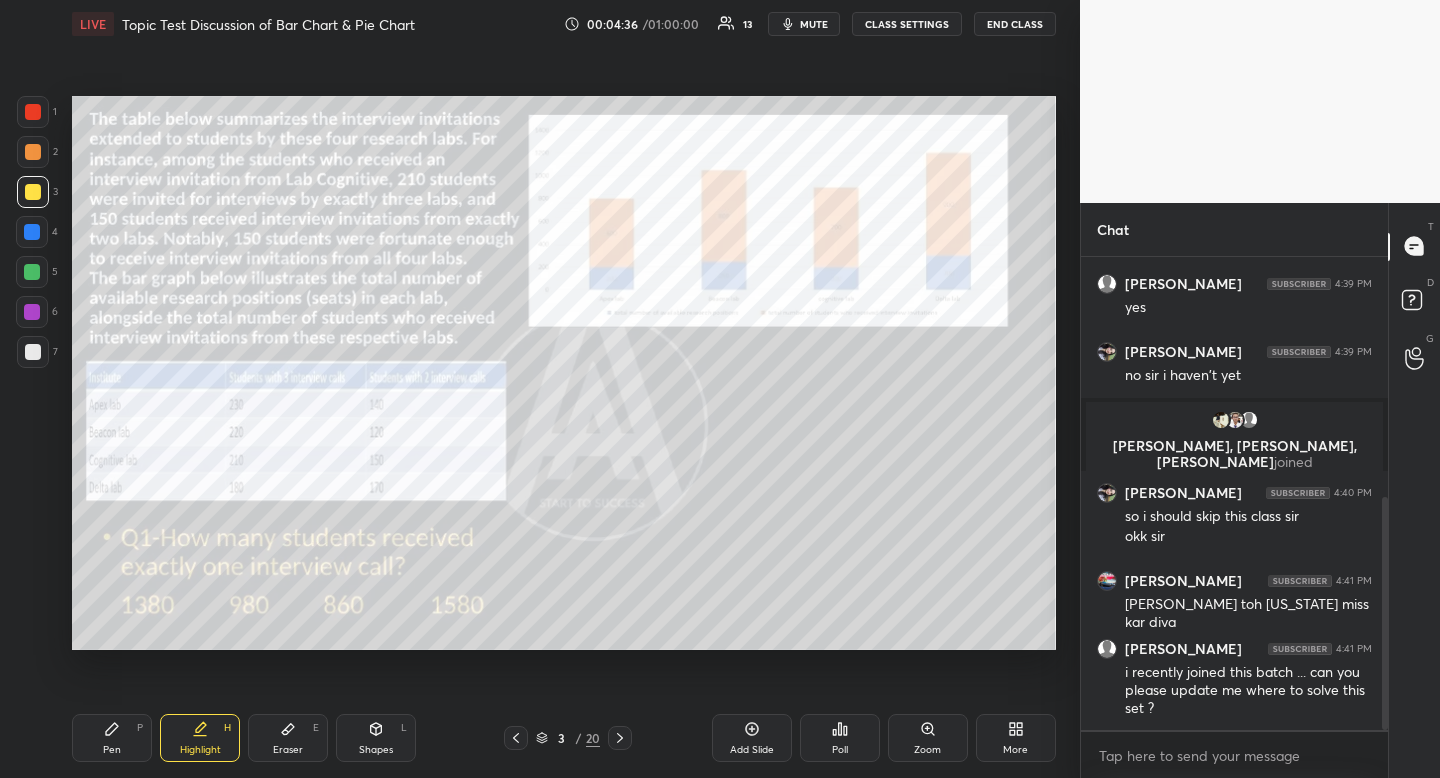 click on "Pen P" at bounding box center [112, 738] 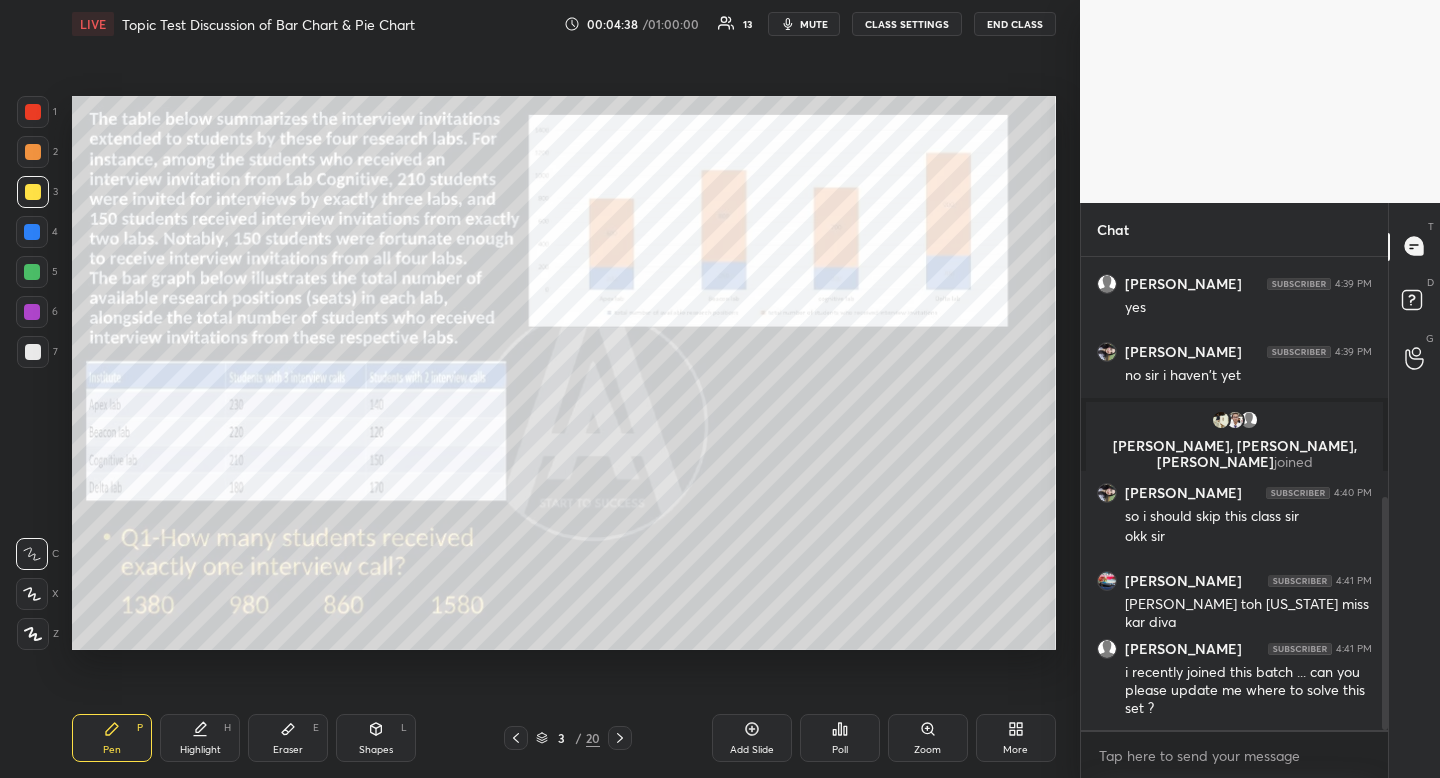 click at bounding box center [32, 272] 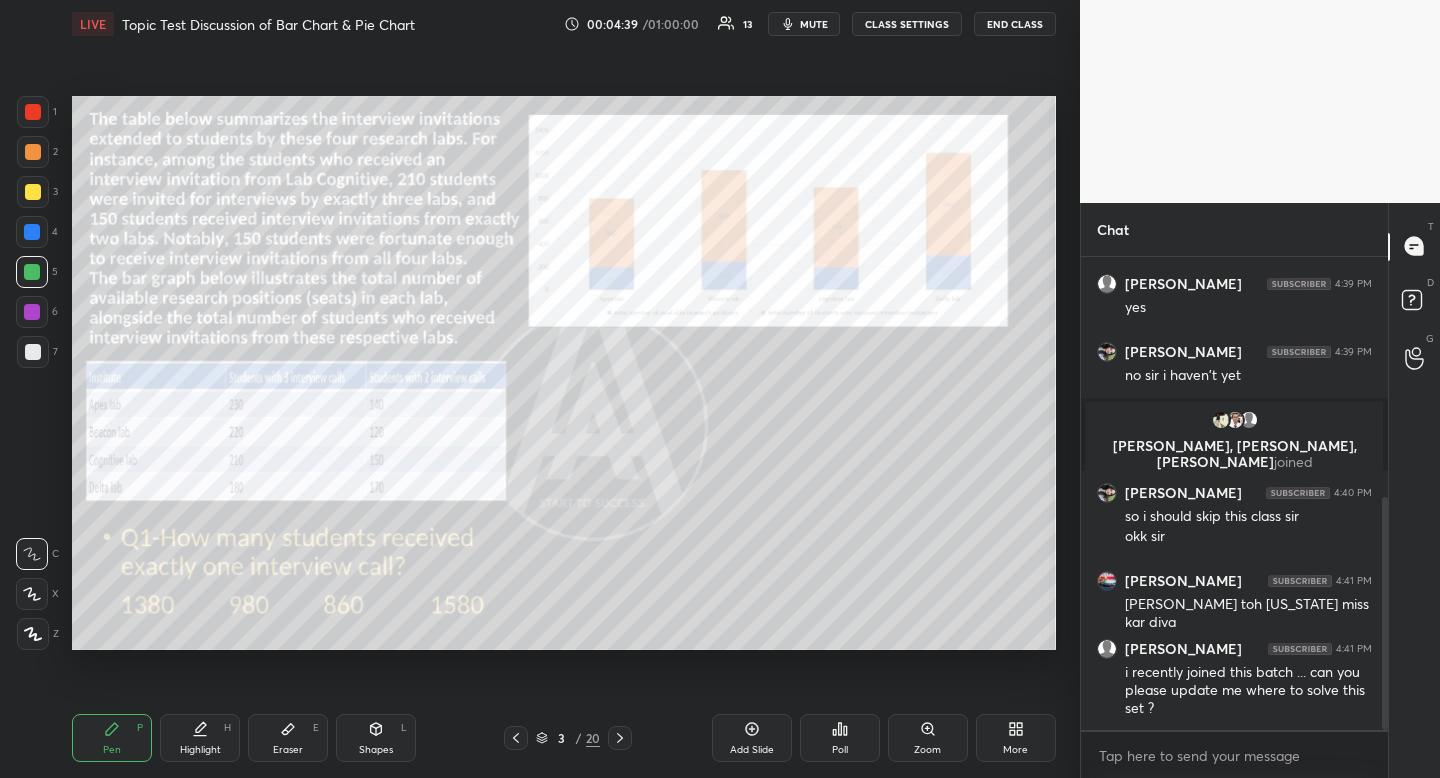 click on "3" at bounding box center [37, 192] 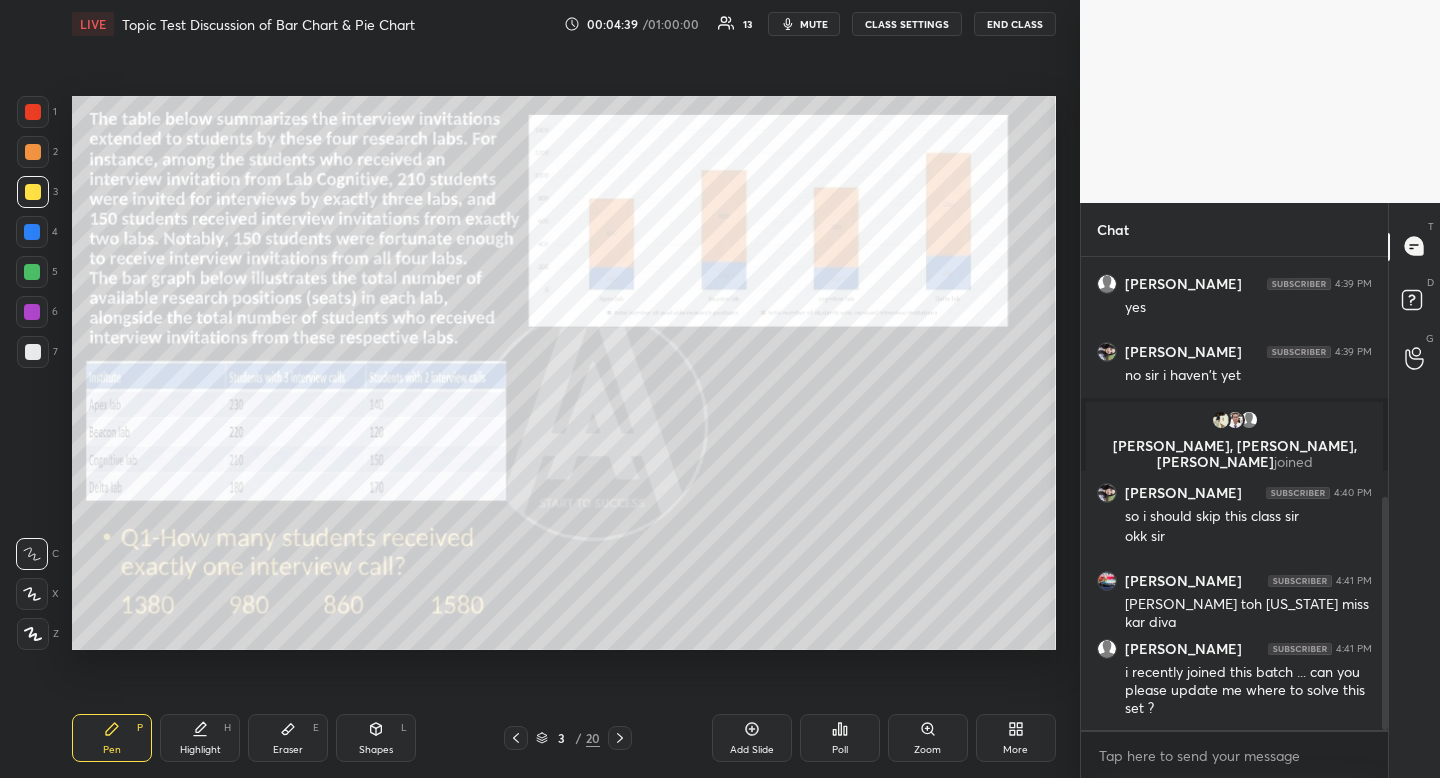 click at bounding box center (33, 192) 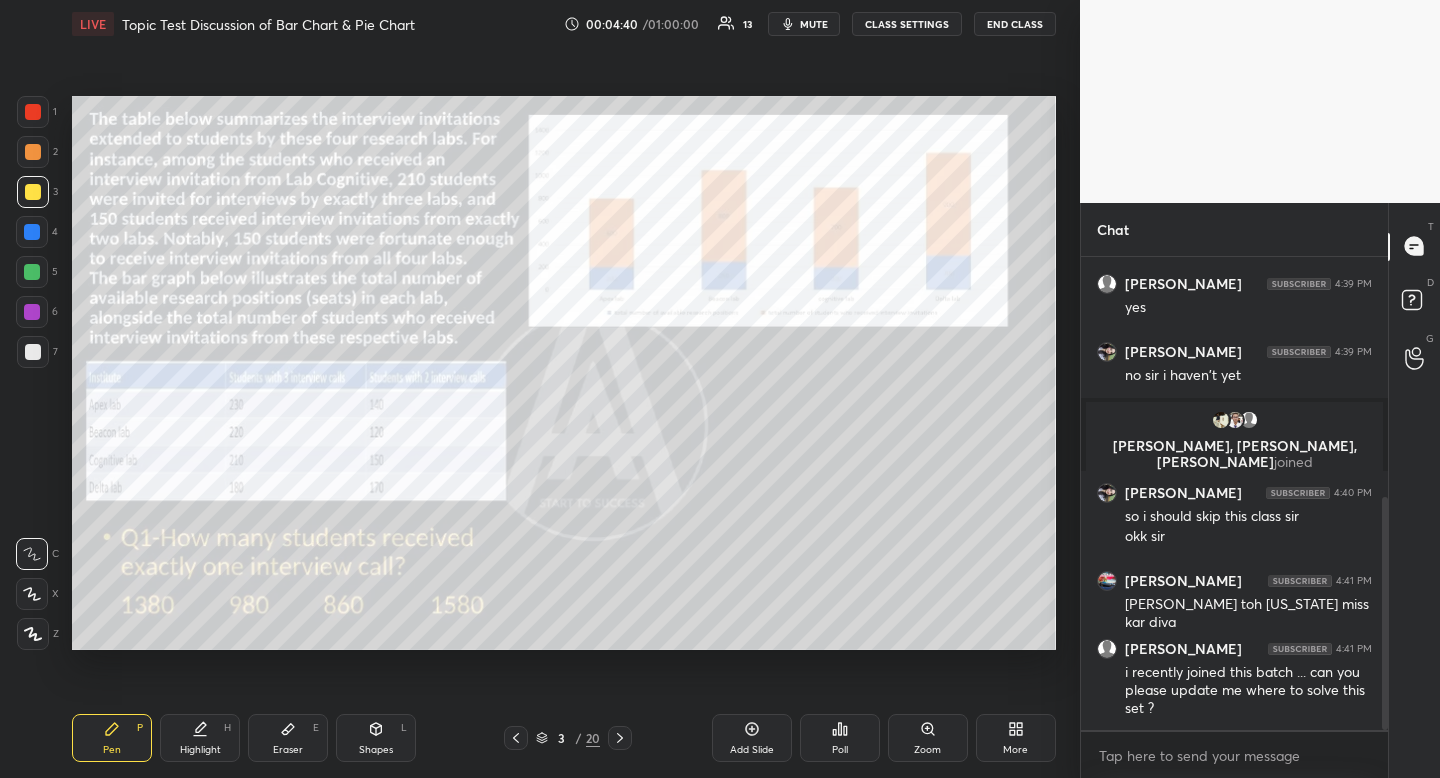 drag, startPoint x: 41, startPoint y: 196, endPoint x: 65, endPoint y: 193, distance: 24.186773 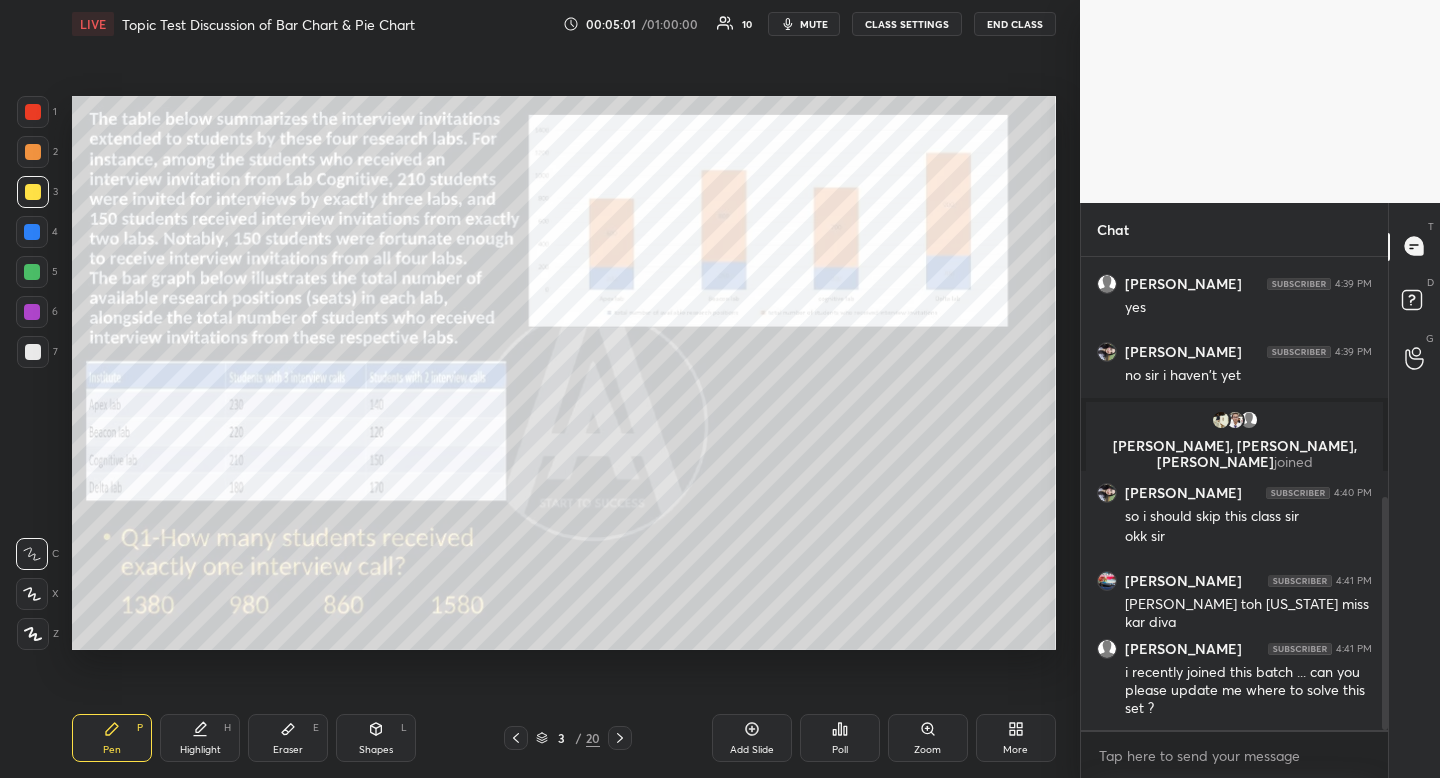 drag, startPoint x: 211, startPoint y: 716, endPoint x: 221, endPoint y: 684, distance: 33.526108 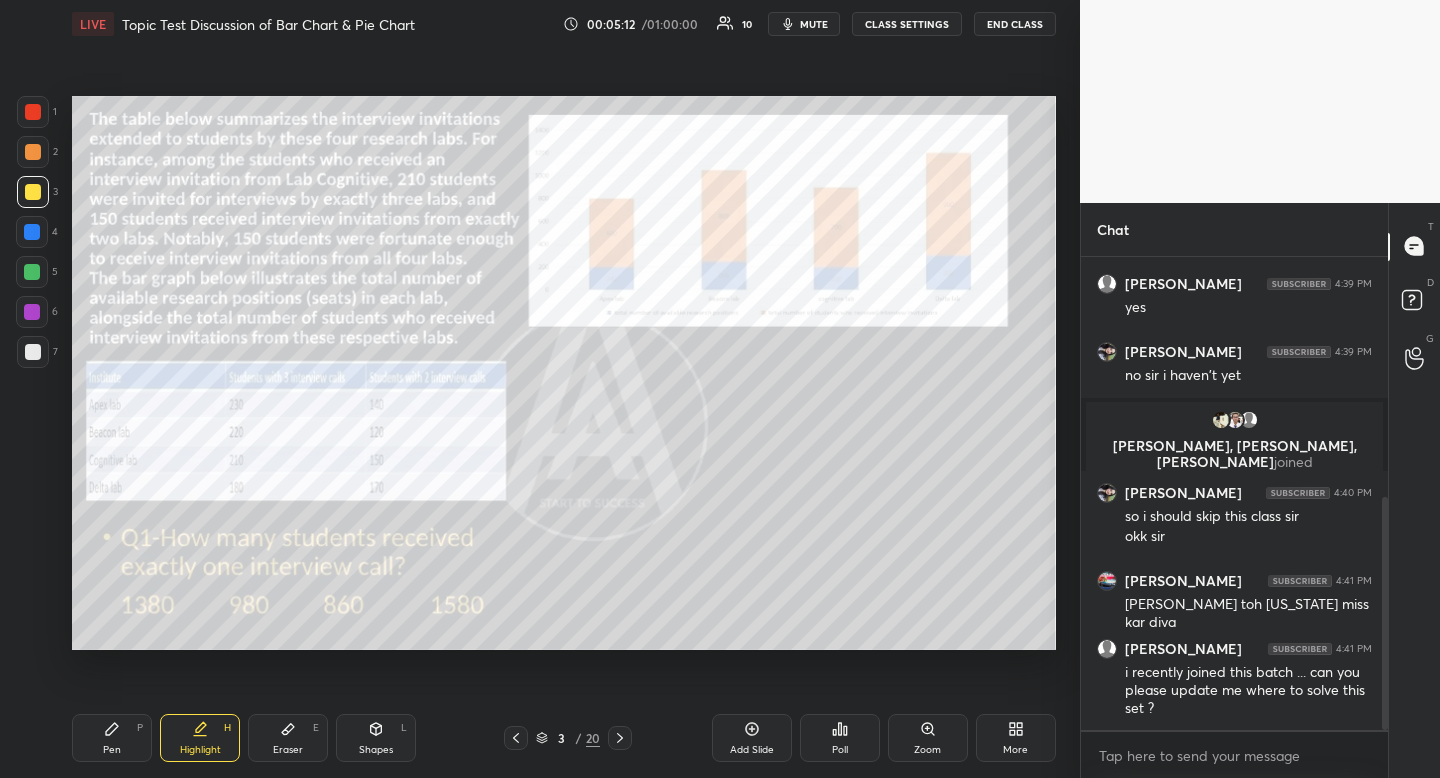 scroll, scrollTop: 556, scrollLeft: 0, axis: vertical 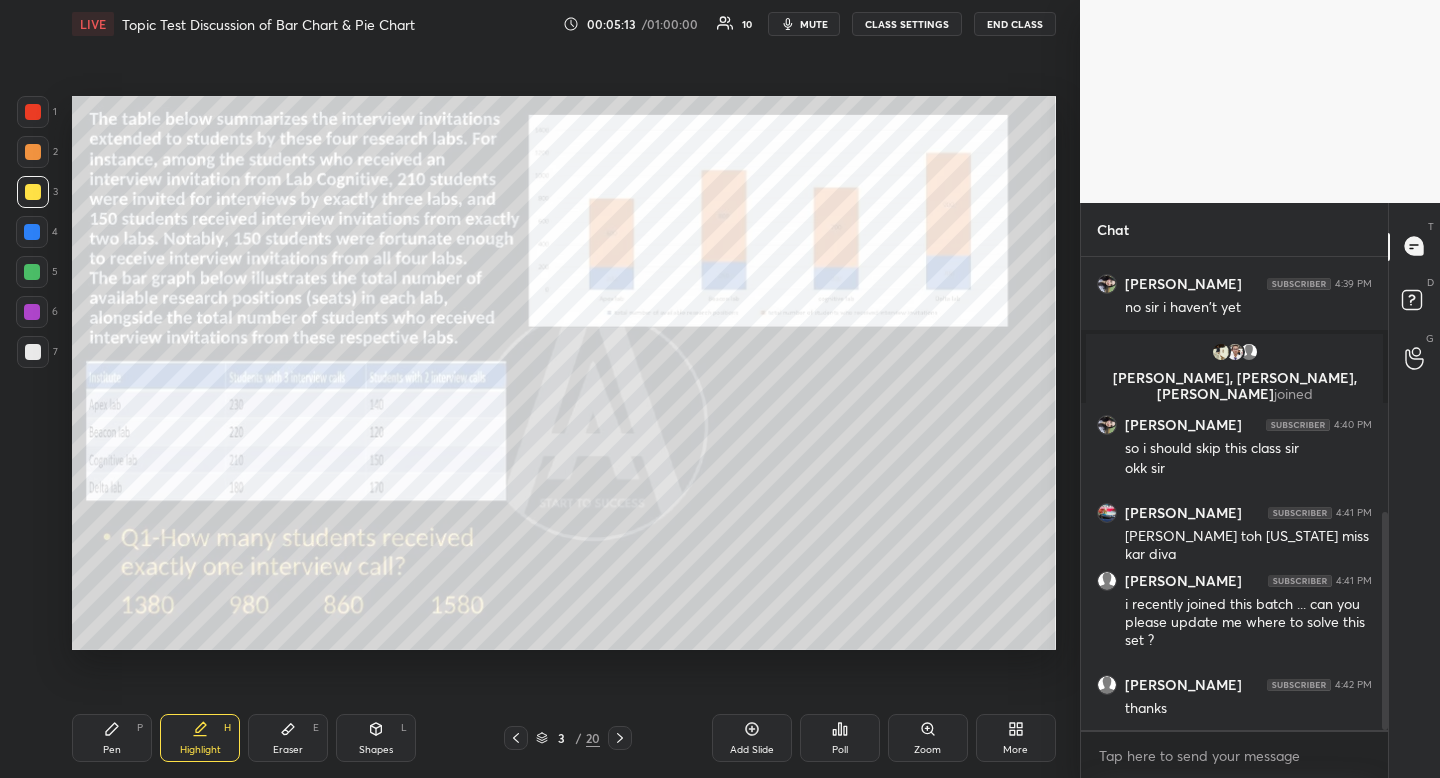 click on "Highlight" at bounding box center (200, 750) 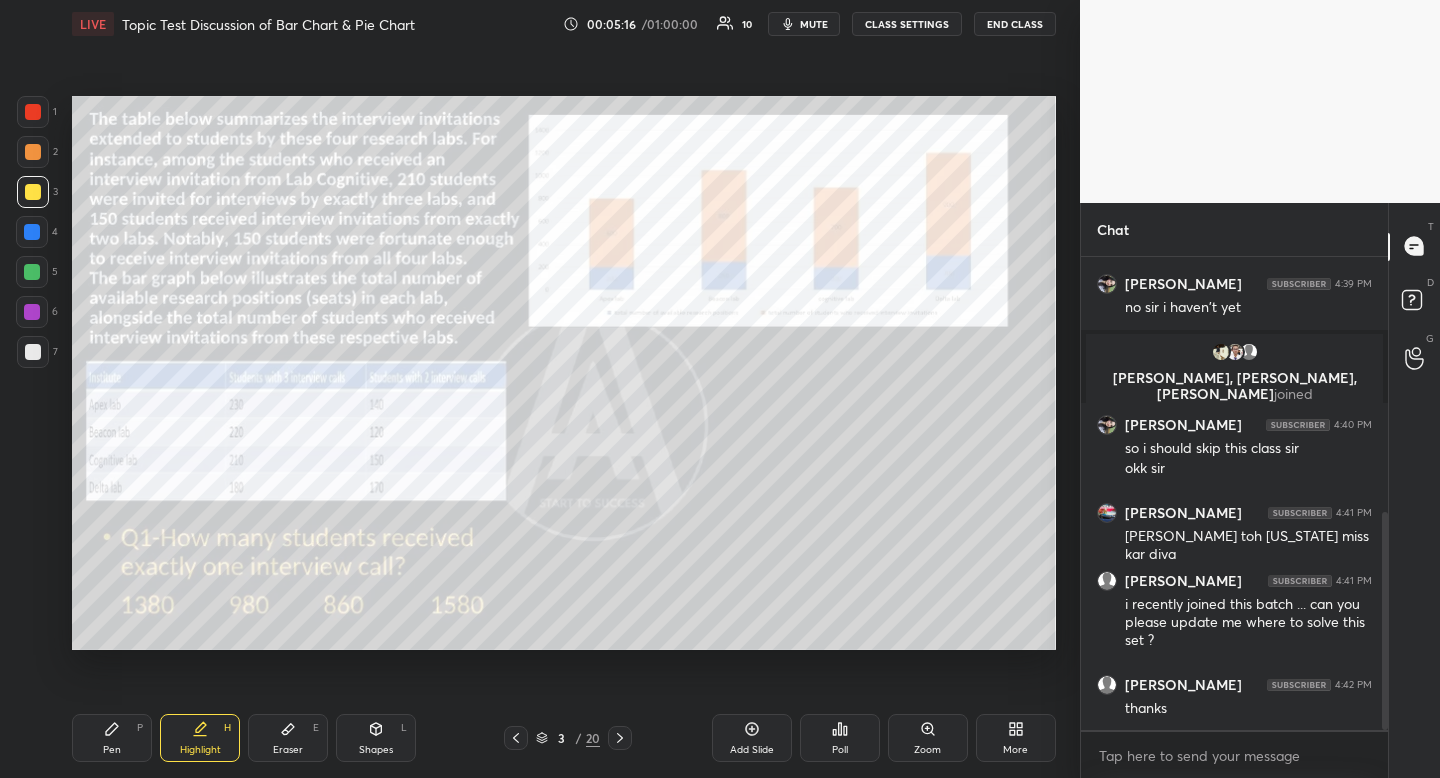 click on "Eraser" at bounding box center (288, 750) 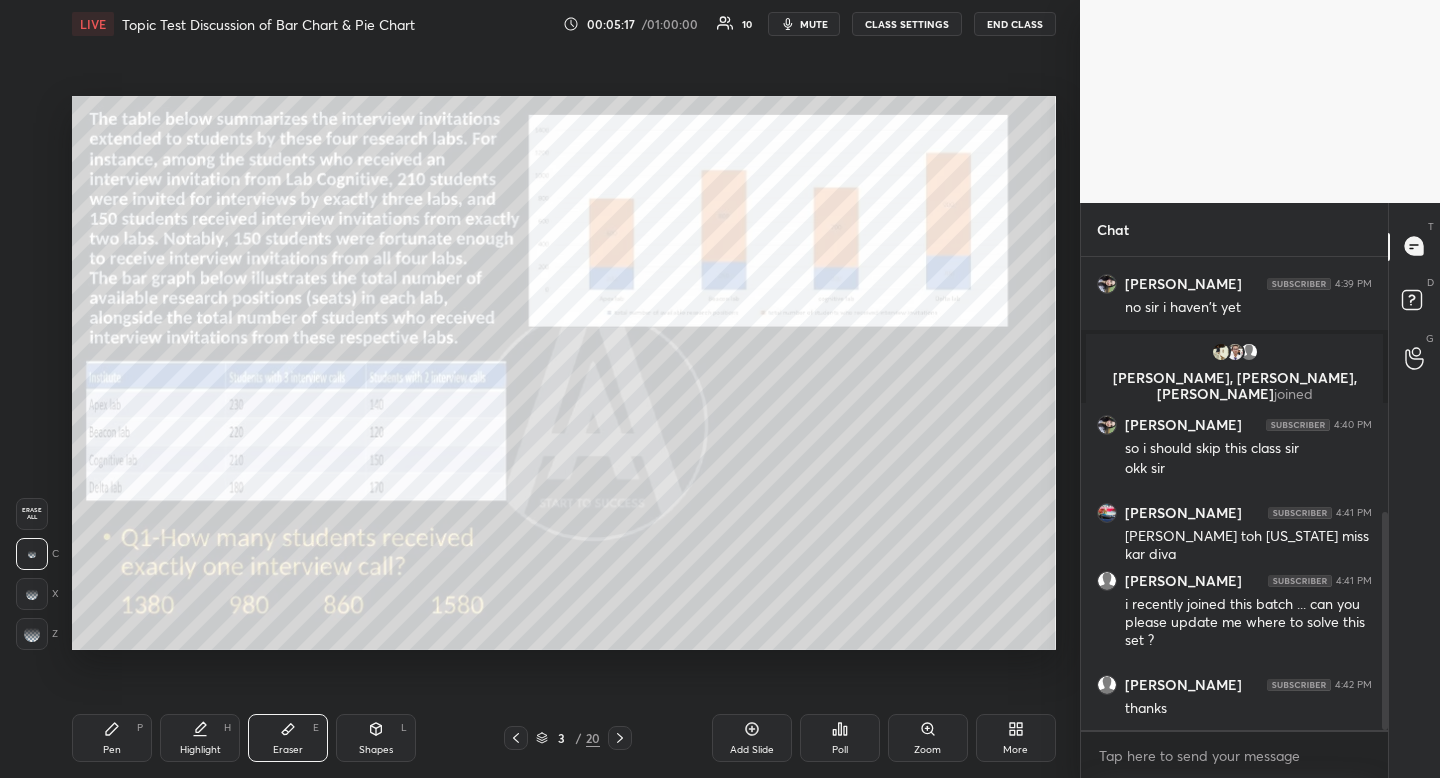click on "Erase all" at bounding box center [32, 514] 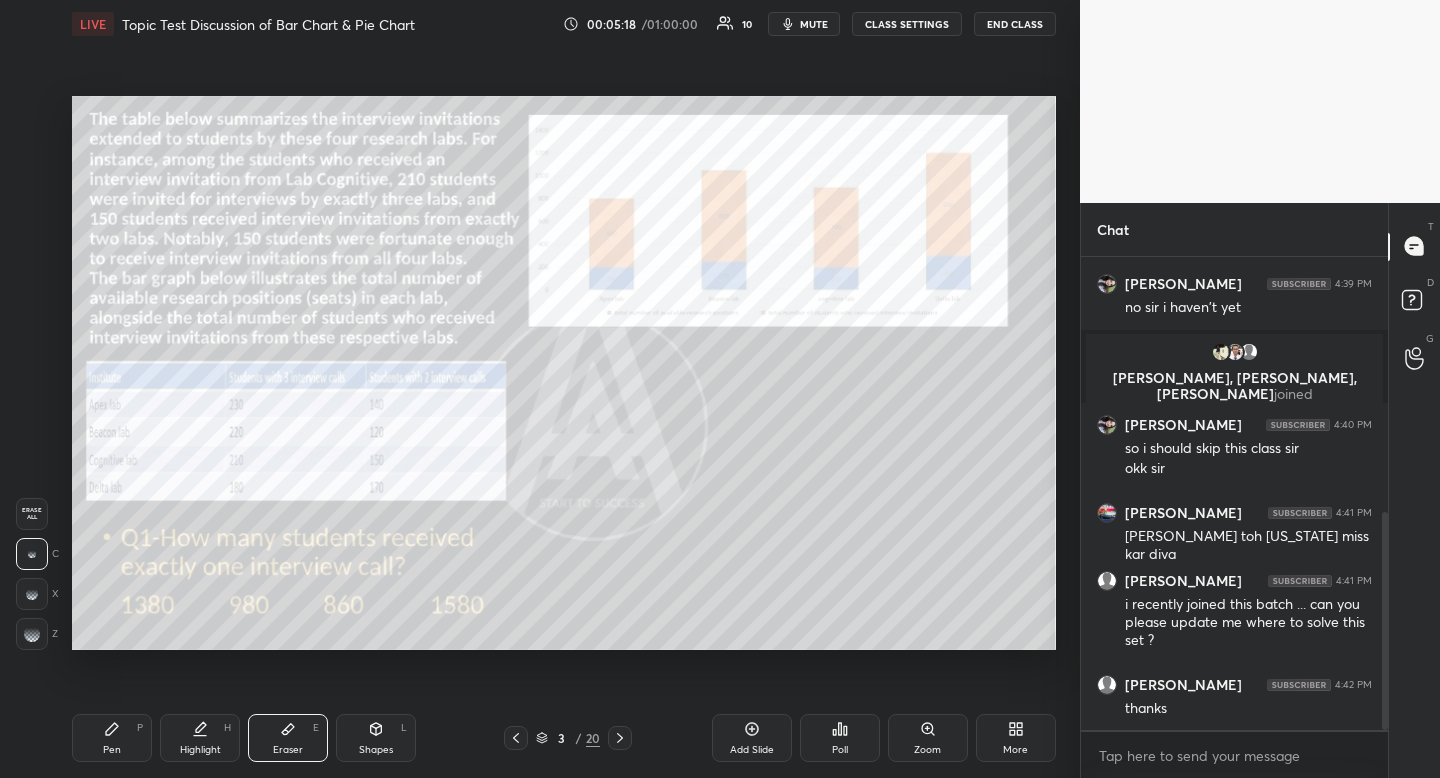 click on "Pen P" at bounding box center (112, 738) 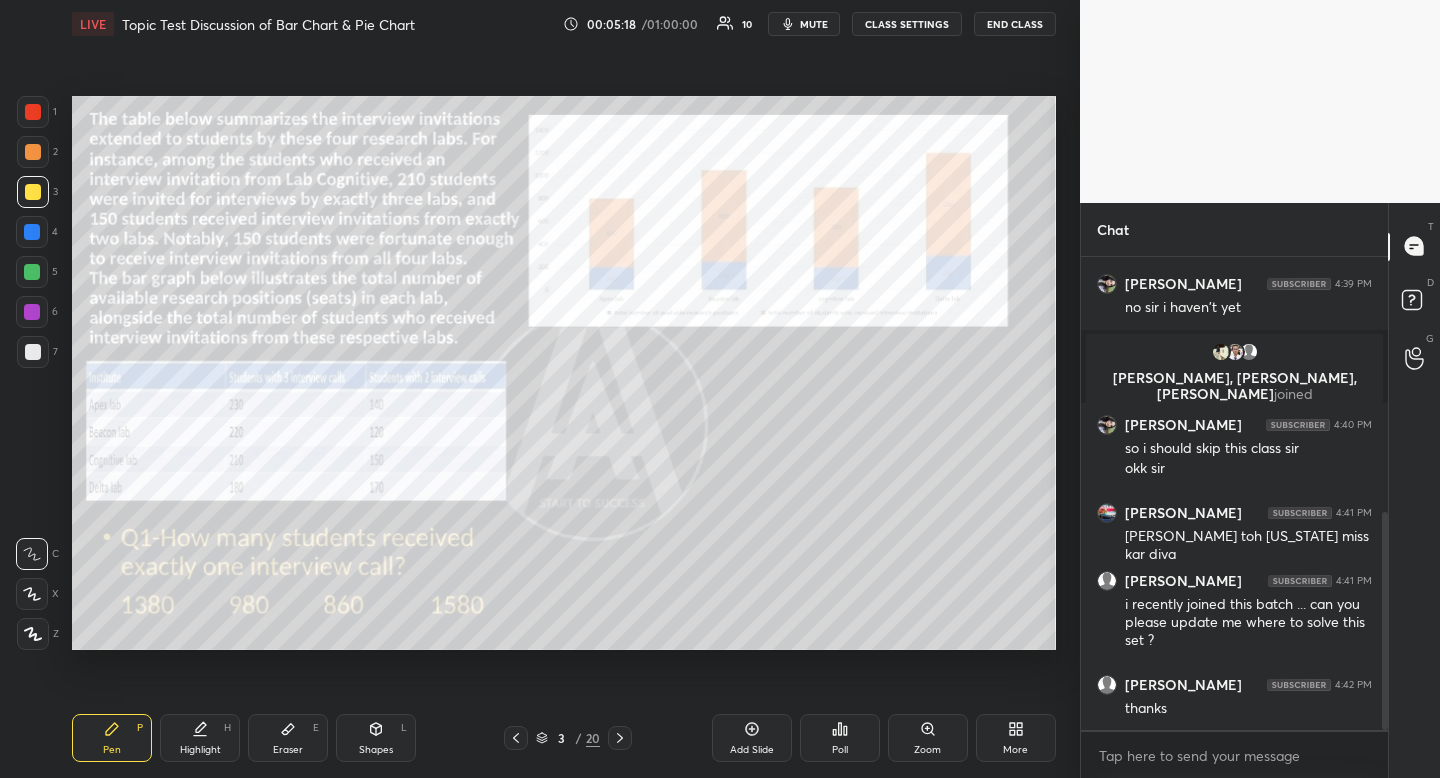 drag, startPoint x: 124, startPoint y: 740, endPoint x: 169, endPoint y: 712, distance: 53 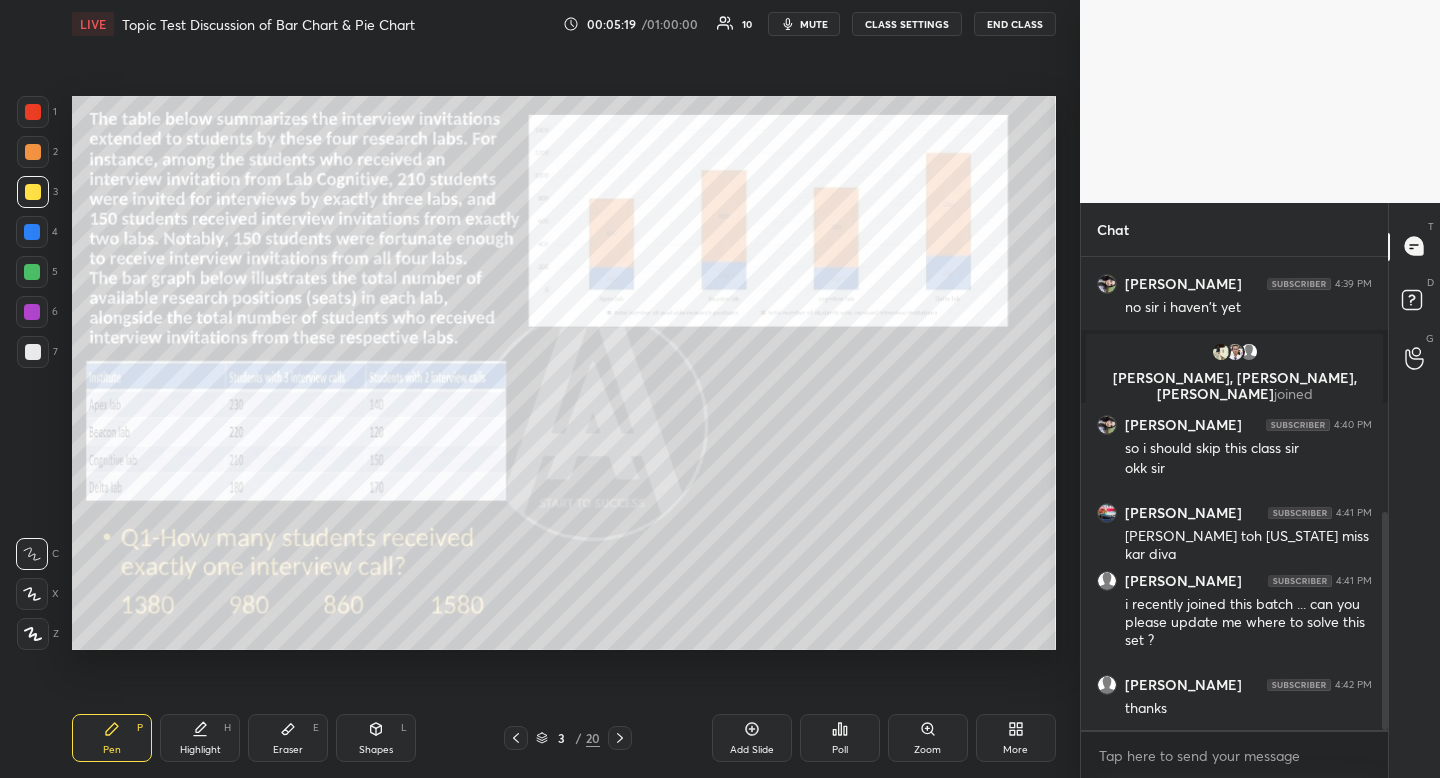 scroll, scrollTop: 642, scrollLeft: 0, axis: vertical 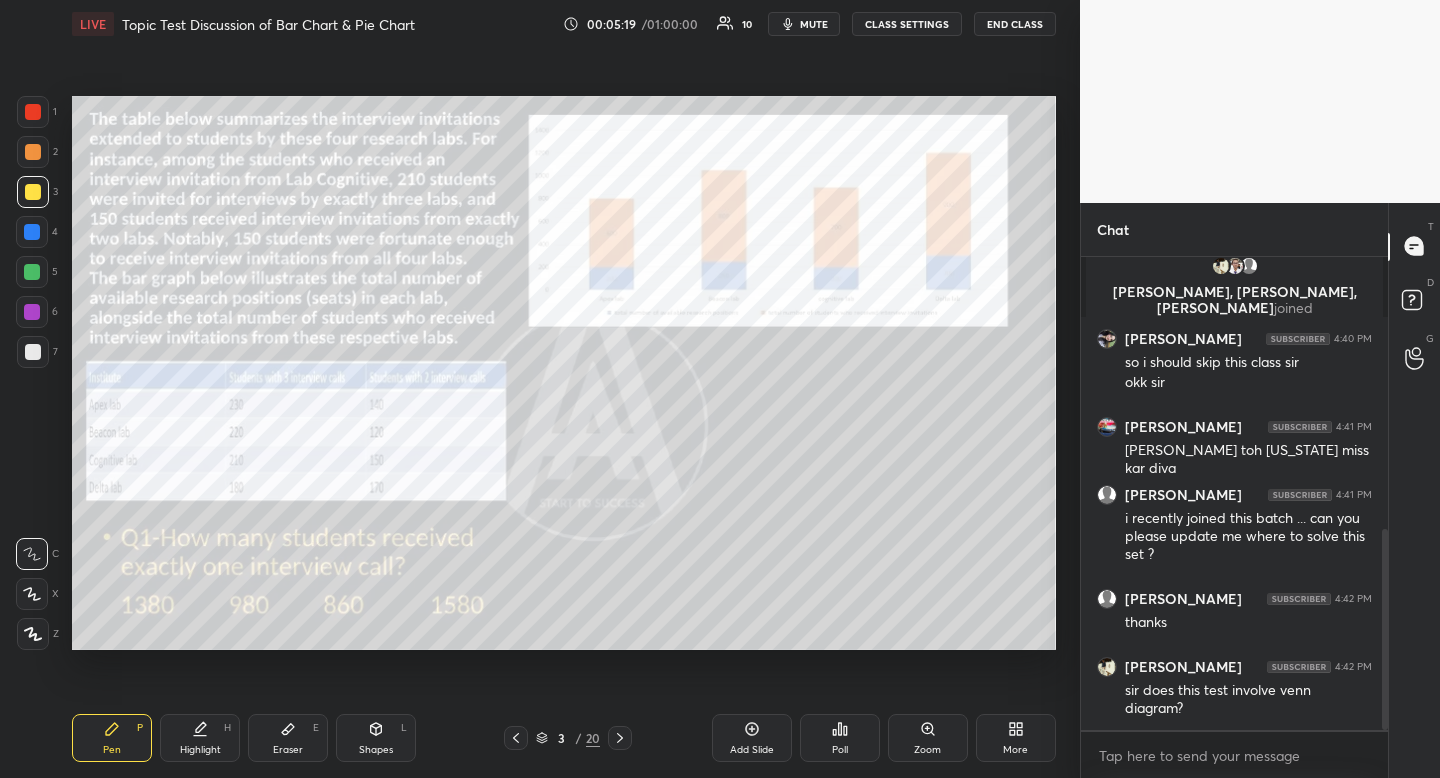click on "3 / 20" at bounding box center [568, 738] 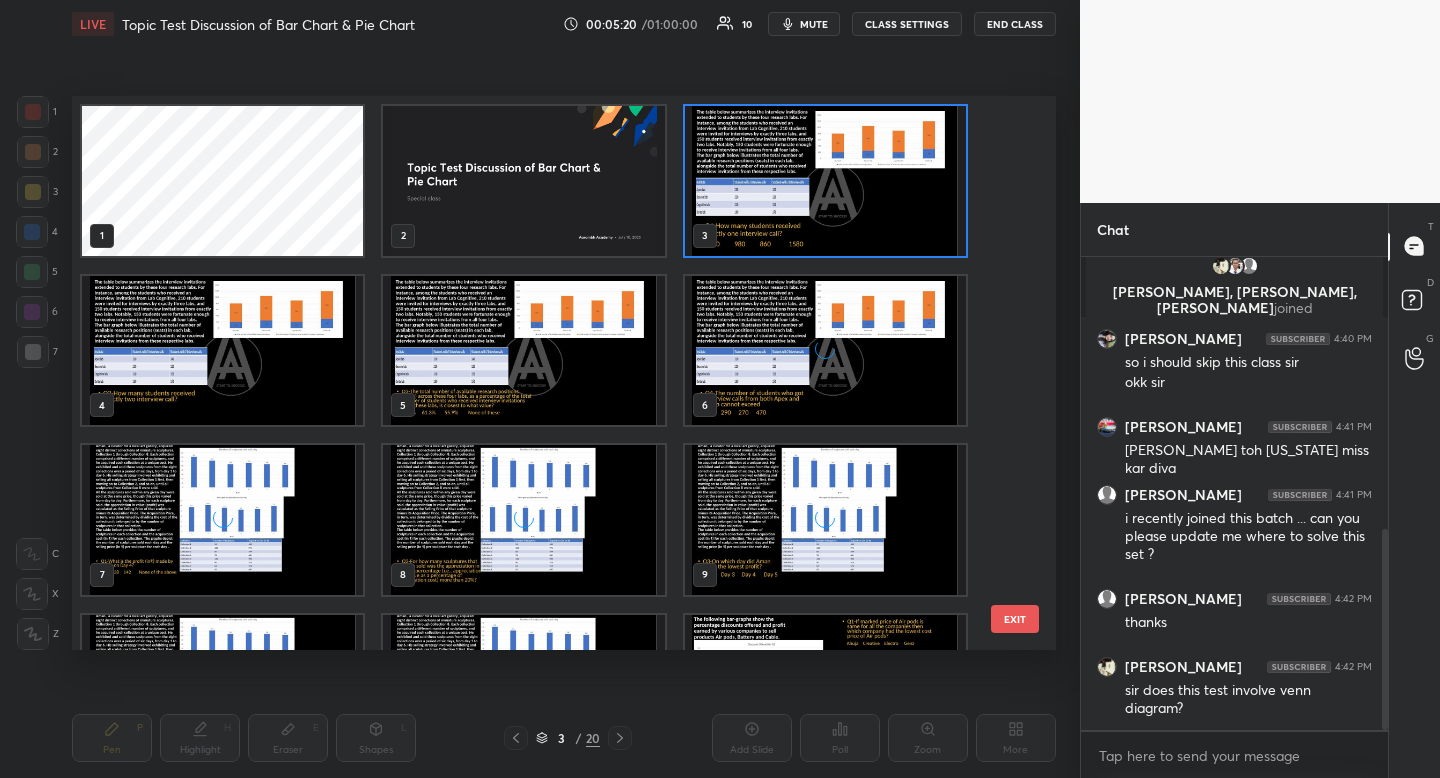 scroll, scrollTop: 7, scrollLeft: 11, axis: both 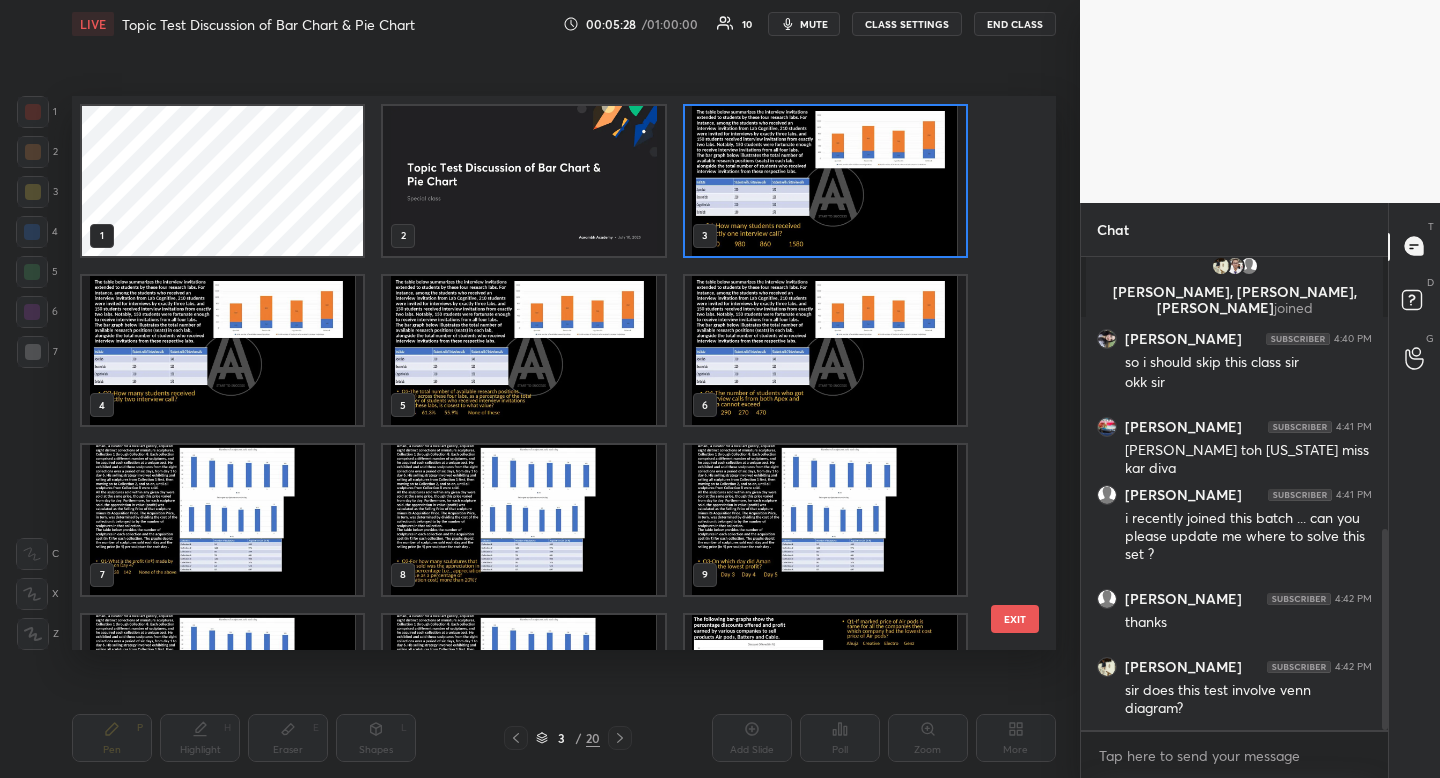 click at bounding box center [825, 181] 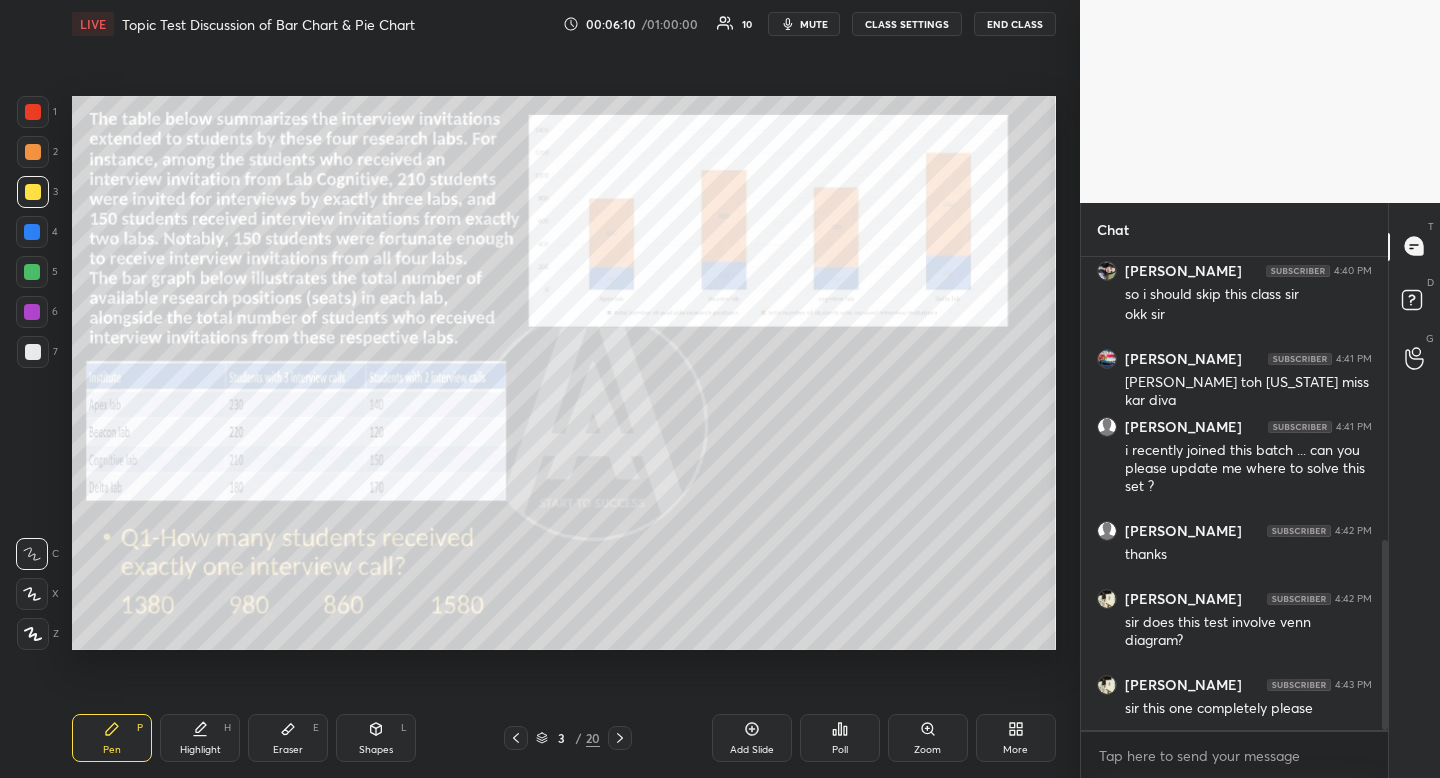 scroll, scrollTop: 783, scrollLeft: 0, axis: vertical 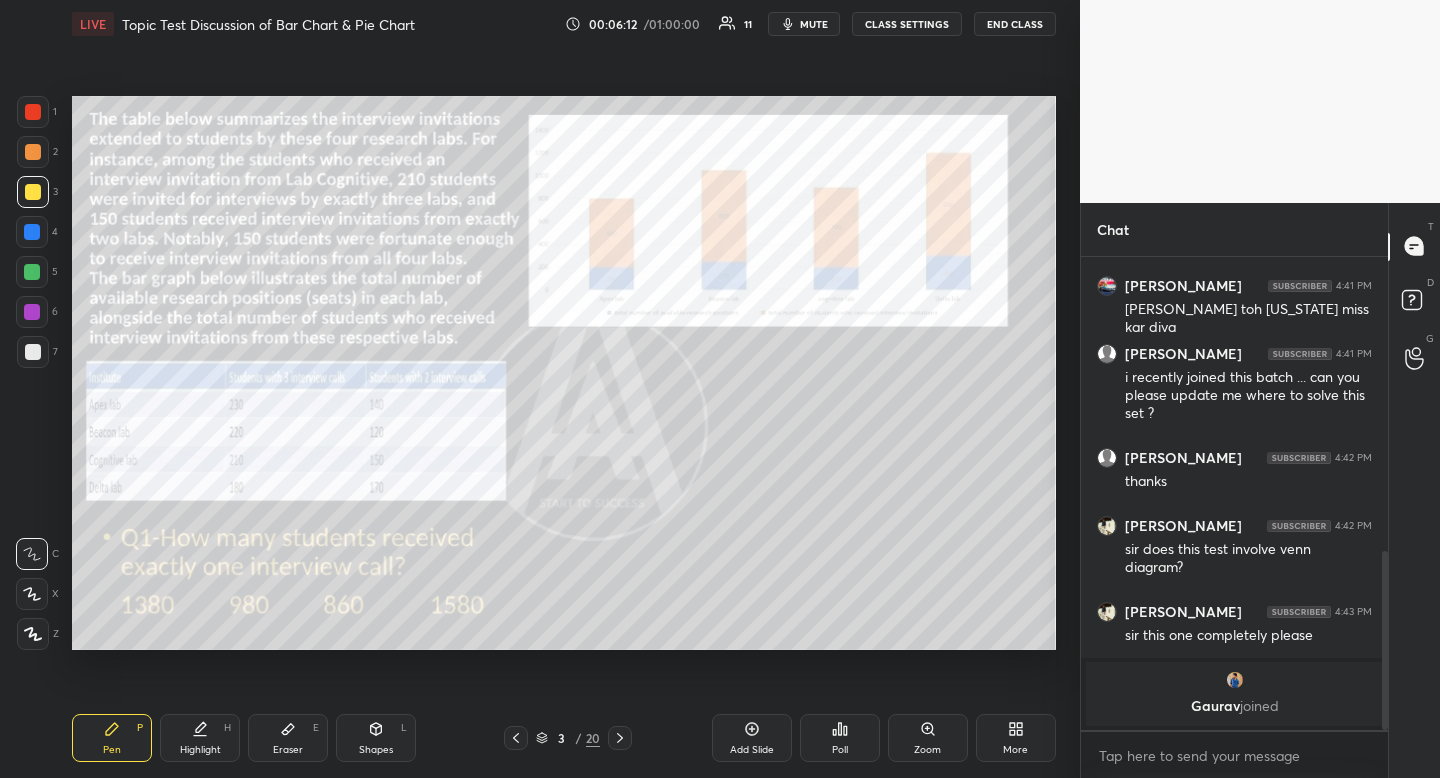 click on "Add Slide" at bounding box center (752, 738) 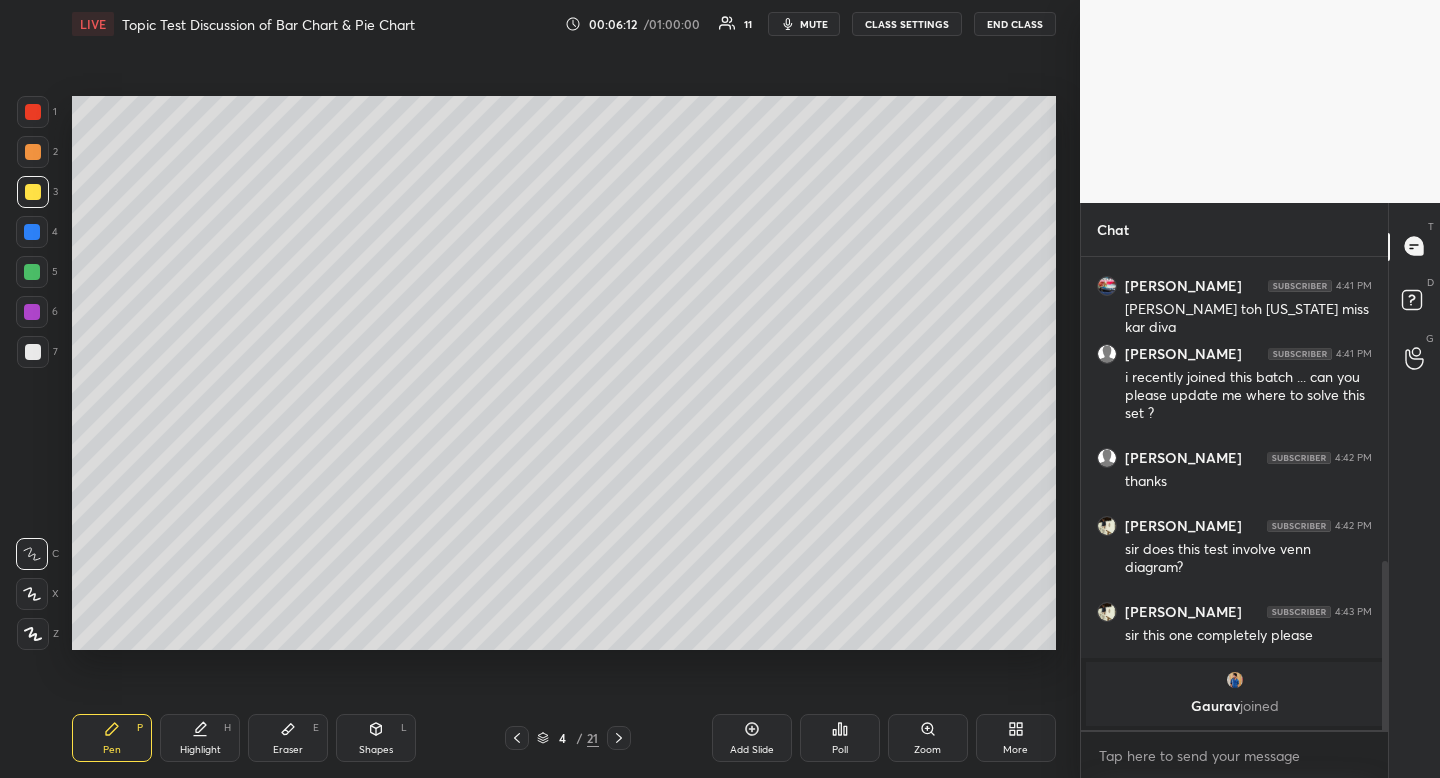 scroll, scrollTop: 851, scrollLeft: 0, axis: vertical 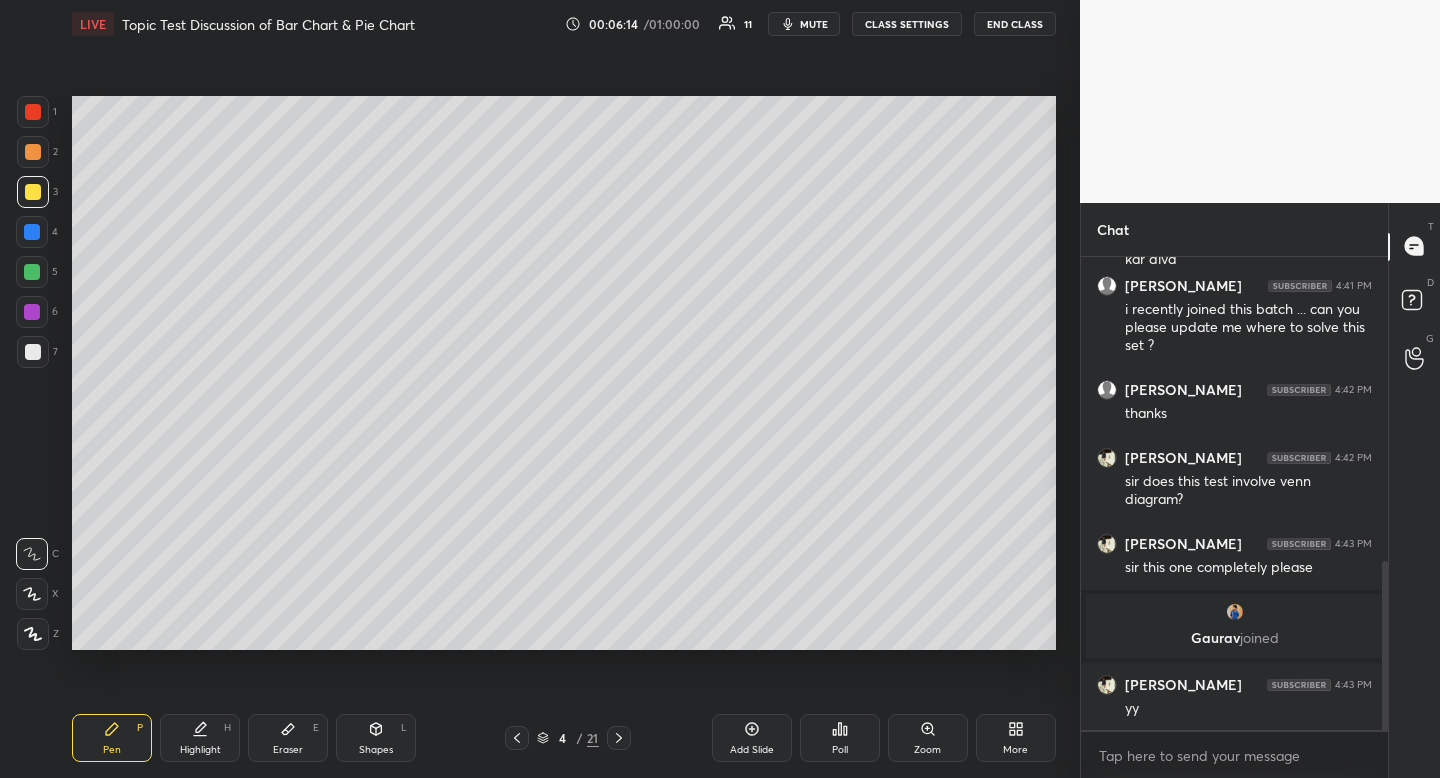 click 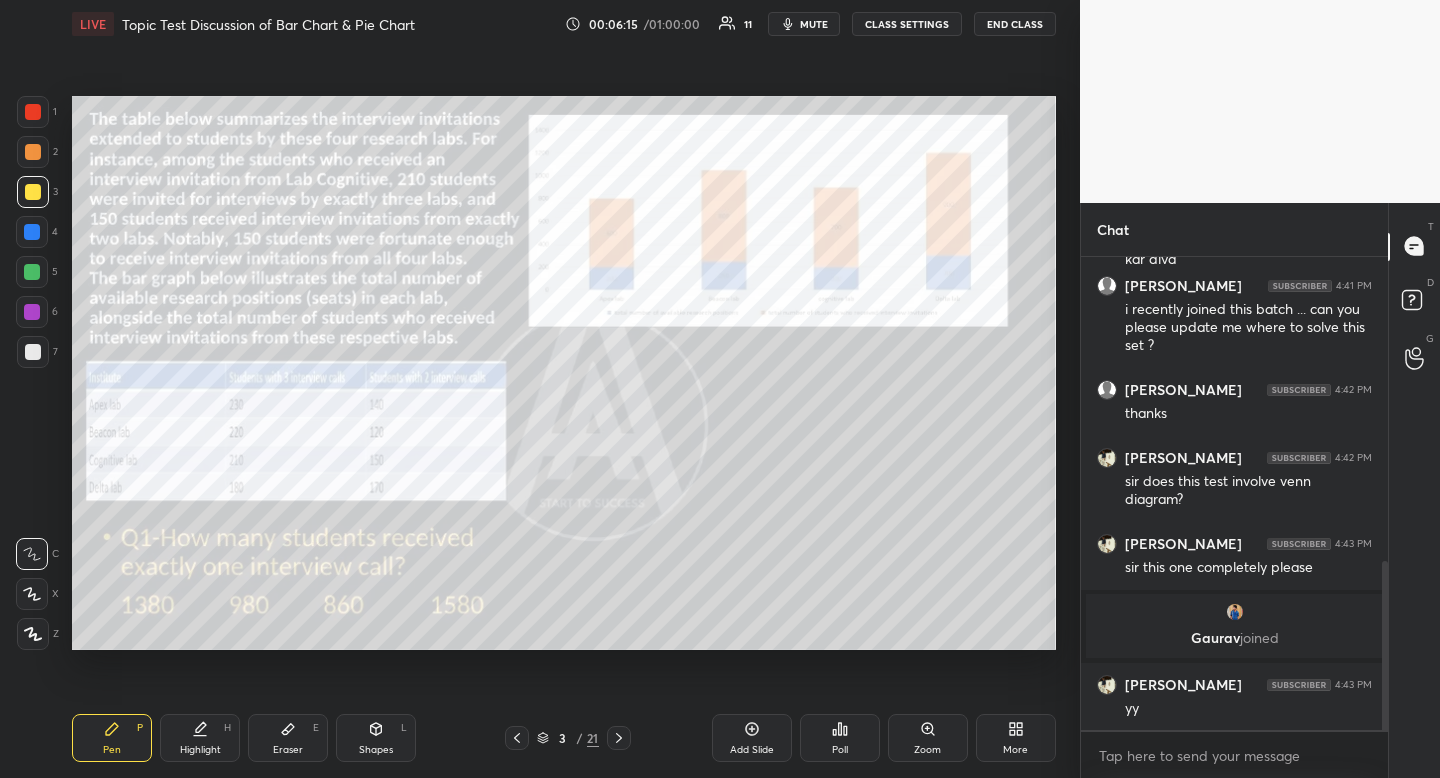 click 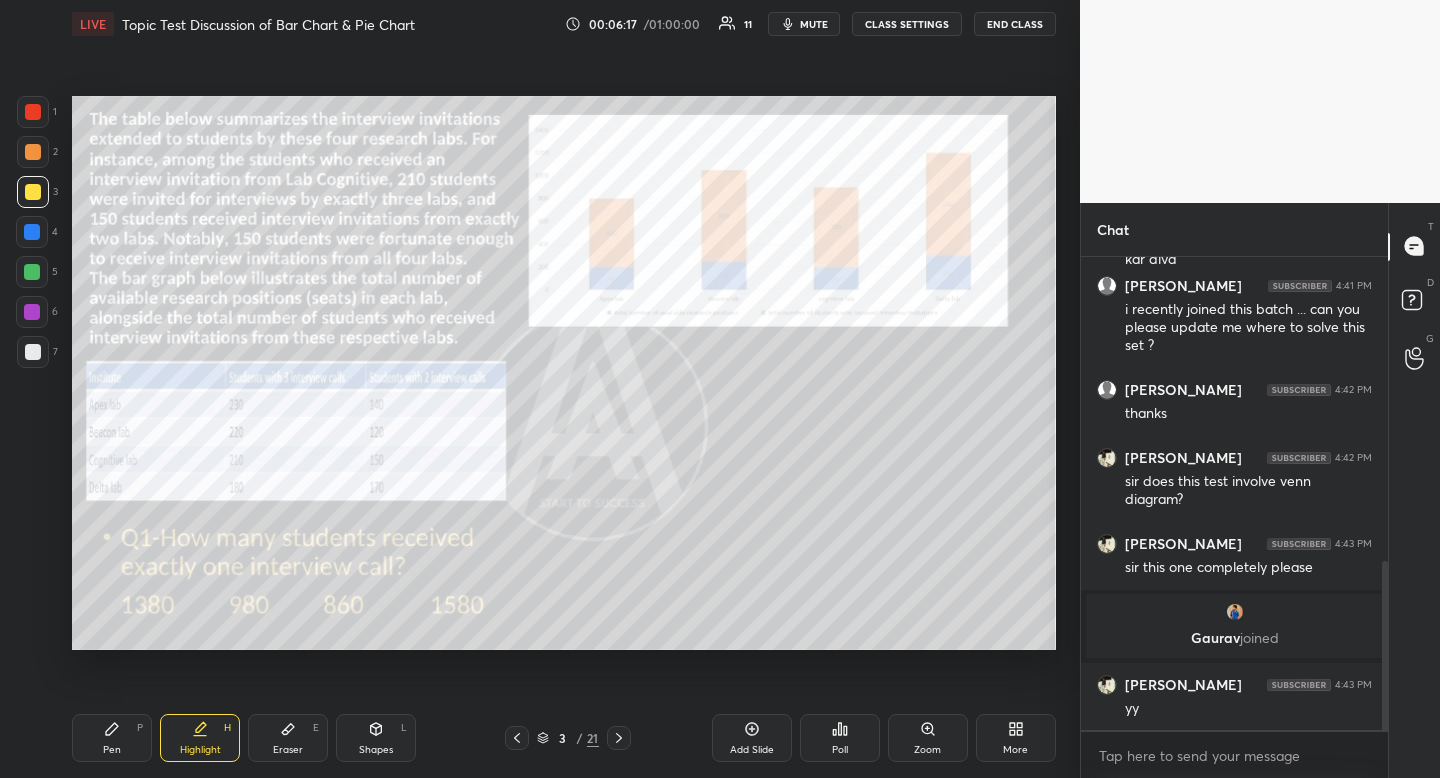 scroll, scrollTop: 919, scrollLeft: 0, axis: vertical 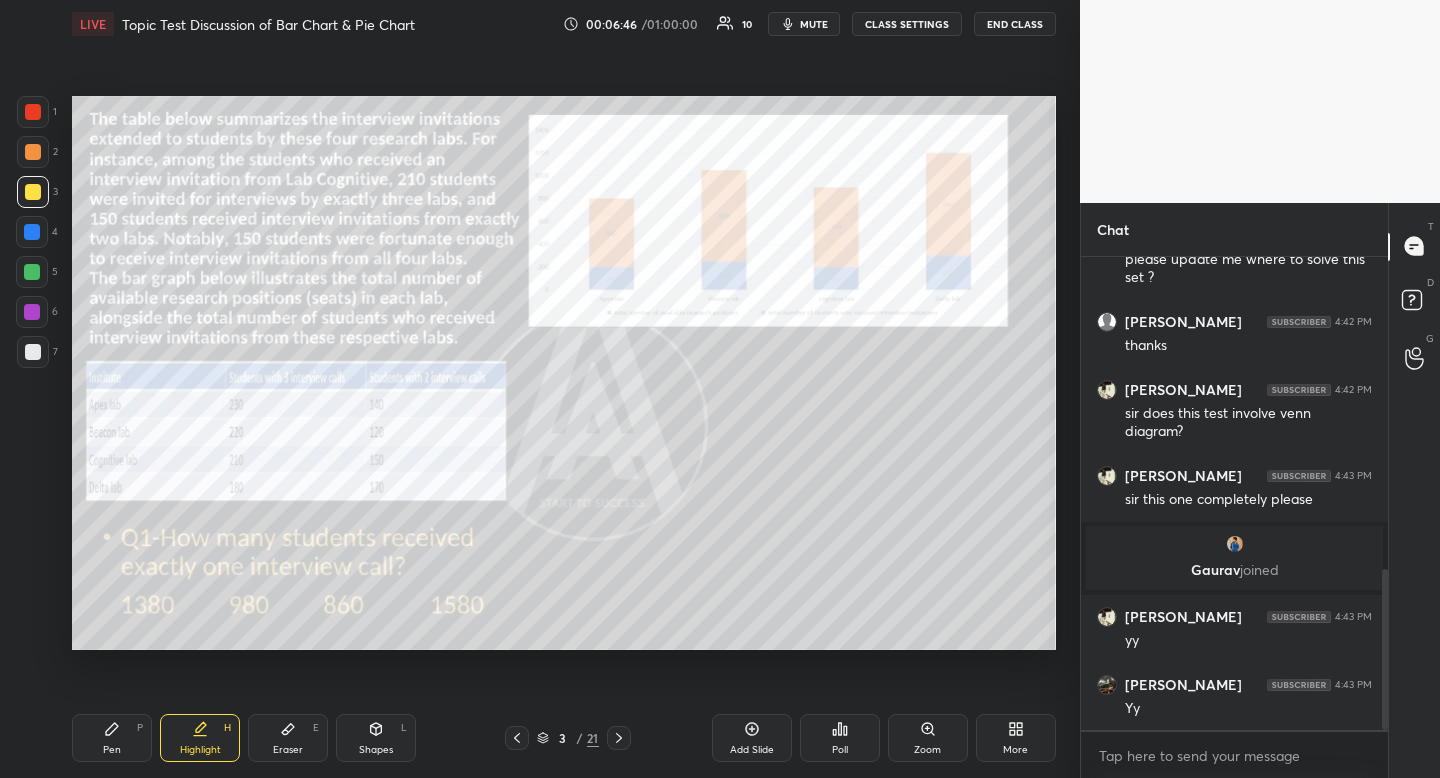 click 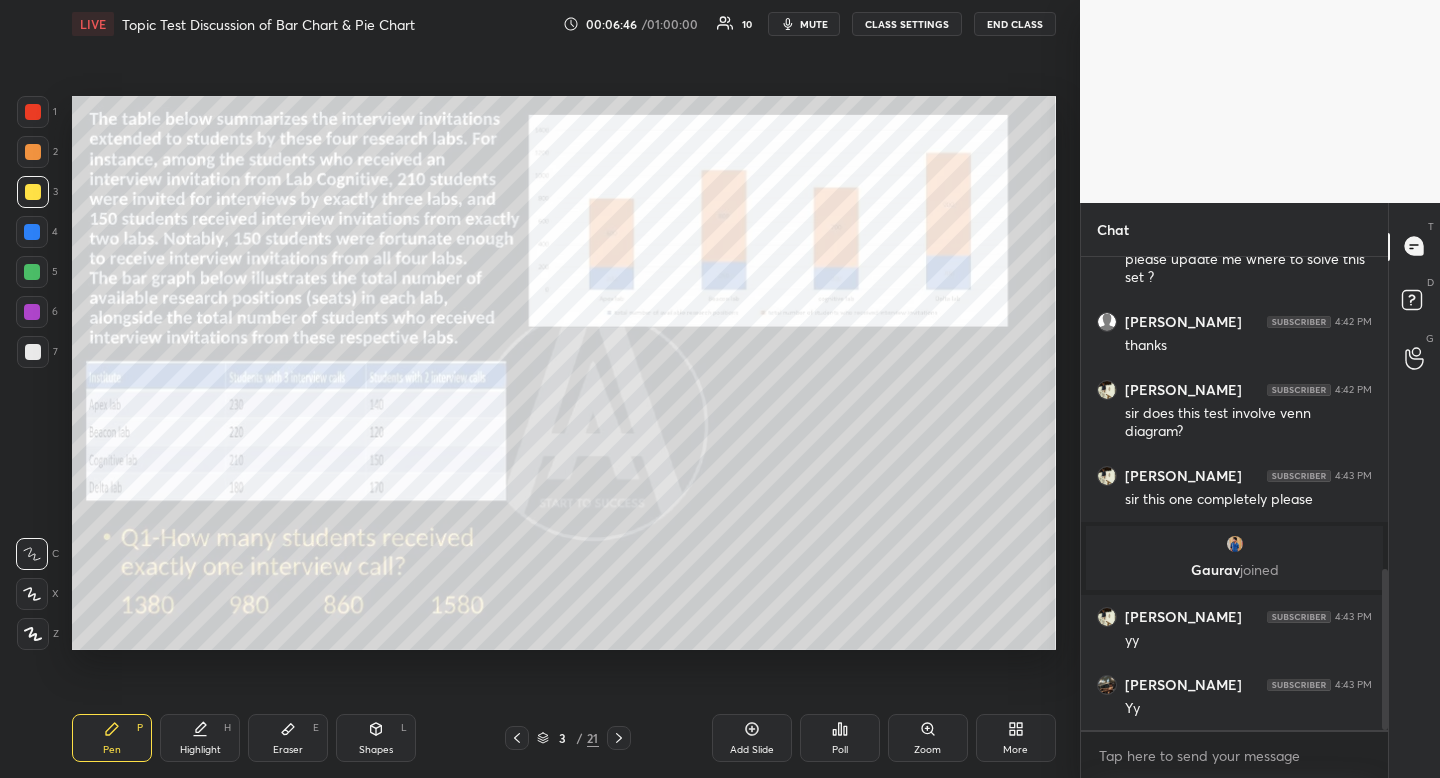 click 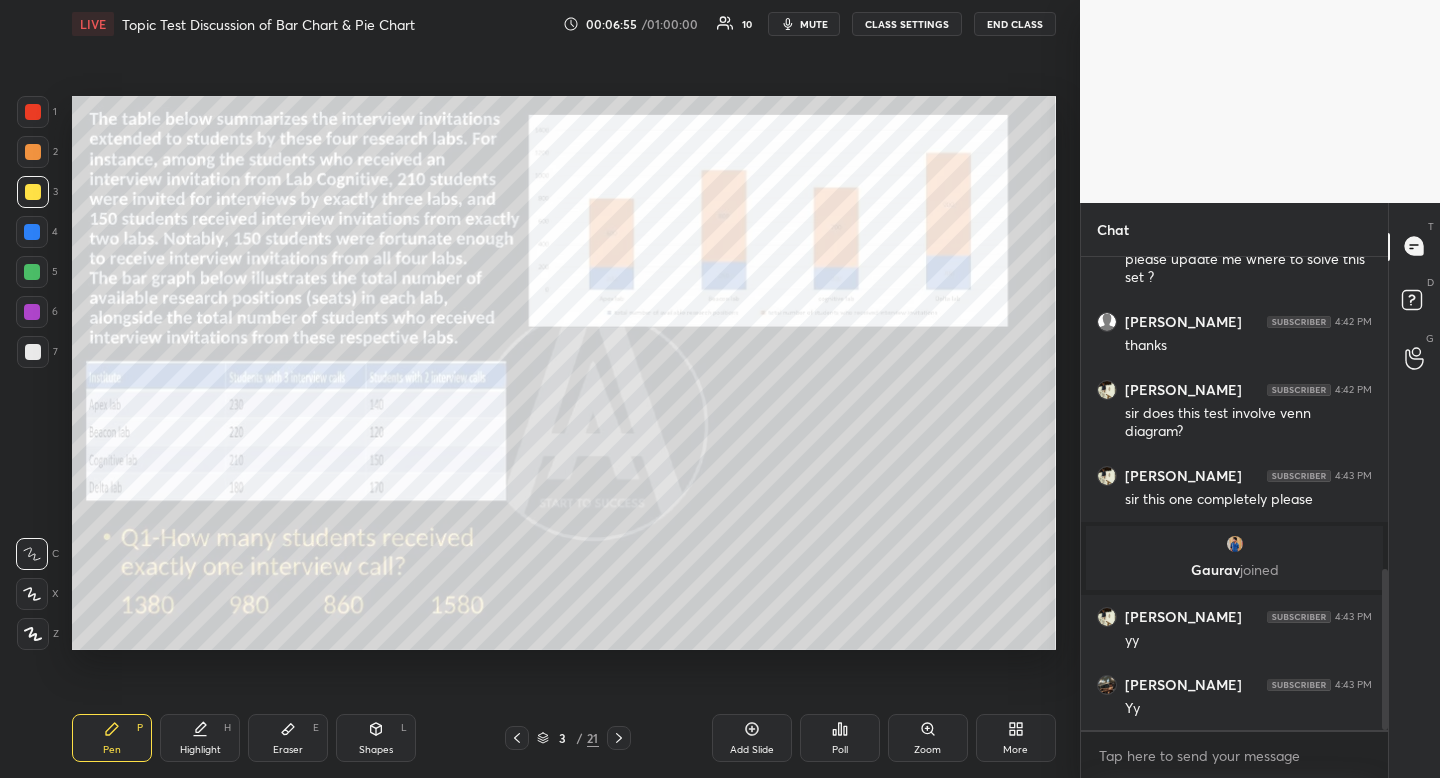 click on "Shapes" at bounding box center (376, 750) 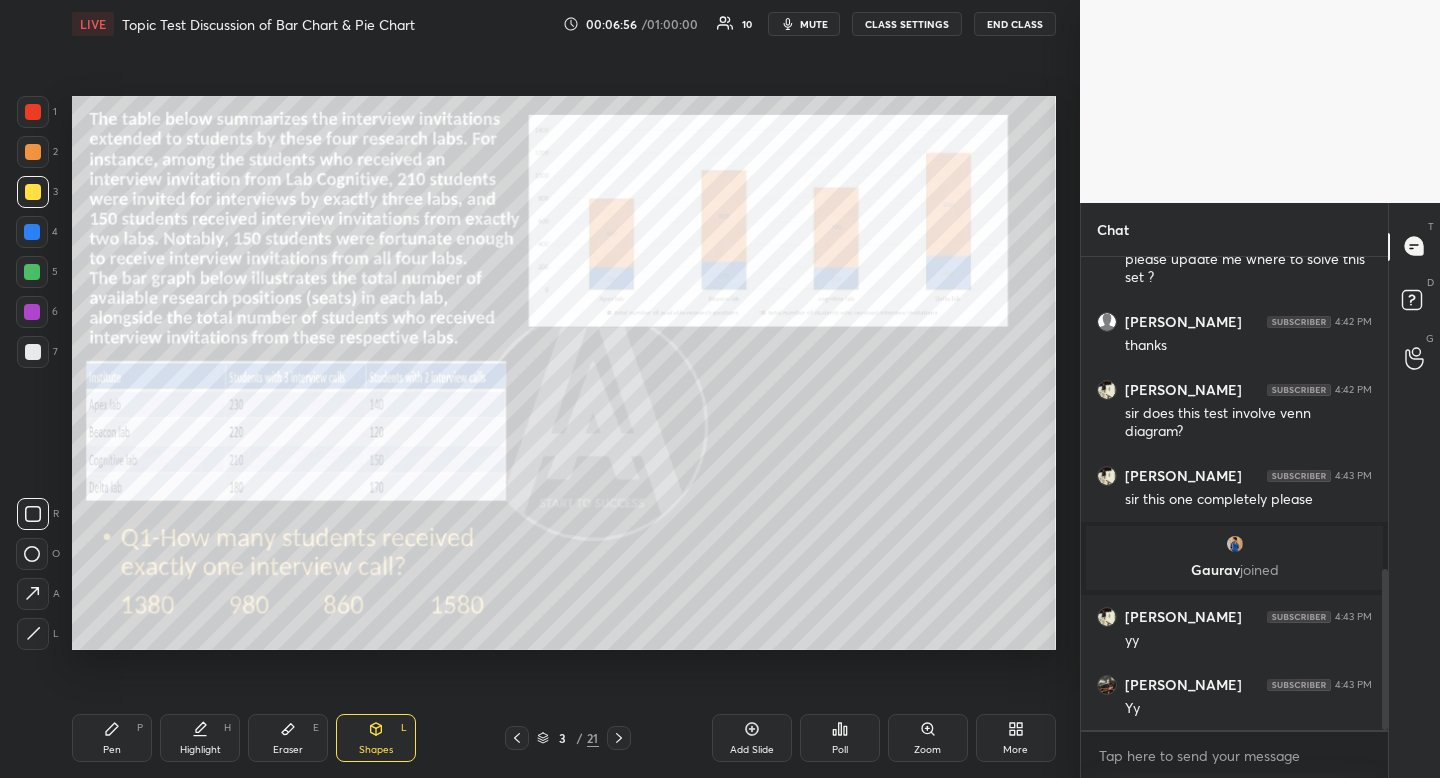 click 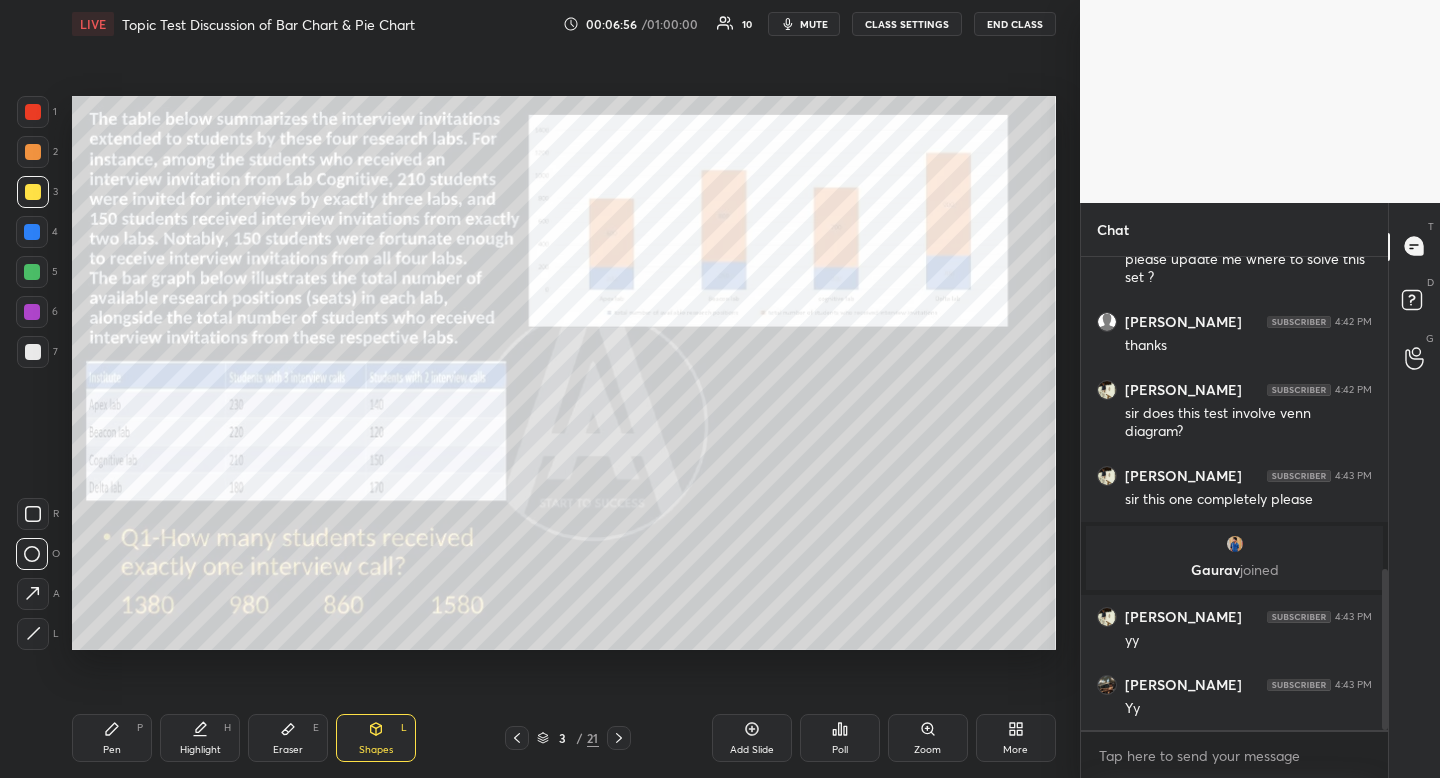 click at bounding box center (32, 554) 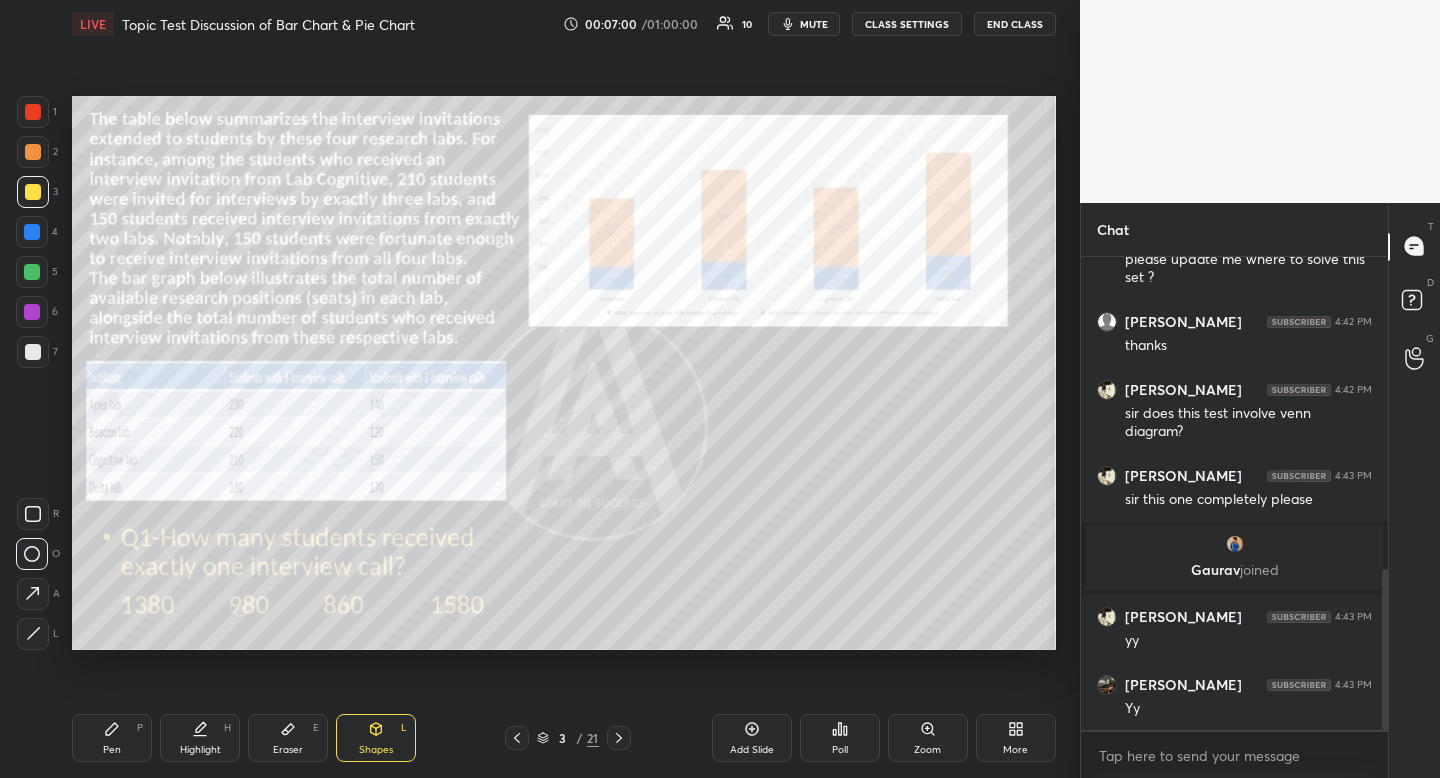 click on "Highlight H" at bounding box center (200, 738) 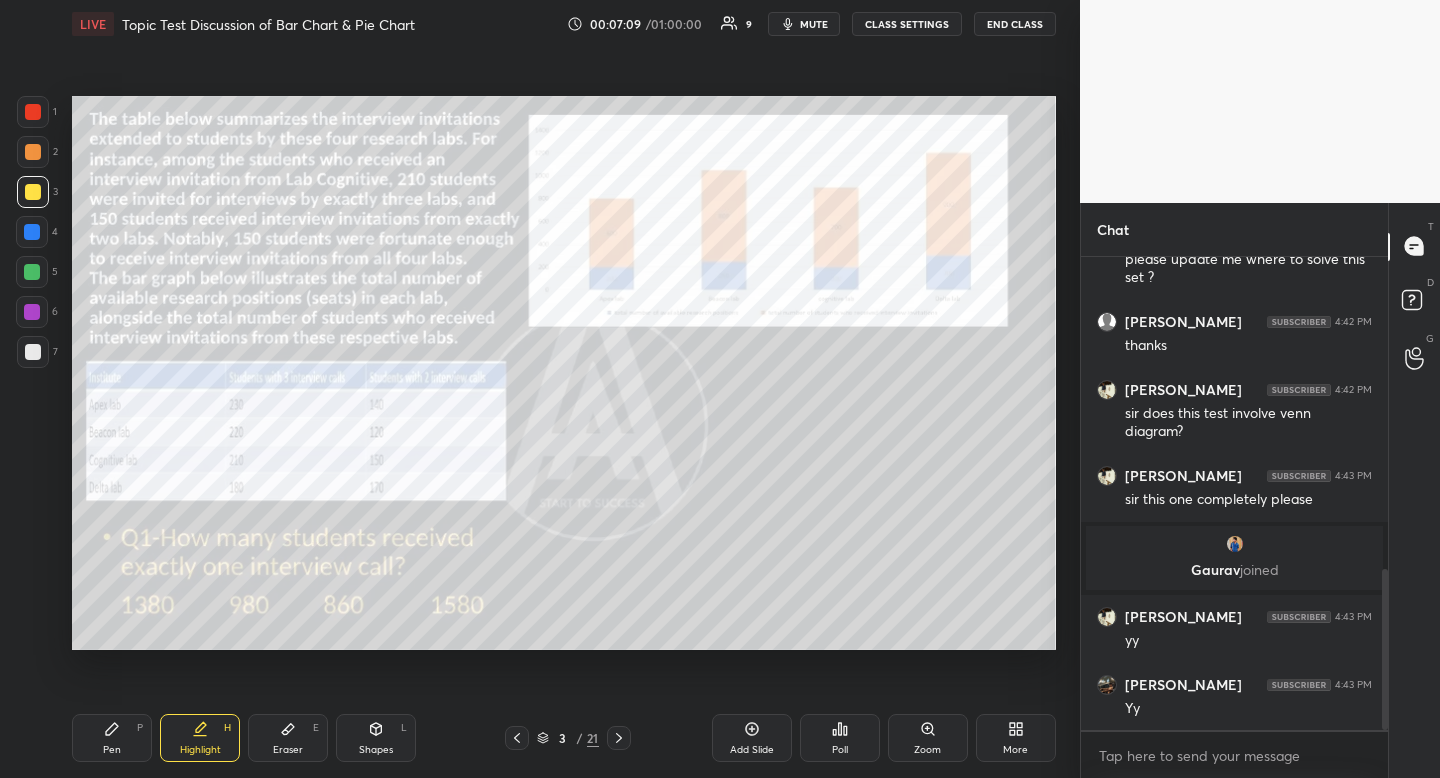 click on "Pen P" at bounding box center [112, 738] 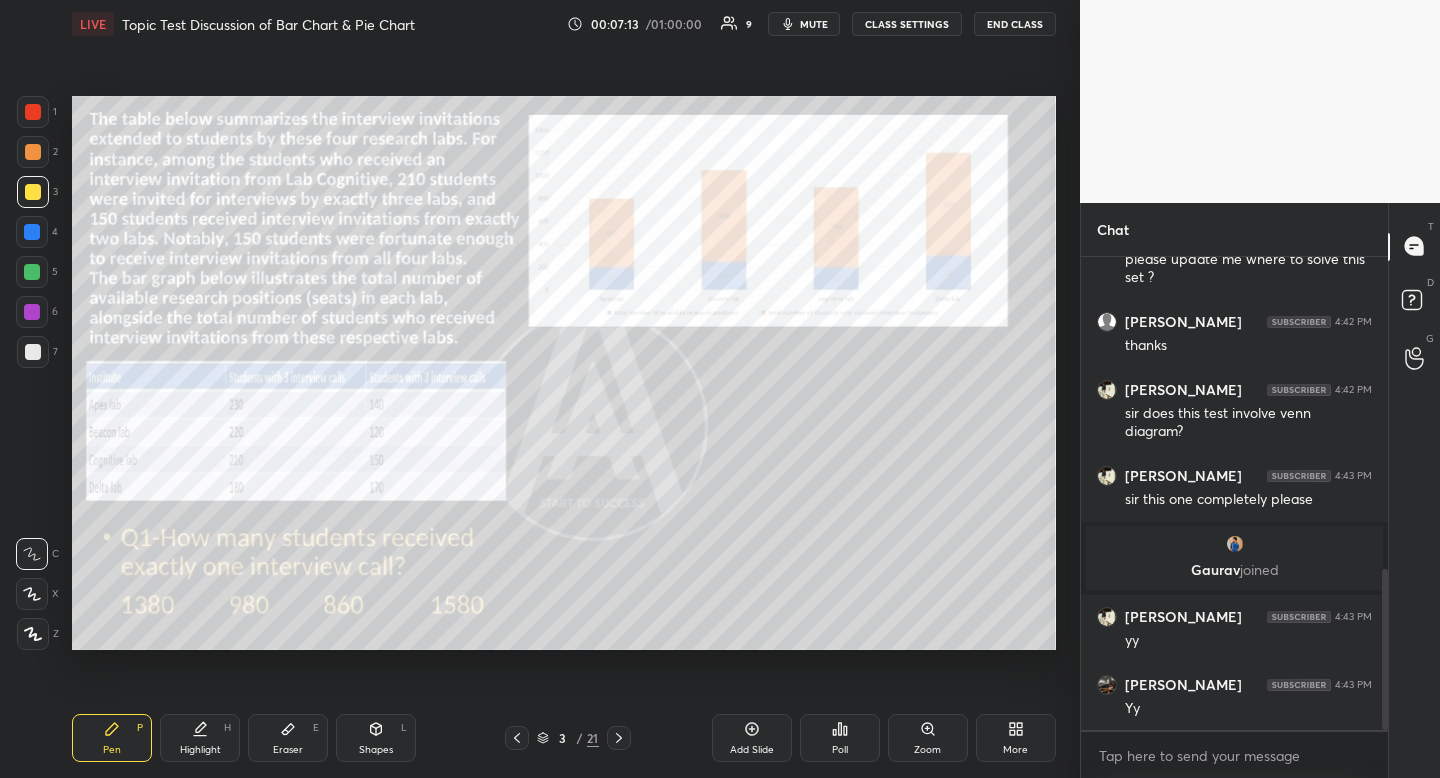 click 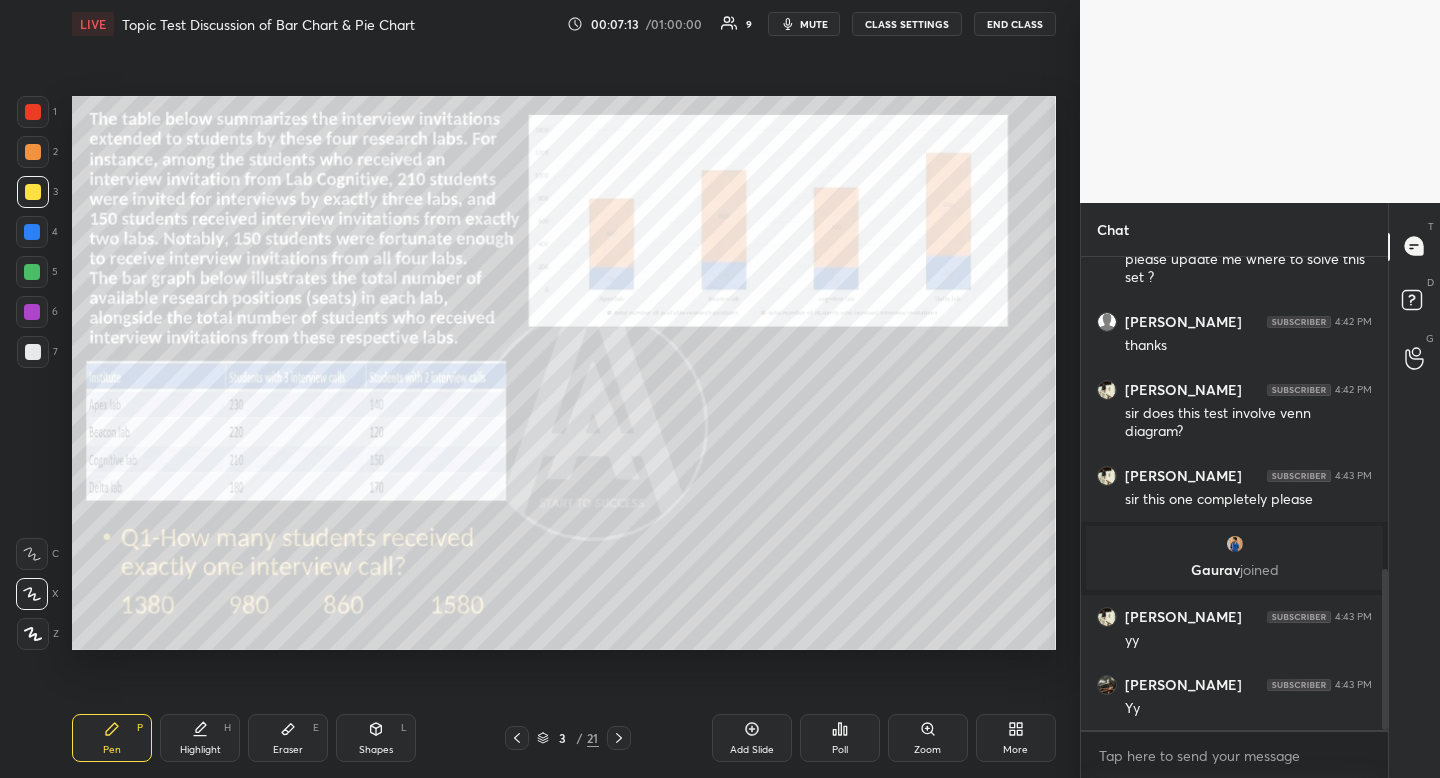 click 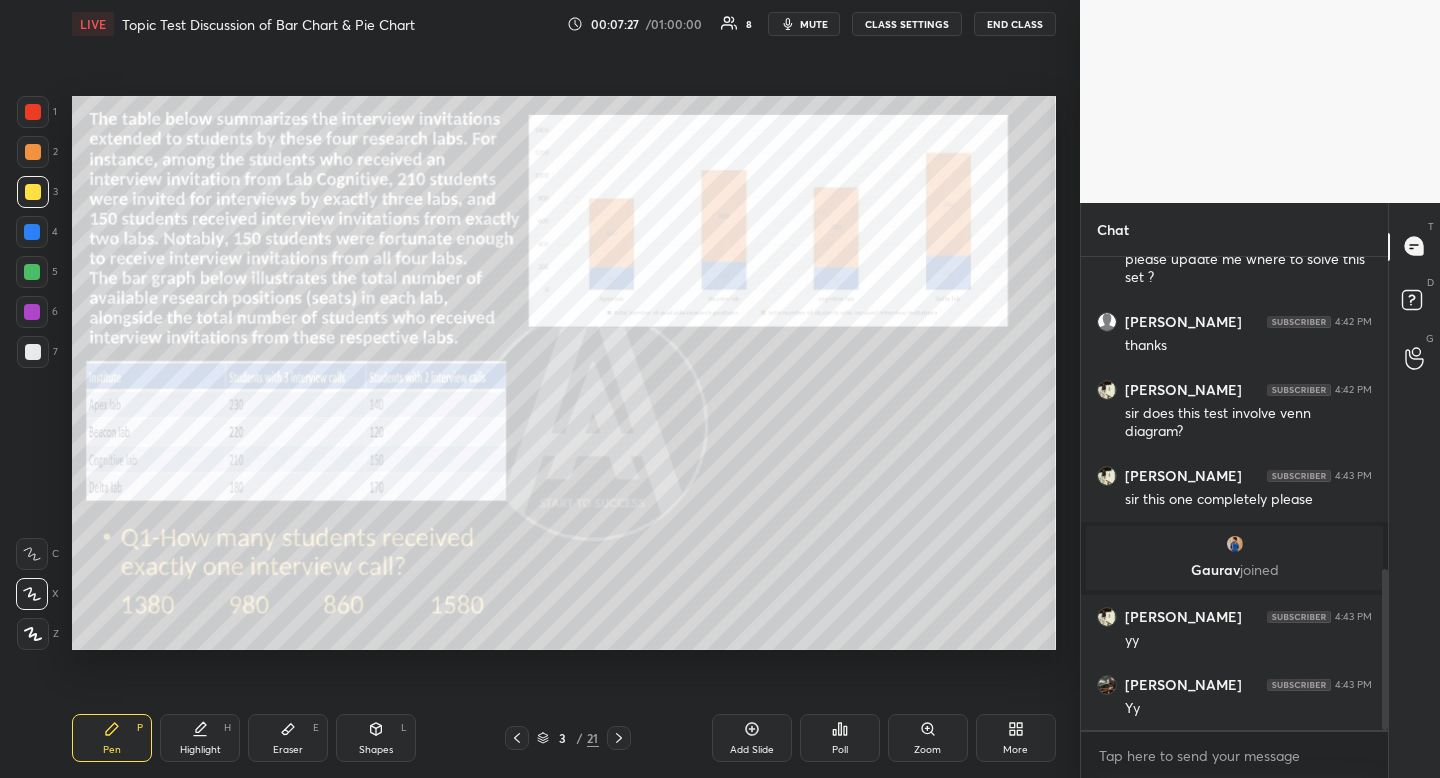click on "Highlight H" at bounding box center [200, 738] 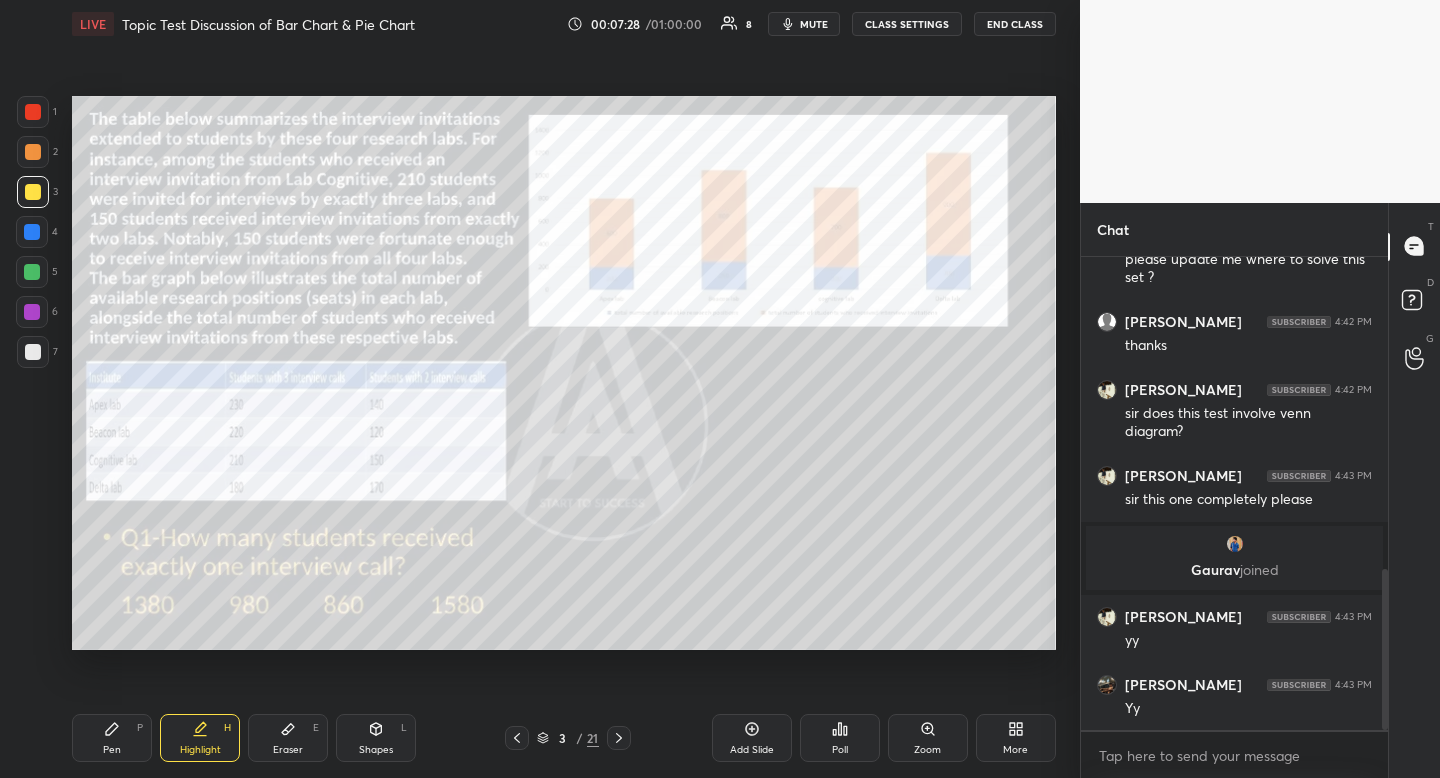 drag, startPoint x: 219, startPoint y: 726, endPoint x: 291, endPoint y: 684, distance: 83.35467 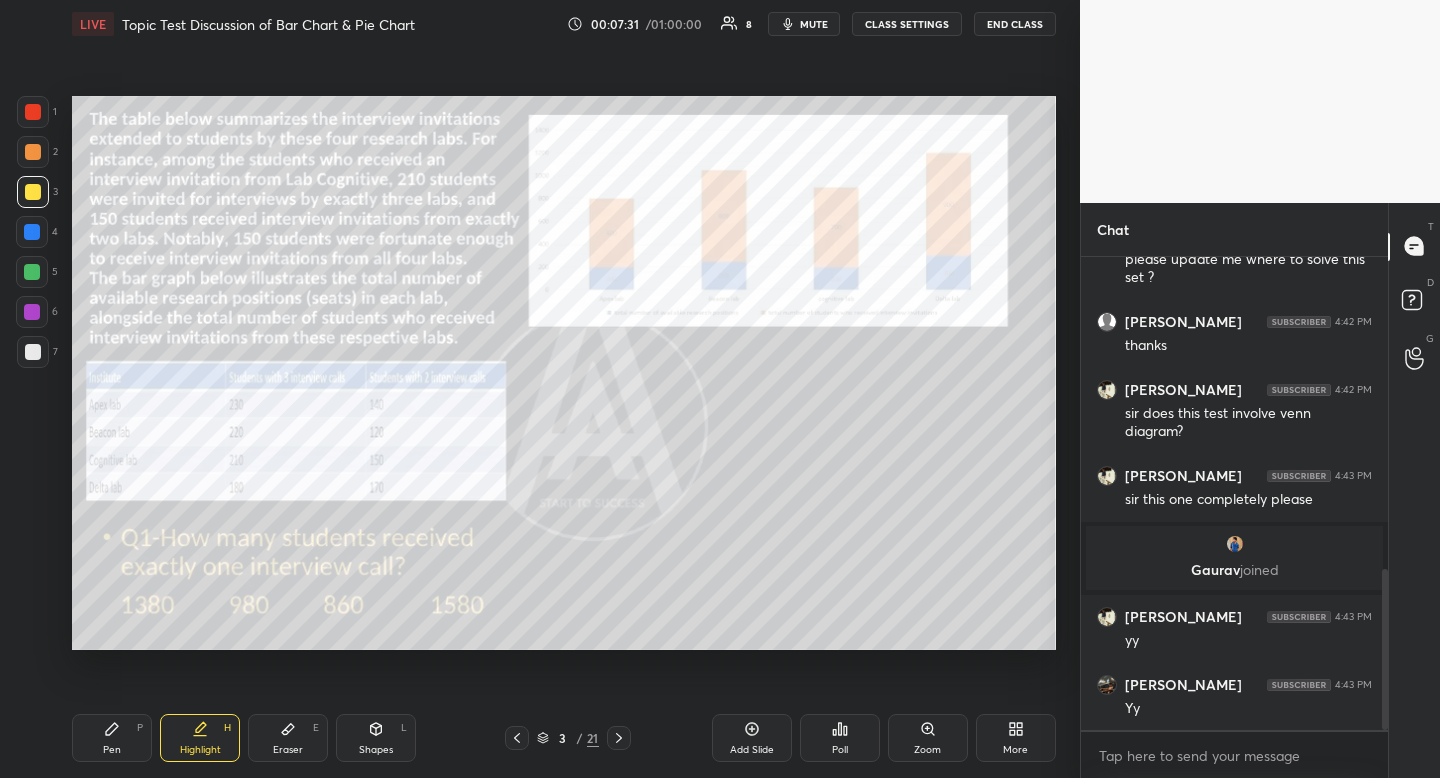 click on "Highlight" at bounding box center [200, 750] 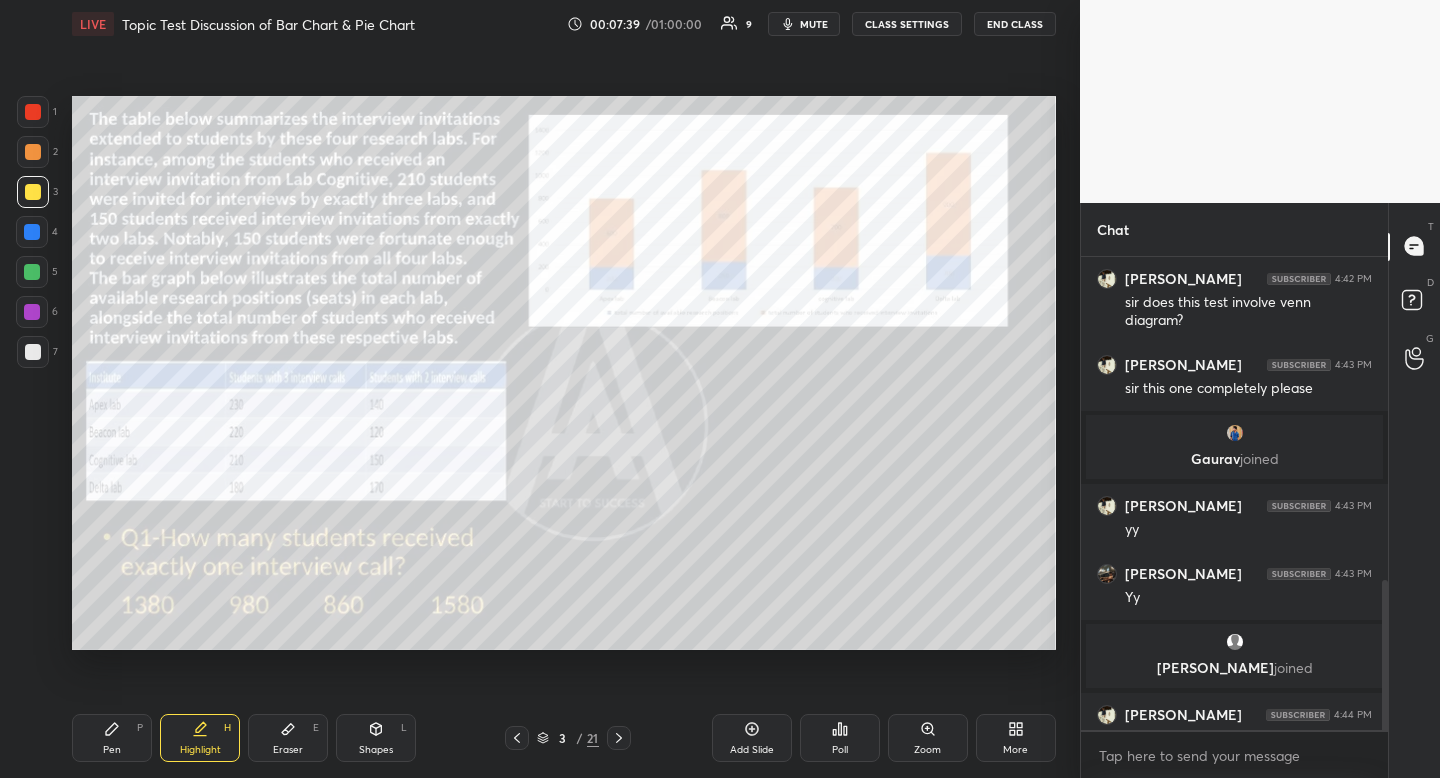 scroll, scrollTop: 1022, scrollLeft: 0, axis: vertical 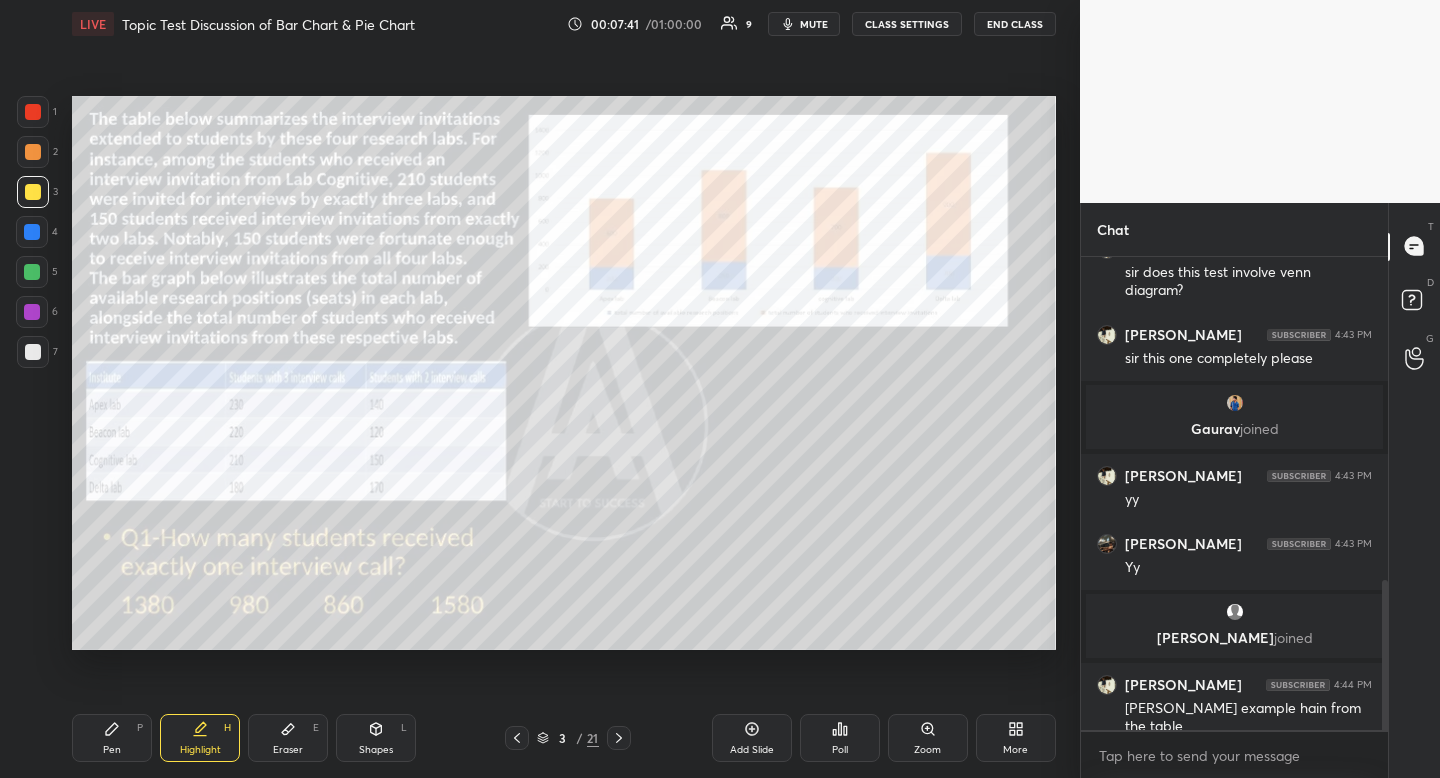 click on "Pen" at bounding box center (112, 750) 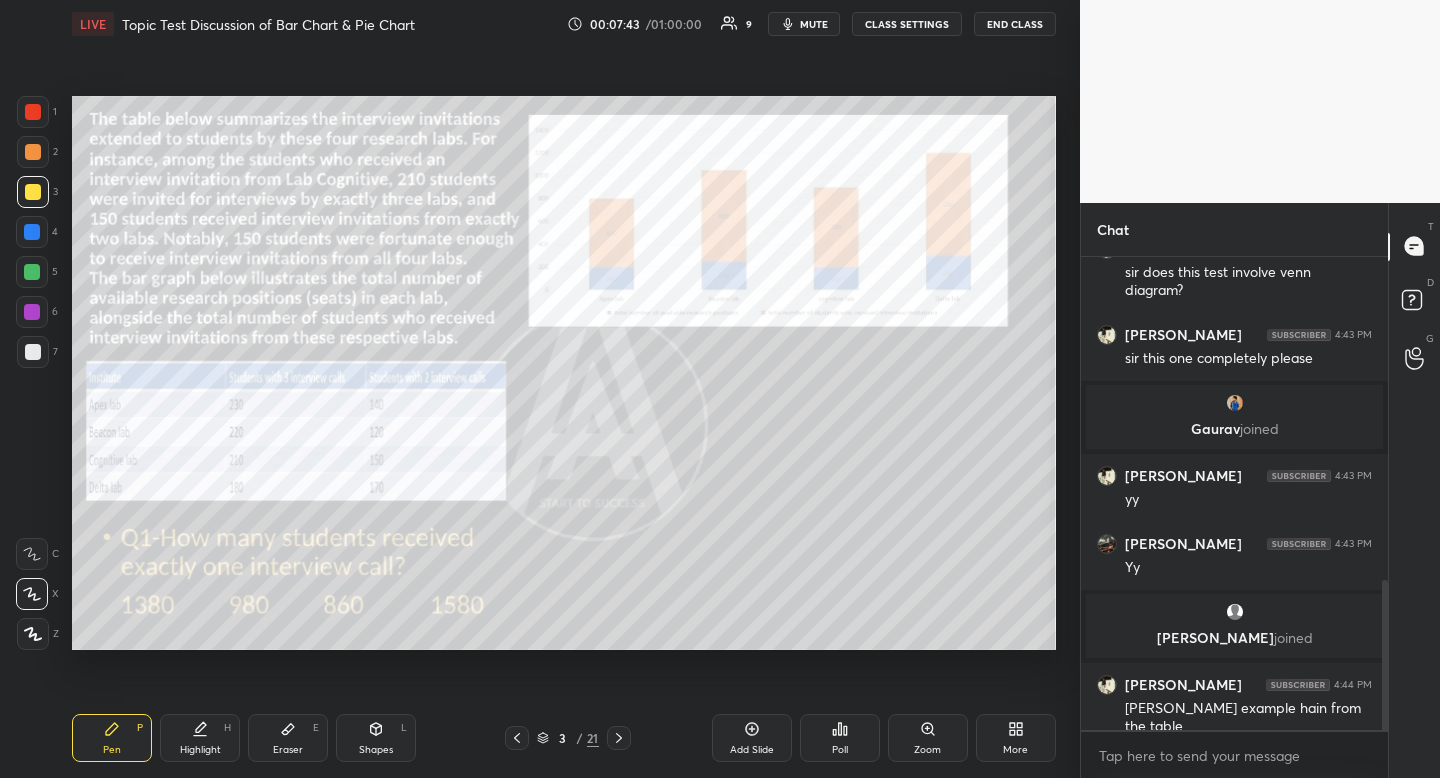 click at bounding box center [32, 272] 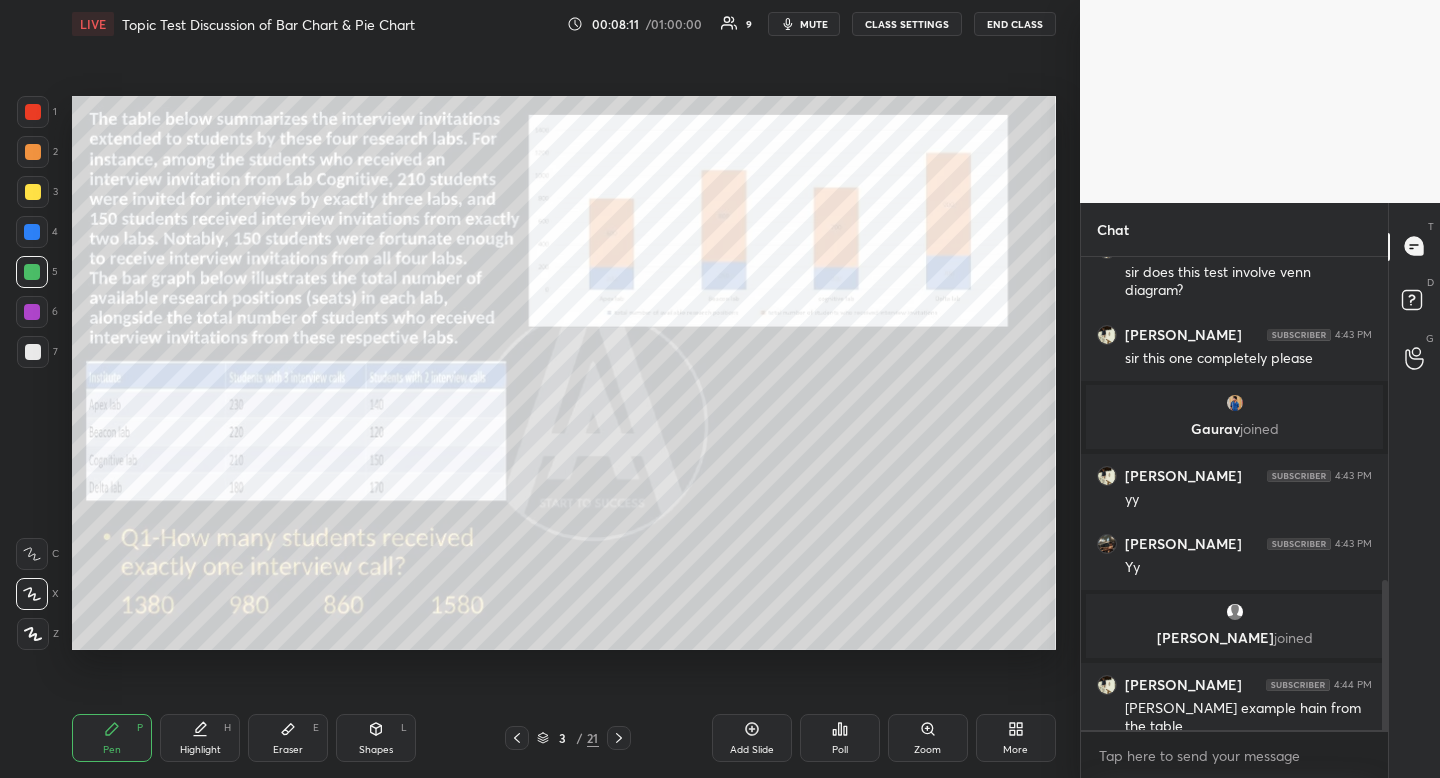 scroll, scrollTop: 1090, scrollLeft: 0, axis: vertical 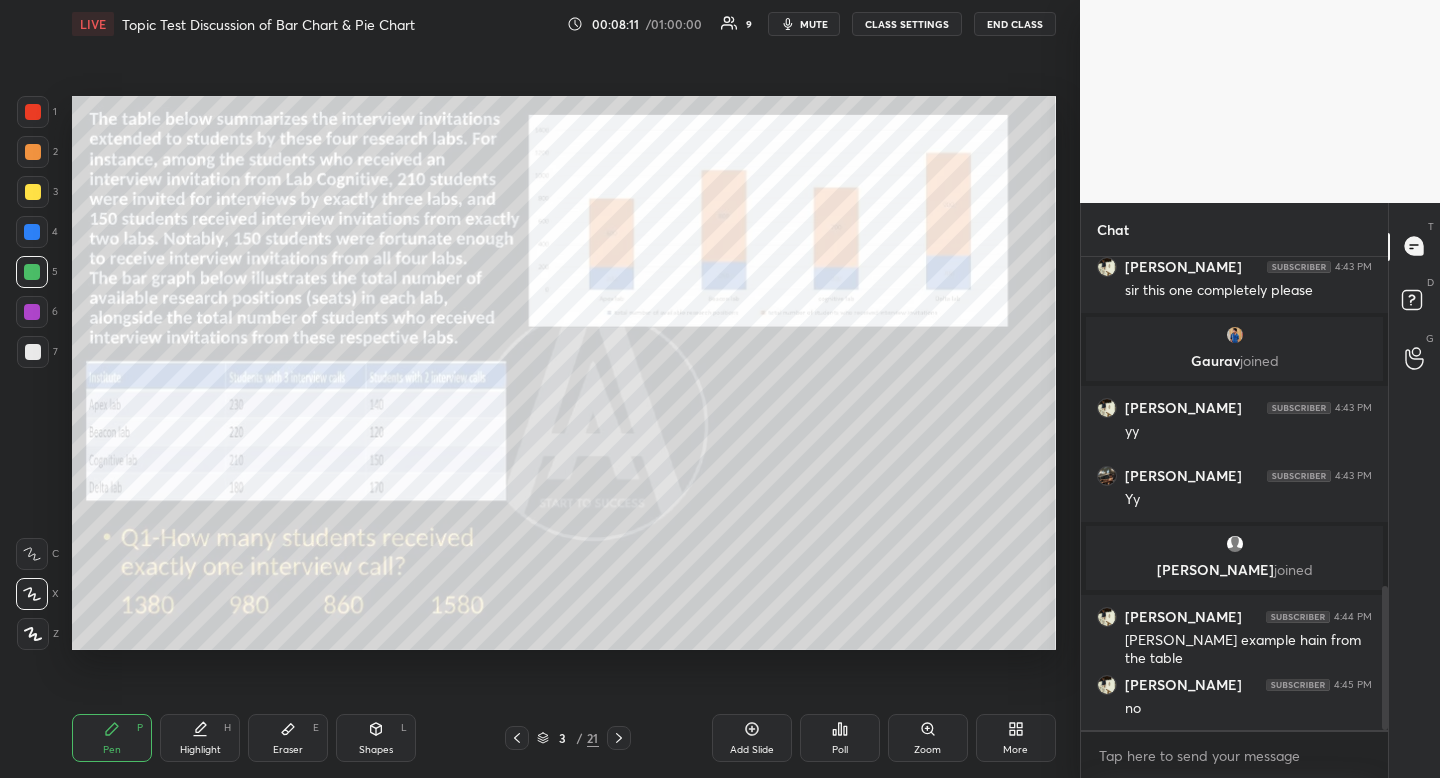 click on "Eraser E" at bounding box center (288, 738) 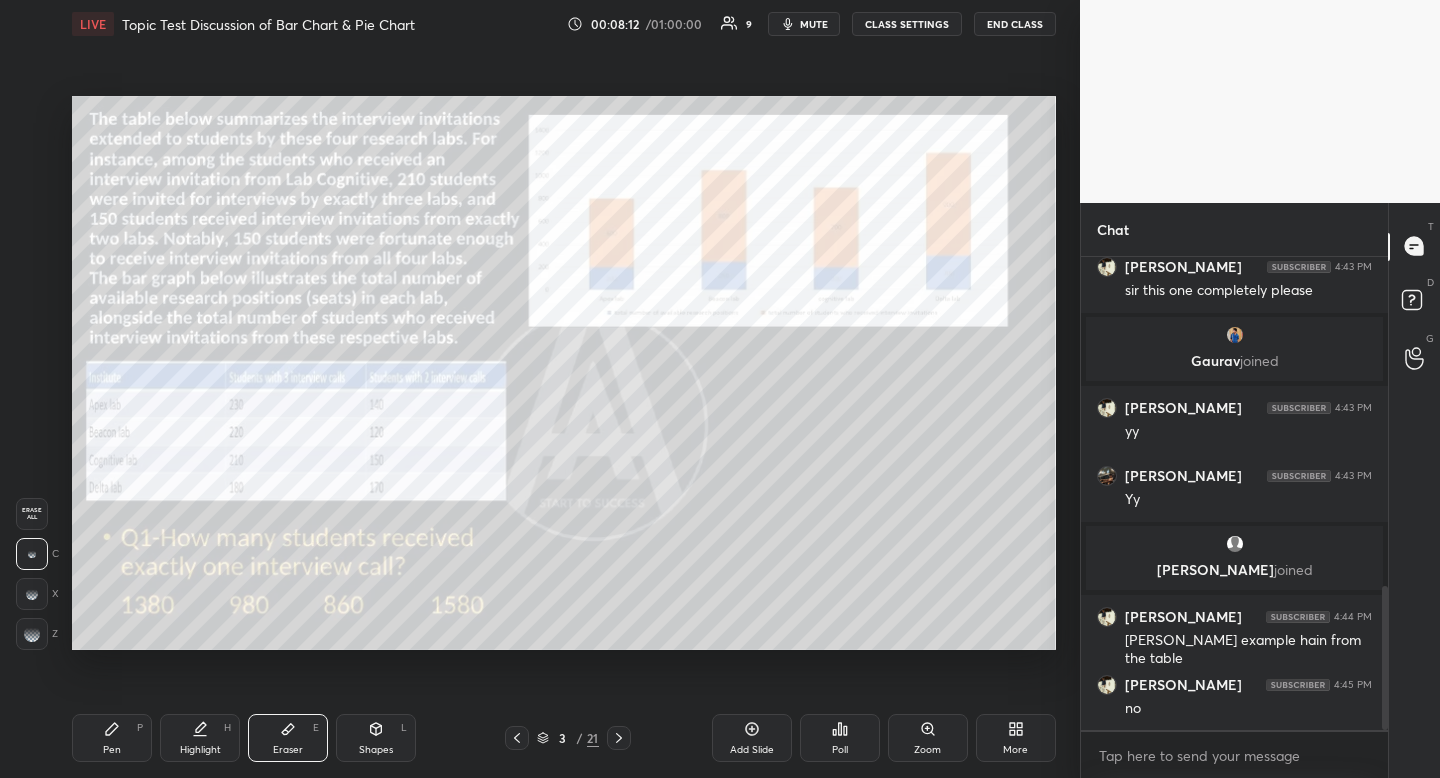 drag, startPoint x: 290, startPoint y: 732, endPoint x: 511, endPoint y: 665, distance: 230.93289 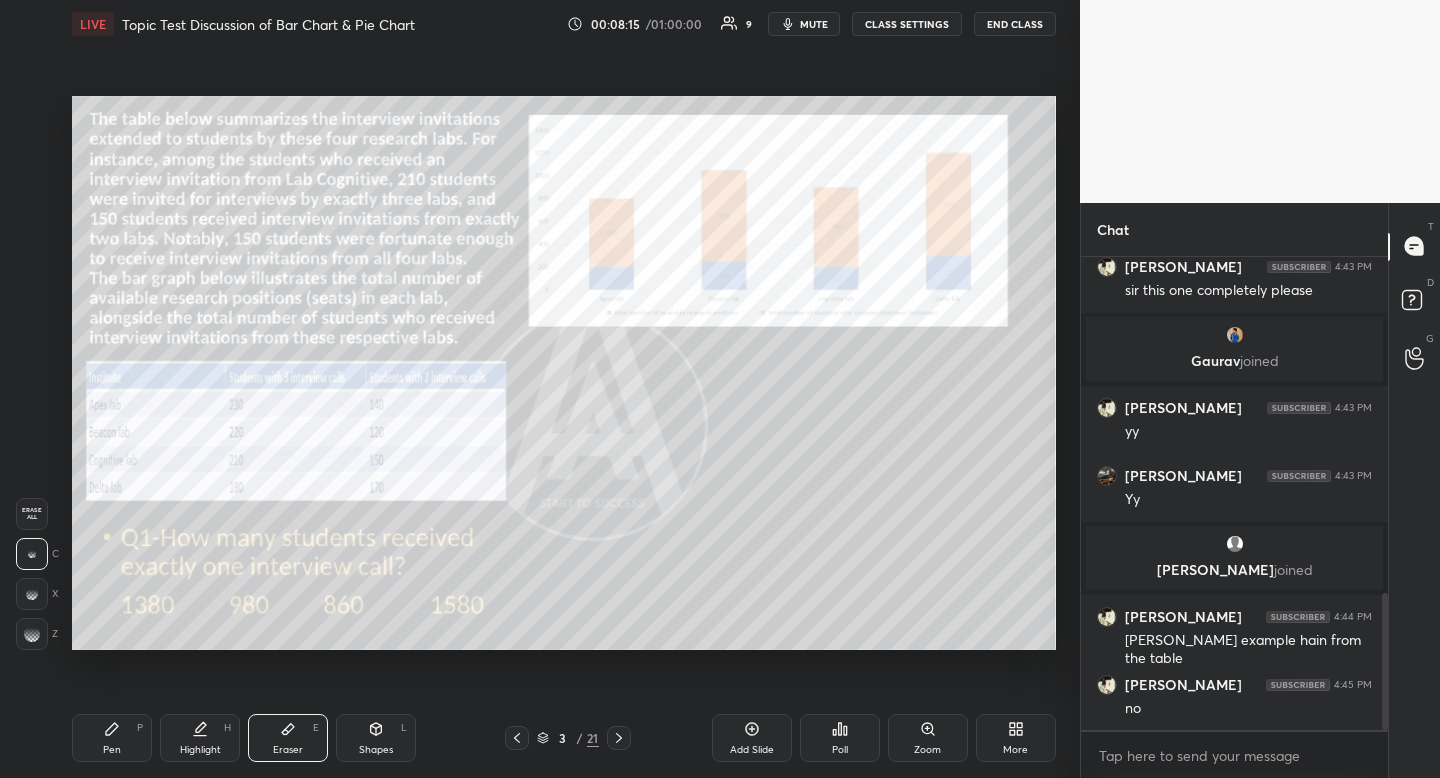 scroll, scrollTop: 1163, scrollLeft: 0, axis: vertical 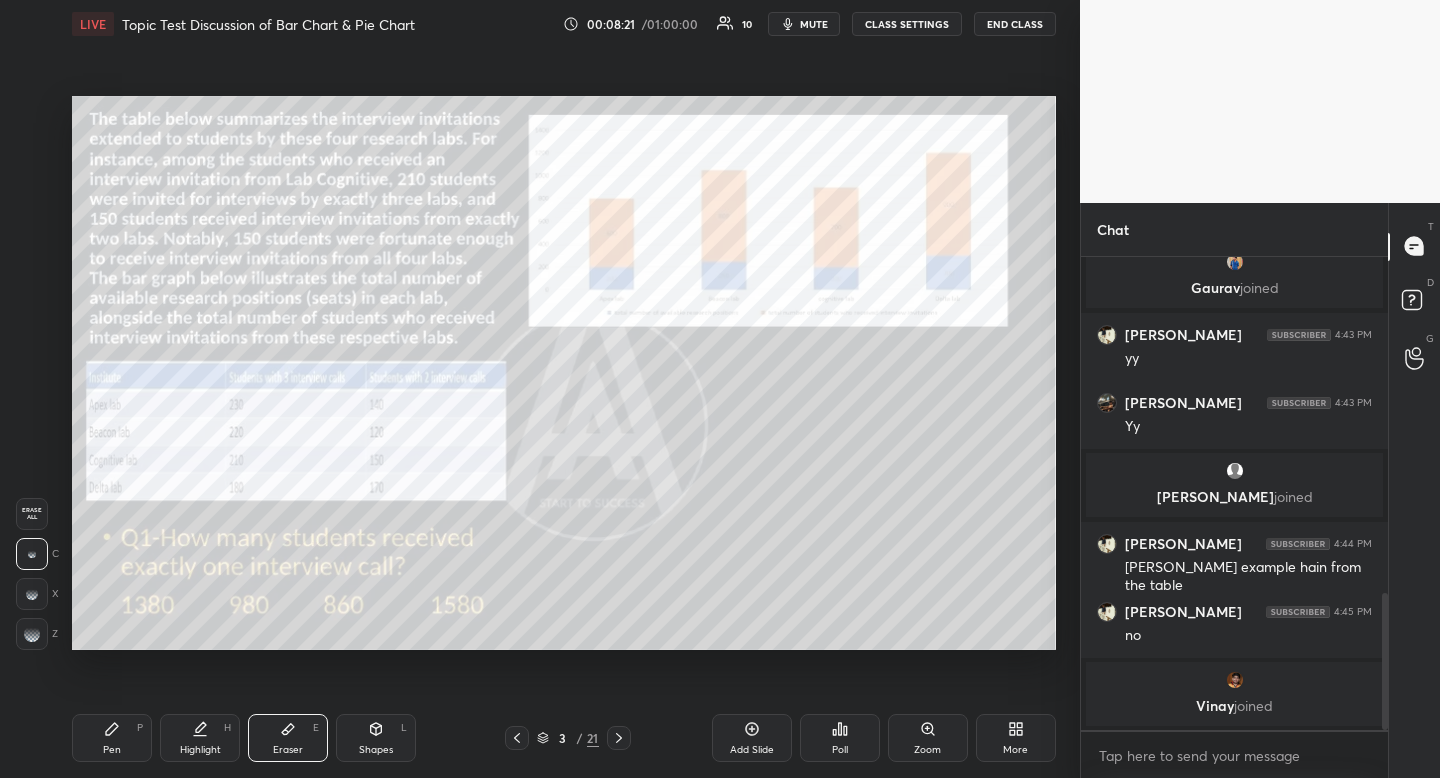 click 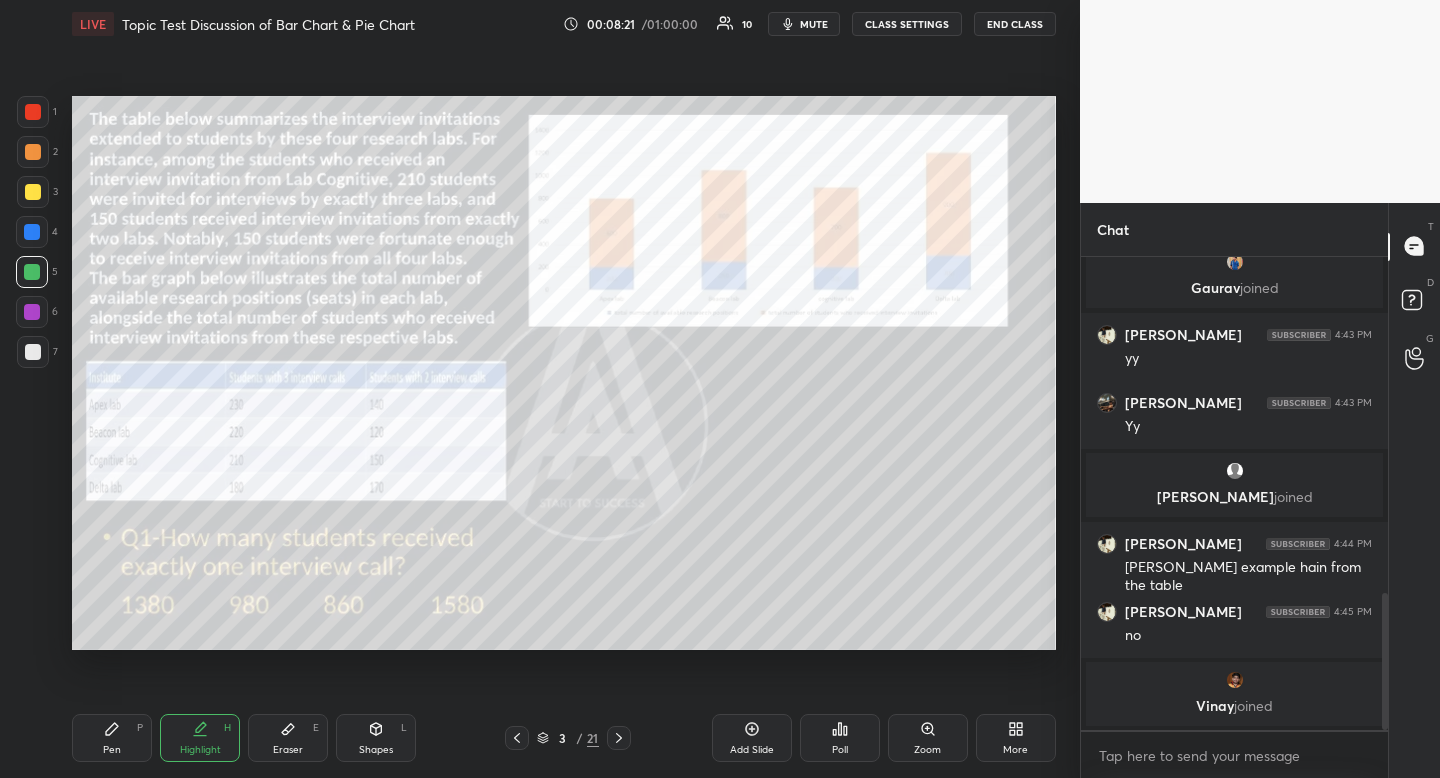 drag, startPoint x: 201, startPoint y: 728, endPoint x: 280, endPoint y: 693, distance: 86.40602 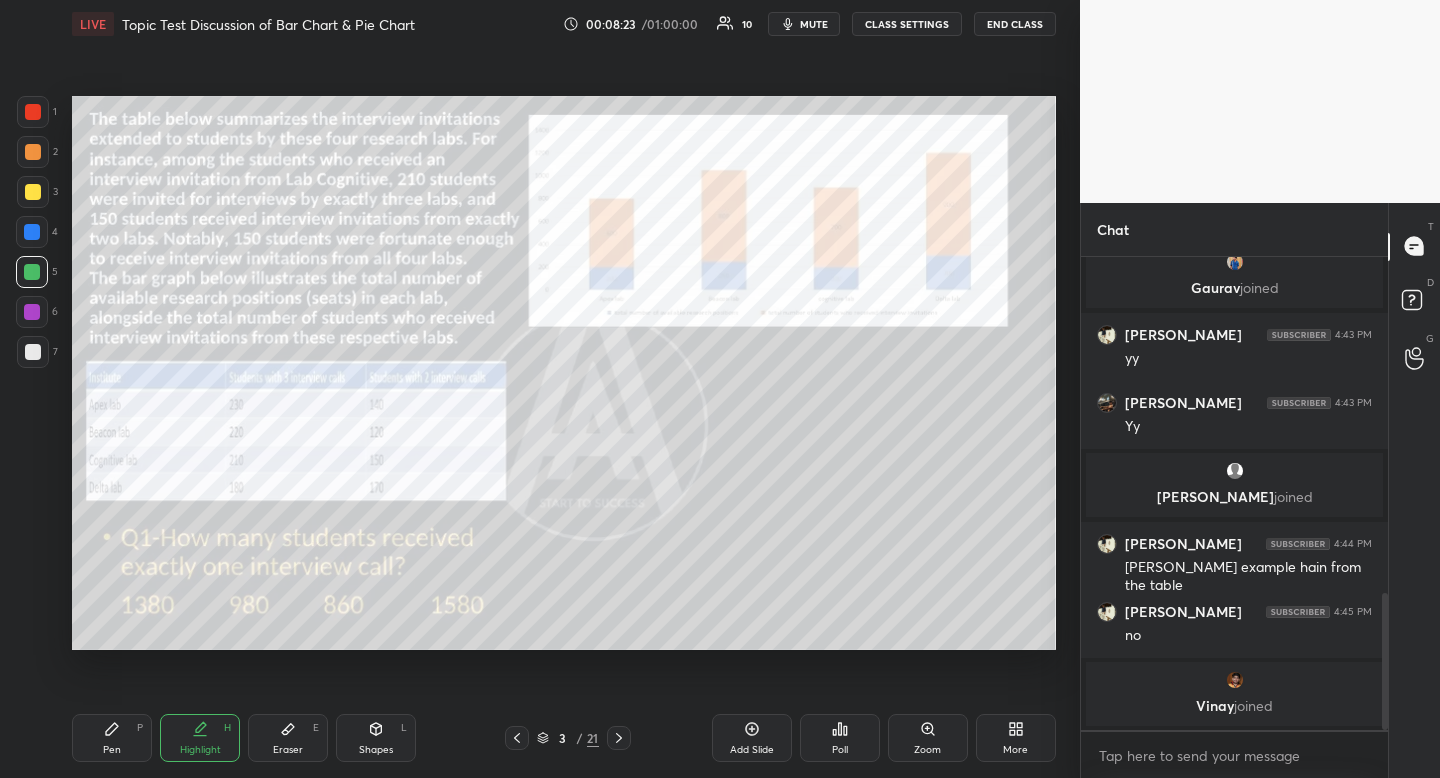 click on "Pen P" at bounding box center (112, 738) 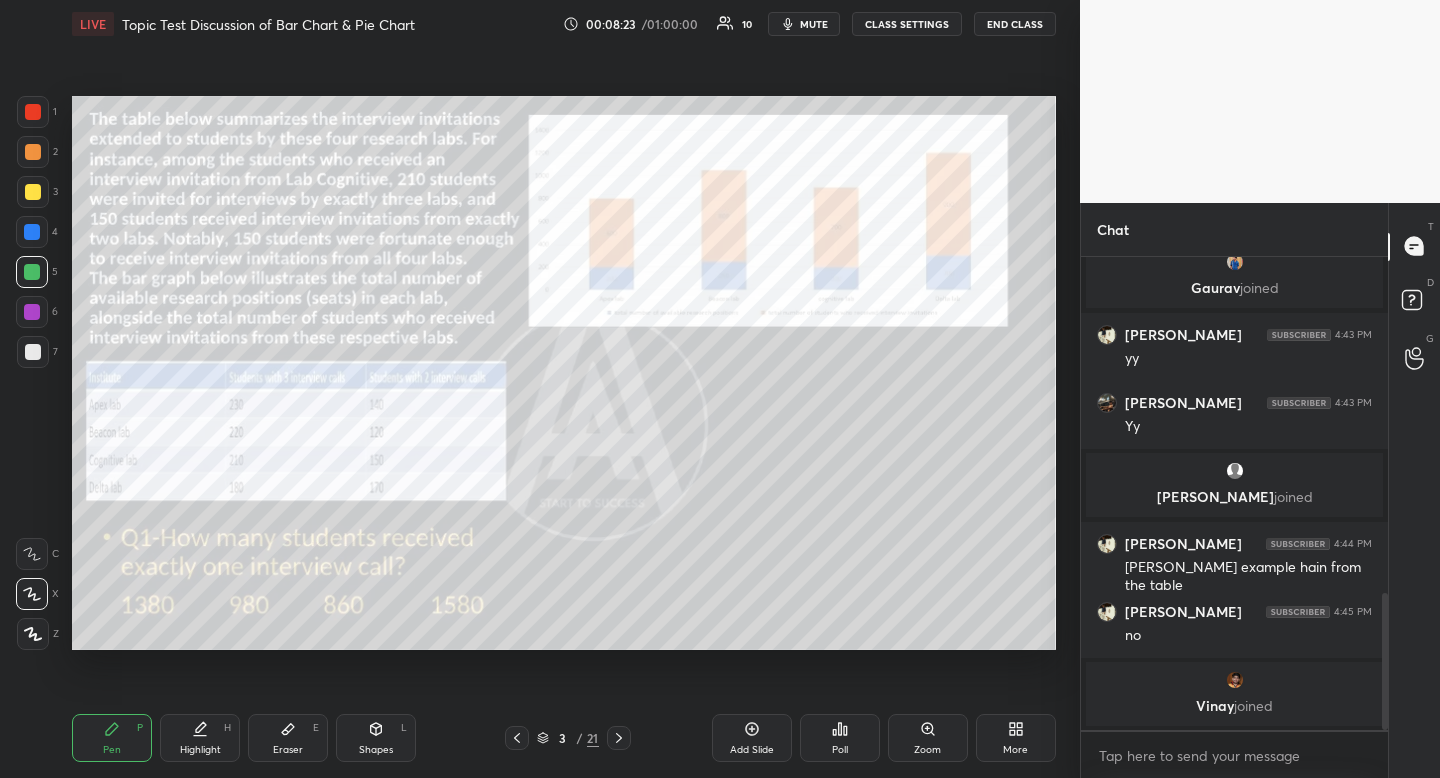 drag, startPoint x: 100, startPoint y: 732, endPoint x: 237, endPoint y: 712, distance: 138.45216 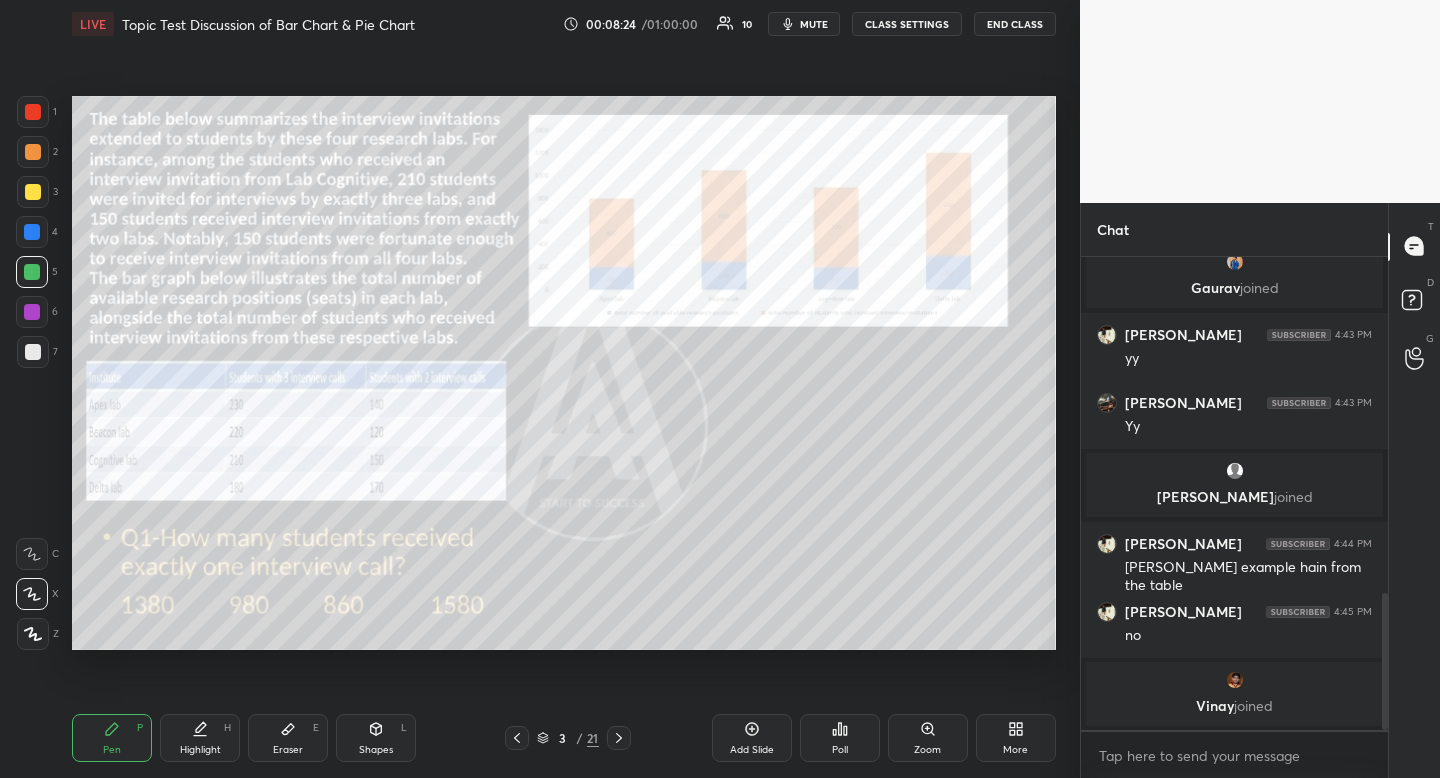click on "Eraser E" at bounding box center [288, 738] 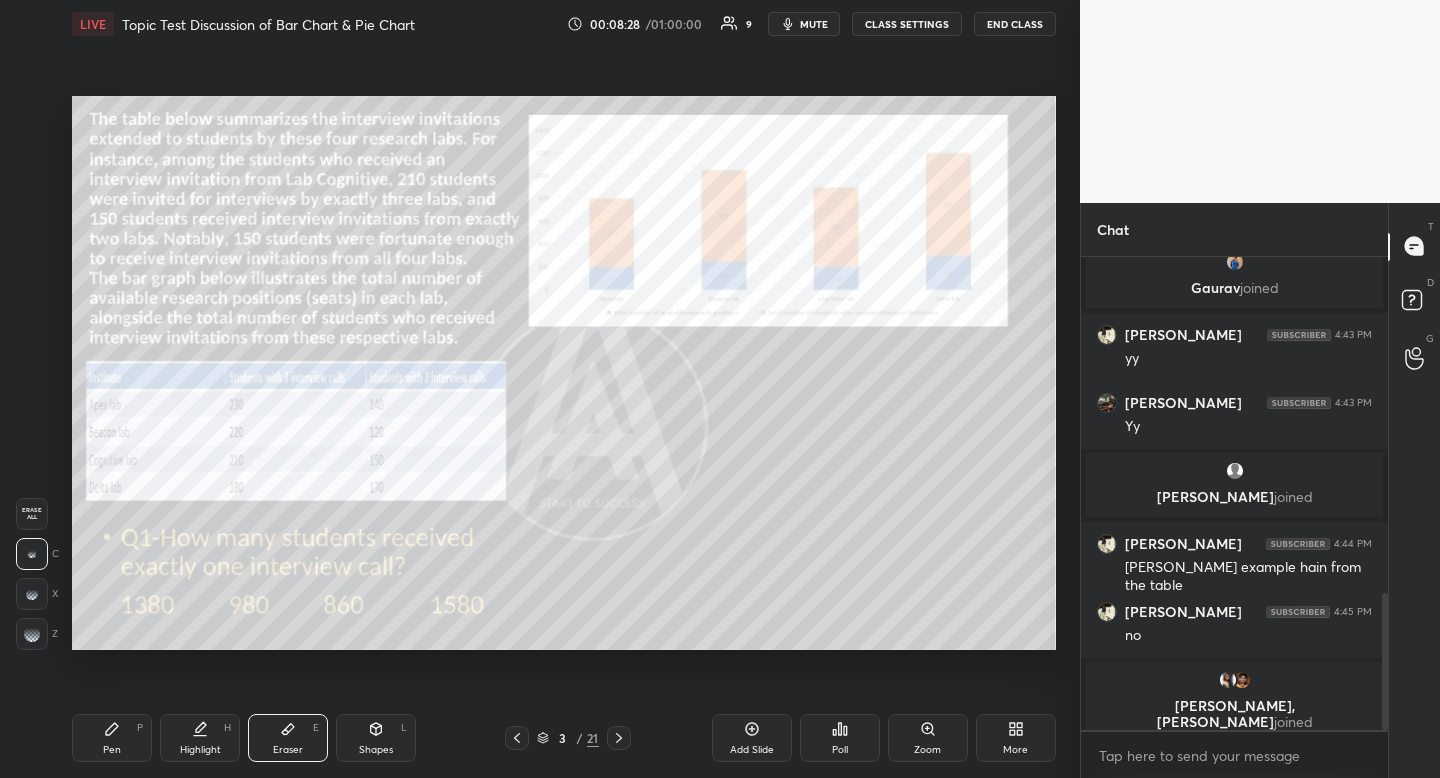 click at bounding box center [32, 634] 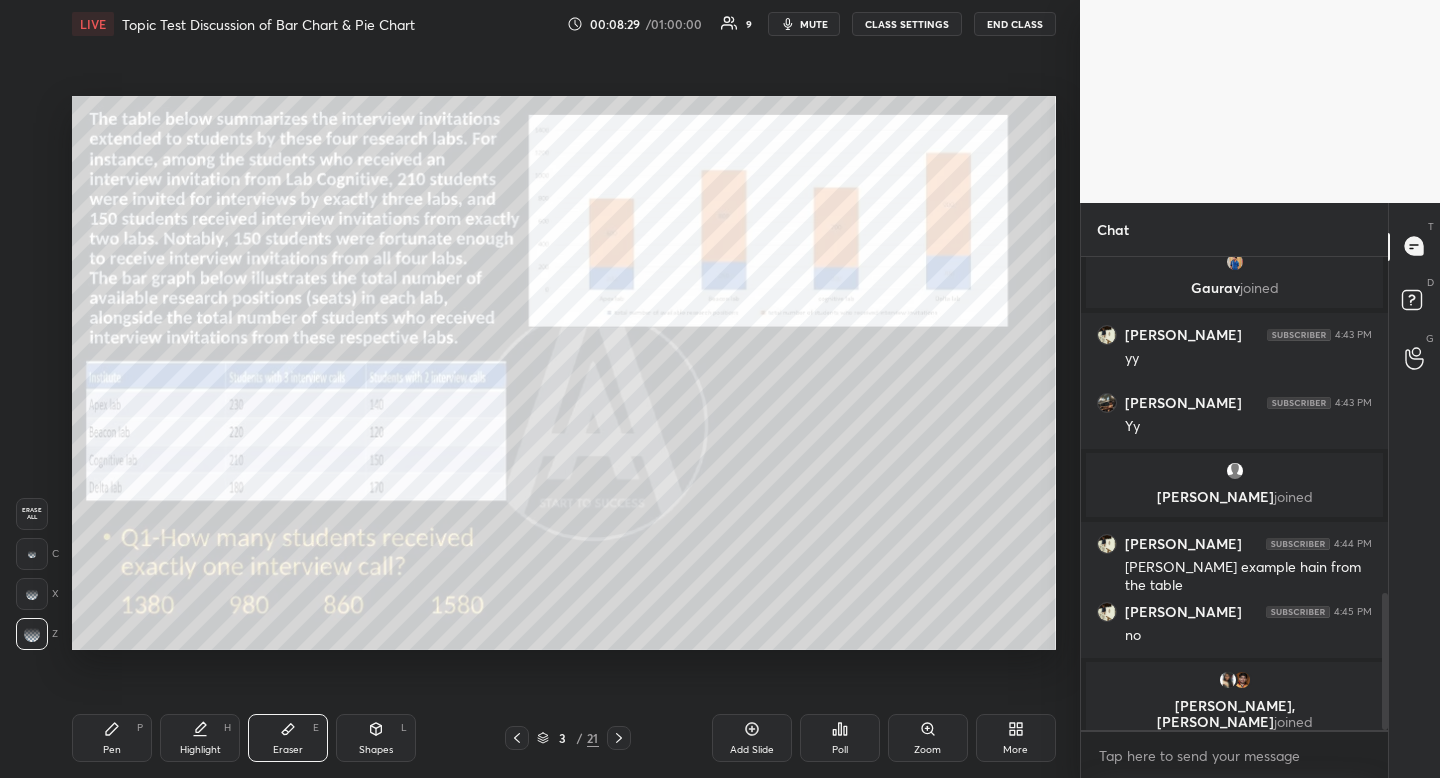 drag, startPoint x: 35, startPoint y: 642, endPoint x: 66, endPoint y: 631, distance: 32.89377 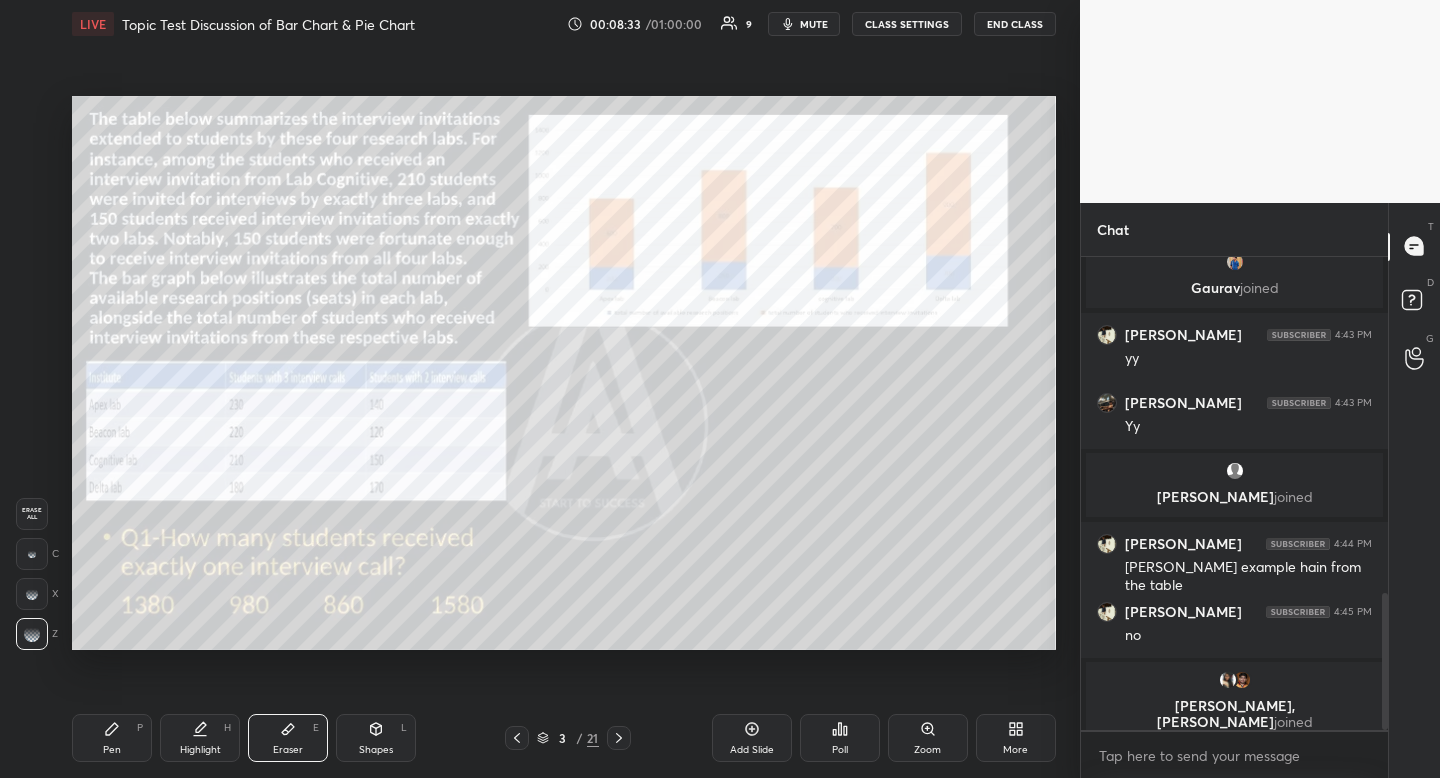 click on "Pen P" at bounding box center (112, 738) 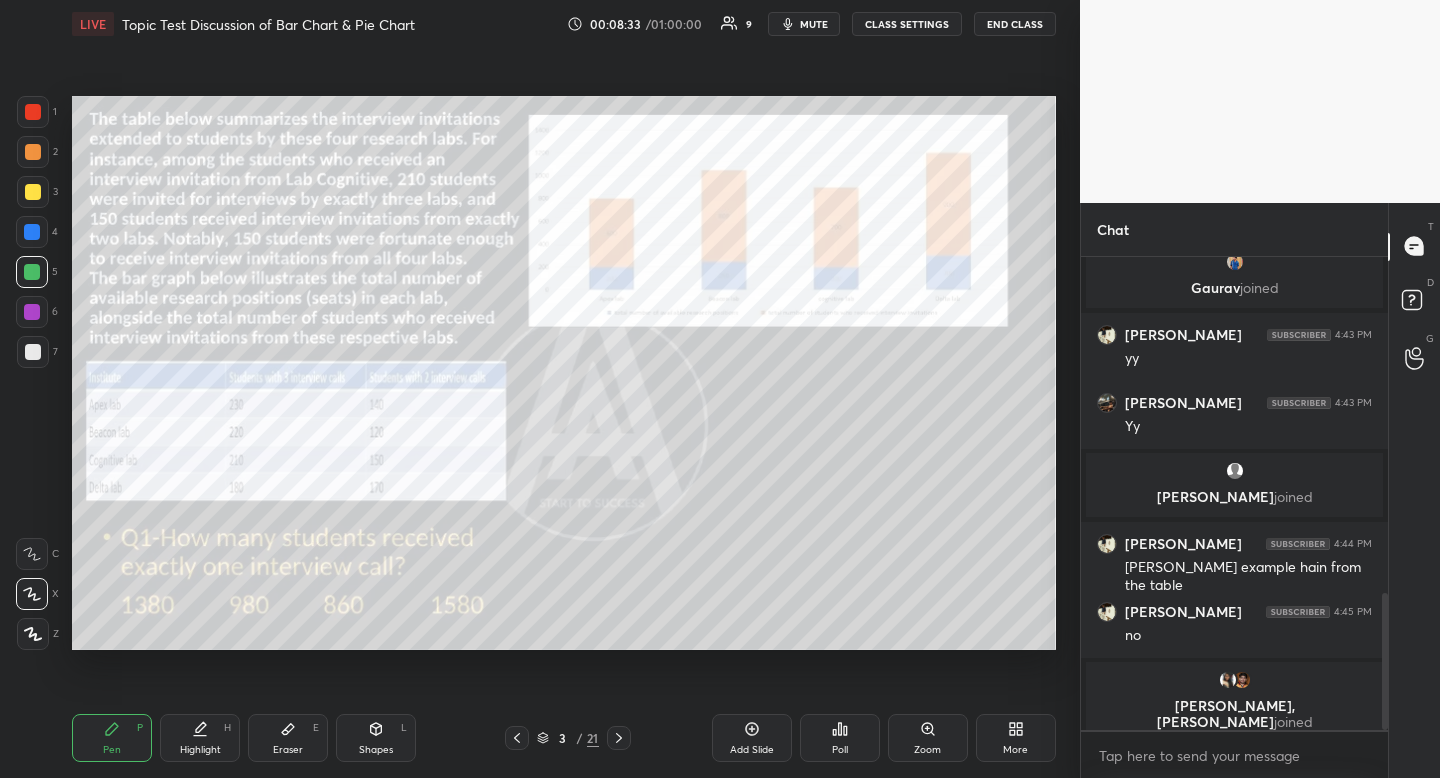 drag, startPoint x: 125, startPoint y: 736, endPoint x: 148, endPoint y: 670, distance: 69.89278 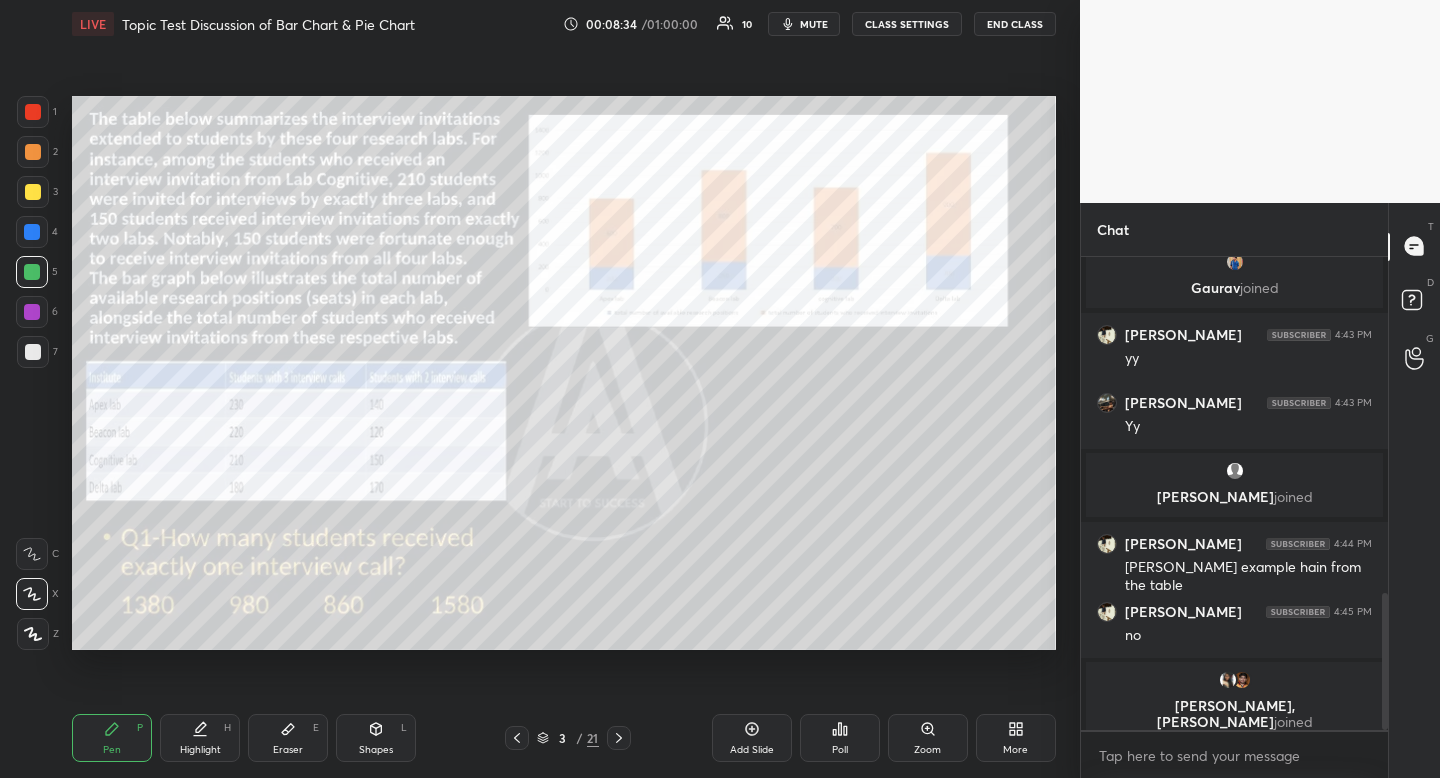 click at bounding box center (33, 352) 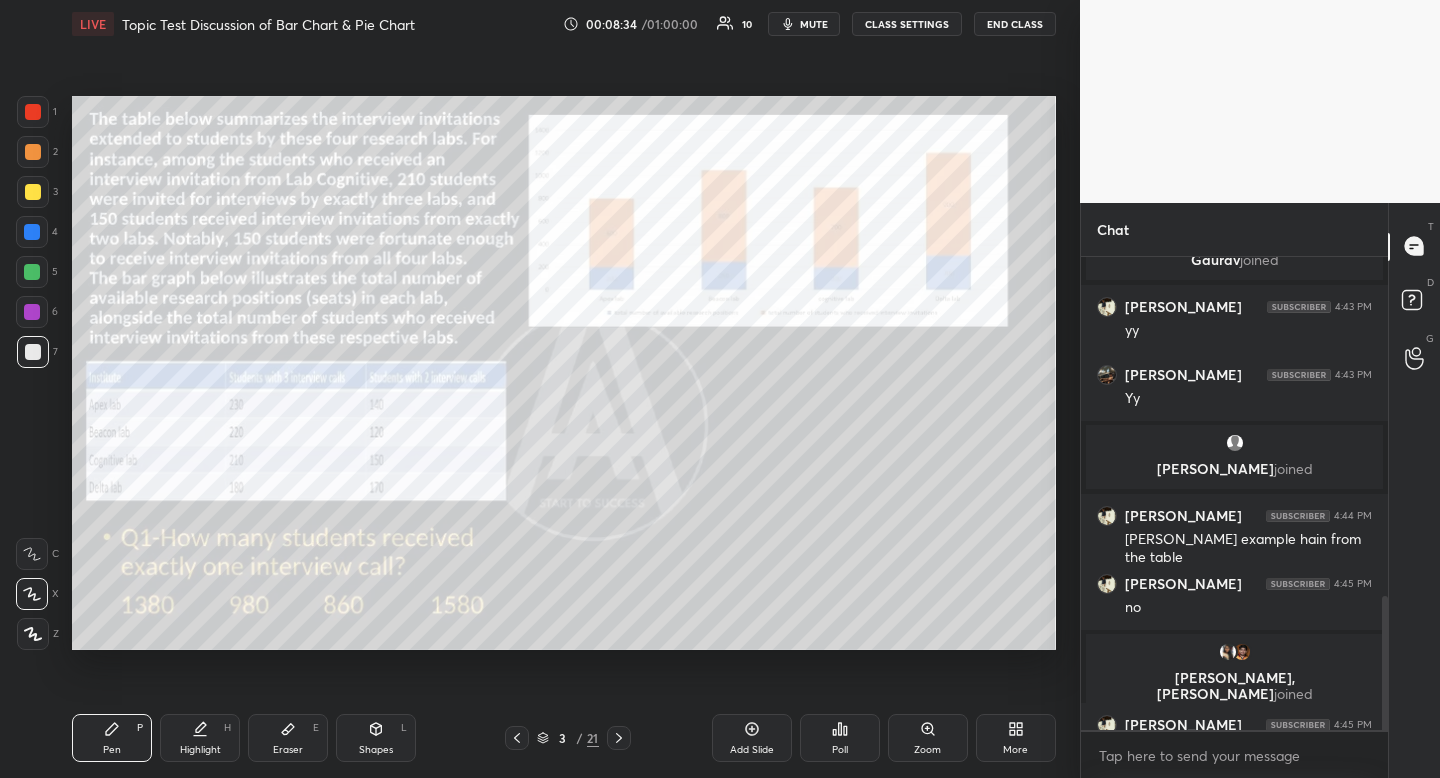 scroll, scrollTop: 1203, scrollLeft: 0, axis: vertical 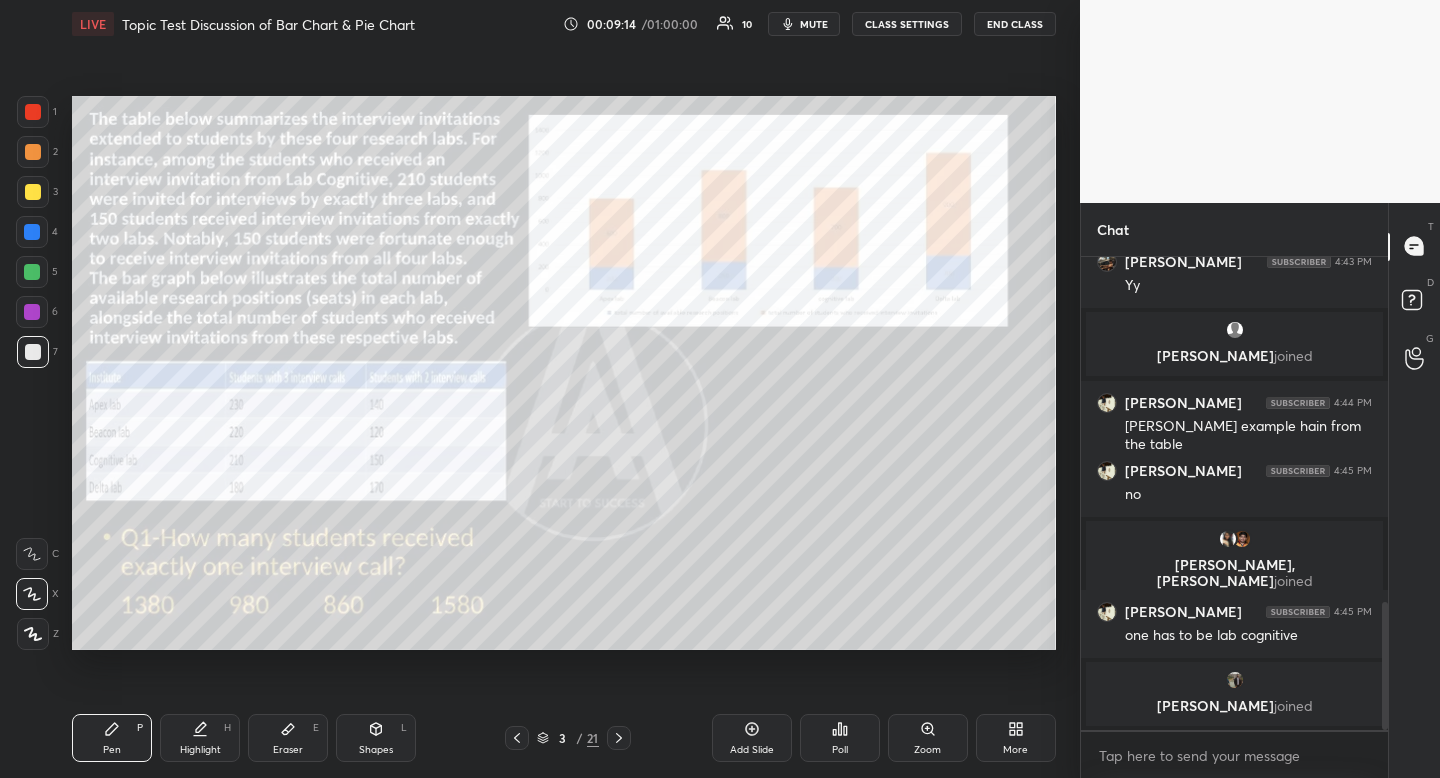 click at bounding box center (33, 192) 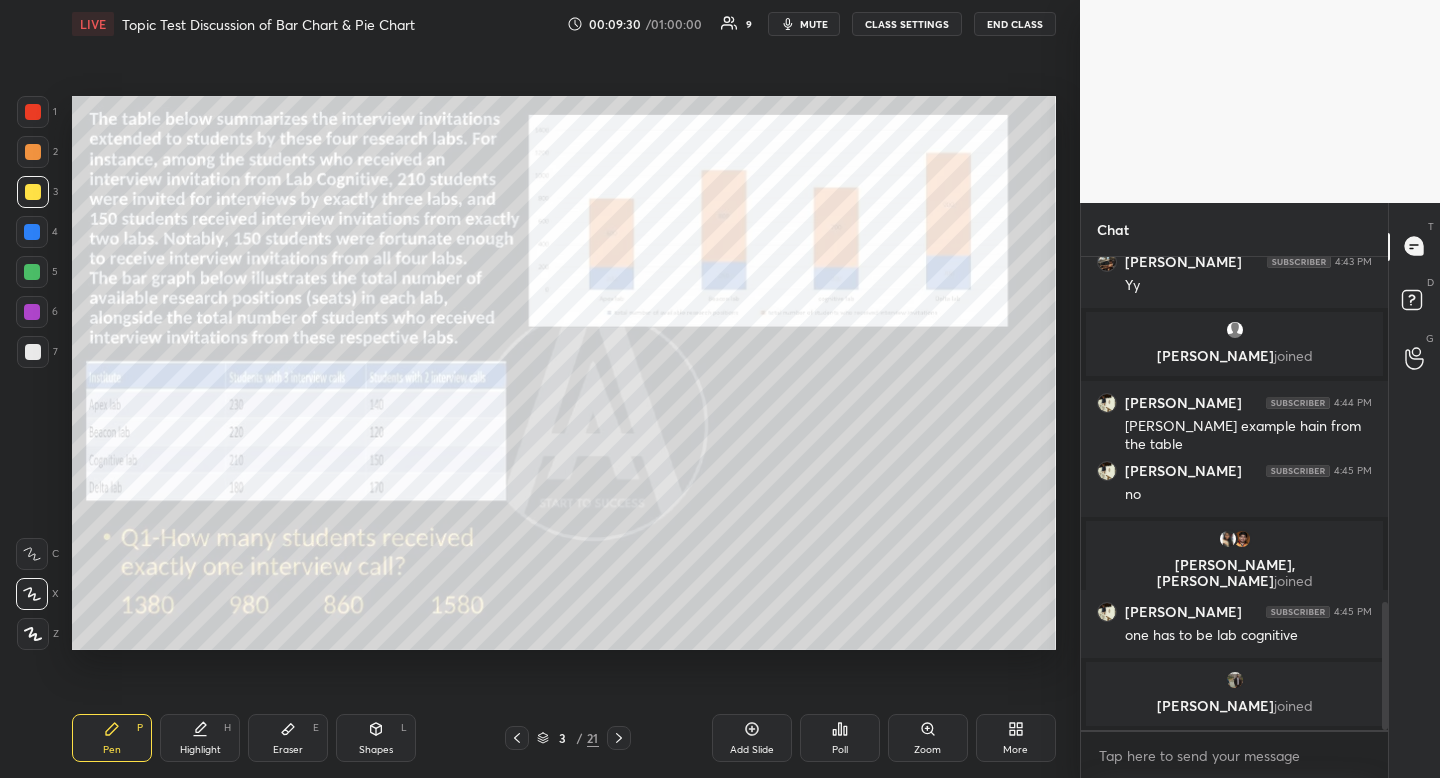 click on "Highlight H" at bounding box center [200, 738] 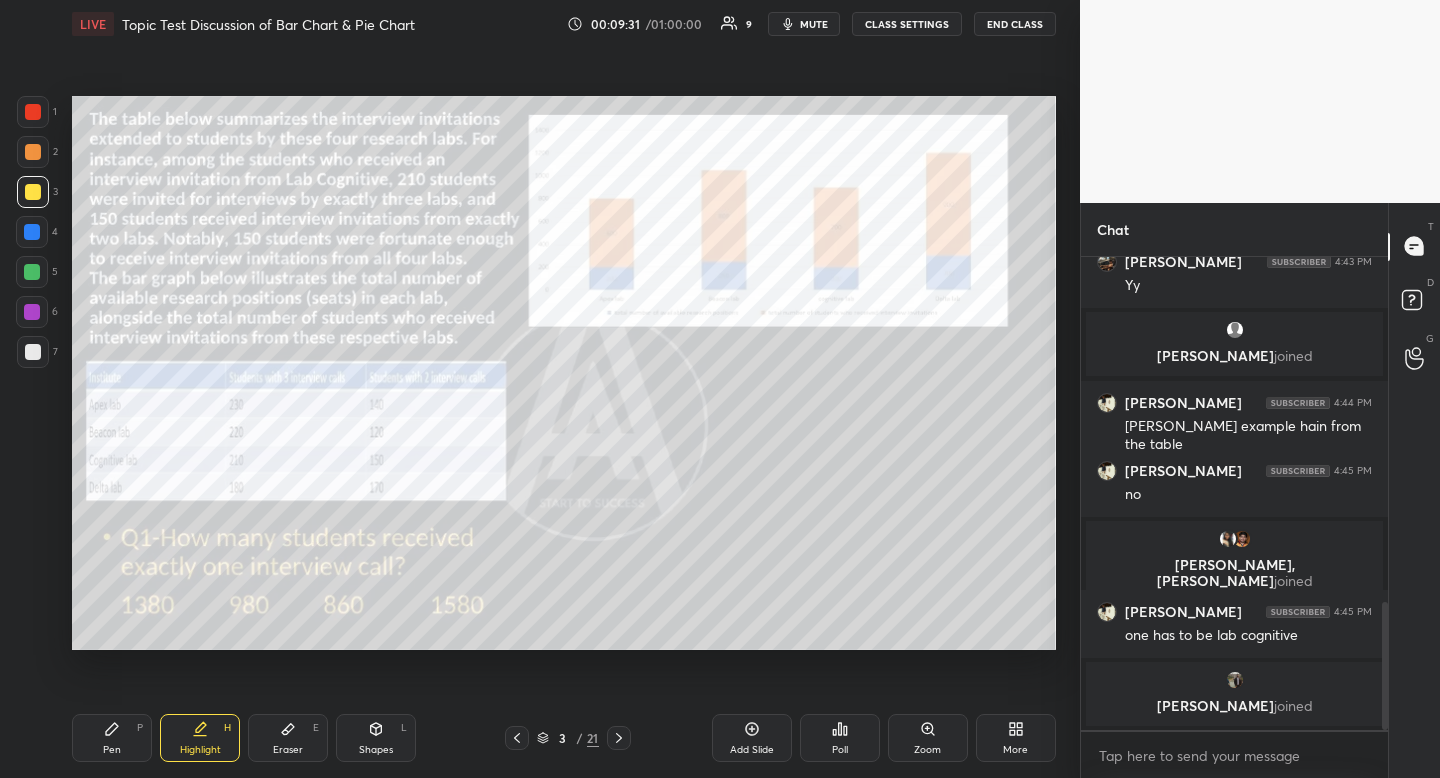 click 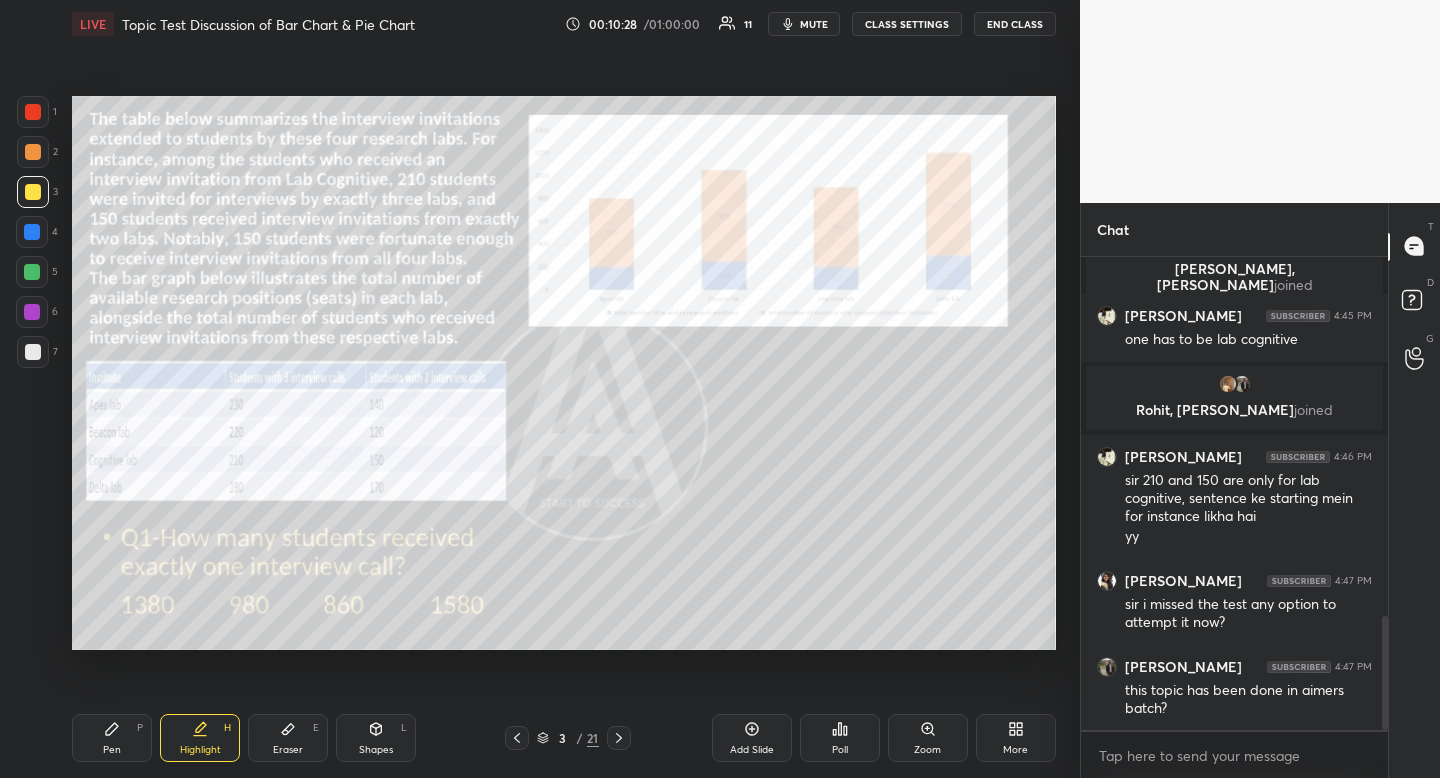 scroll, scrollTop: 1563, scrollLeft: 0, axis: vertical 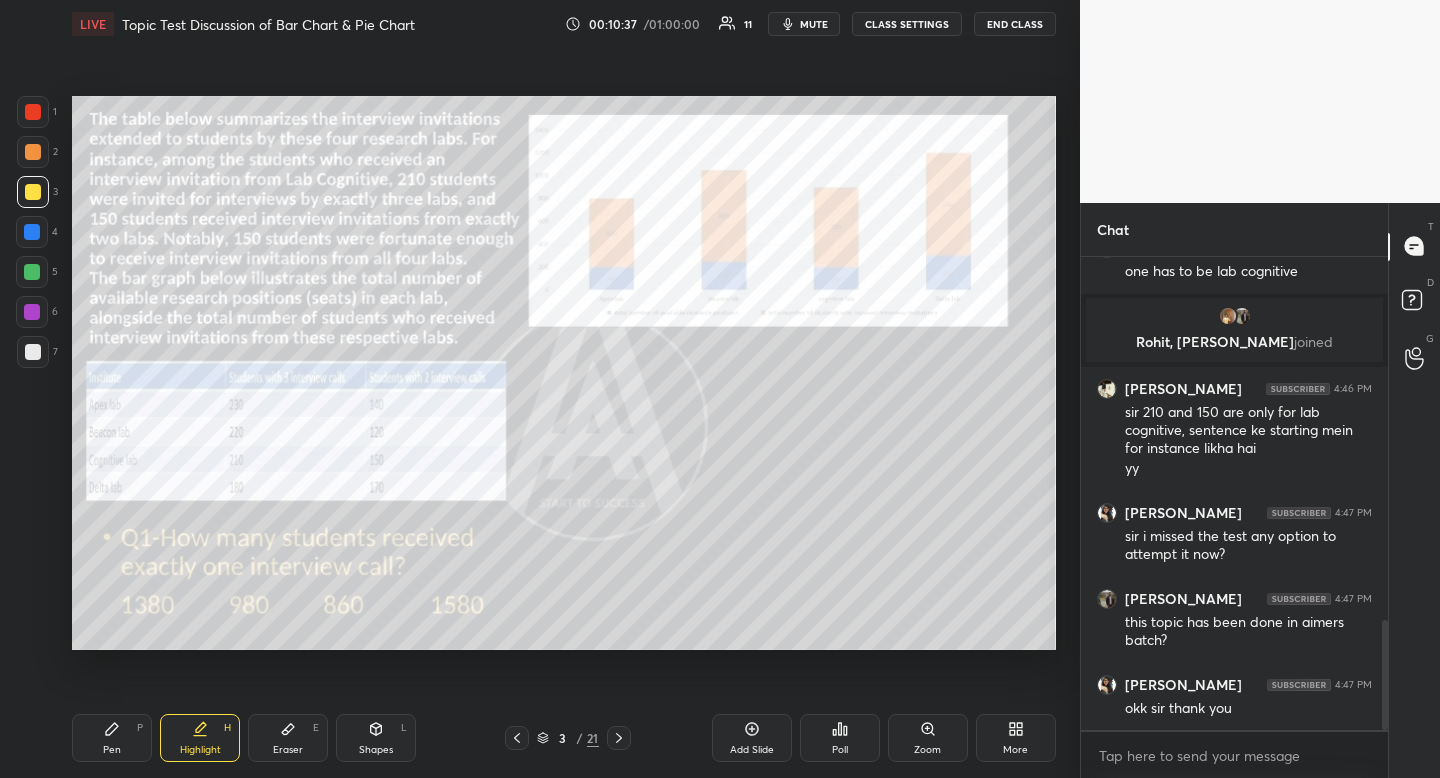 click at bounding box center [33, 152] 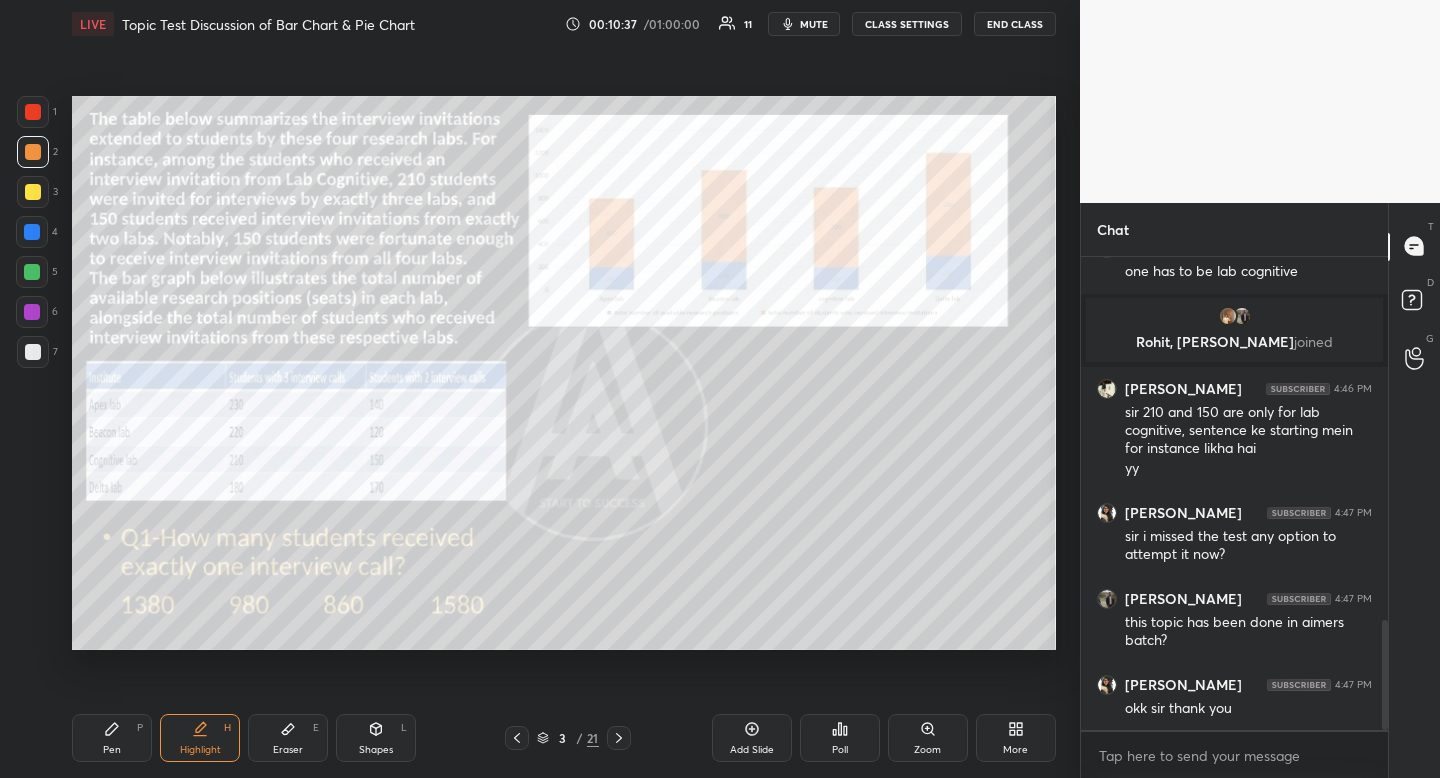 drag, startPoint x: 31, startPoint y: 159, endPoint x: 15, endPoint y: 136, distance: 28.01785 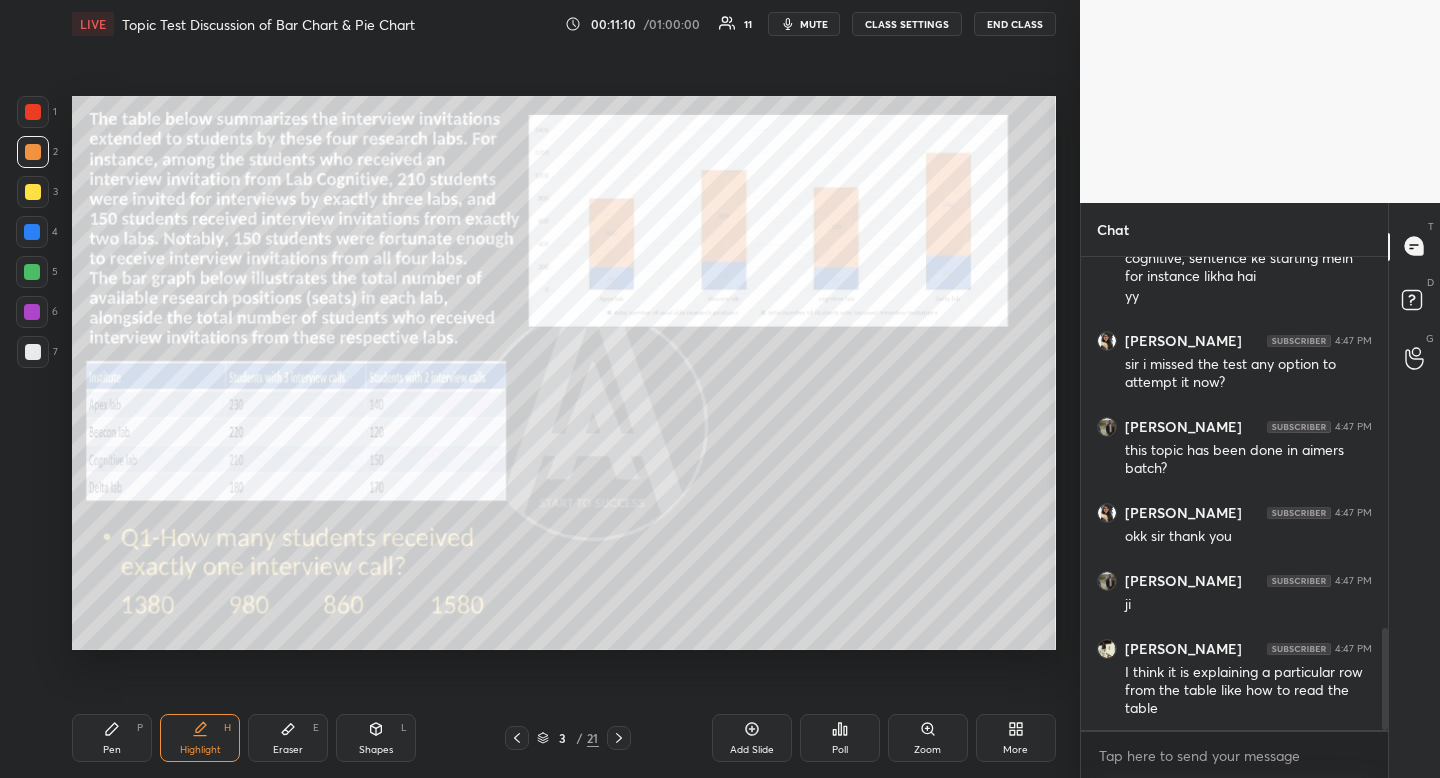 scroll, scrollTop: 1821, scrollLeft: 0, axis: vertical 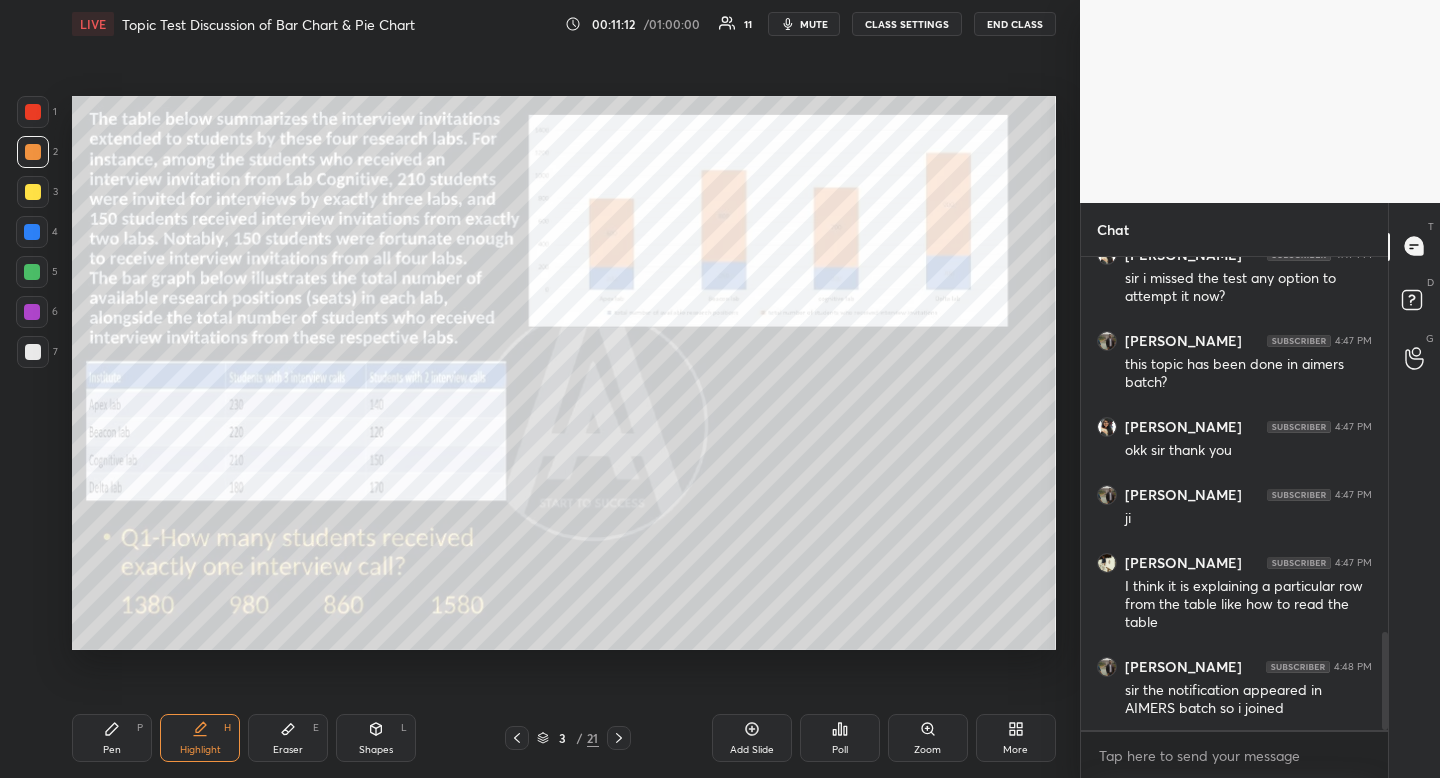 click on "Shapes L" at bounding box center (376, 738) 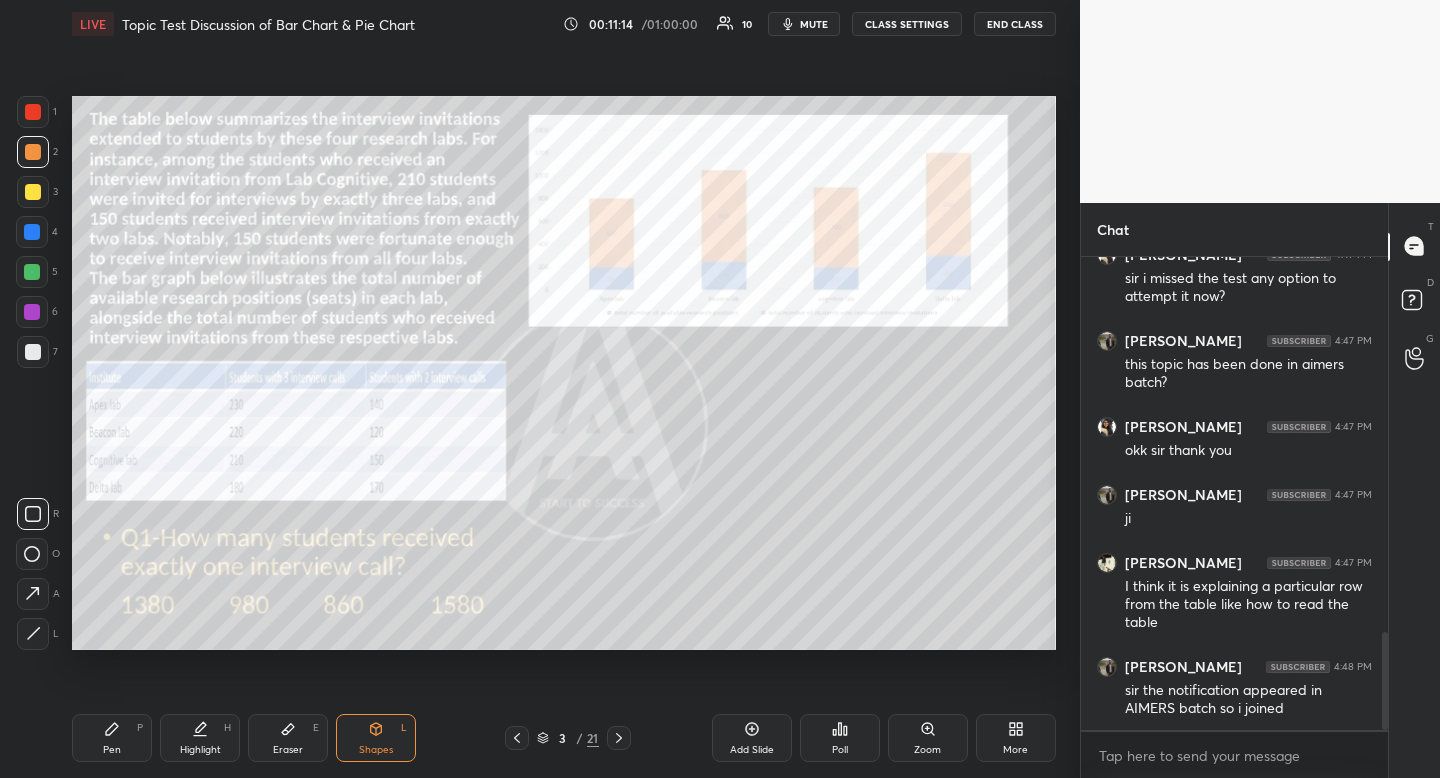 click at bounding box center (33, 112) 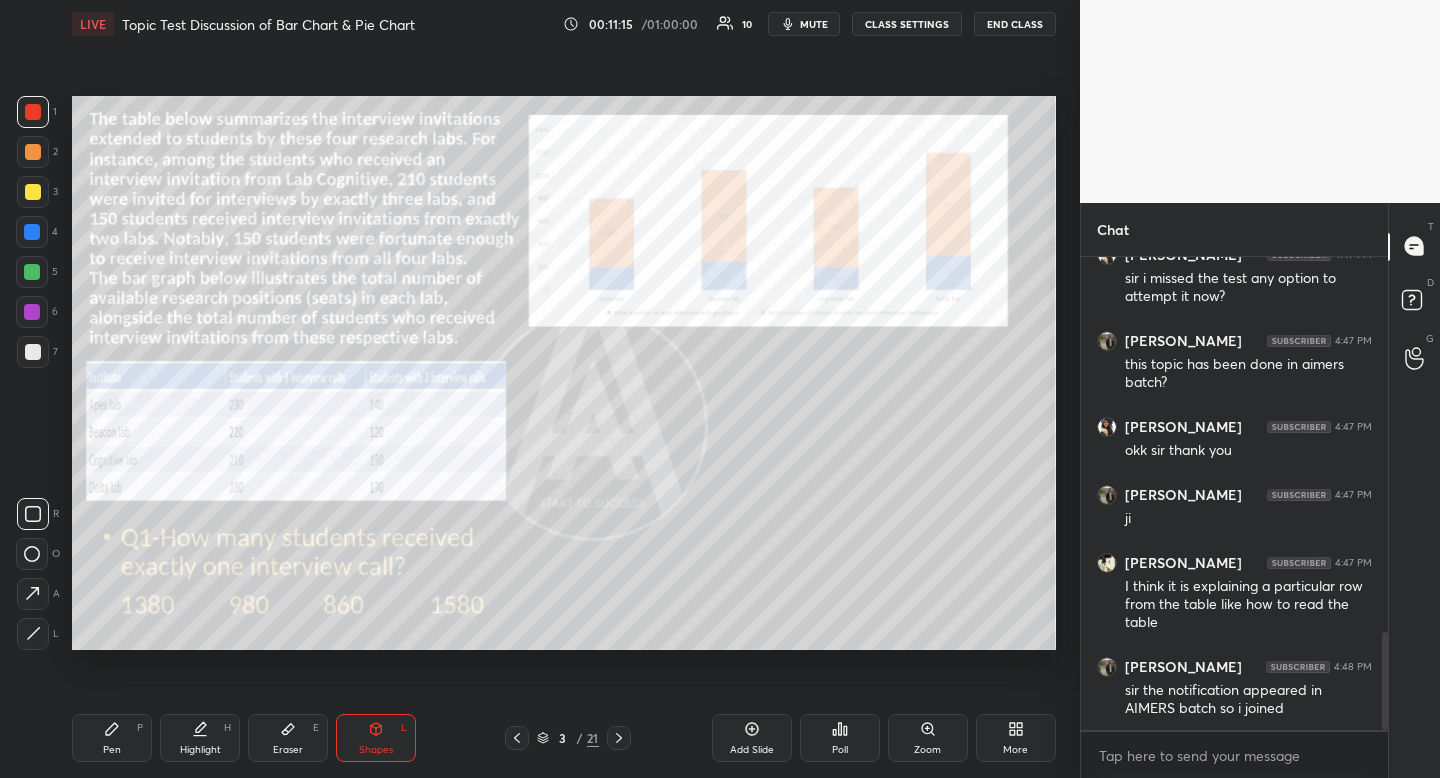 drag, startPoint x: 368, startPoint y: 709, endPoint x: 354, endPoint y: 682, distance: 30.413813 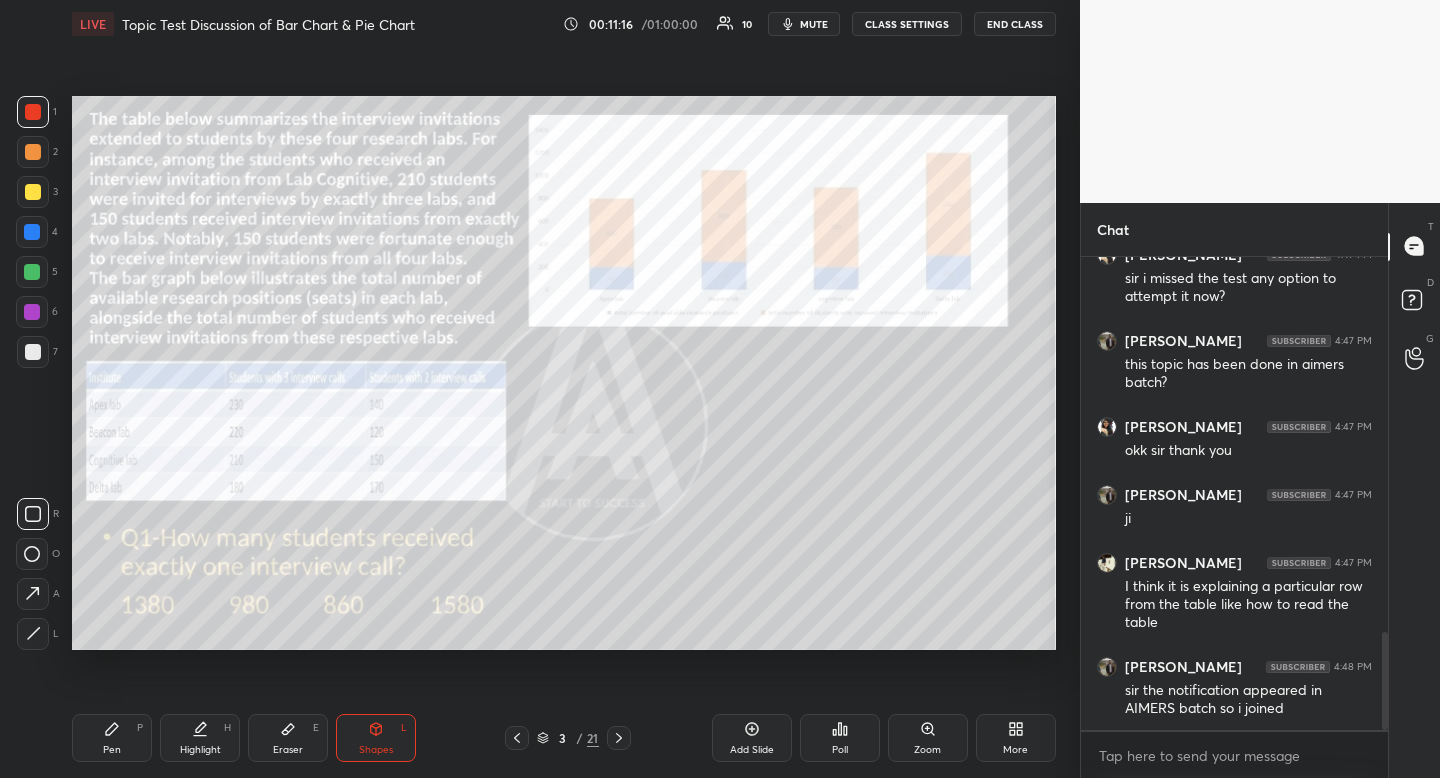 drag, startPoint x: 28, startPoint y: 541, endPoint x: 63, endPoint y: 525, distance: 38.483765 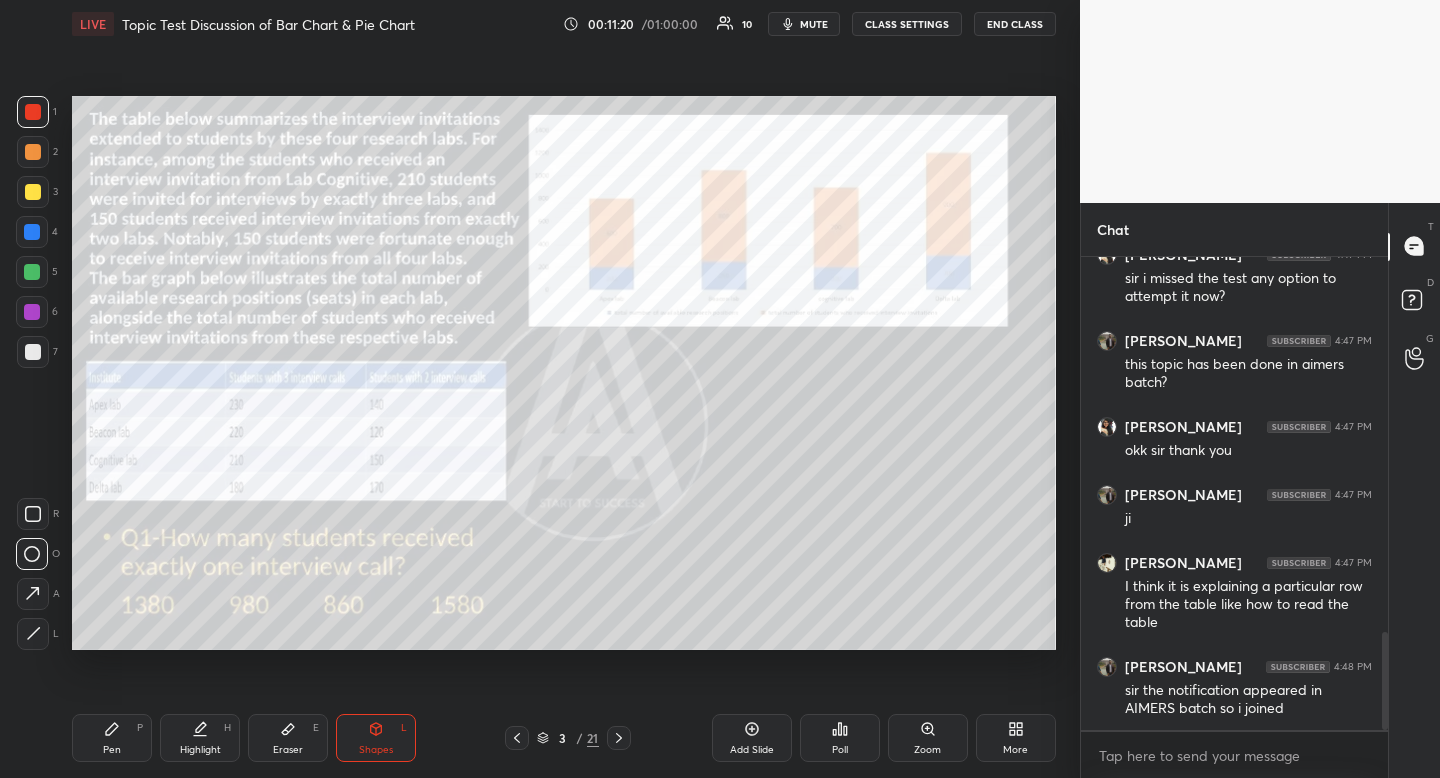 click on "Eraser E" at bounding box center (288, 738) 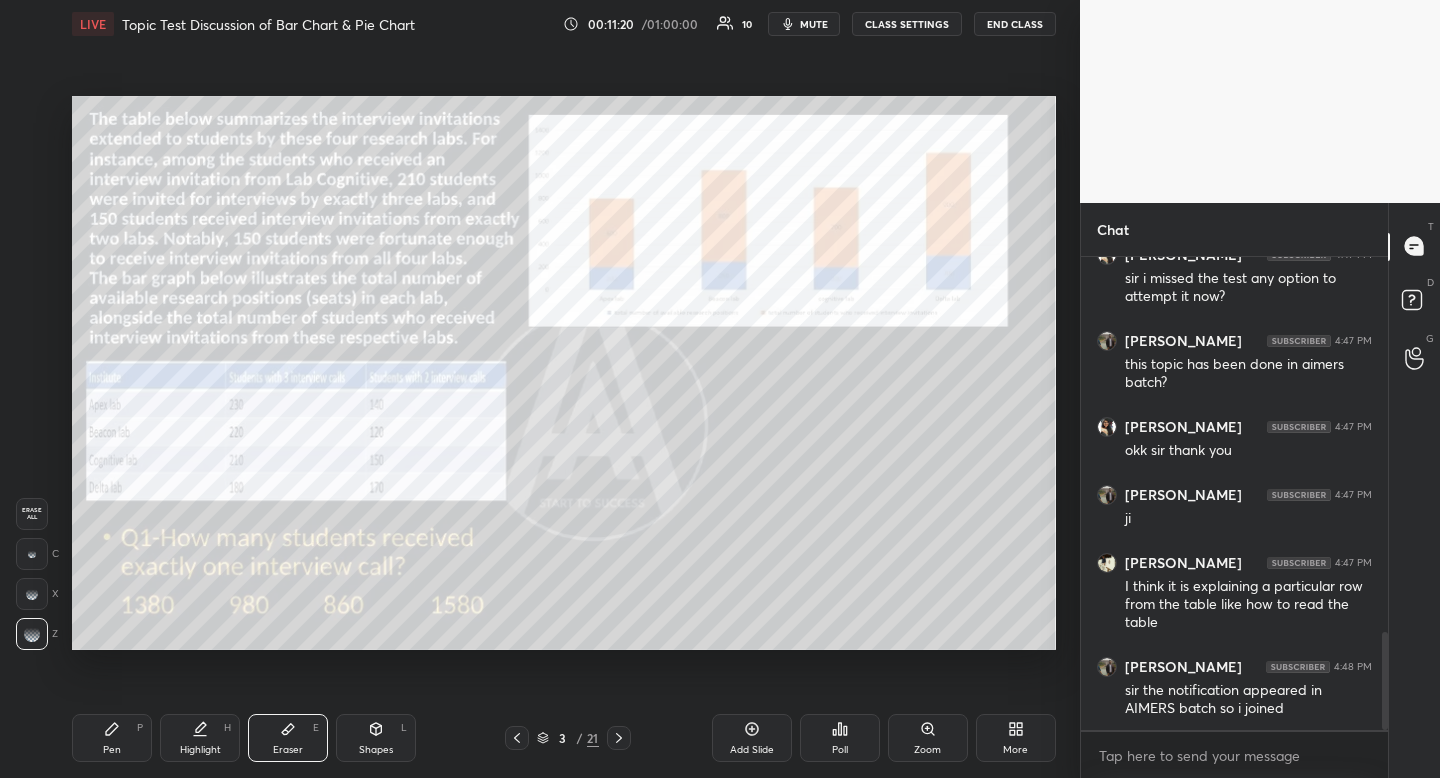 click on "Eraser E" at bounding box center [288, 738] 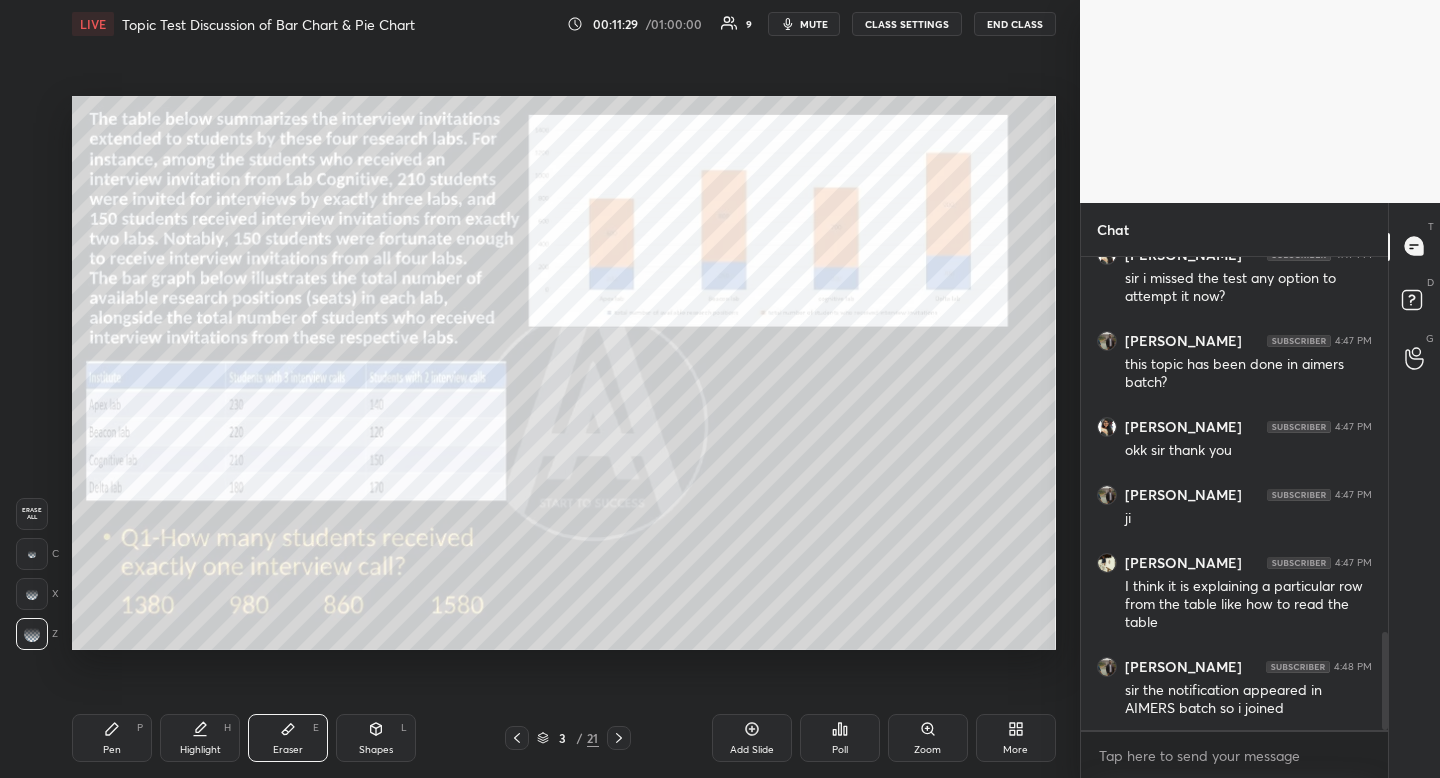 click on "Highlight H" at bounding box center [200, 738] 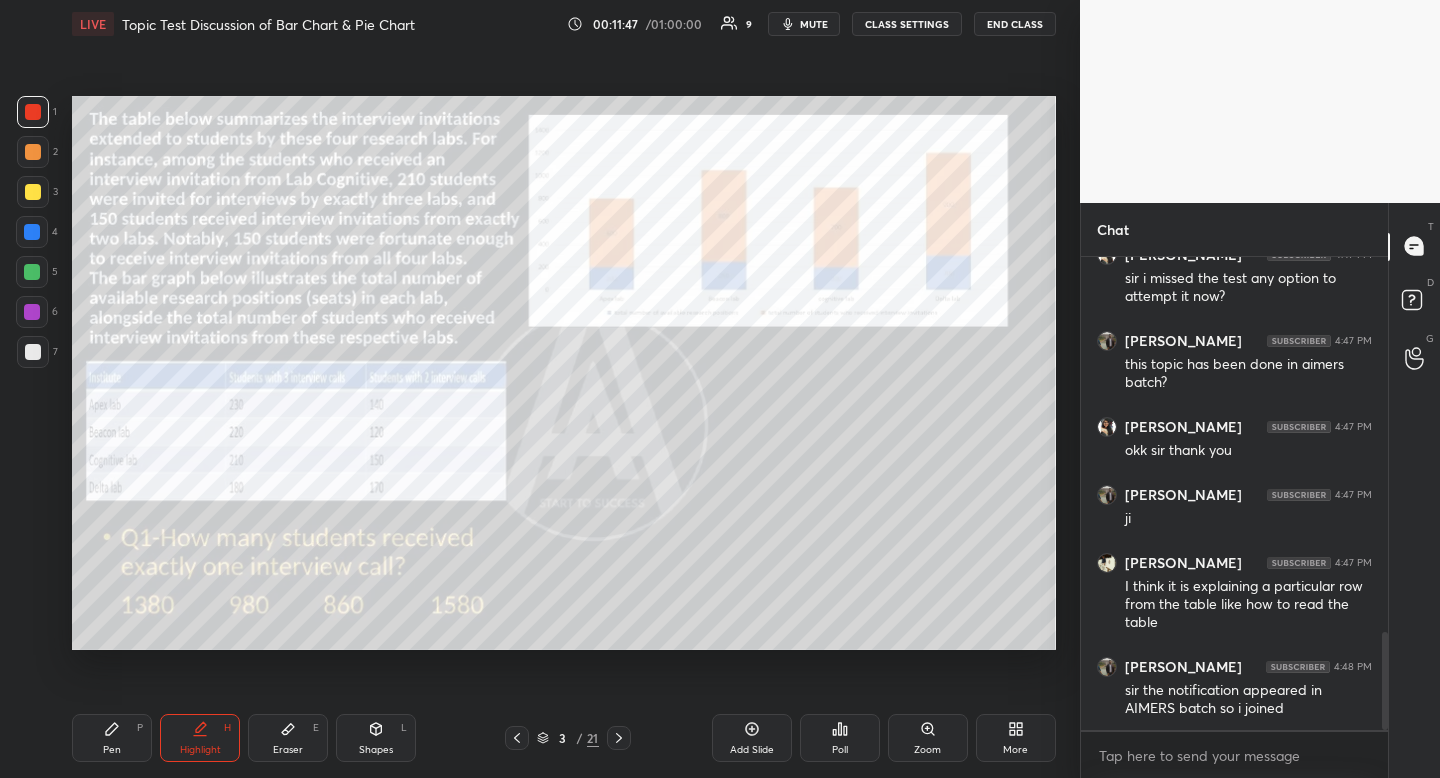 drag, startPoint x: 105, startPoint y: 745, endPoint x: 117, endPoint y: 711, distance: 36.05551 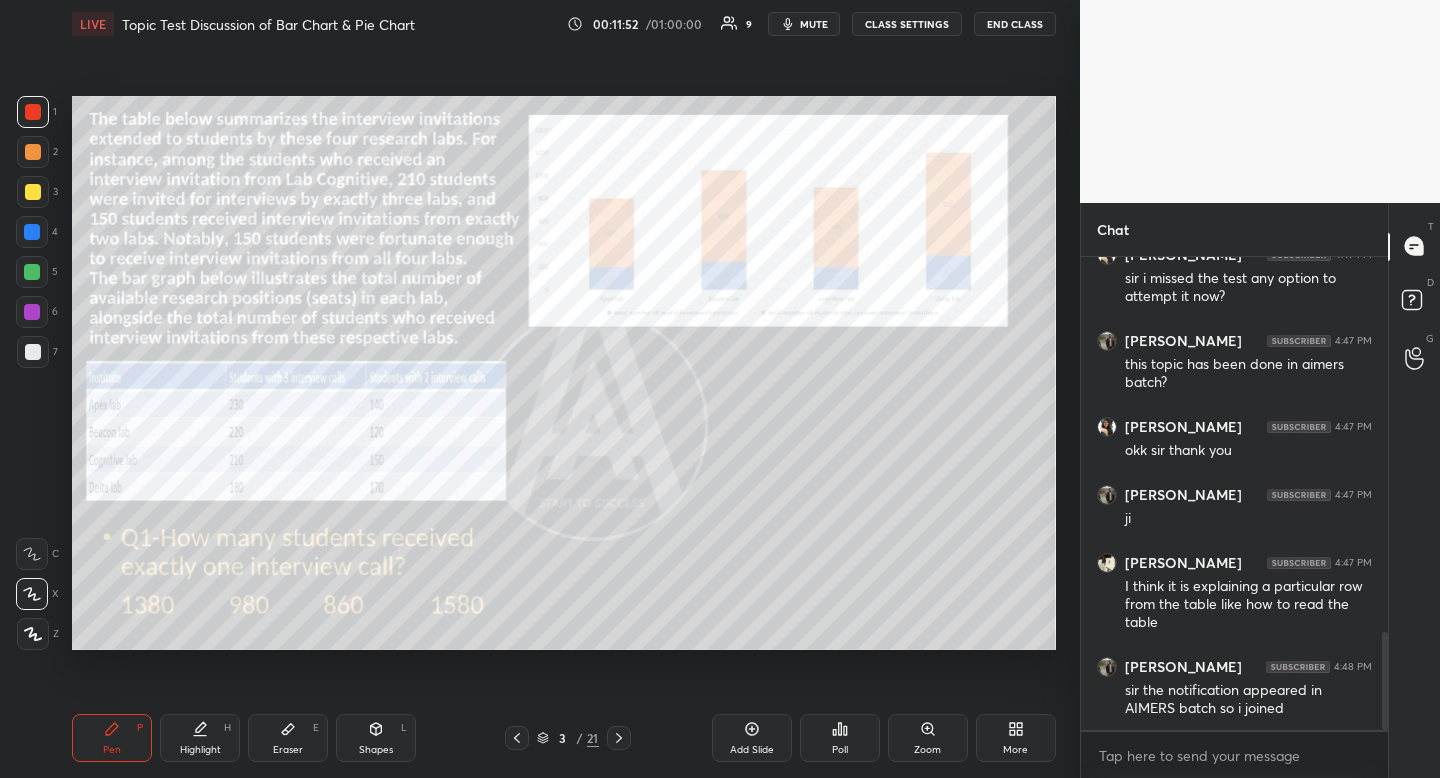 scroll, scrollTop: 1889, scrollLeft: 0, axis: vertical 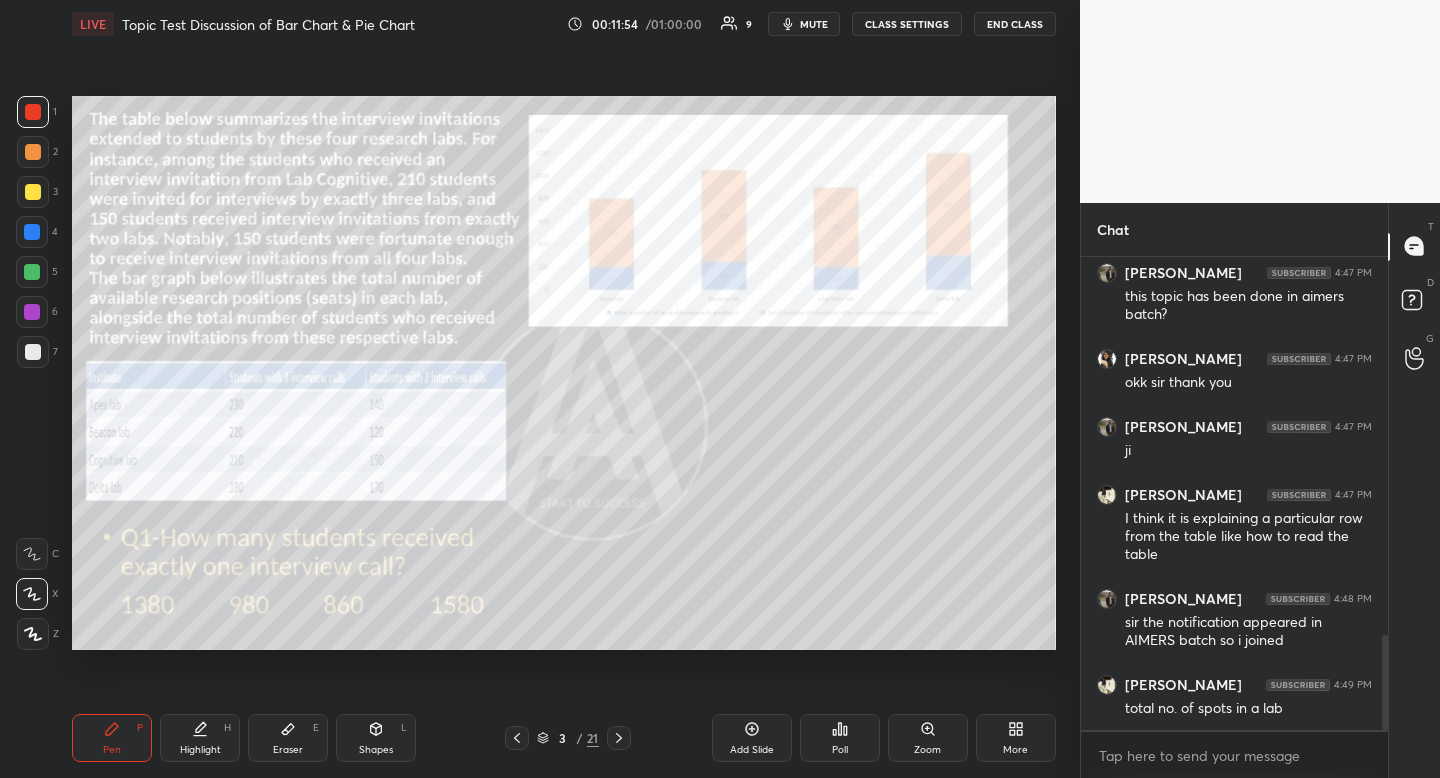 click on "Pen P Highlight H Eraser E Shapes L 3 / 21 Add Slide Poll Zoom More" at bounding box center [564, 738] 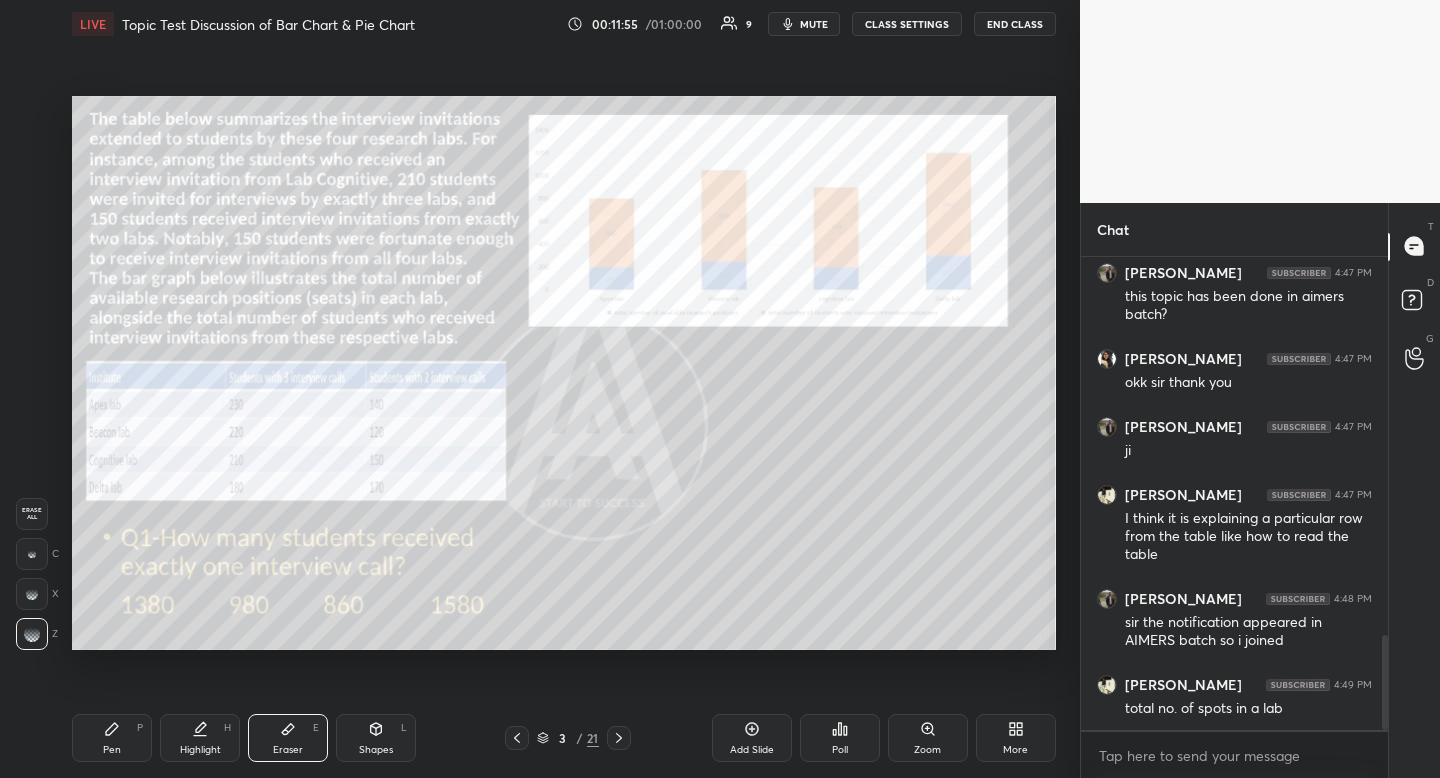 click on "Eraser E" at bounding box center [288, 738] 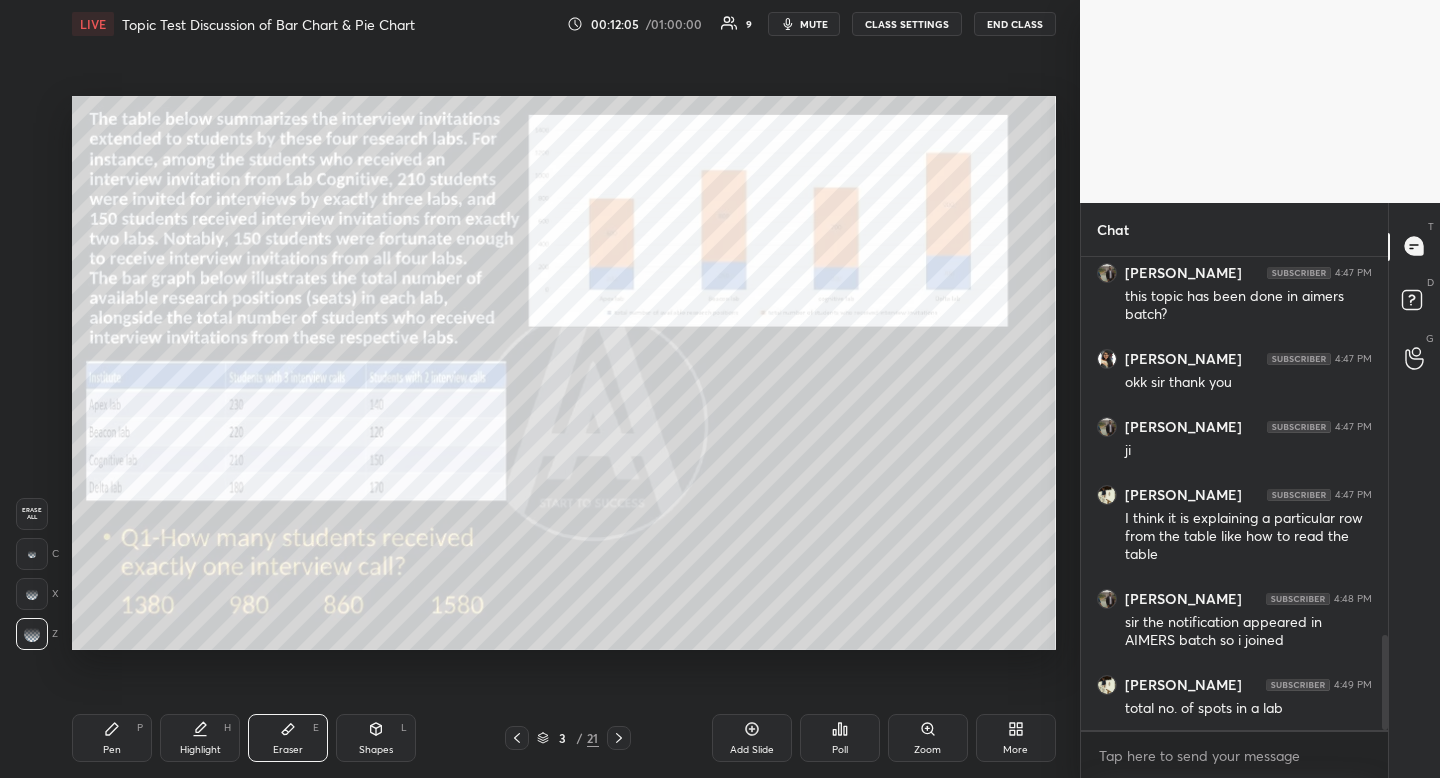 click on "Pen" at bounding box center (112, 750) 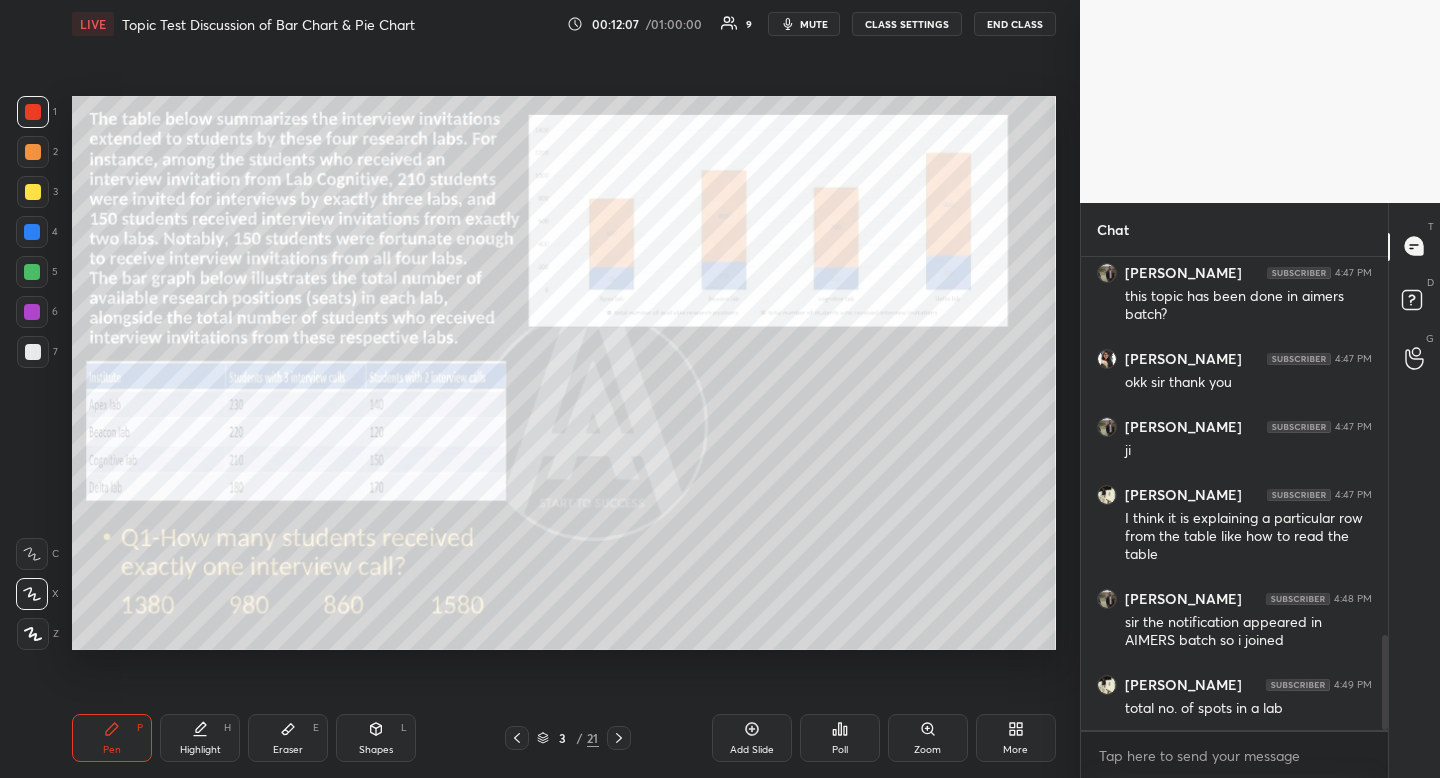 drag, startPoint x: 128, startPoint y: 721, endPoint x: 123, endPoint y: 691, distance: 30.413813 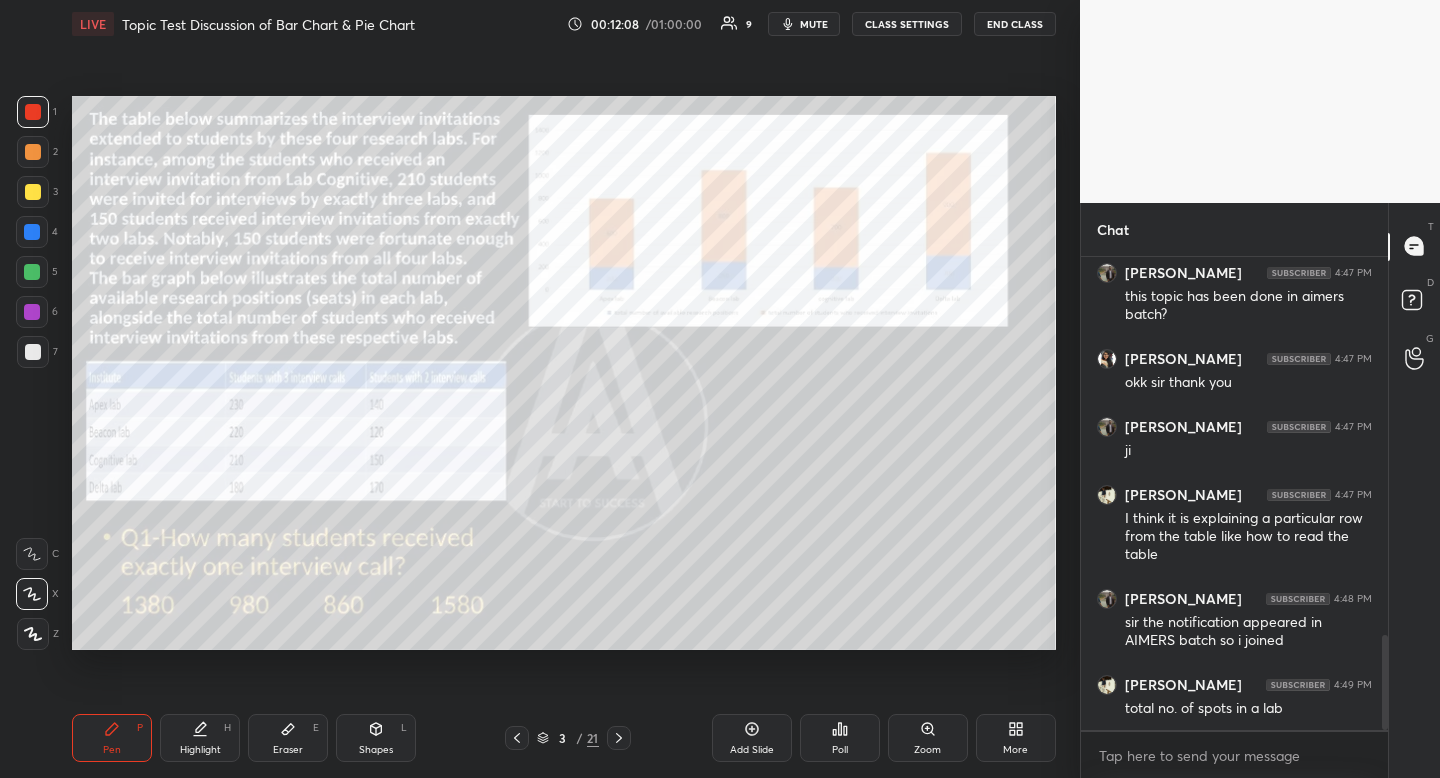click at bounding box center [33, 192] 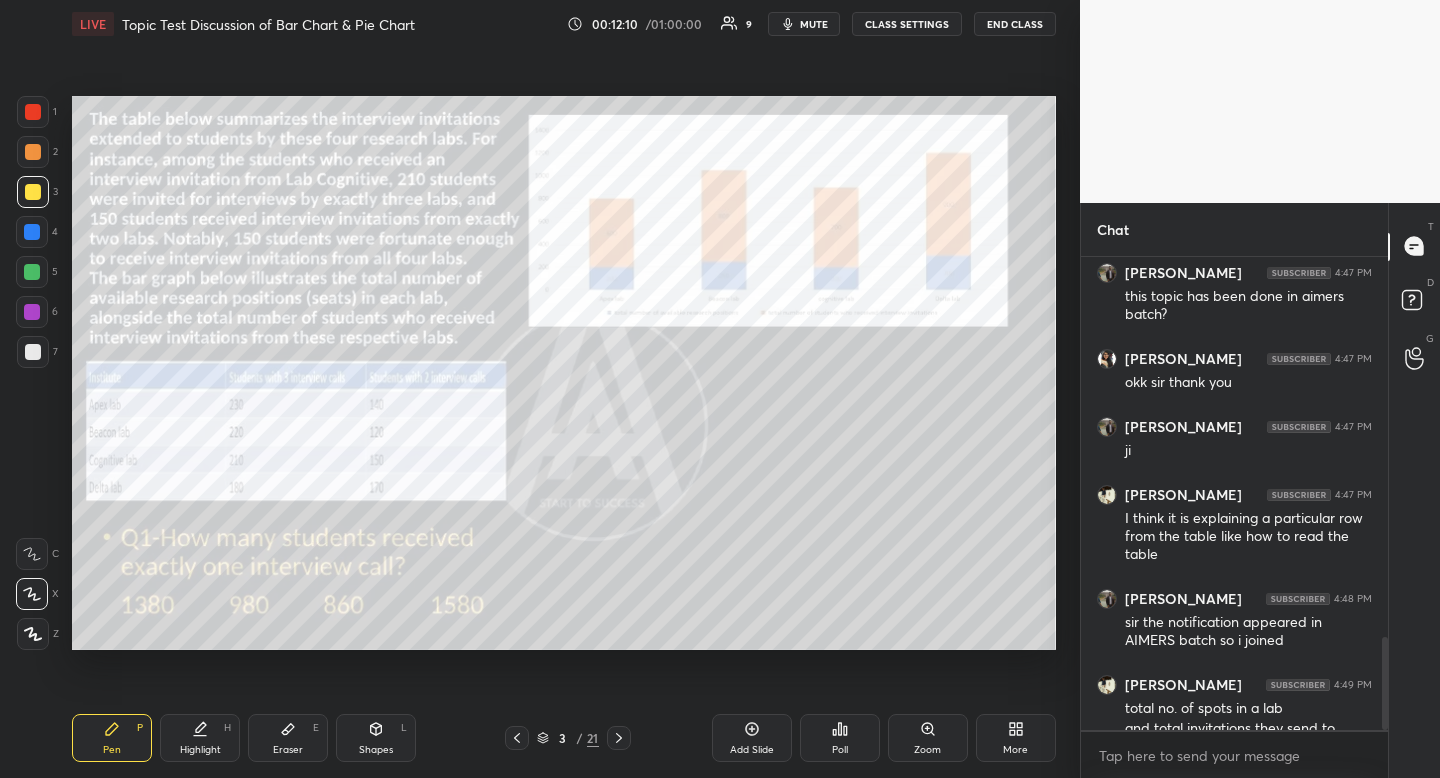 scroll, scrollTop: 1927, scrollLeft: 0, axis: vertical 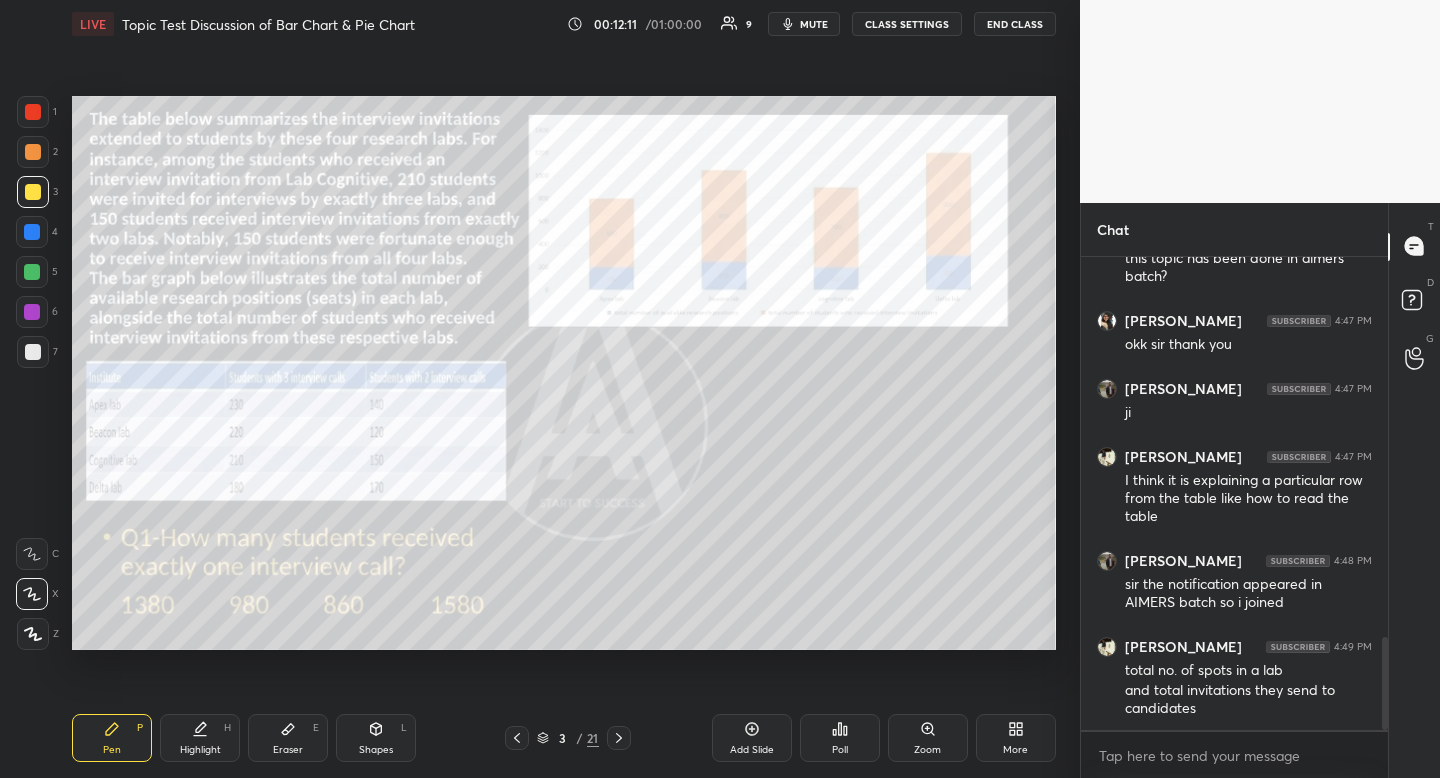 click on "Pen P" at bounding box center (112, 738) 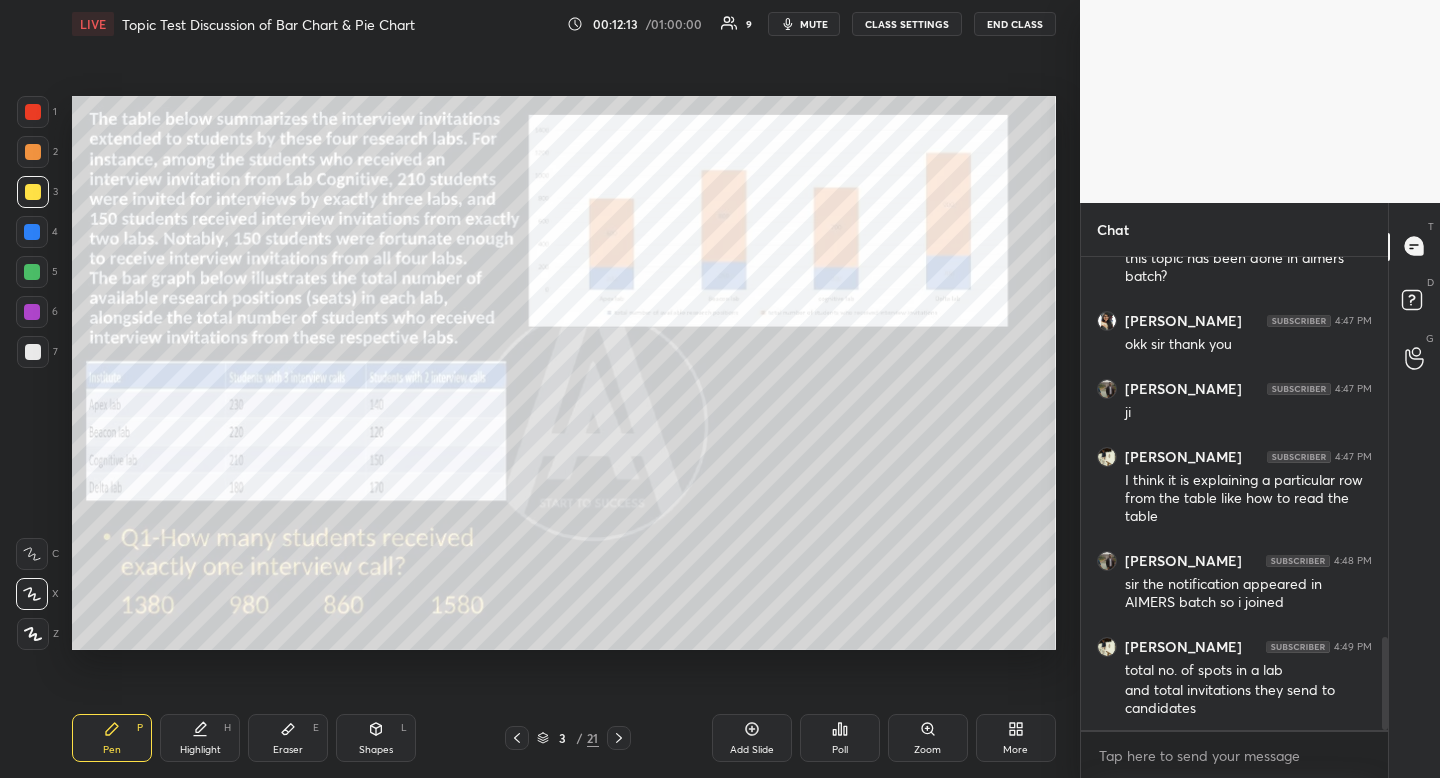 click at bounding box center (33, 112) 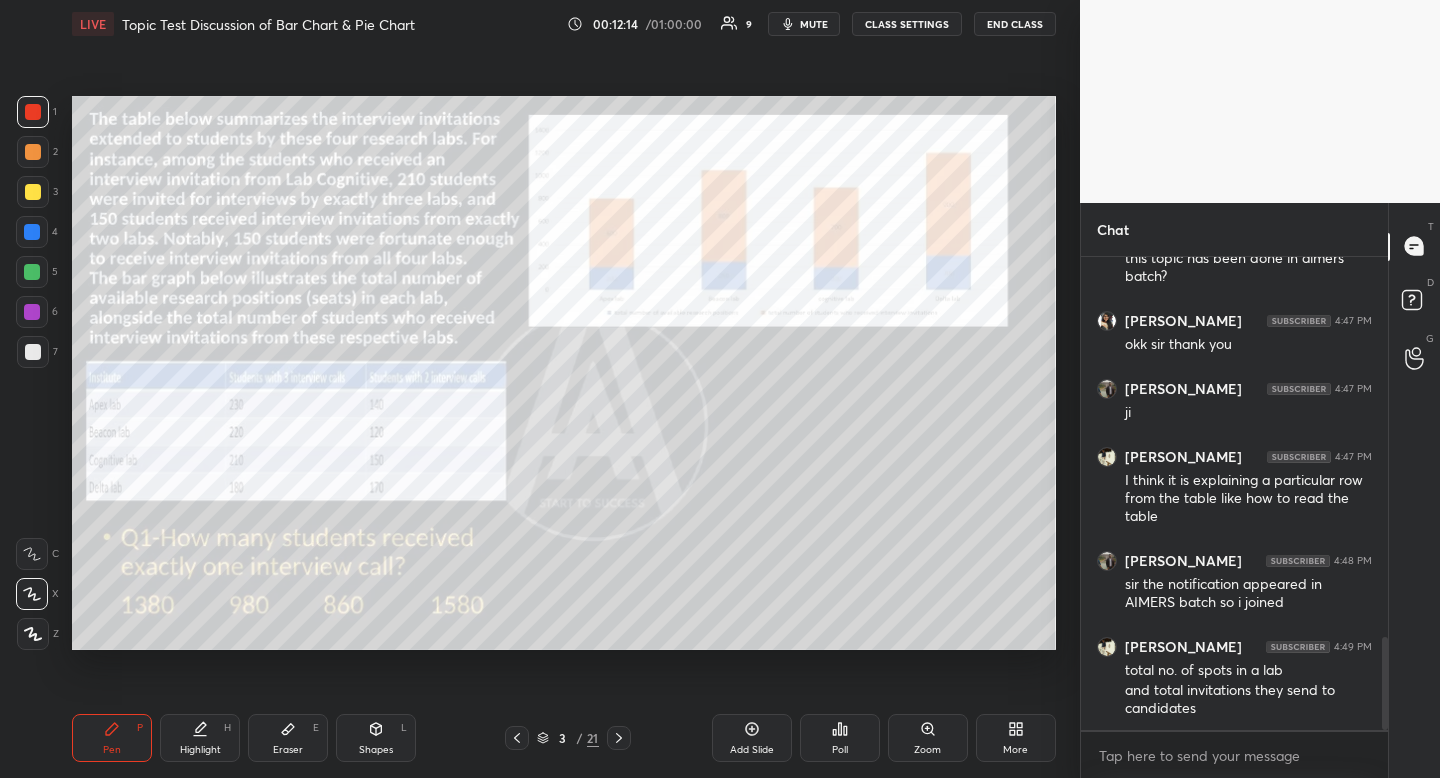 click at bounding box center [33, 152] 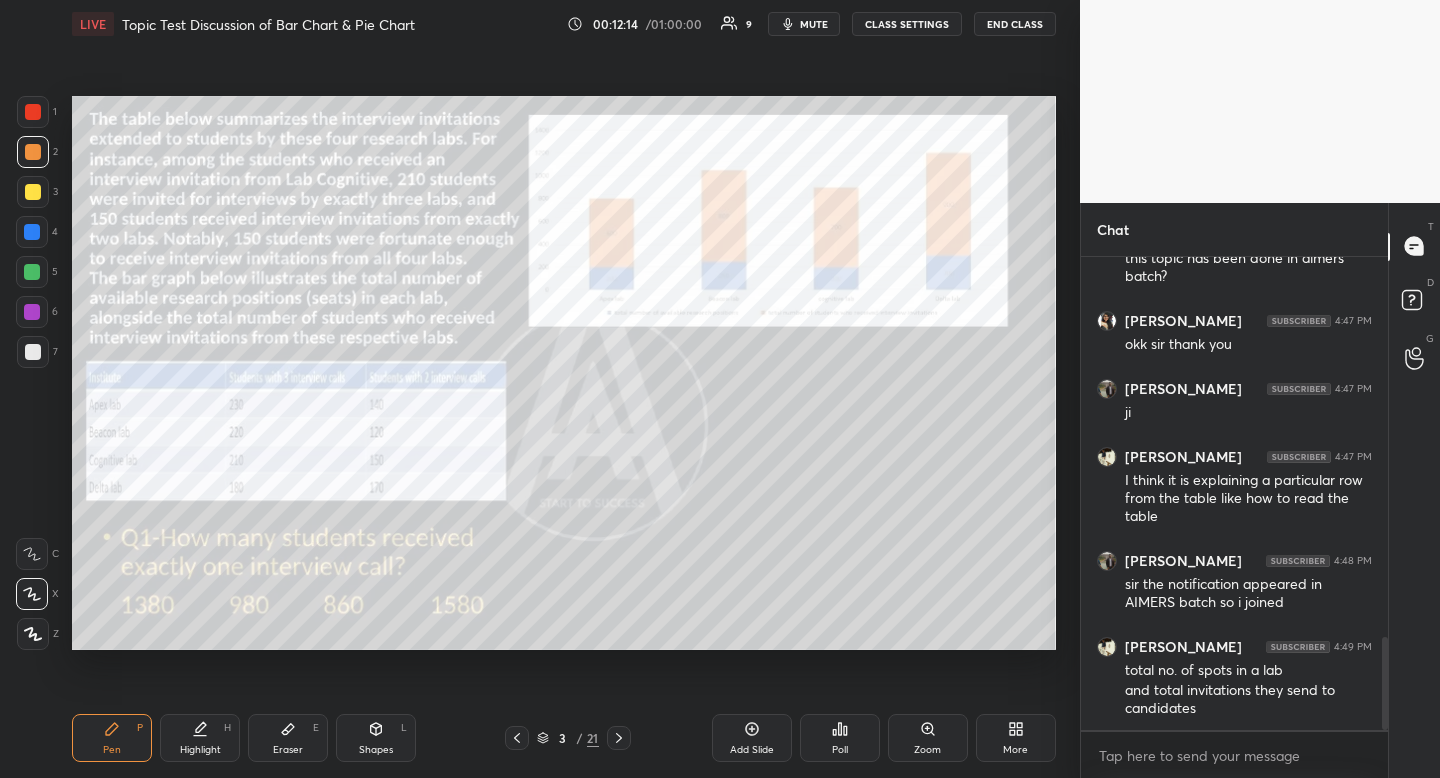 click at bounding box center (33, 192) 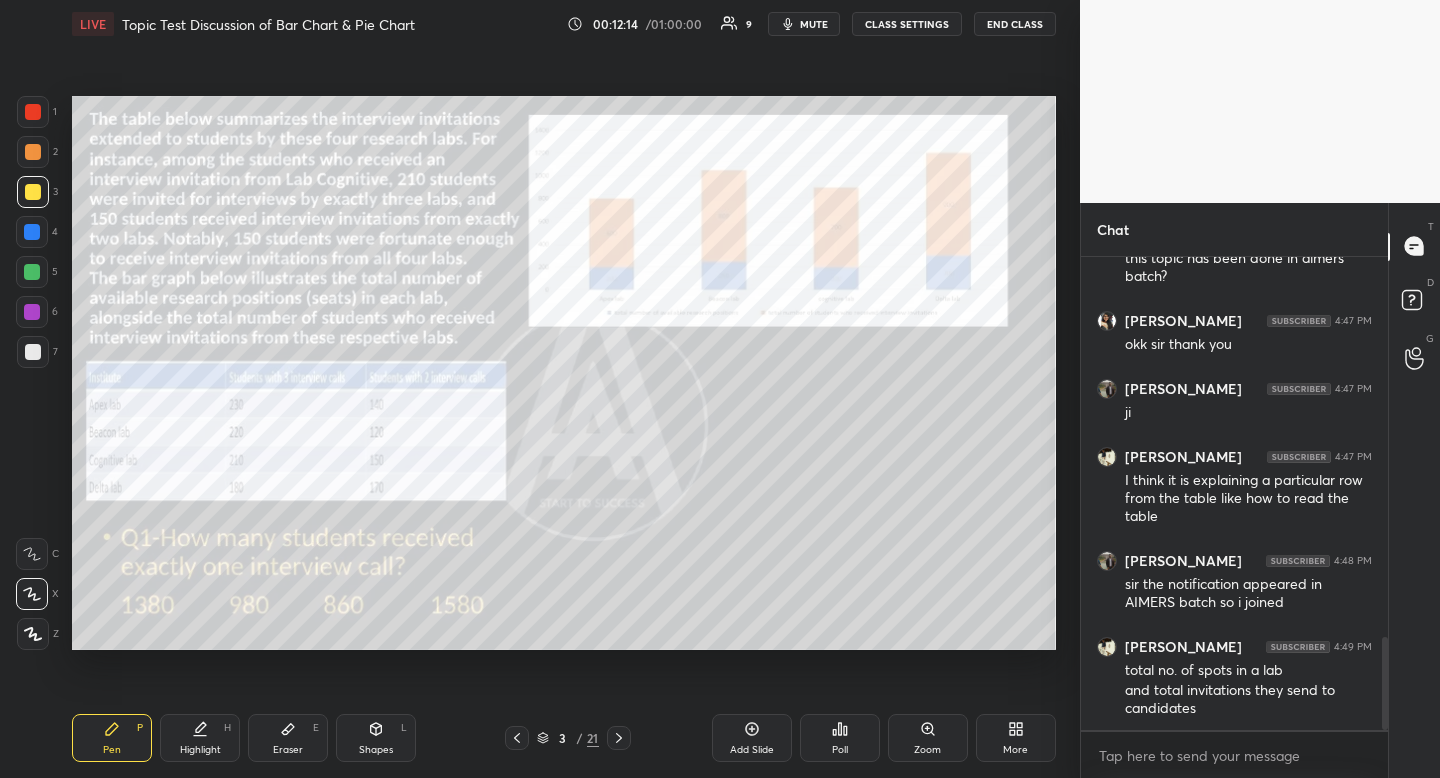 drag, startPoint x: 33, startPoint y: 187, endPoint x: 19, endPoint y: 193, distance: 15.231546 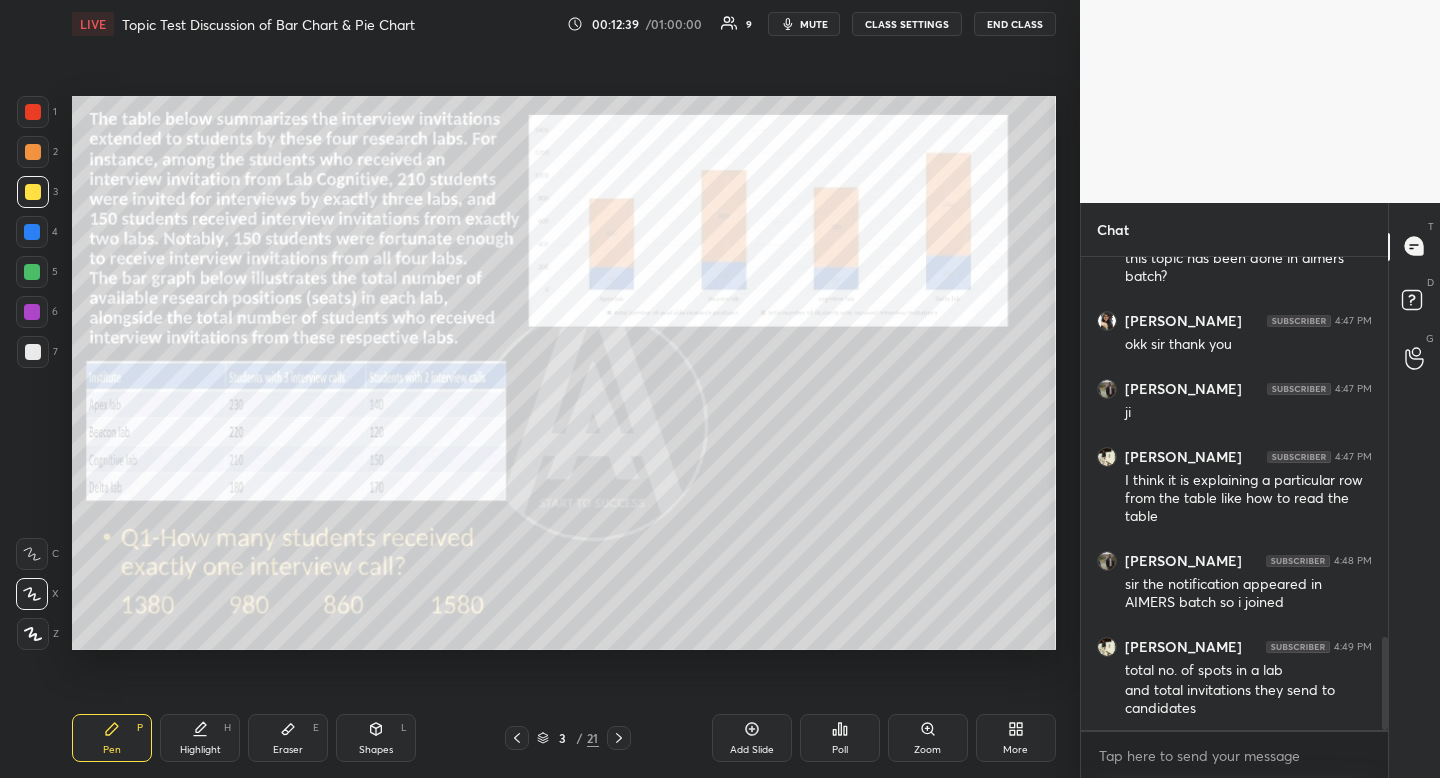 scroll, scrollTop: 1947, scrollLeft: 0, axis: vertical 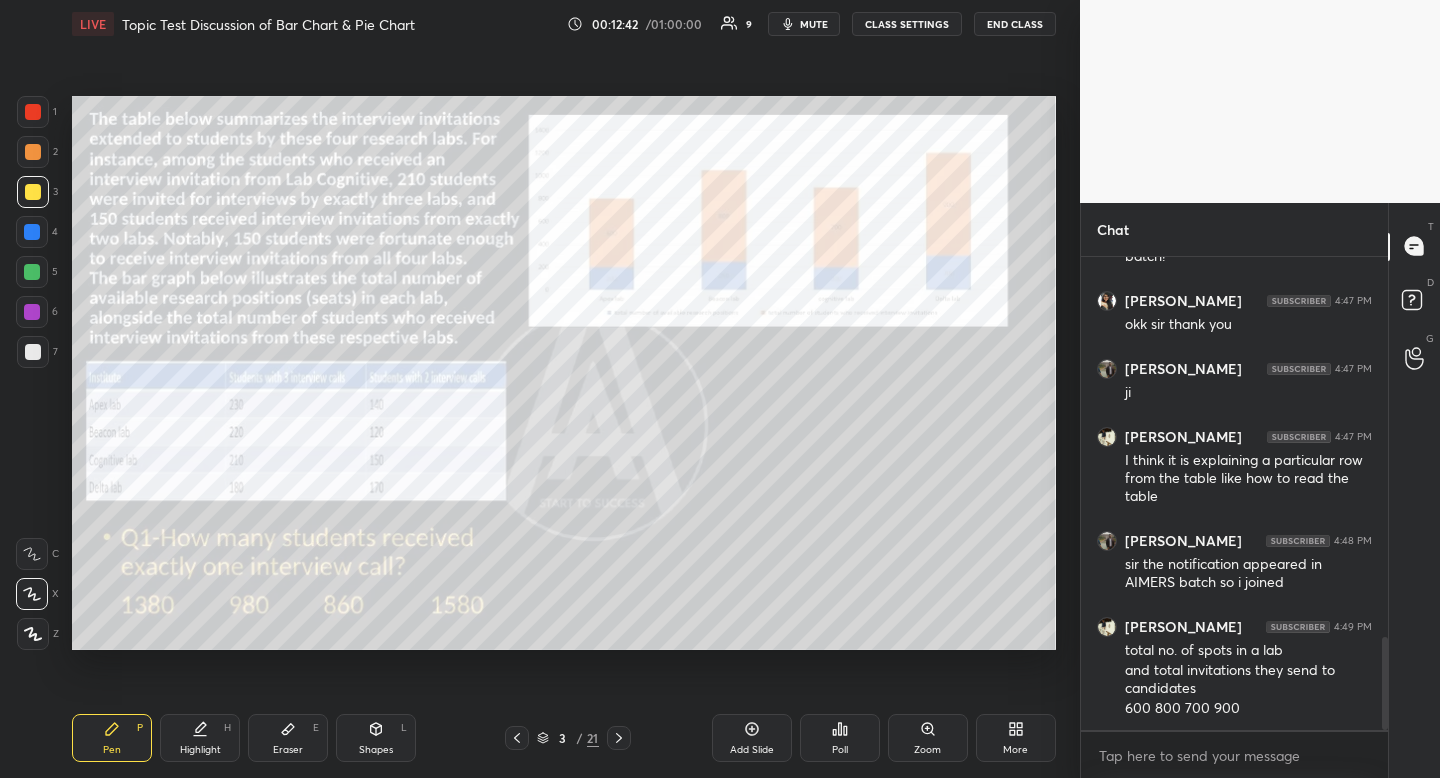 click on "Eraser E" at bounding box center (288, 738) 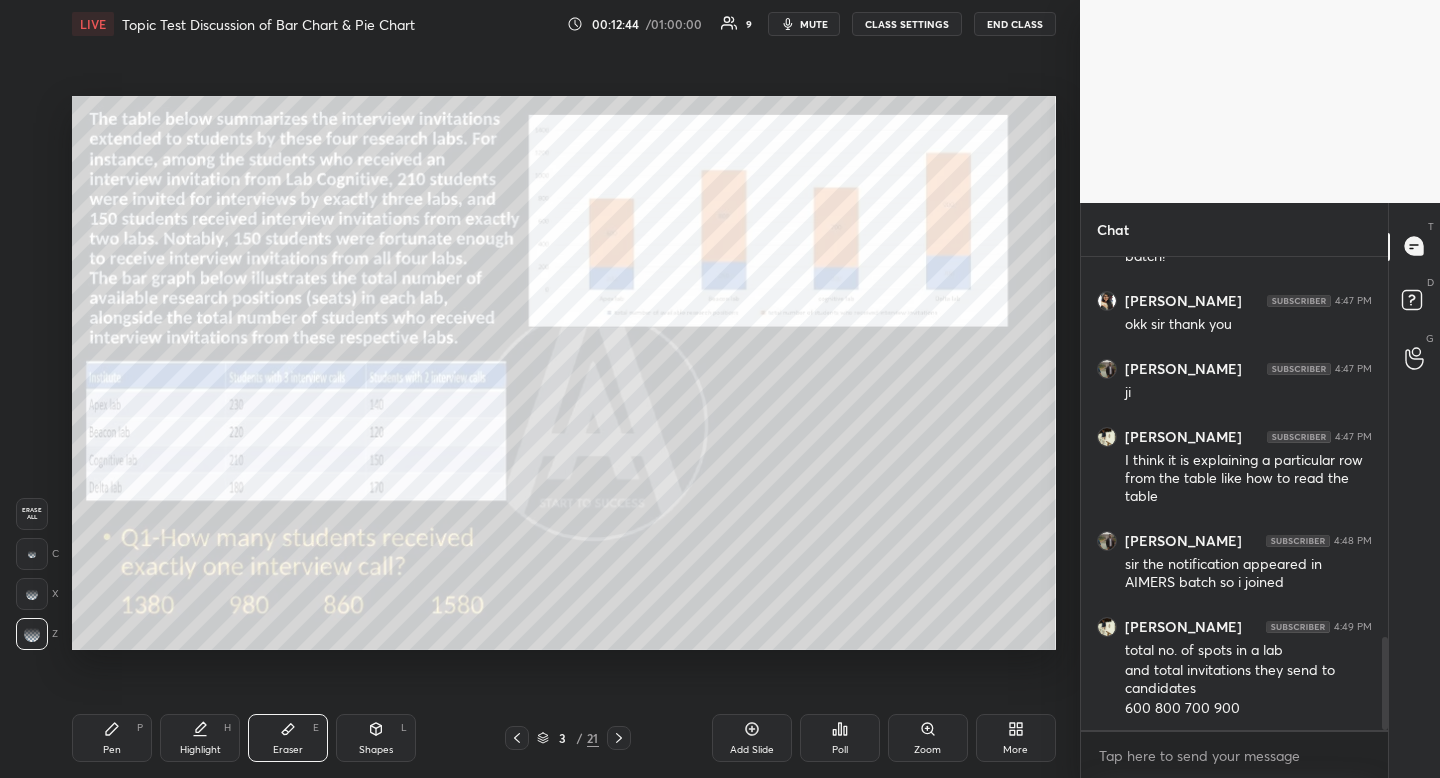 click on "Pen P" at bounding box center (112, 738) 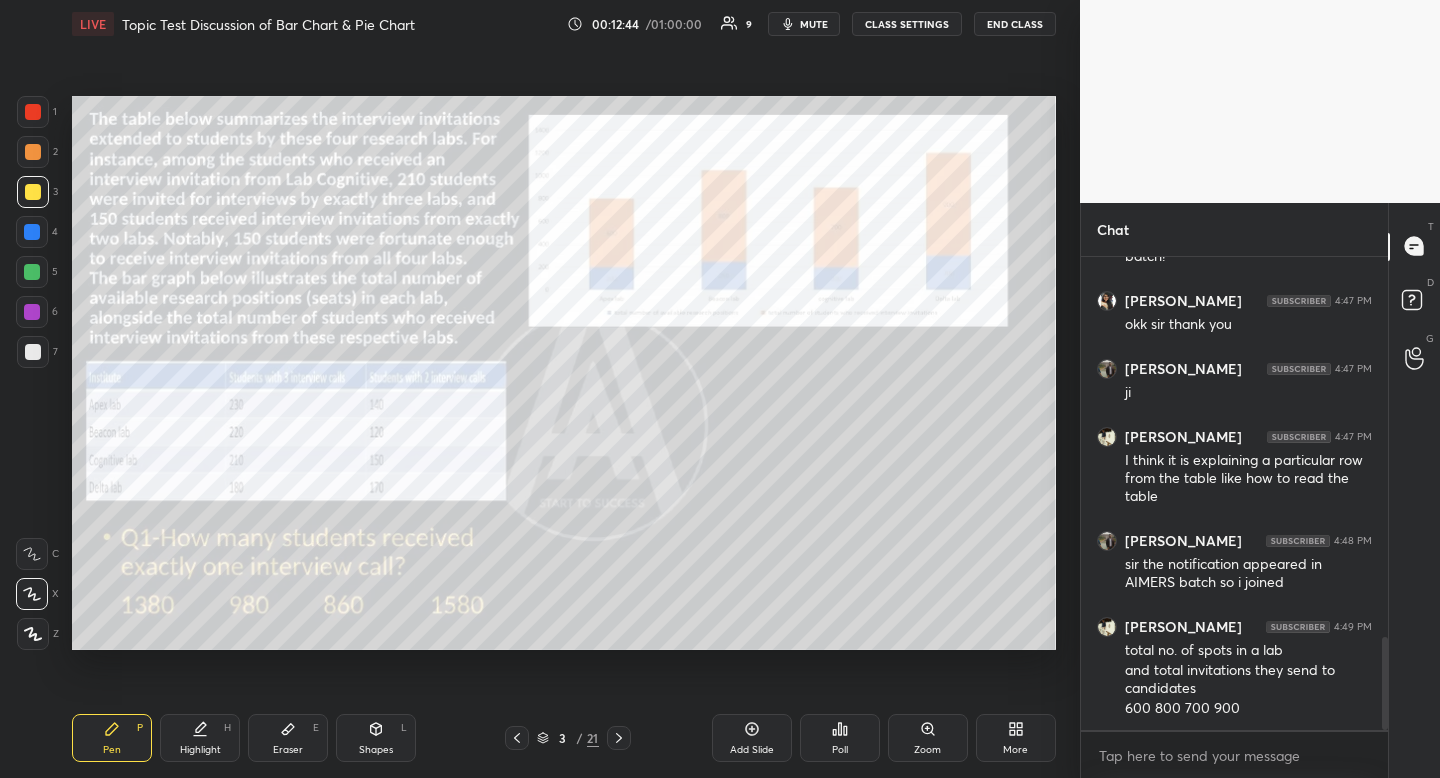 drag, startPoint x: 91, startPoint y: 758, endPoint x: 132, endPoint y: 698, distance: 72.67049 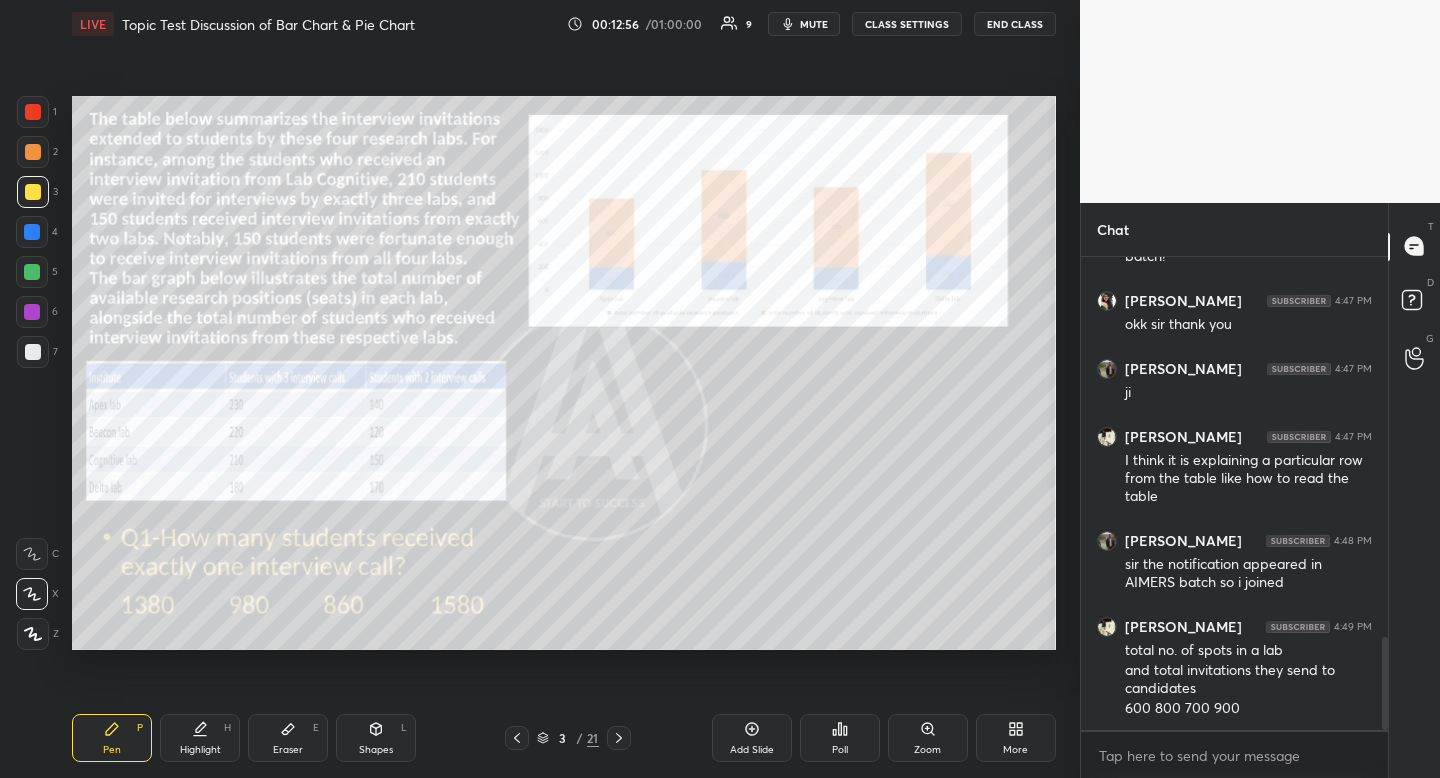 click at bounding box center [619, 738] 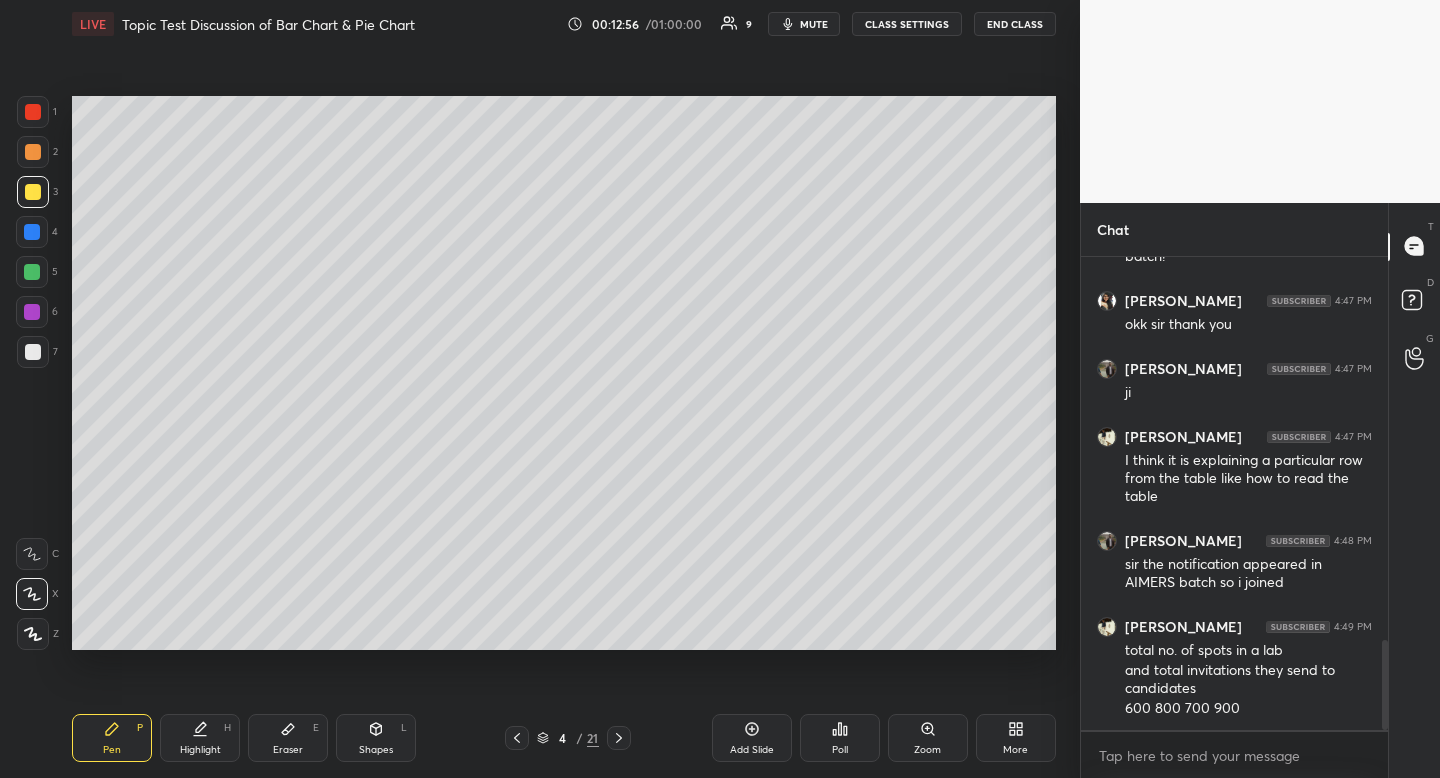 scroll, scrollTop: 2015, scrollLeft: 0, axis: vertical 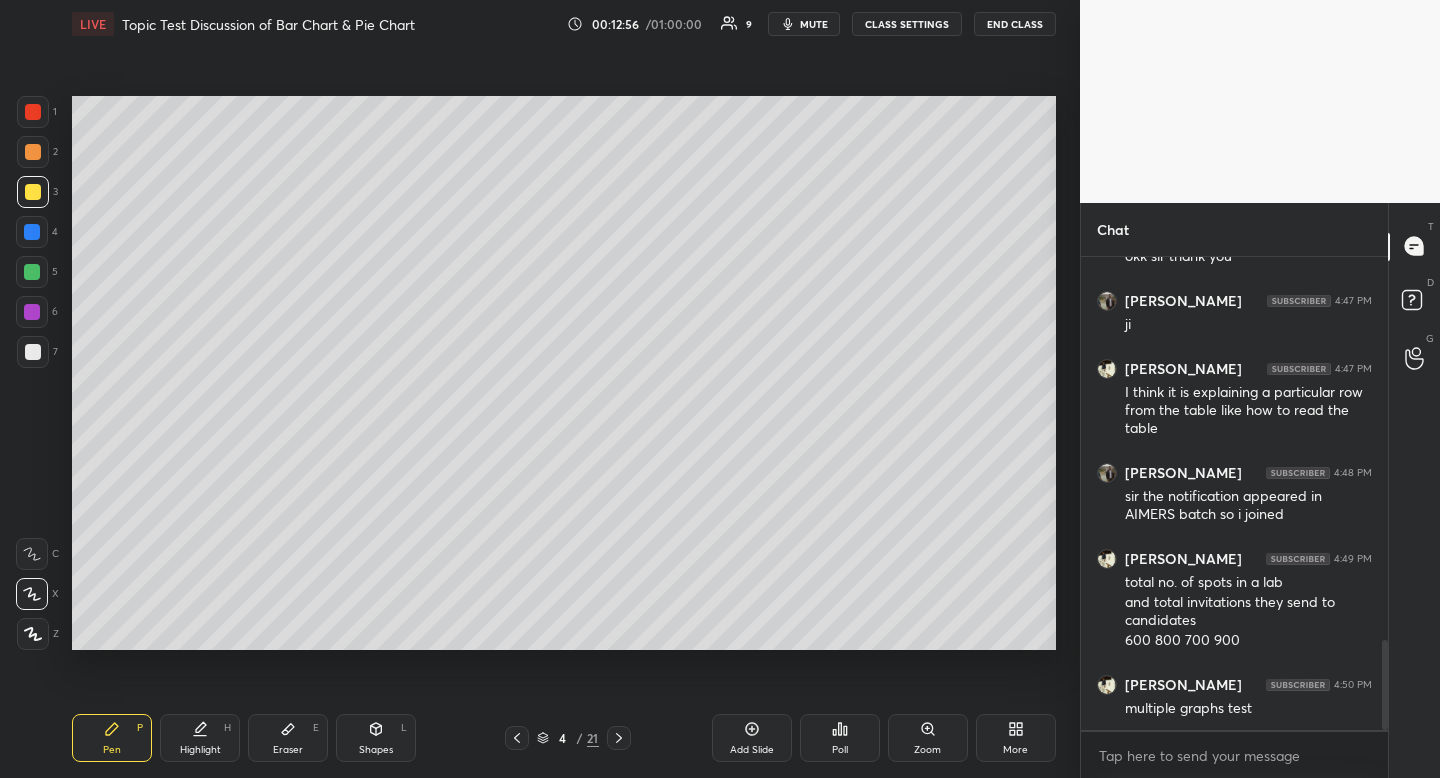 click 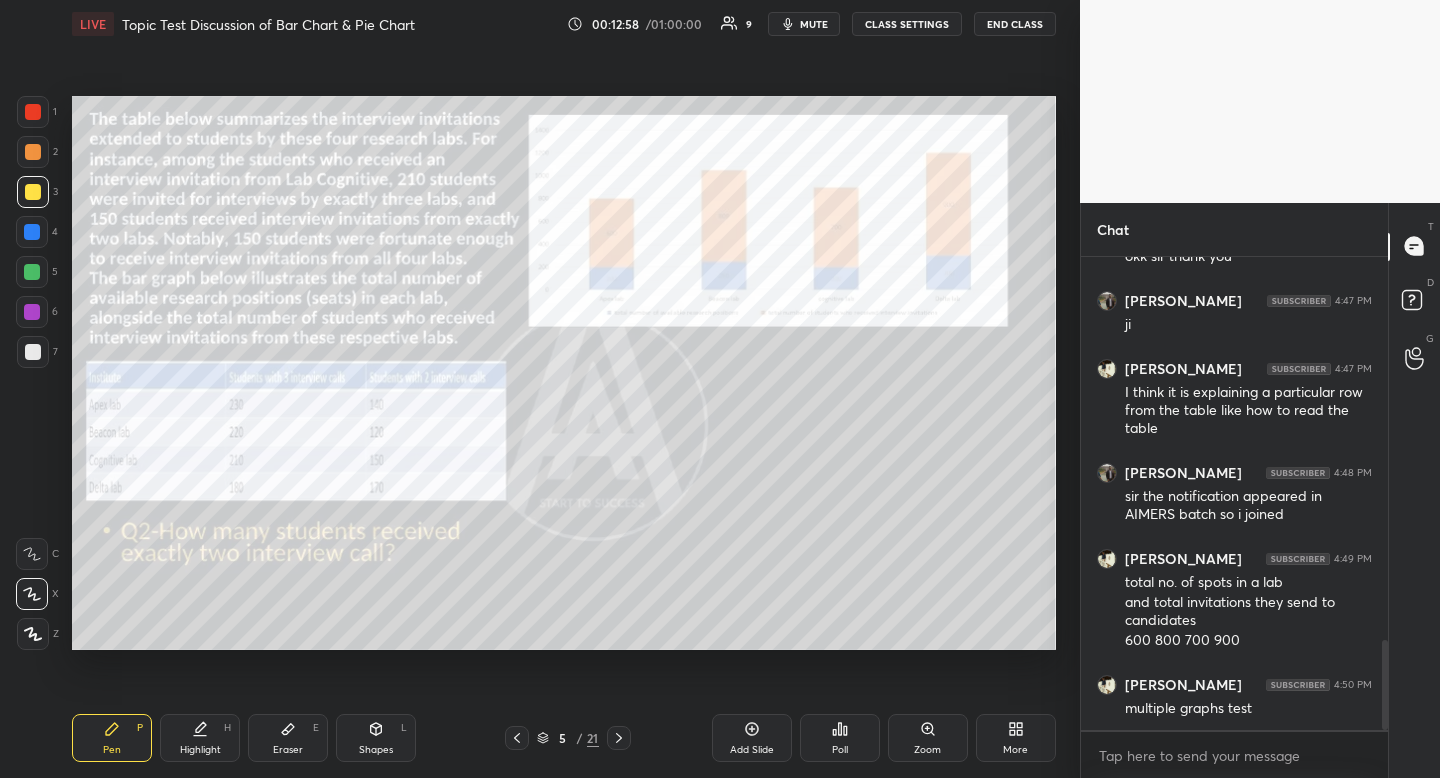 click on "5 / 21" at bounding box center [568, 738] 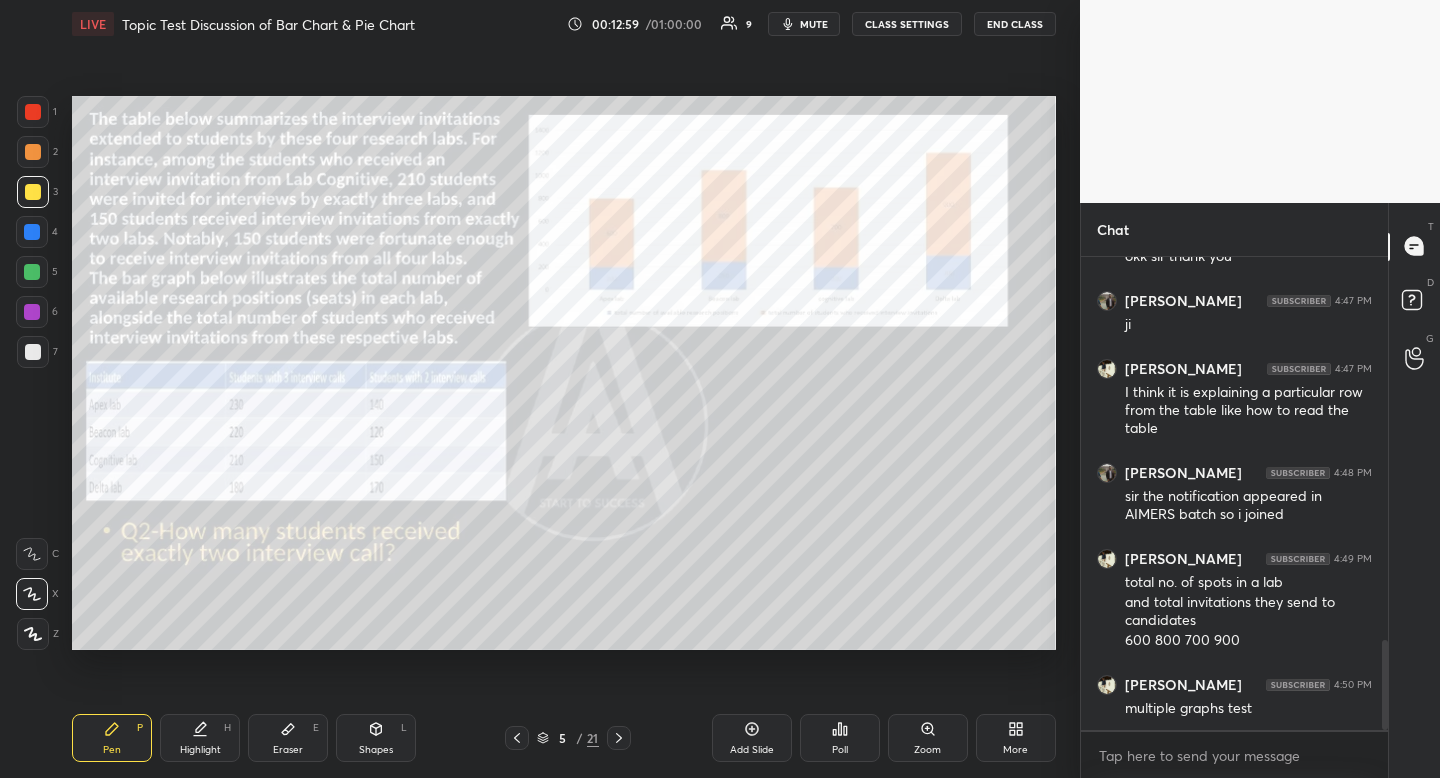 click 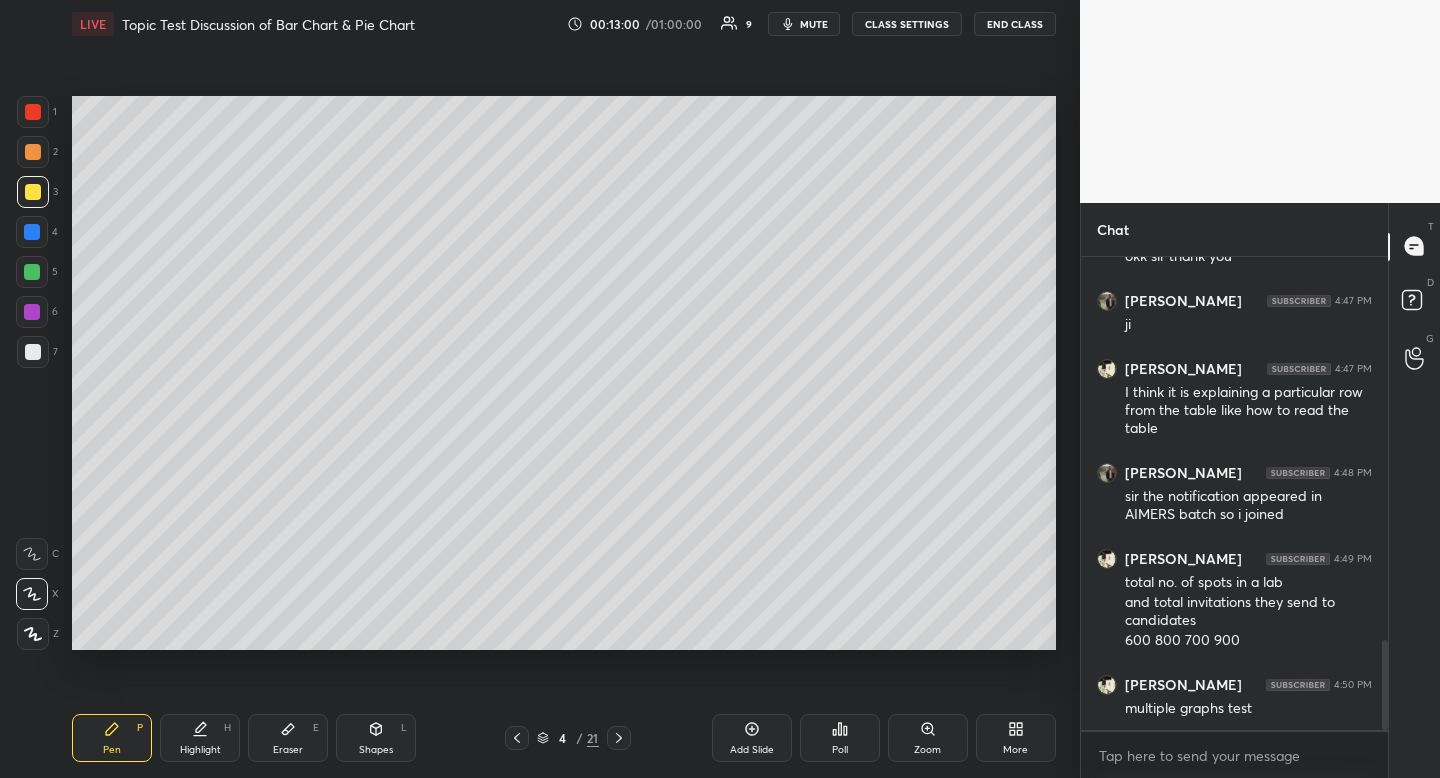 click at bounding box center (517, 738) 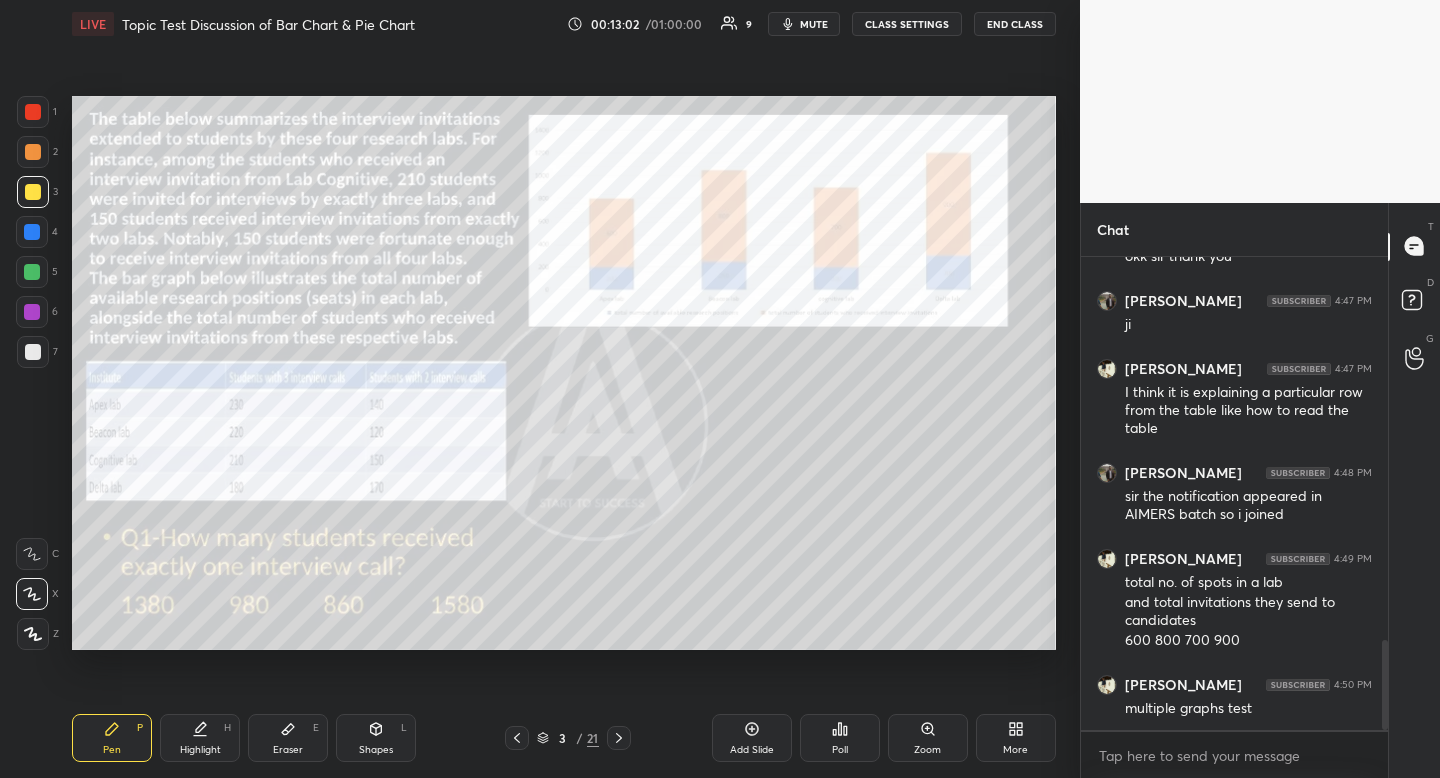 click on "mute" at bounding box center (804, 24) 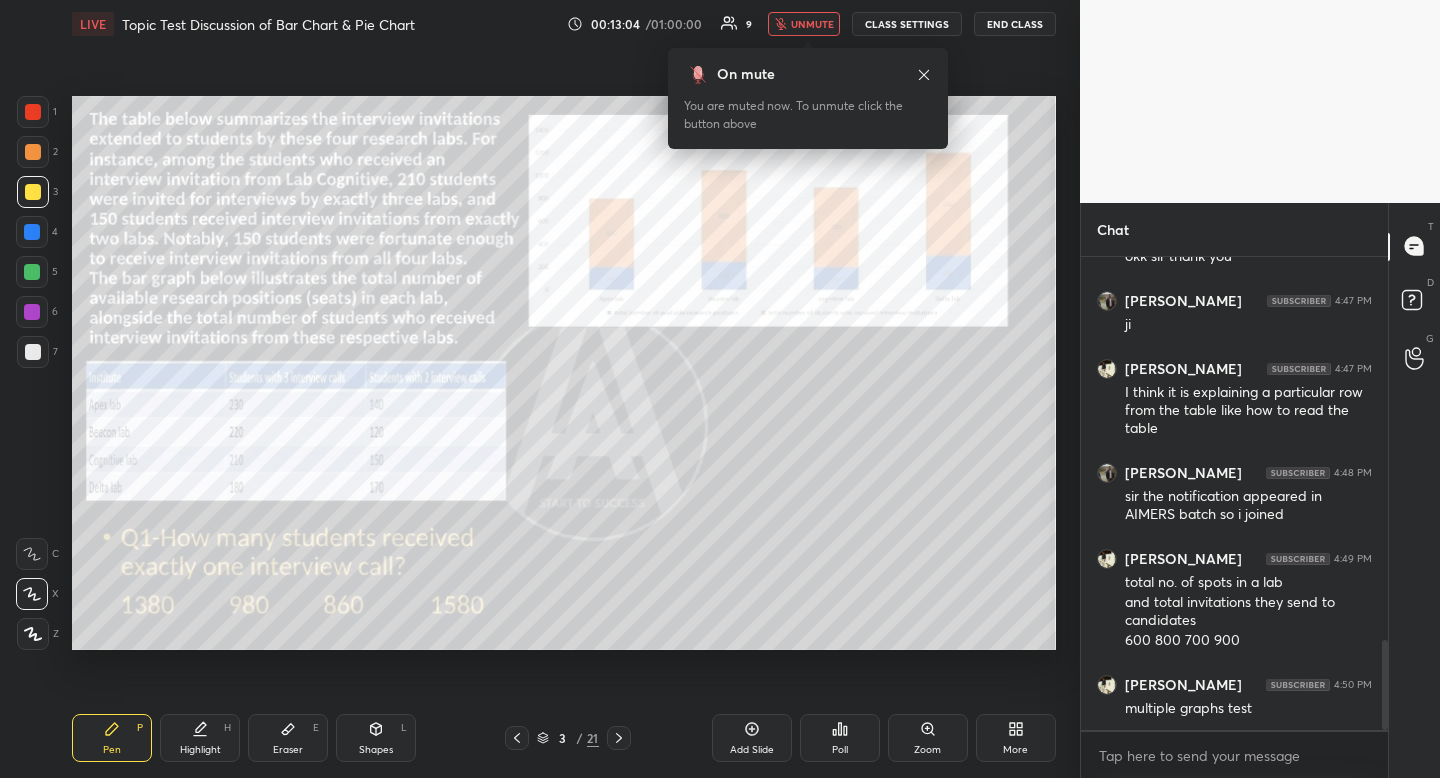 click 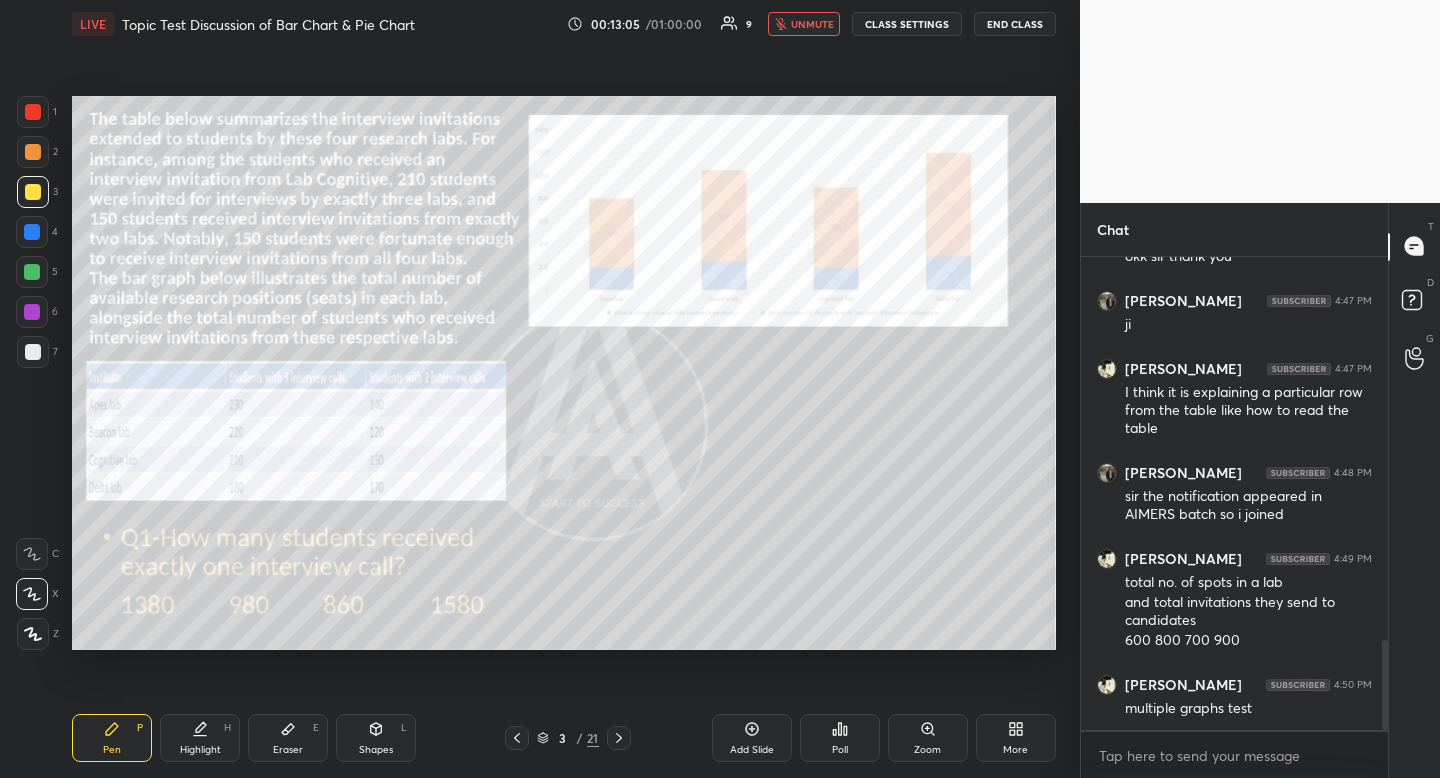 scroll, scrollTop: 2083, scrollLeft: 0, axis: vertical 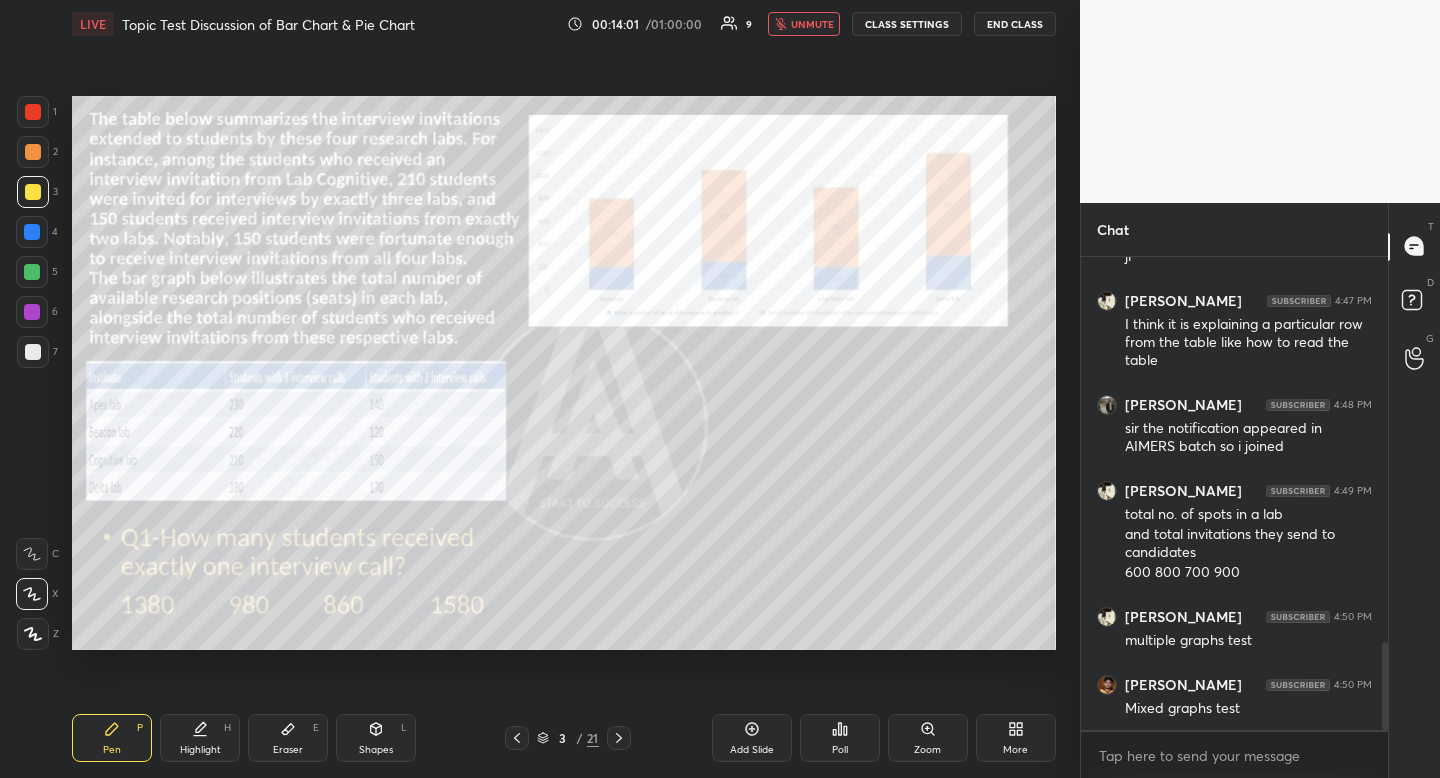 drag, startPoint x: 95, startPoint y: 753, endPoint x: 101, endPoint y: 744, distance: 10.816654 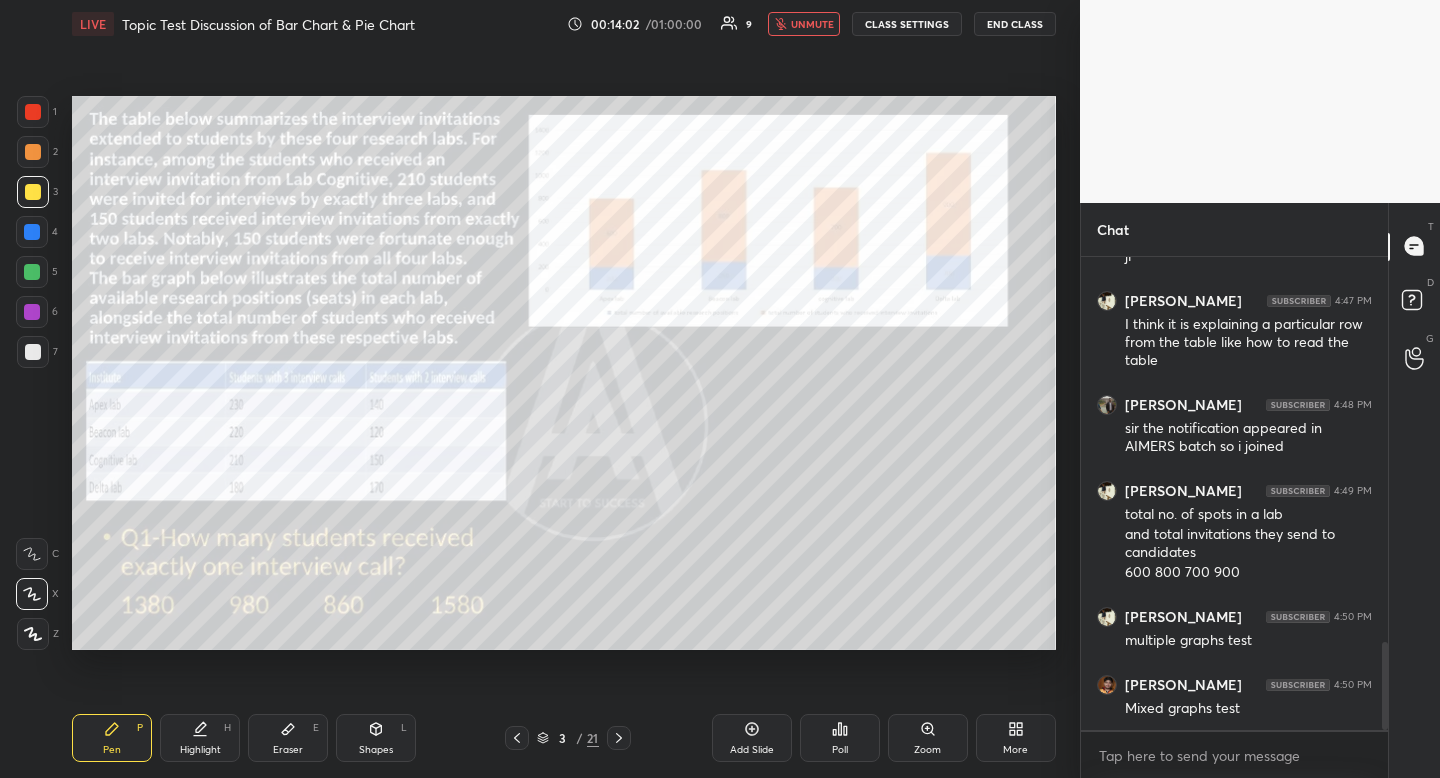 click on "unmute" at bounding box center [812, 24] 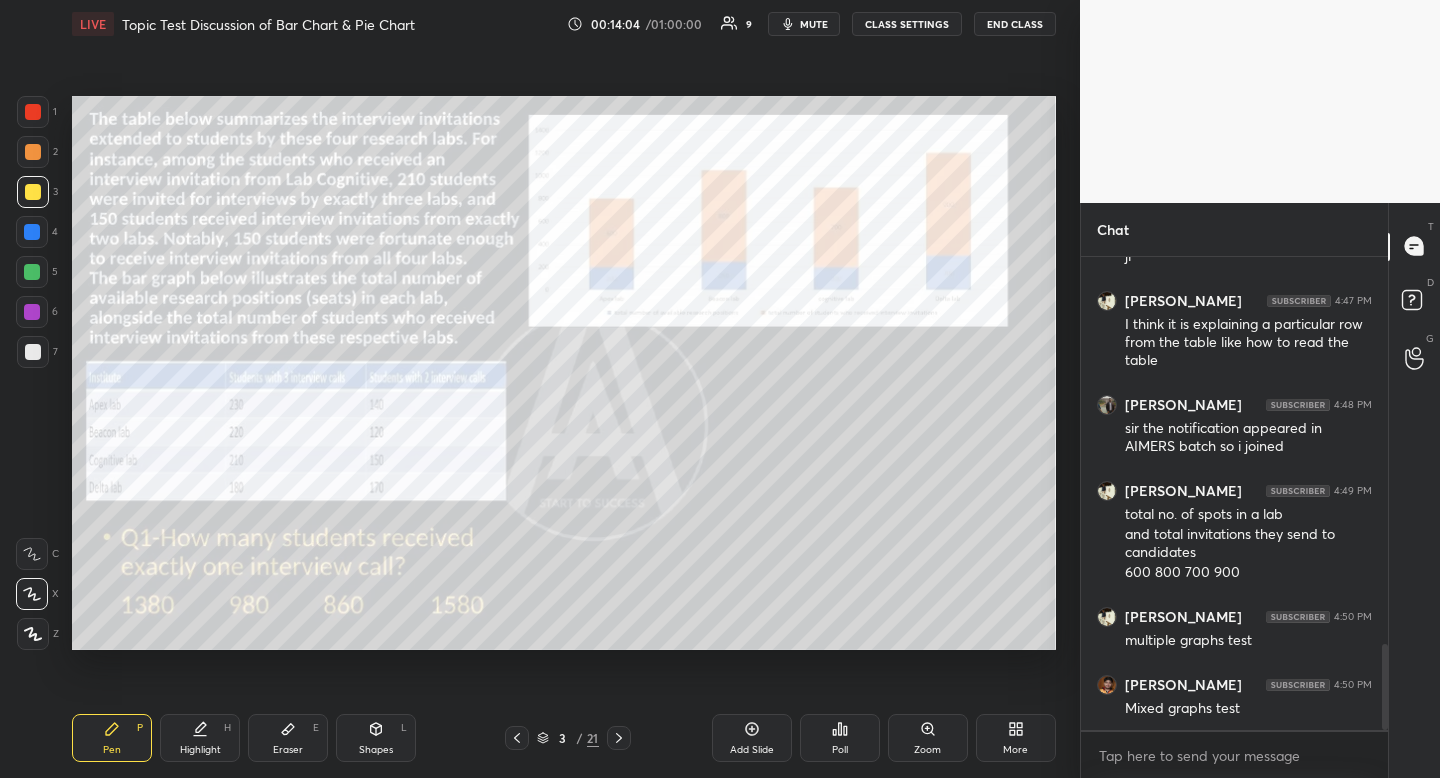 scroll, scrollTop: 2151, scrollLeft: 0, axis: vertical 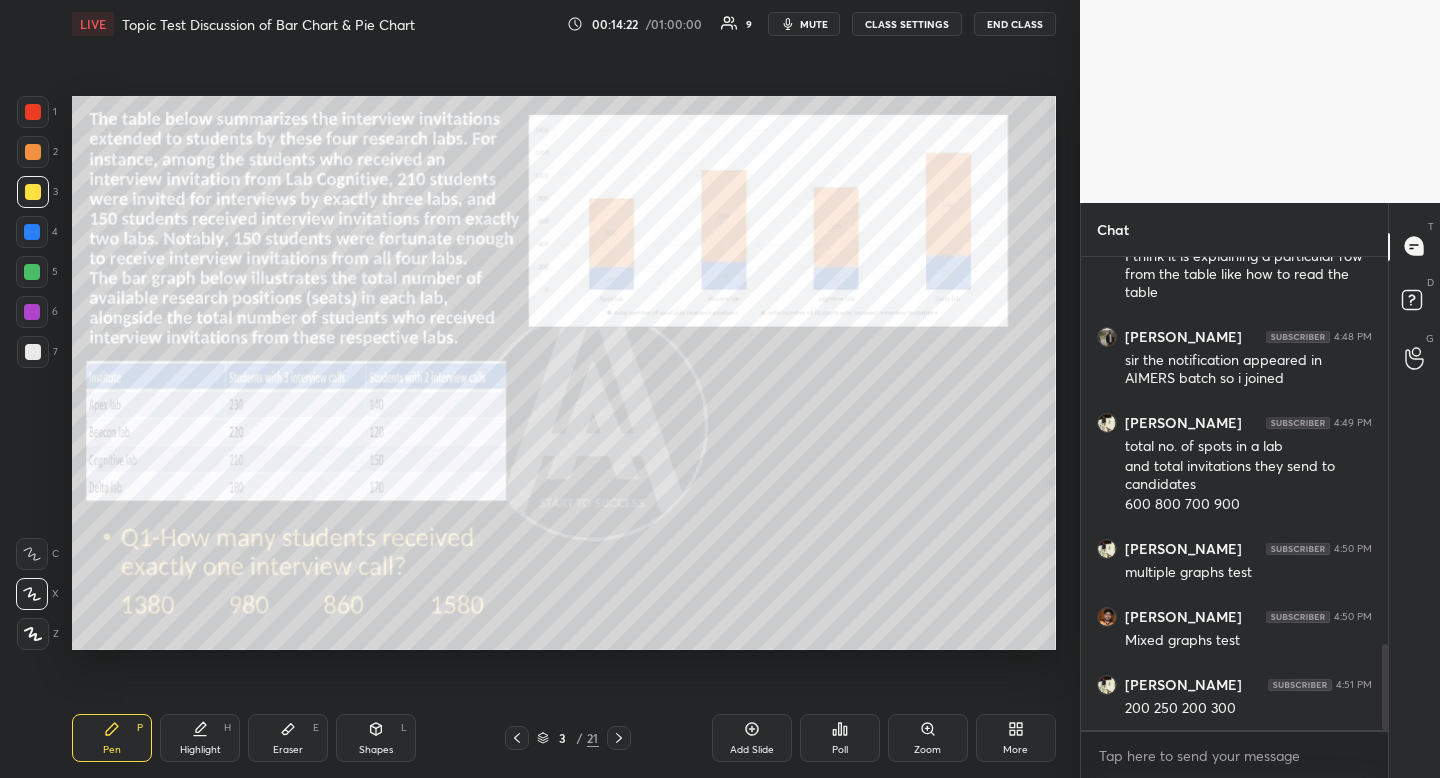 click at bounding box center (33, 112) 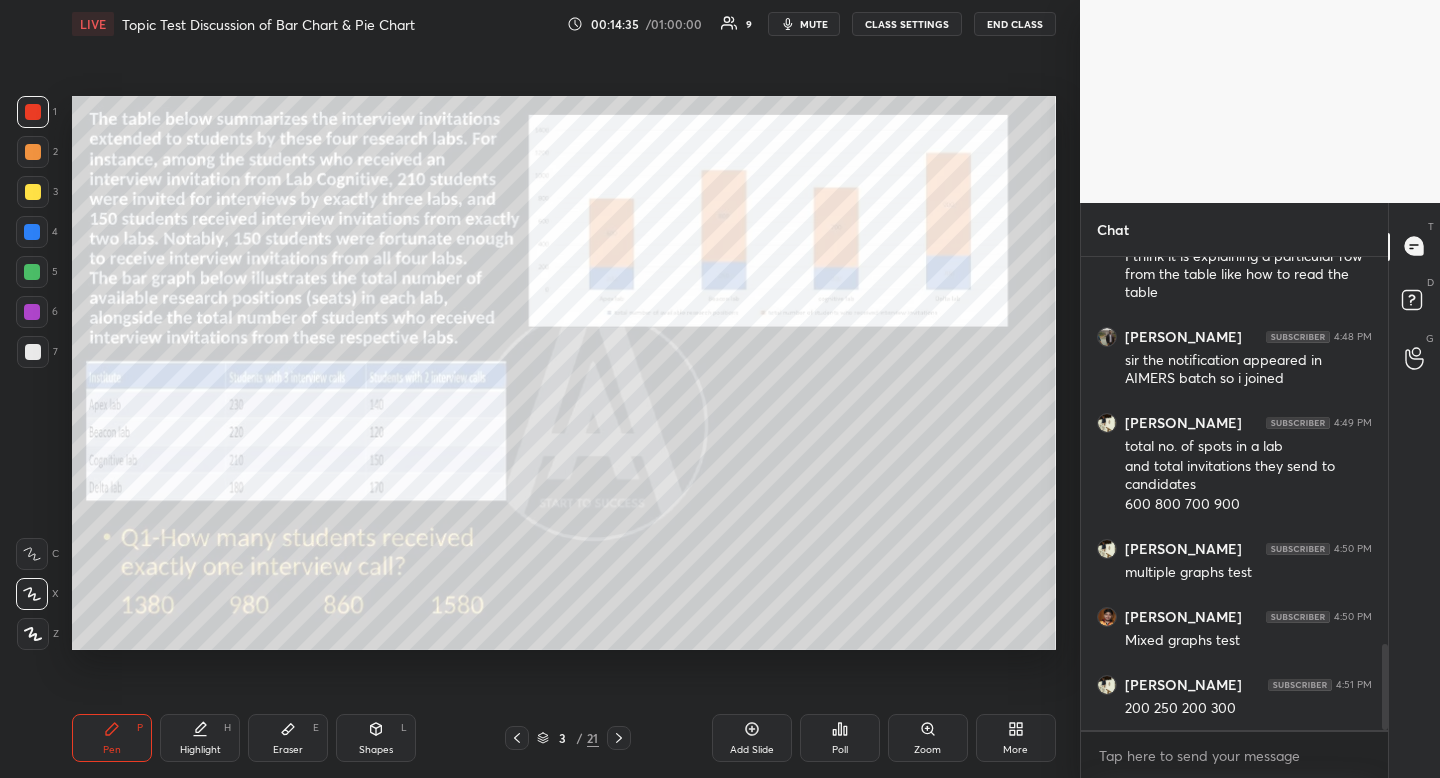 click at bounding box center (32, 232) 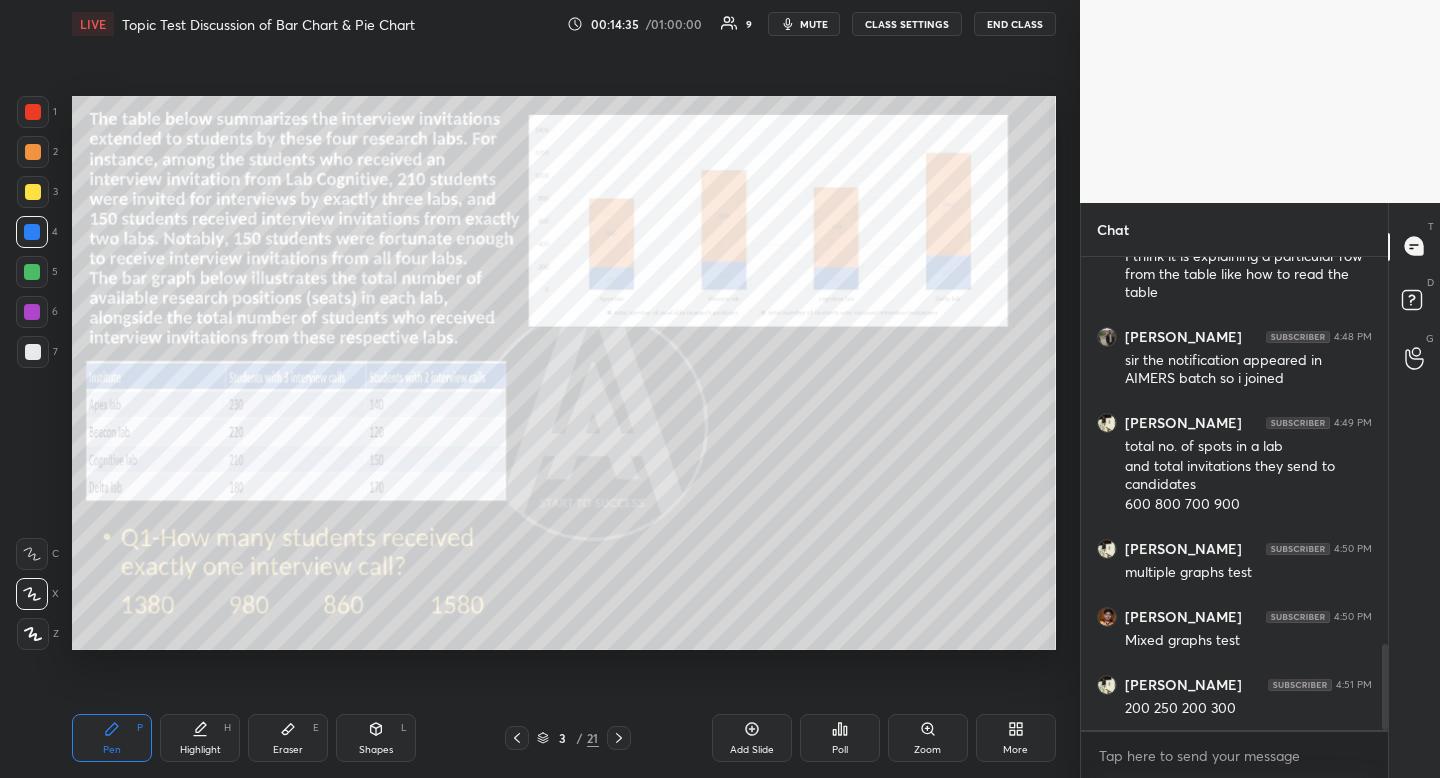 drag, startPoint x: 39, startPoint y: 231, endPoint x: 53, endPoint y: 242, distance: 17.804493 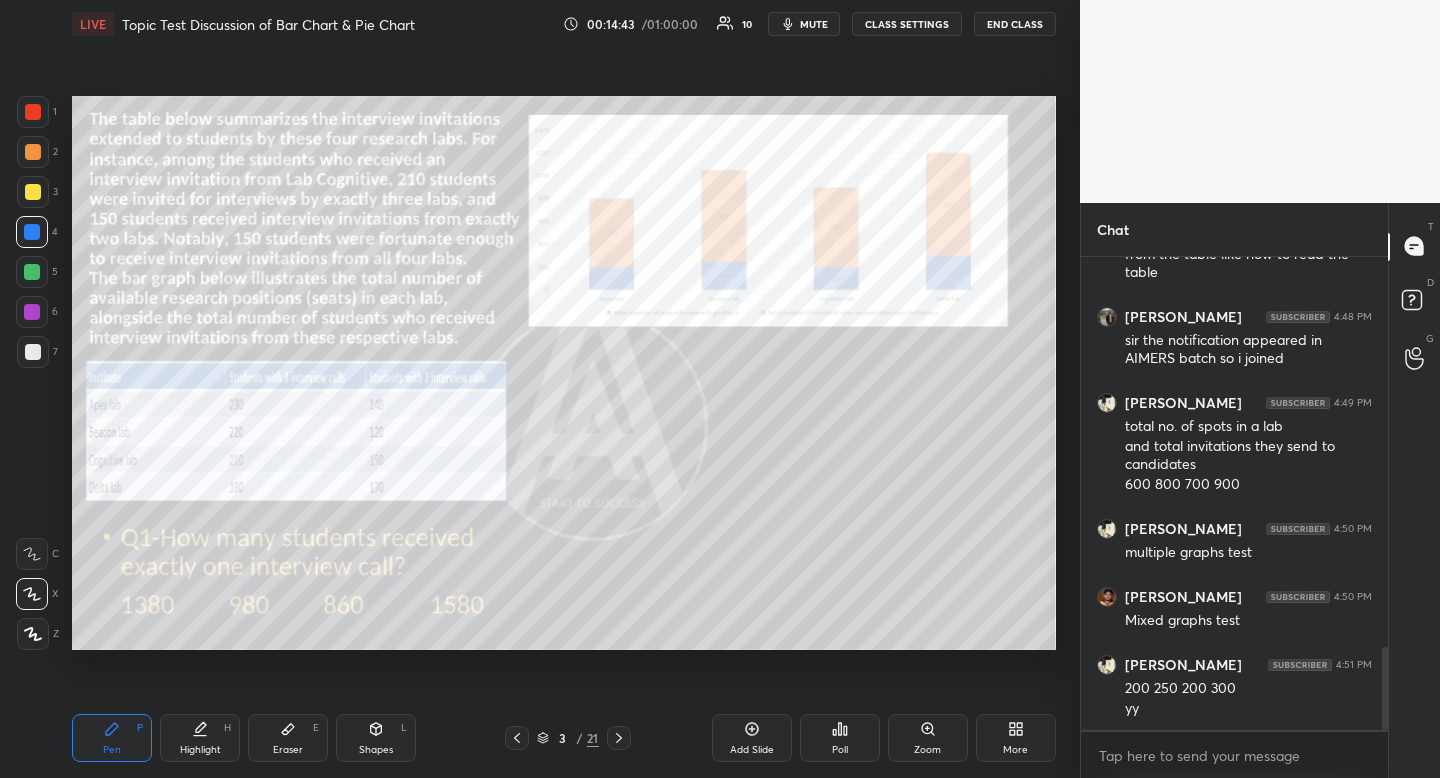 scroll, scrollTop: 2244, scrollLeft: 0, axis: vertical 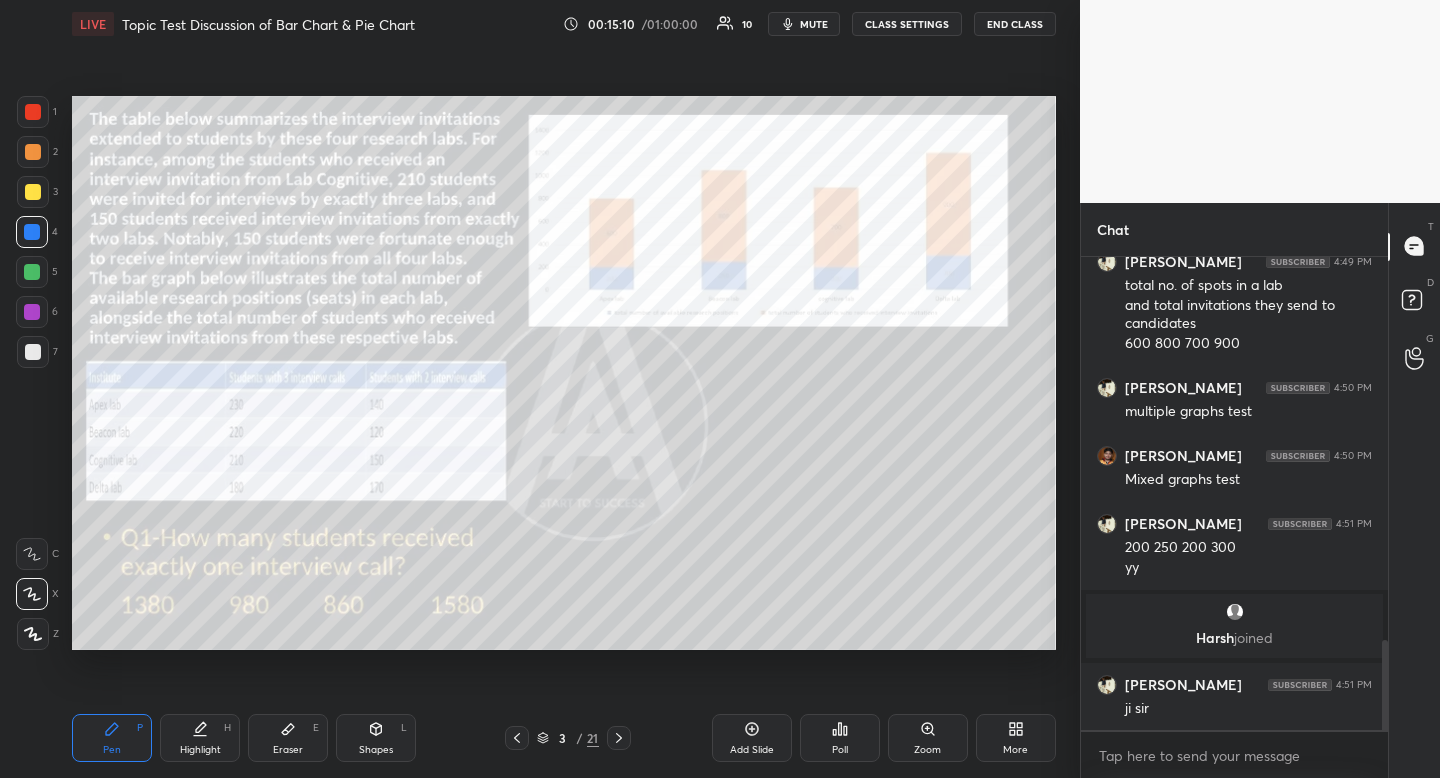 click at bounding box center [33, 112] 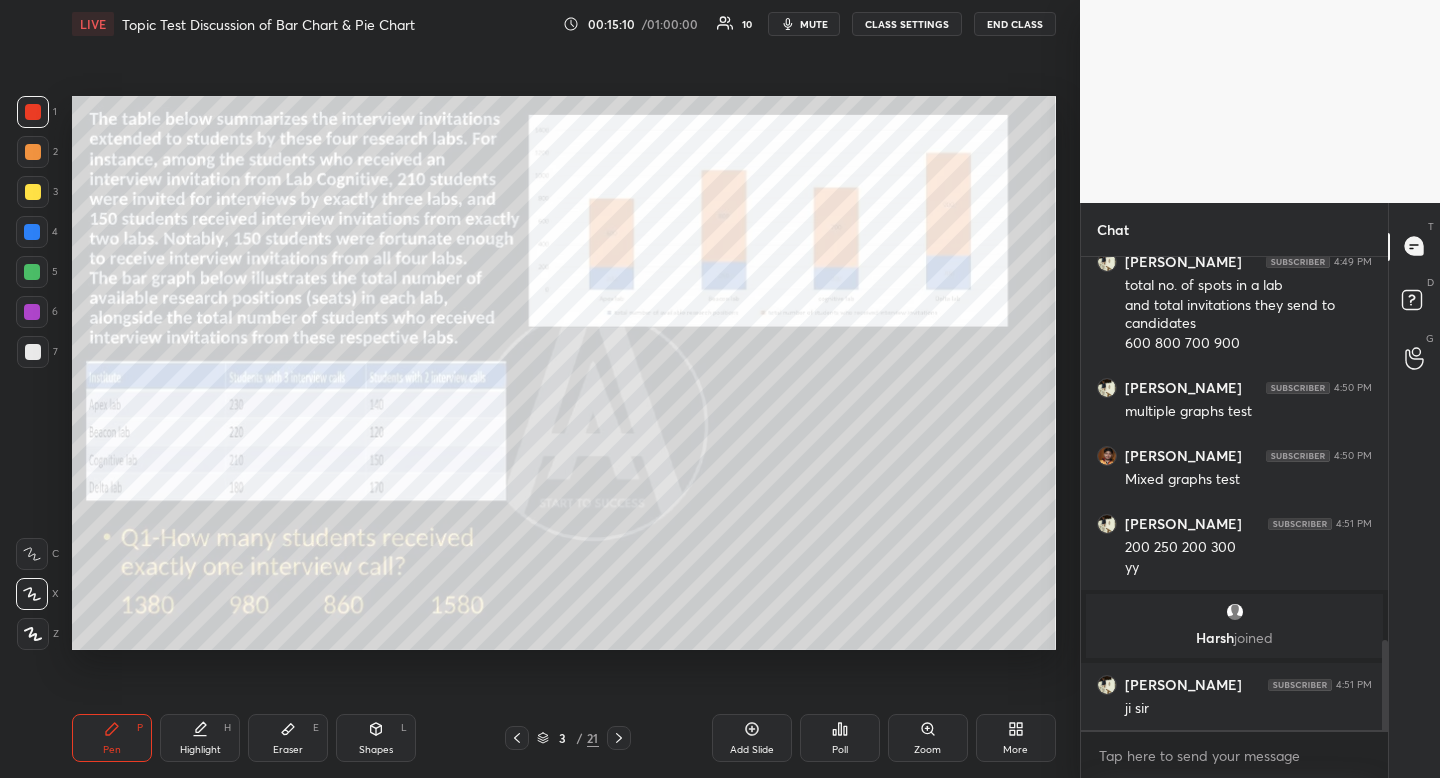 click at bounding box center [33, 112] 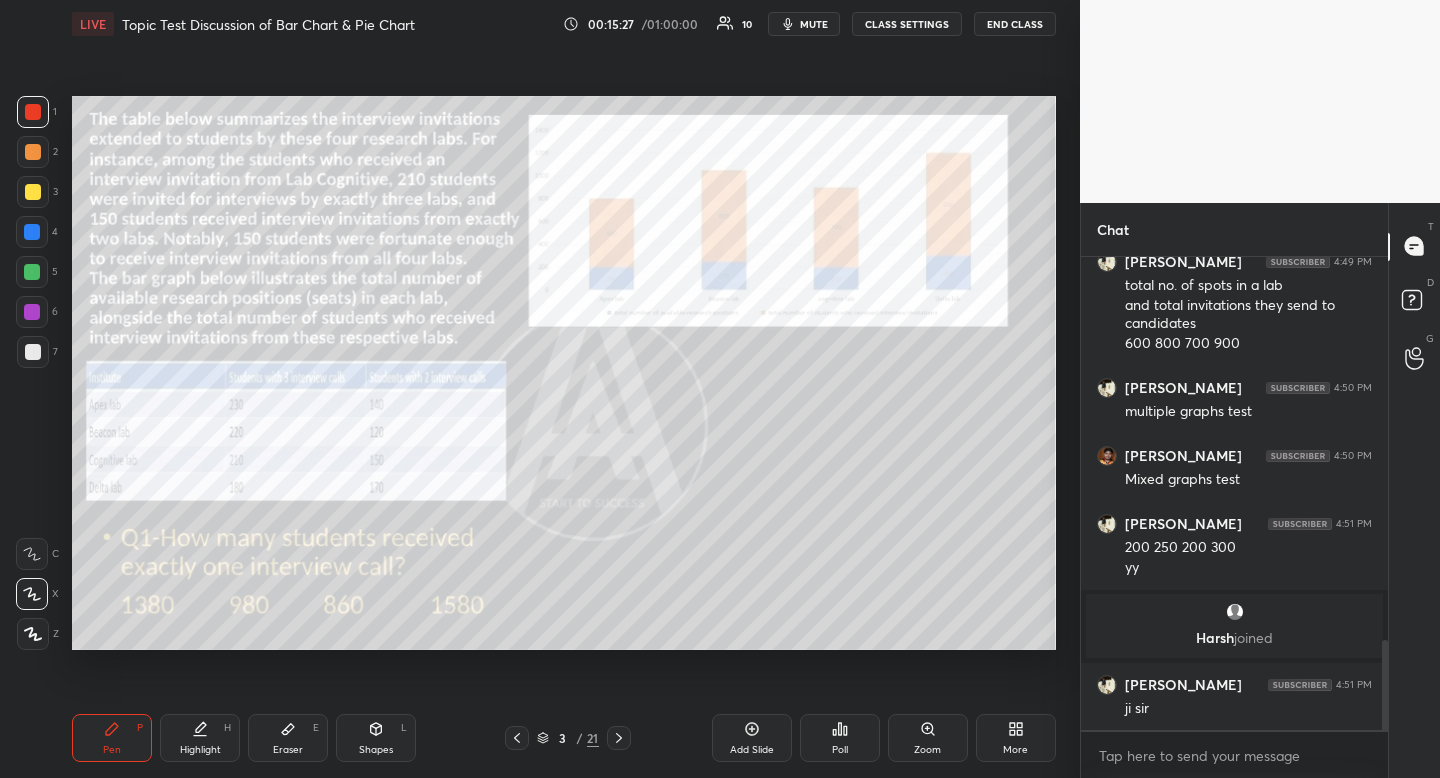 click on "Eraser E" at bounding box center [288, 738] 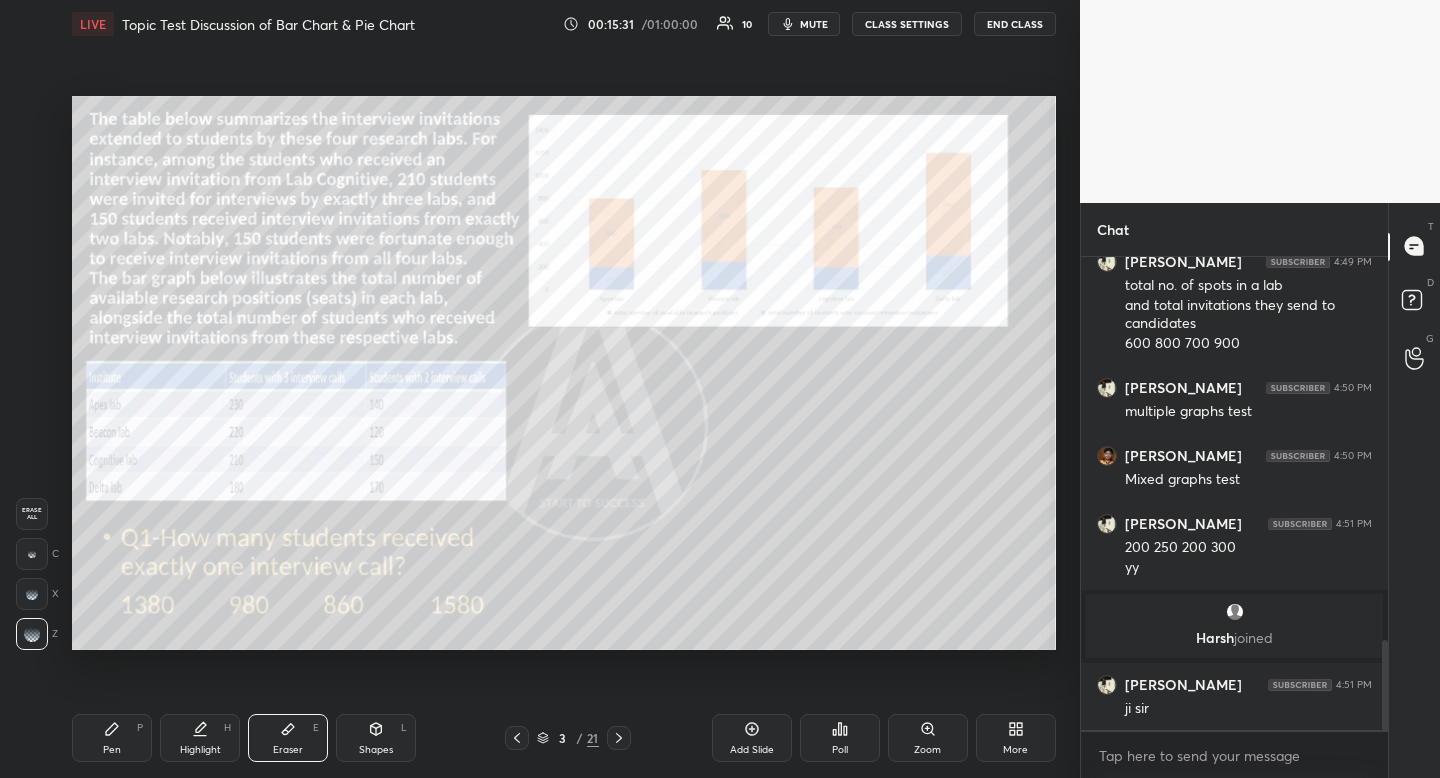 click on "Pen P" at bounding box center [112, 738] 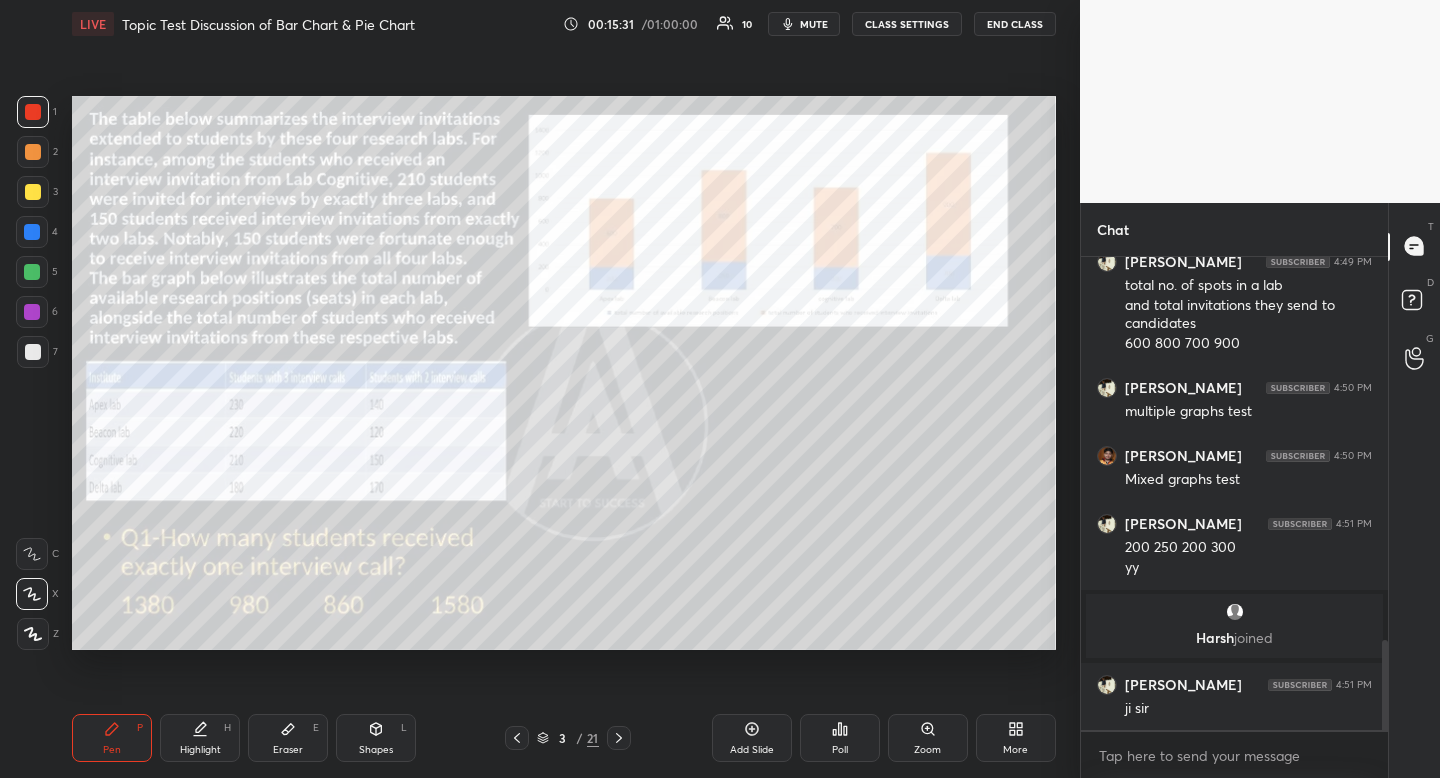click on "Pen P" at bounding box center (112, 738) 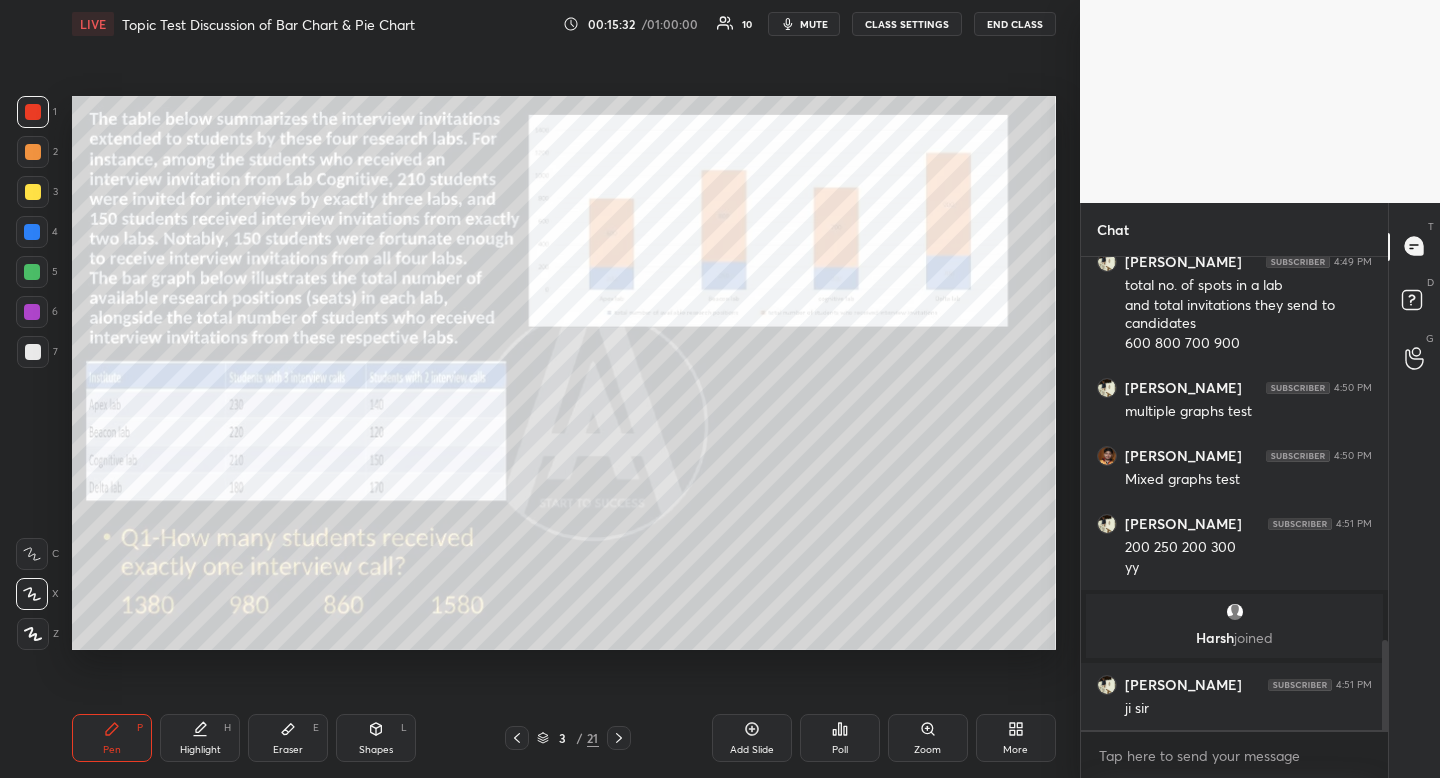 click at bounding box center (33, 112) 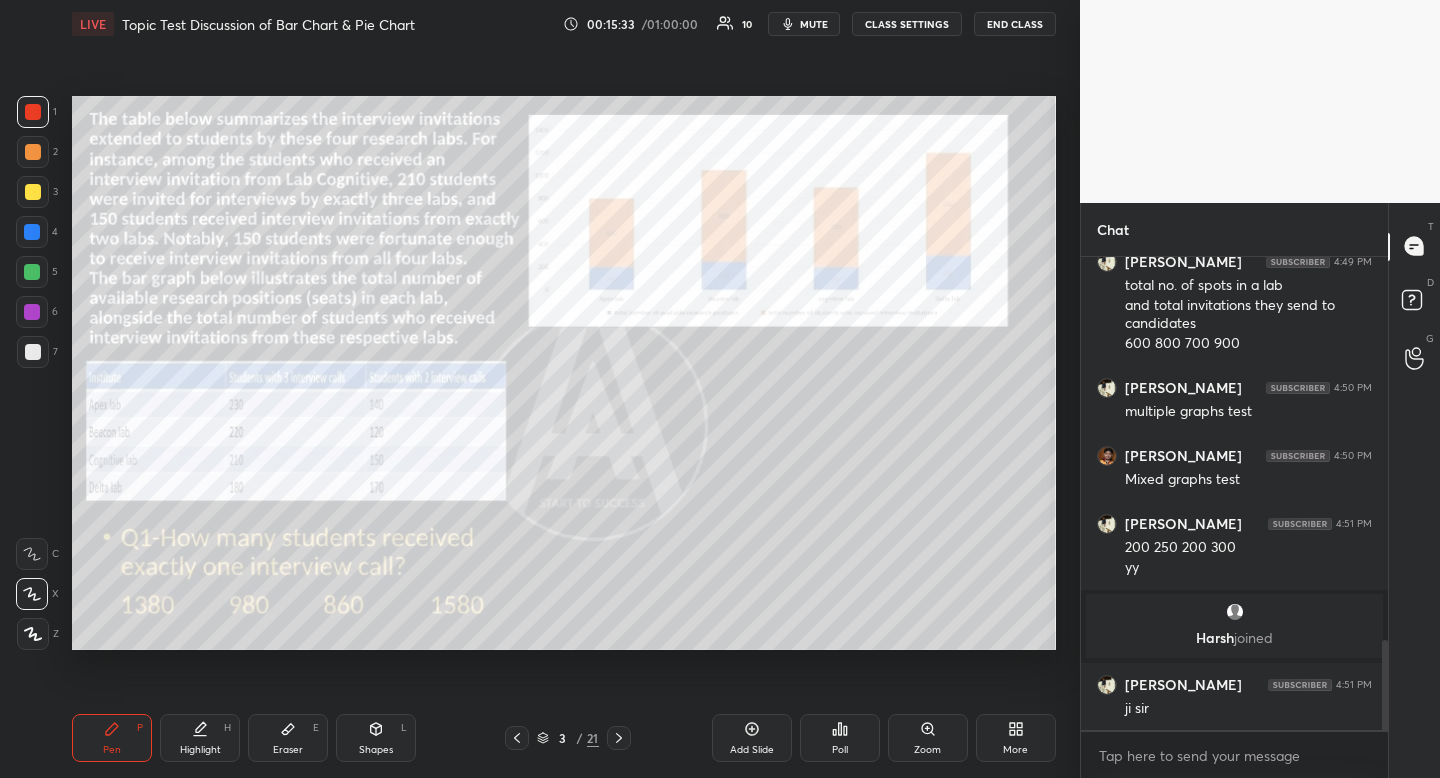 drag, startPoint x: 34, startPoint y: 113, endPoint x: 57, endPoint y: 137, distance: 33.24154 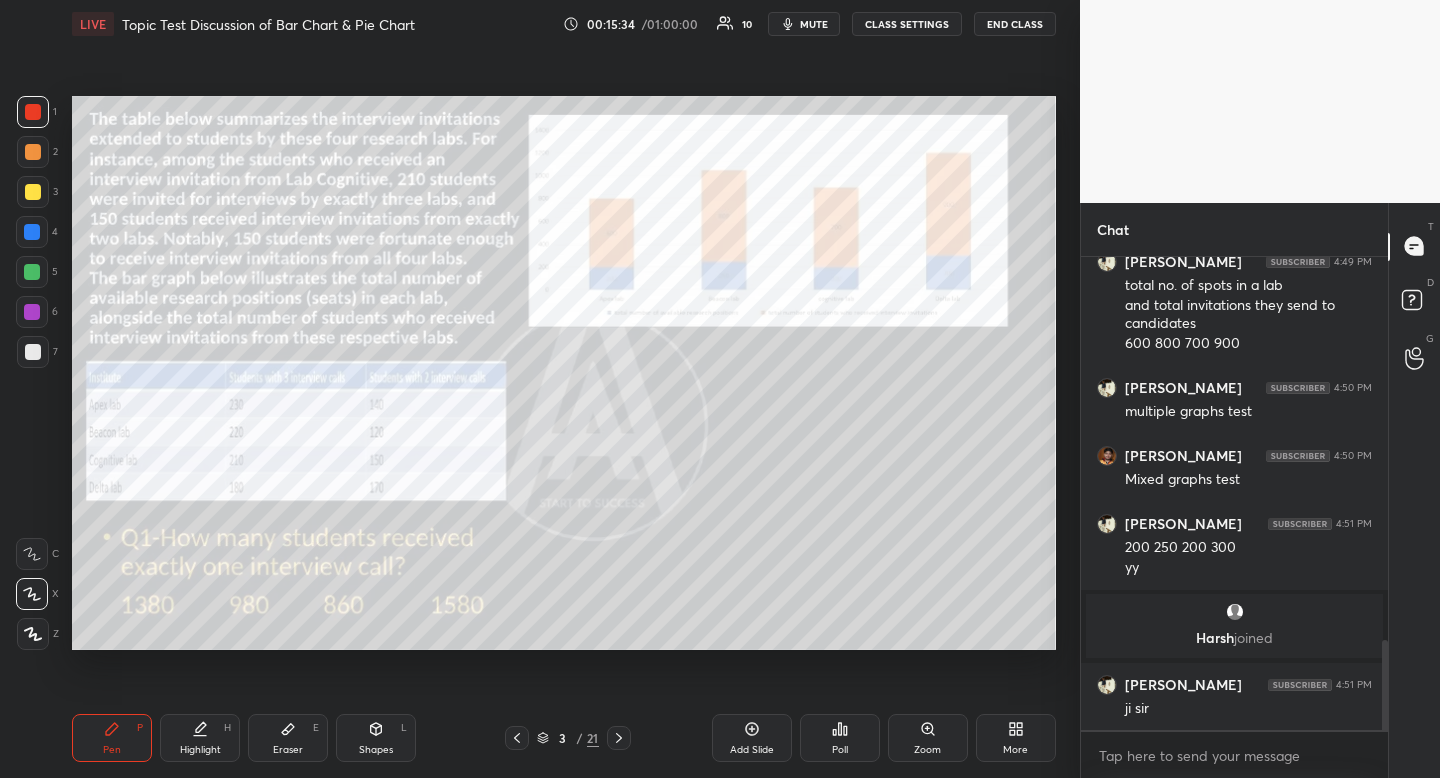 drag, startPoint x: 375, startPoint y: 732, endPoint x: 358, endPoint y: 719, distance: 21.400934 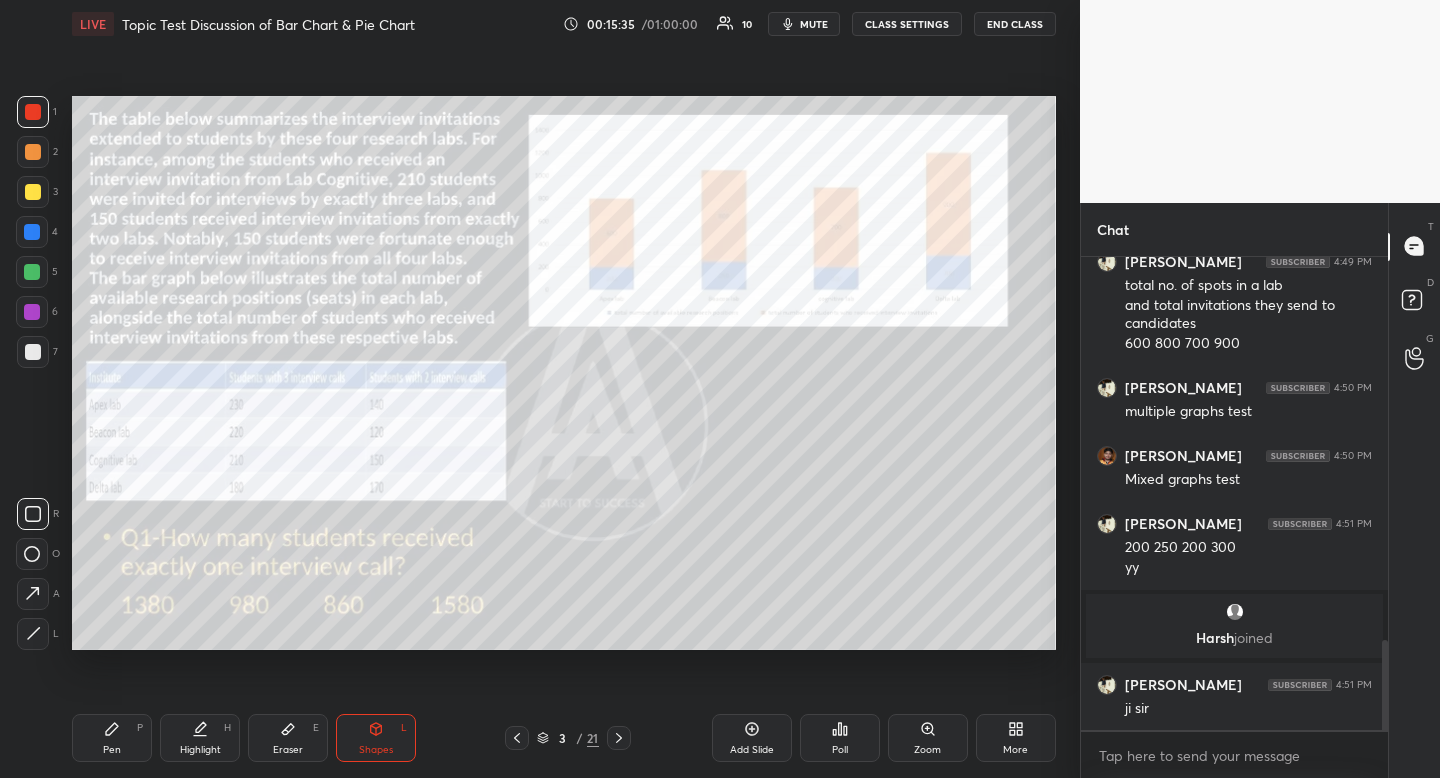 drag, startPoint x: 39, startPoint y: 523, endPoint x: 39, endPoint y: 512, distance: 11 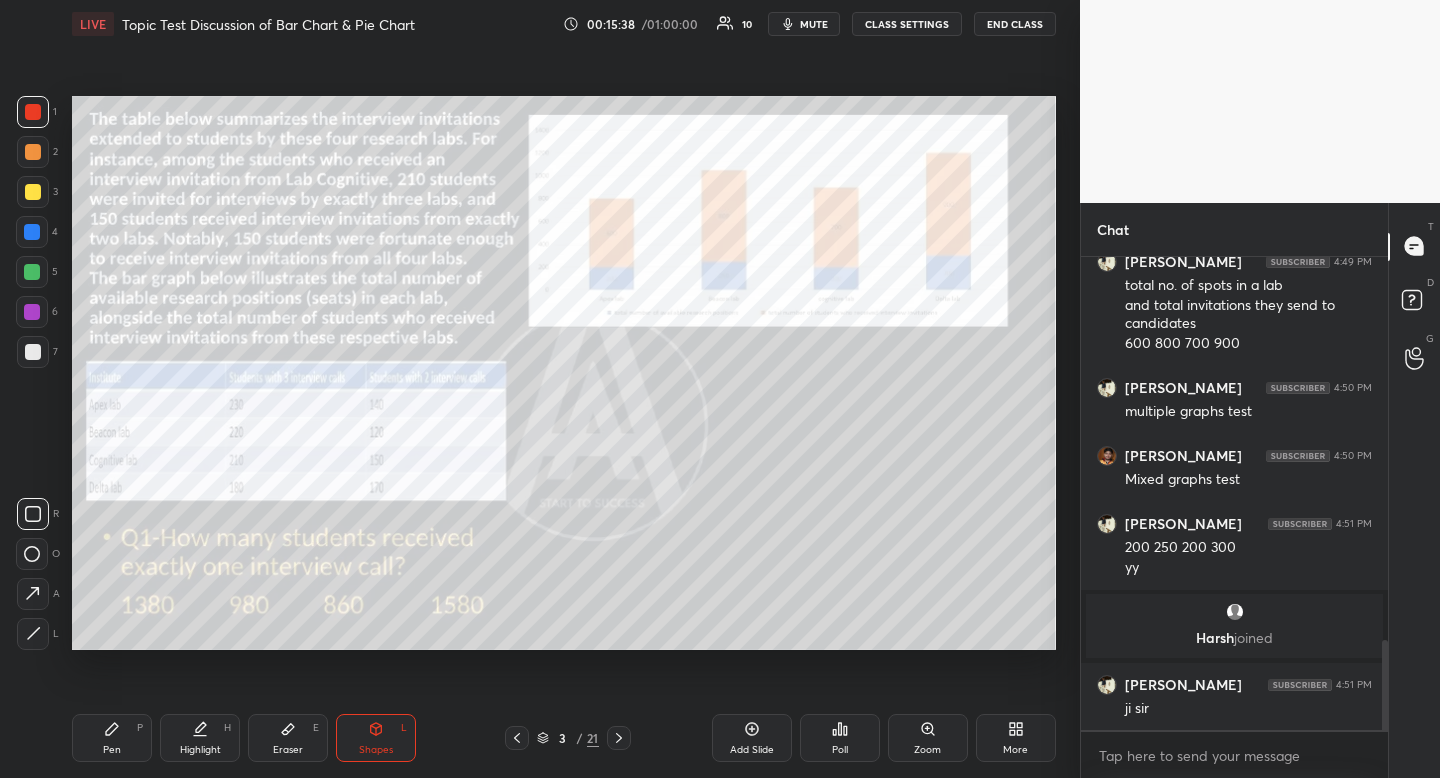 click on "Pen P" at bounding box center [112, 738] 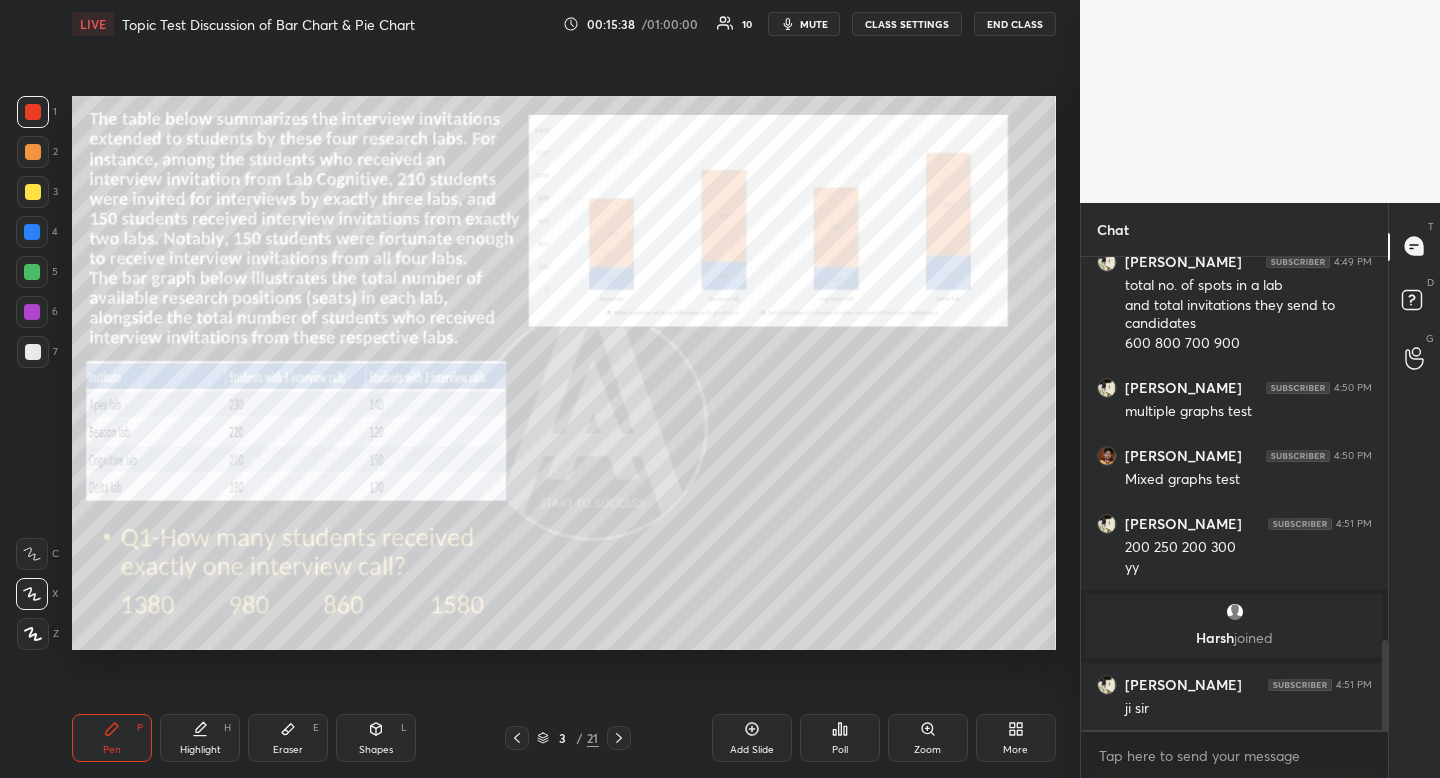 drag, startPoint x: 121, startPoint y: 742, endPoint x: 133, endPoint y: 718, distance: 26.832815 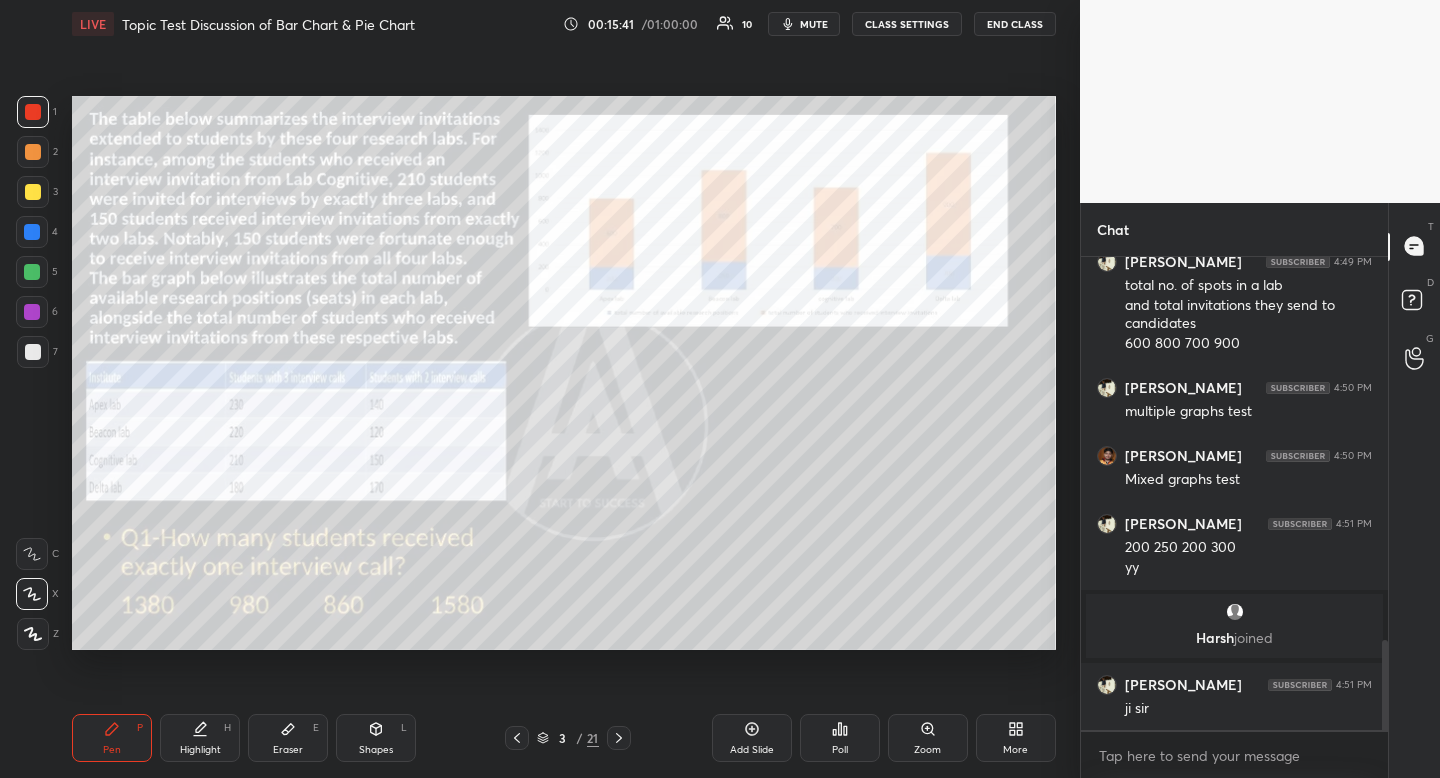 click on "Pen P" at bounding box center [112, 738] 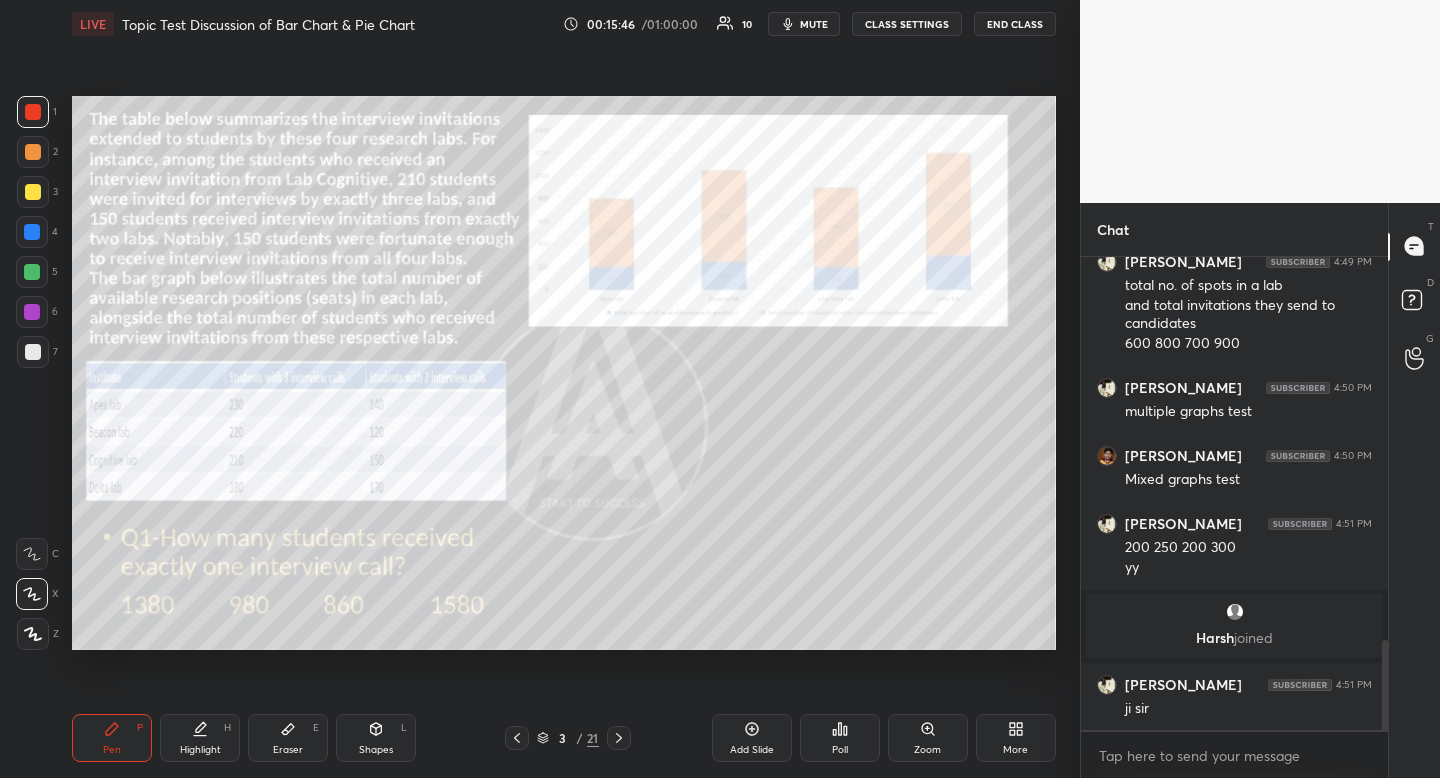 click on "Highlight H" at bounding box center (200, 738) 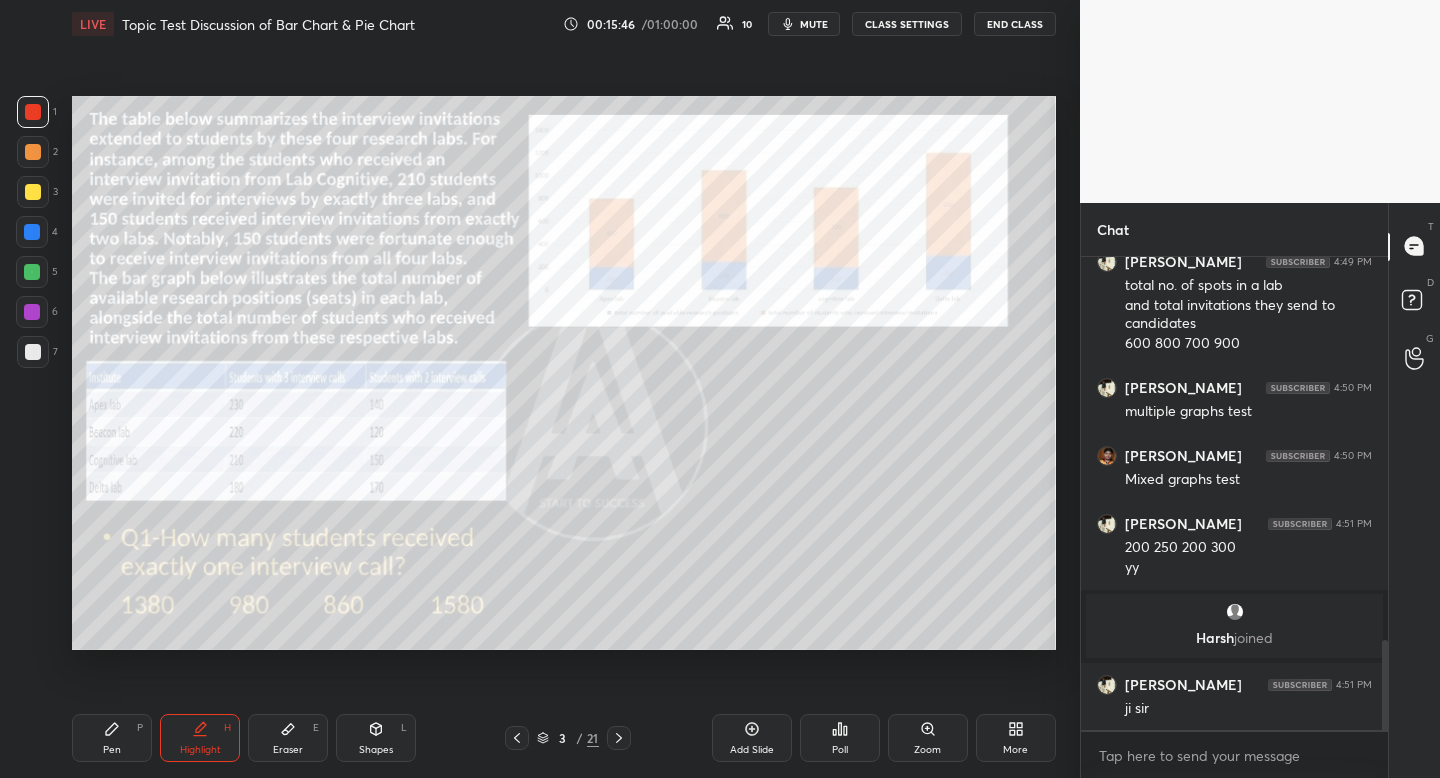 click on "Highlight H" at bounding box center [200, 738] 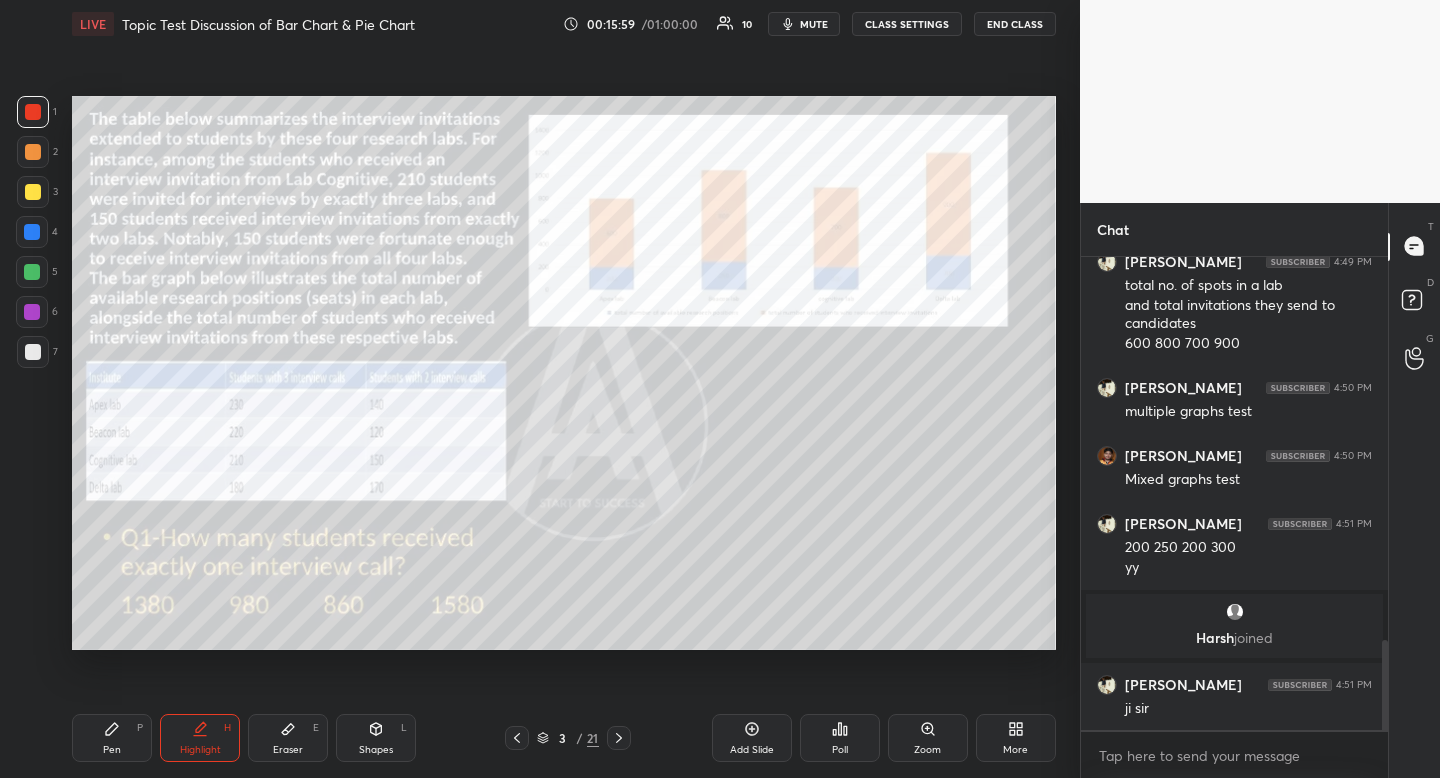 click on "Pen P" at bounding box center [112, 738] 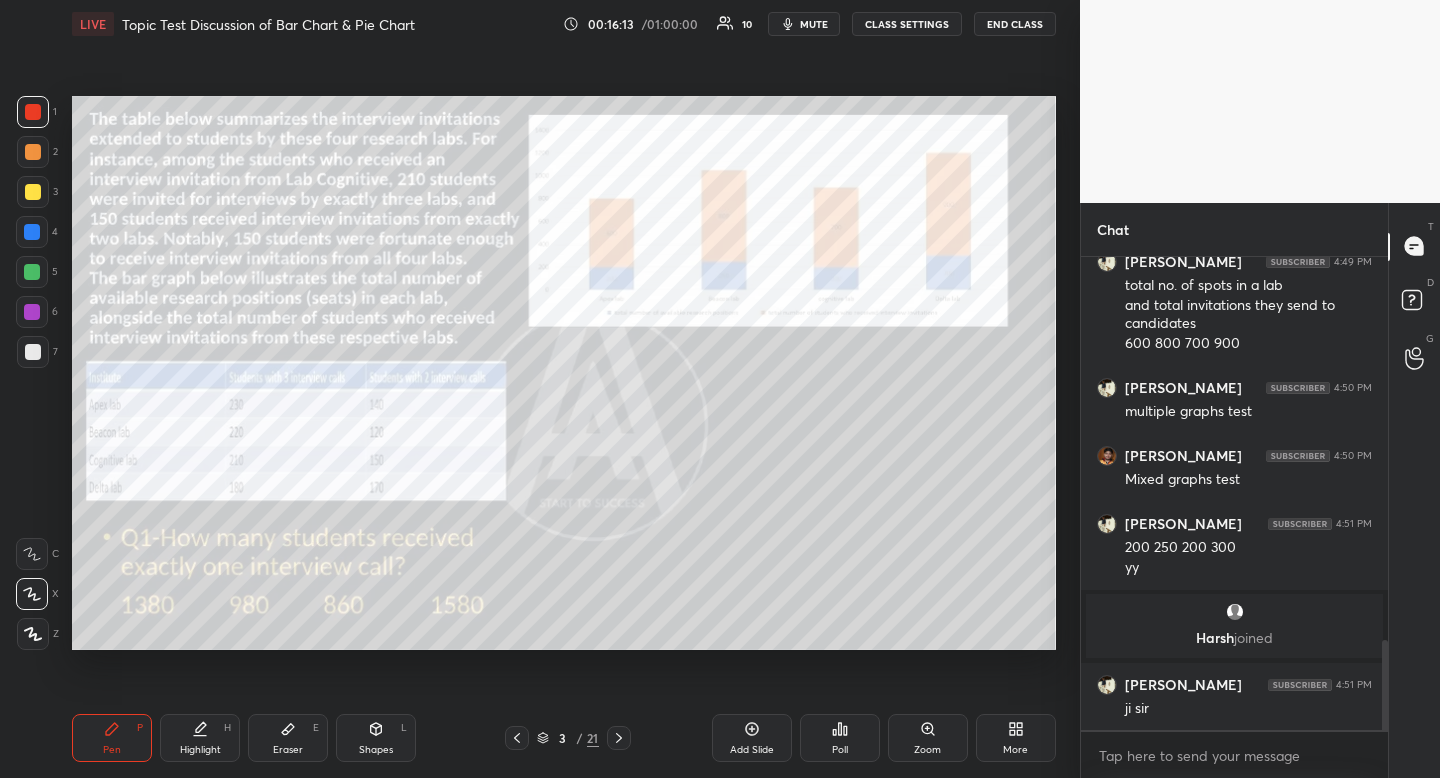 click on "Highlight H" at bounding box center [200, 738] 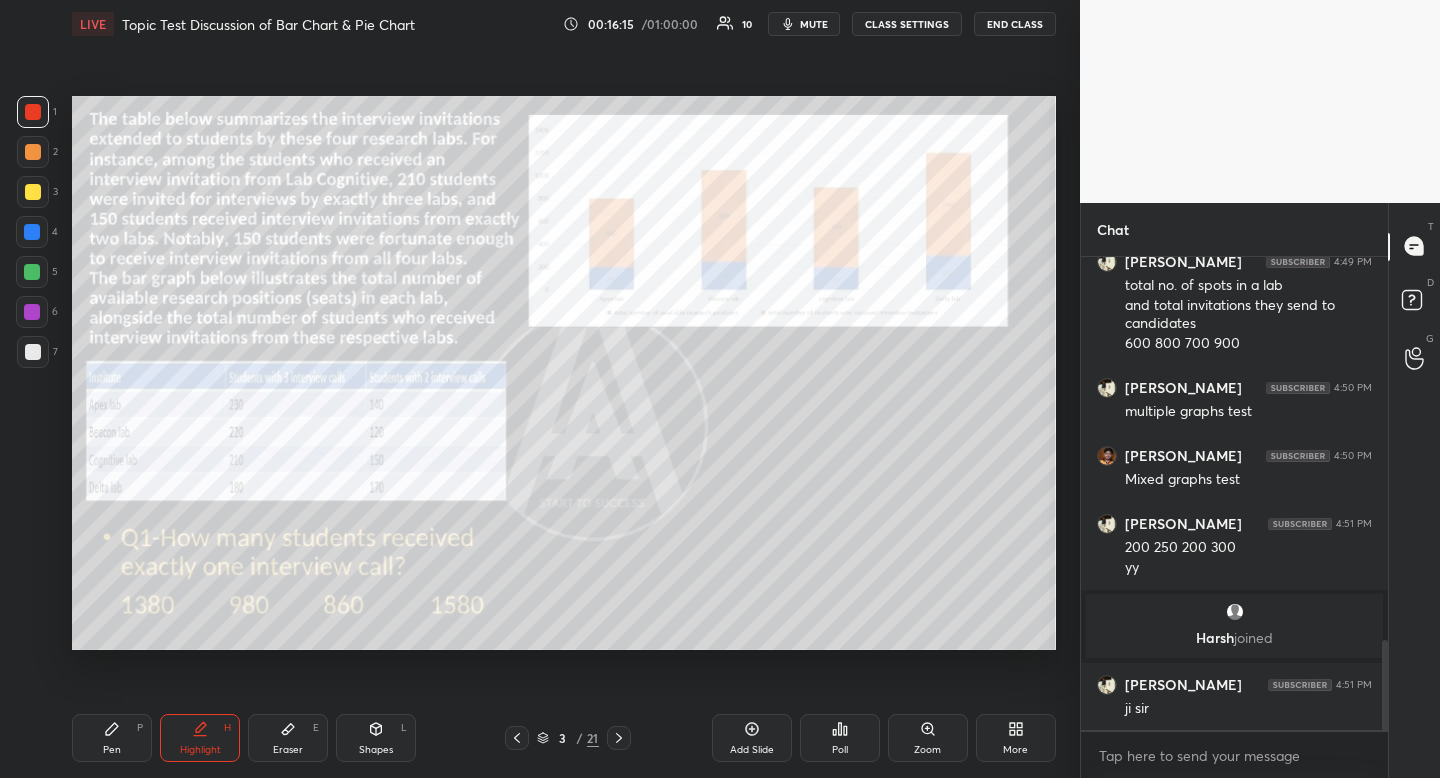 click on "Pen P" at bounding box center [112, 738] 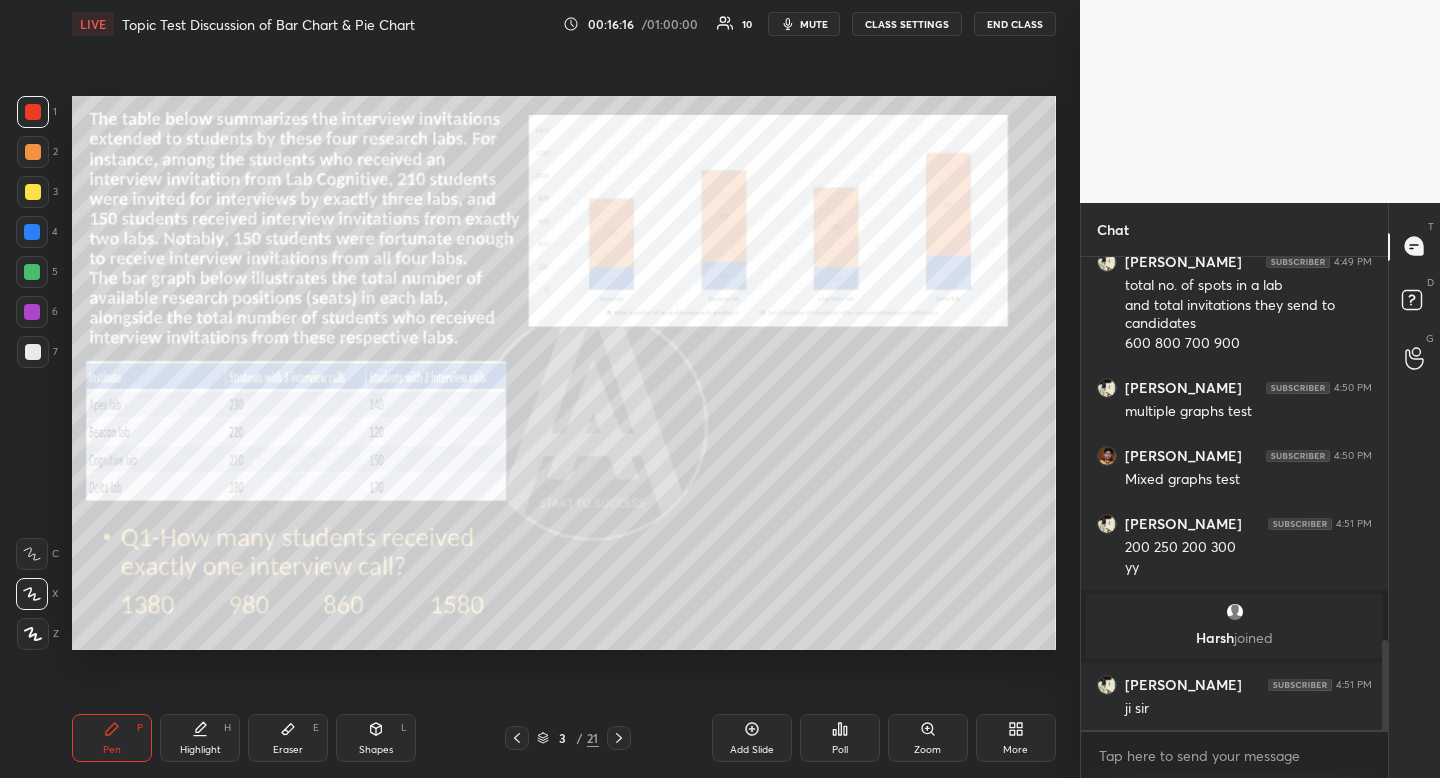 drag, startPoint x: 123, startPoint y: 739, endPoint x: 185, endPoint y: 679, distance: 86.27862 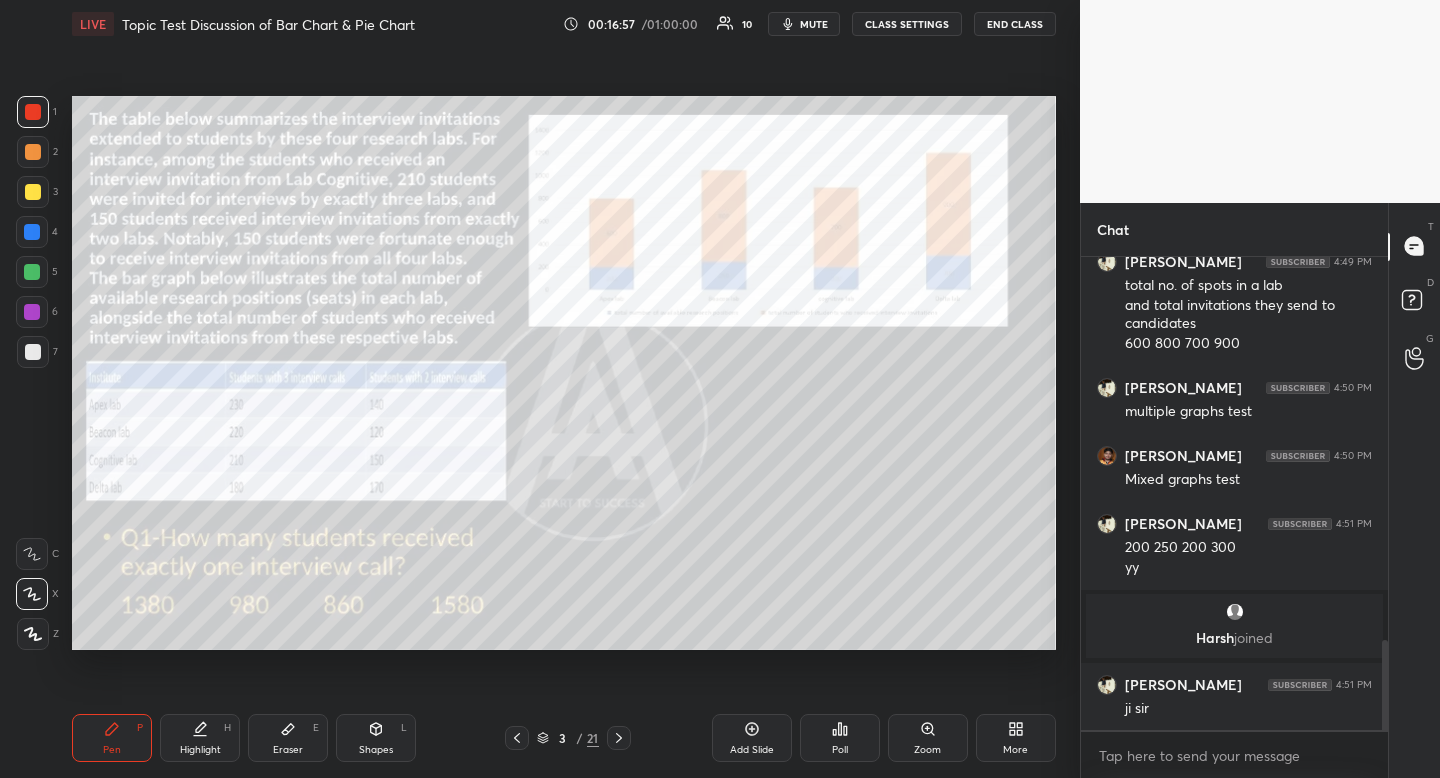drag, startPoint x: 292, startPoint y: 732, endPoint x: 302, endPoint y: 720, distance: 15.6205 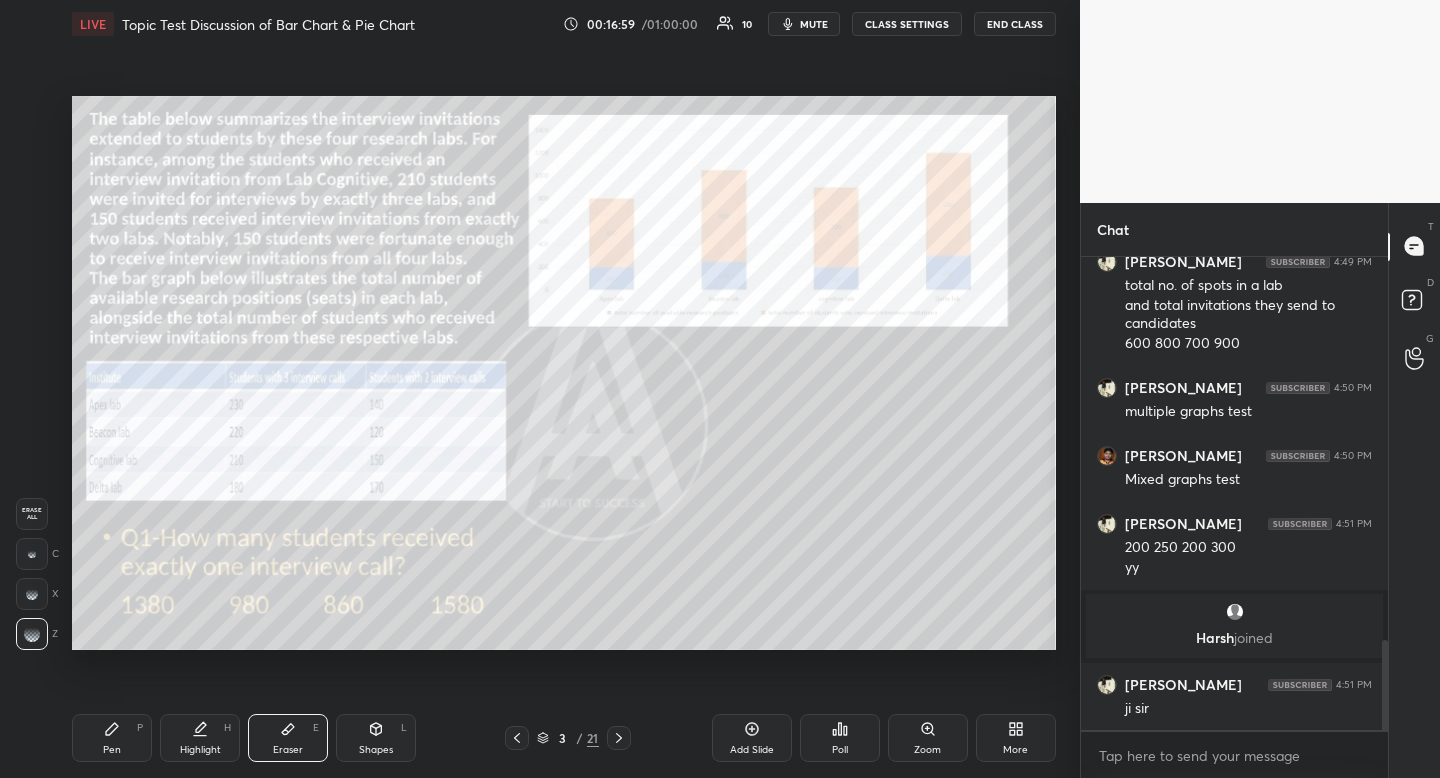 scroll, scrollTop: 2098, scrollLeft: 0, axis: vertical 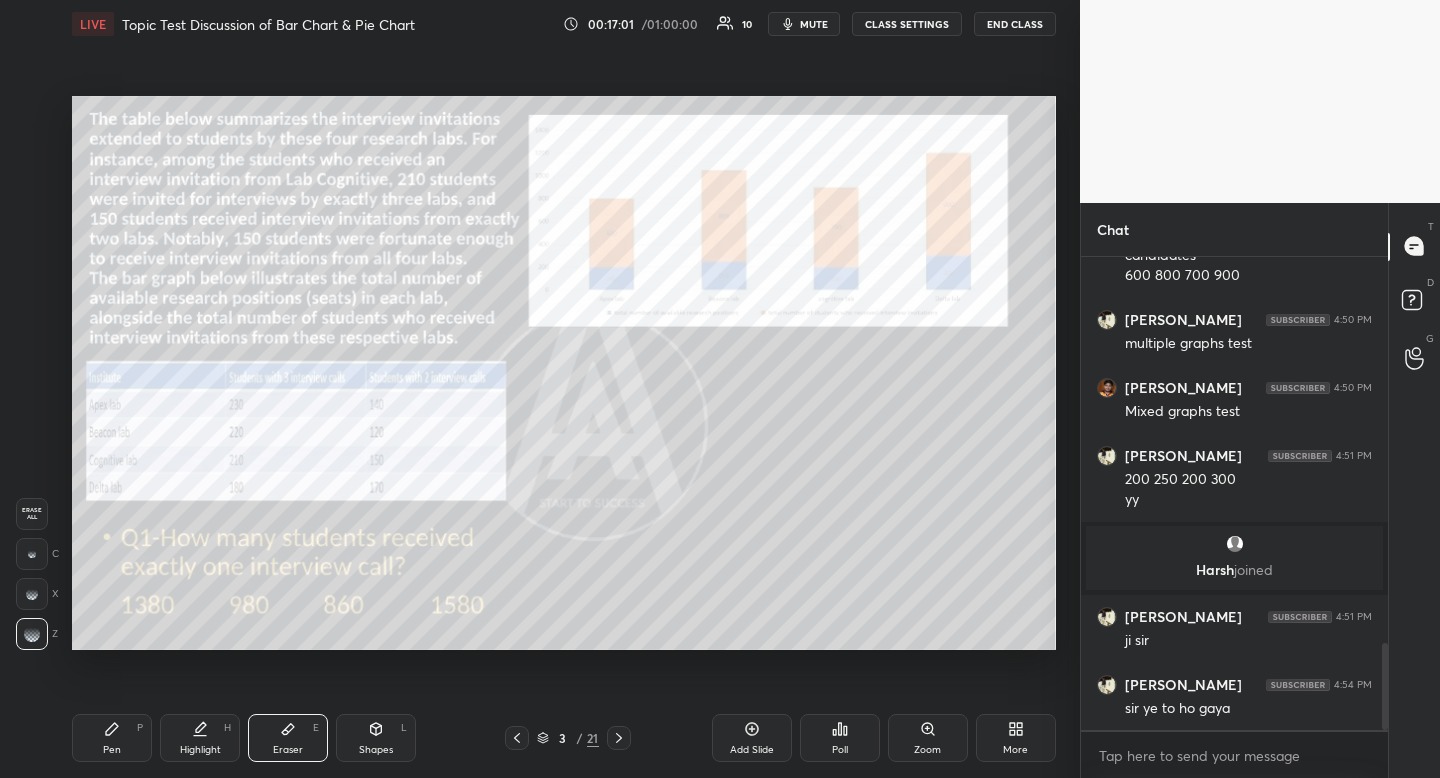 click on "Pen" at bounding box center (112, 750) 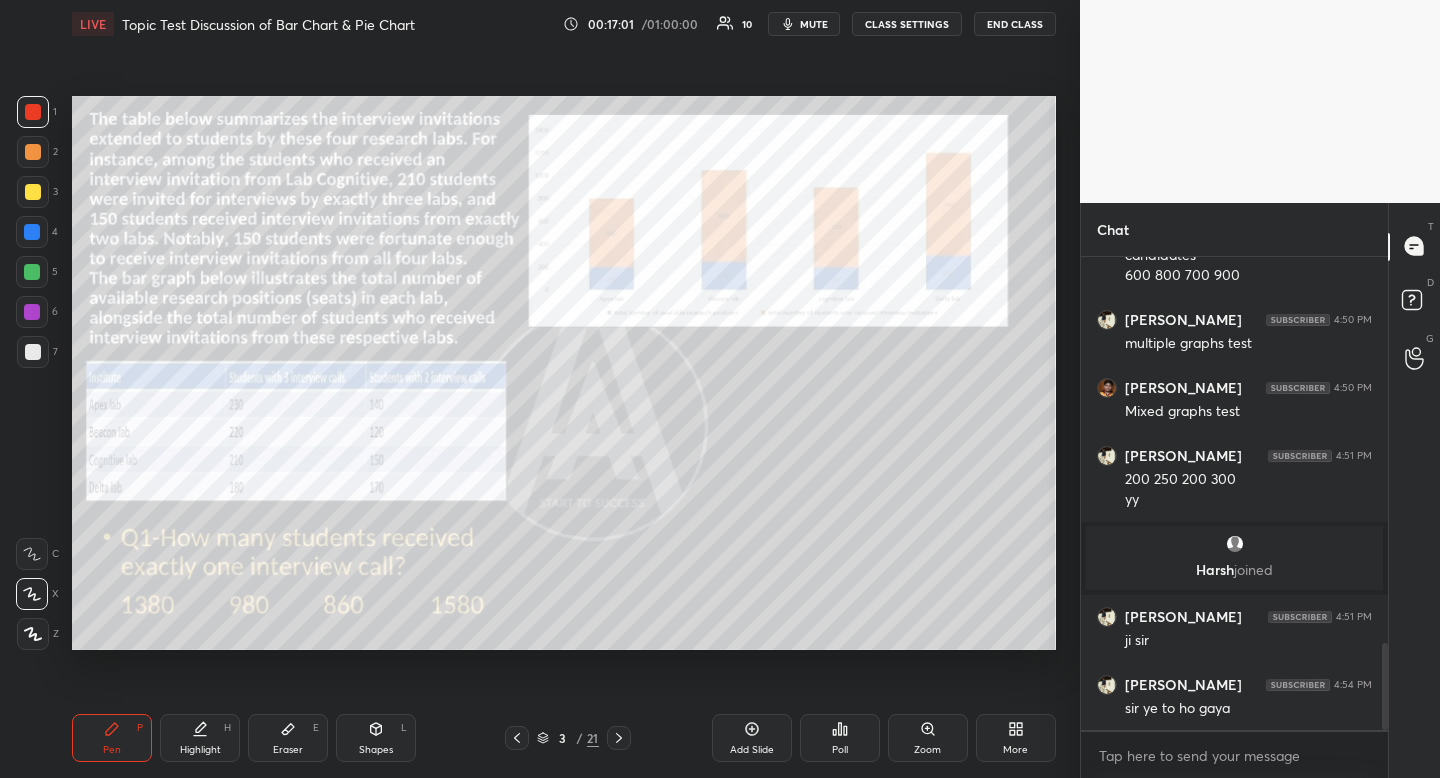 drag, startPoint x: 113, startPoint y: 745, endPoint x: 166, endPoint y: 719, distance: 59.03389 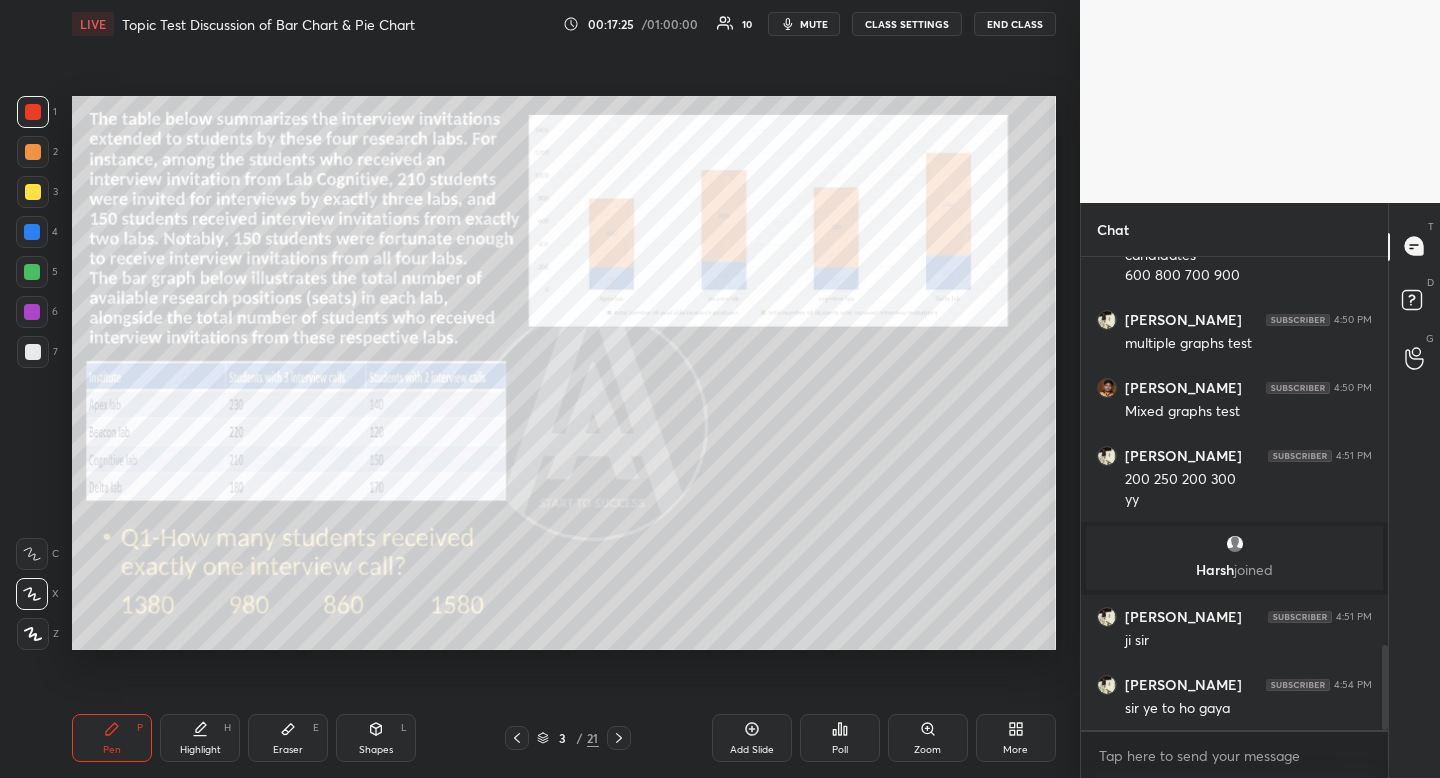 scroll, scrollTop: 2171, scrollLeft: 0, axis: vertical 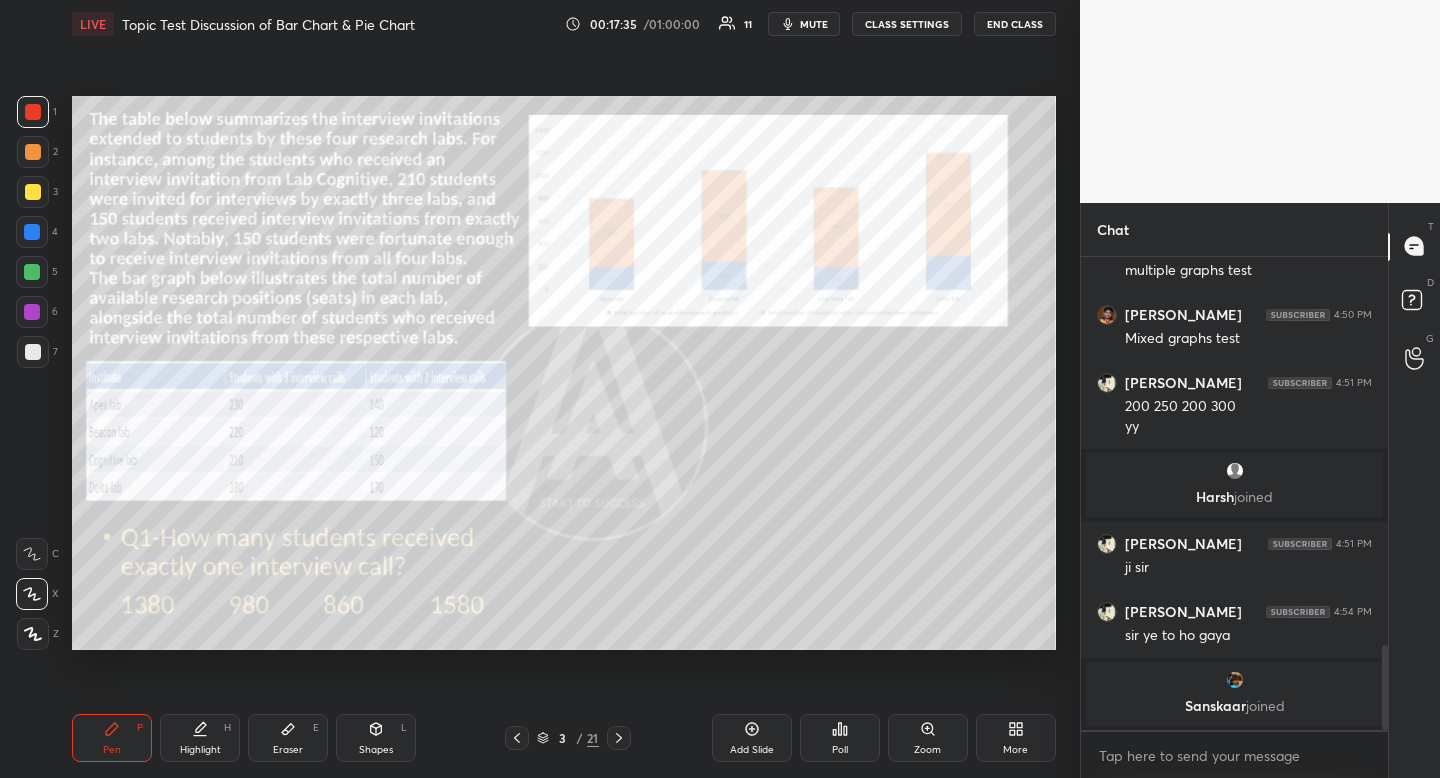 click at bounding box center (33, 192) 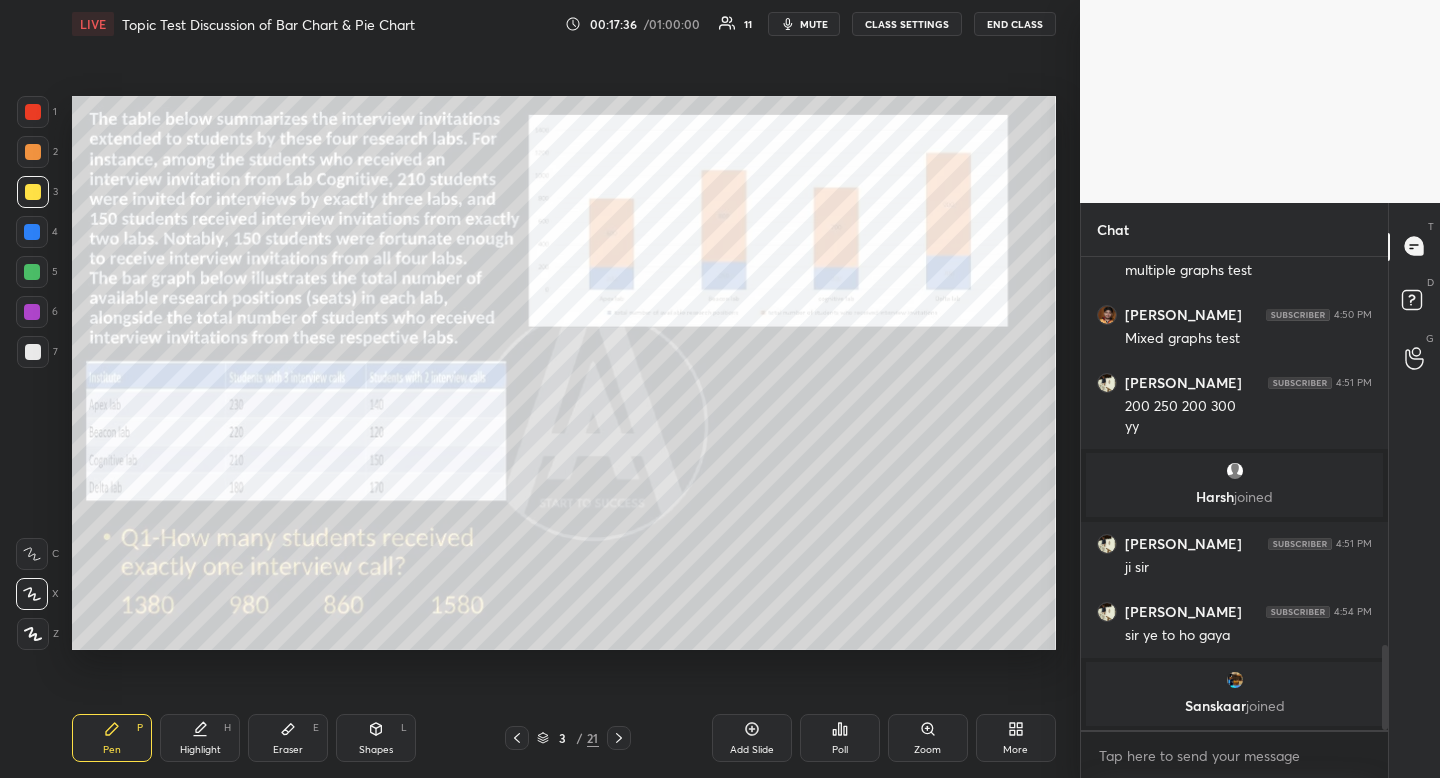 click at bounding box center (32, 232) 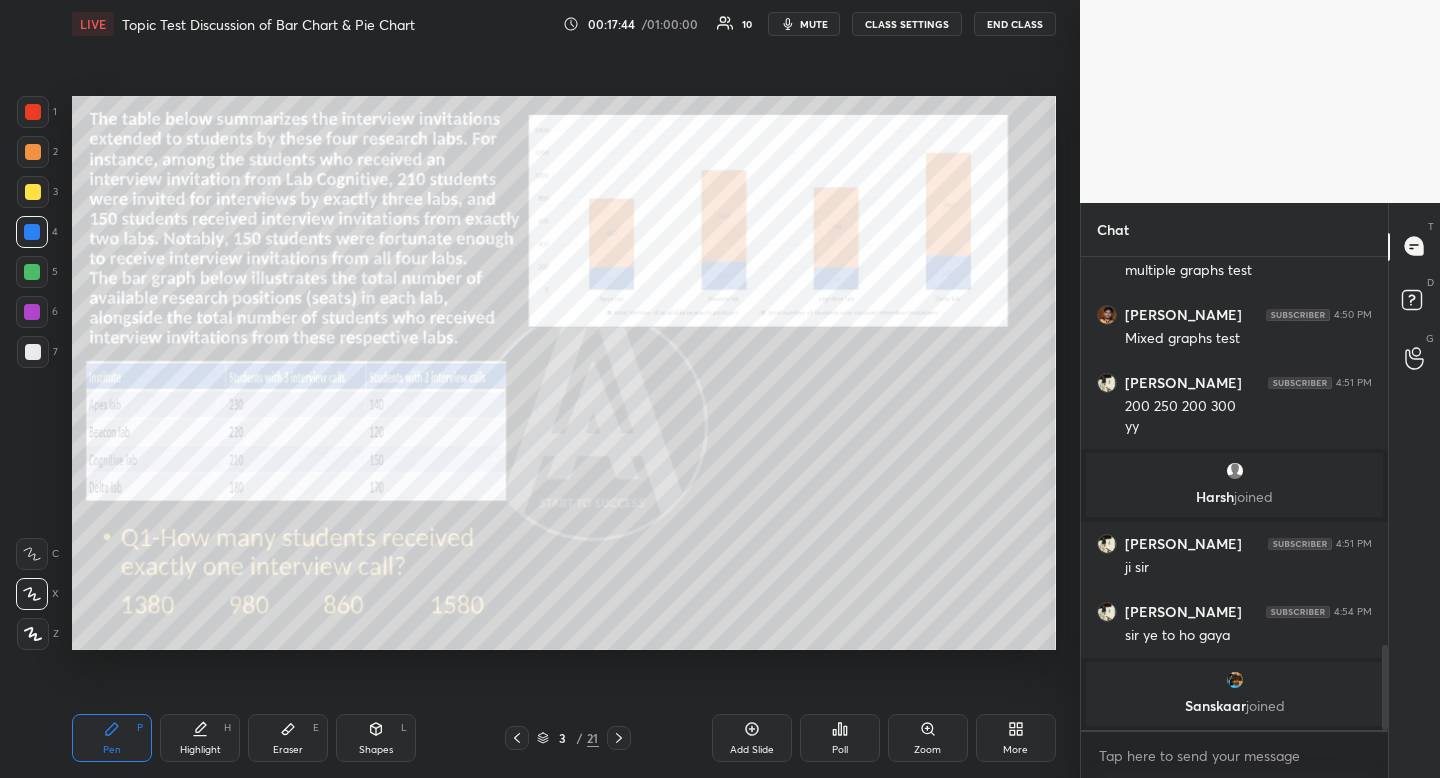 click on "Eraser E" at bounding box center (288, 738) 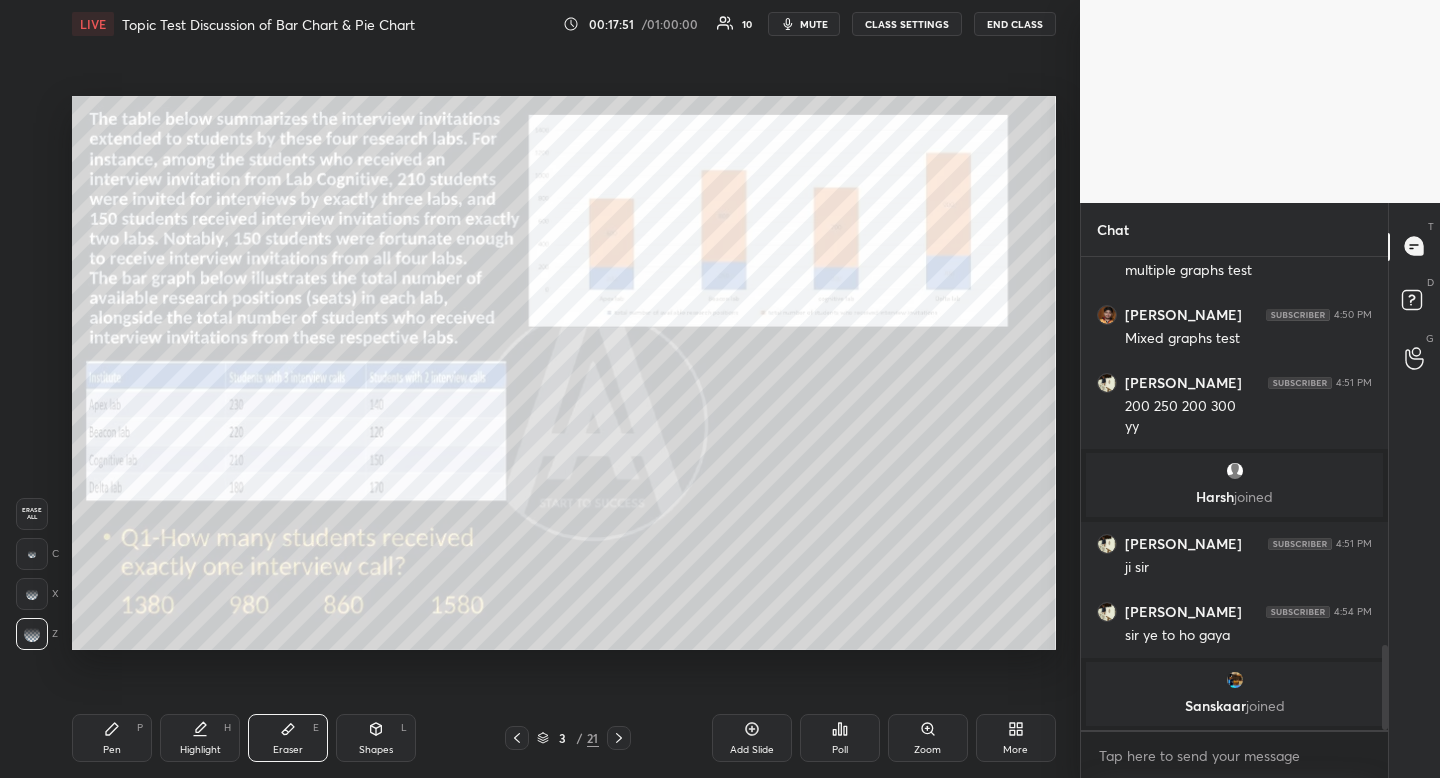 scroll, scrollTop: 427, scrollLeft: 301, axis: both 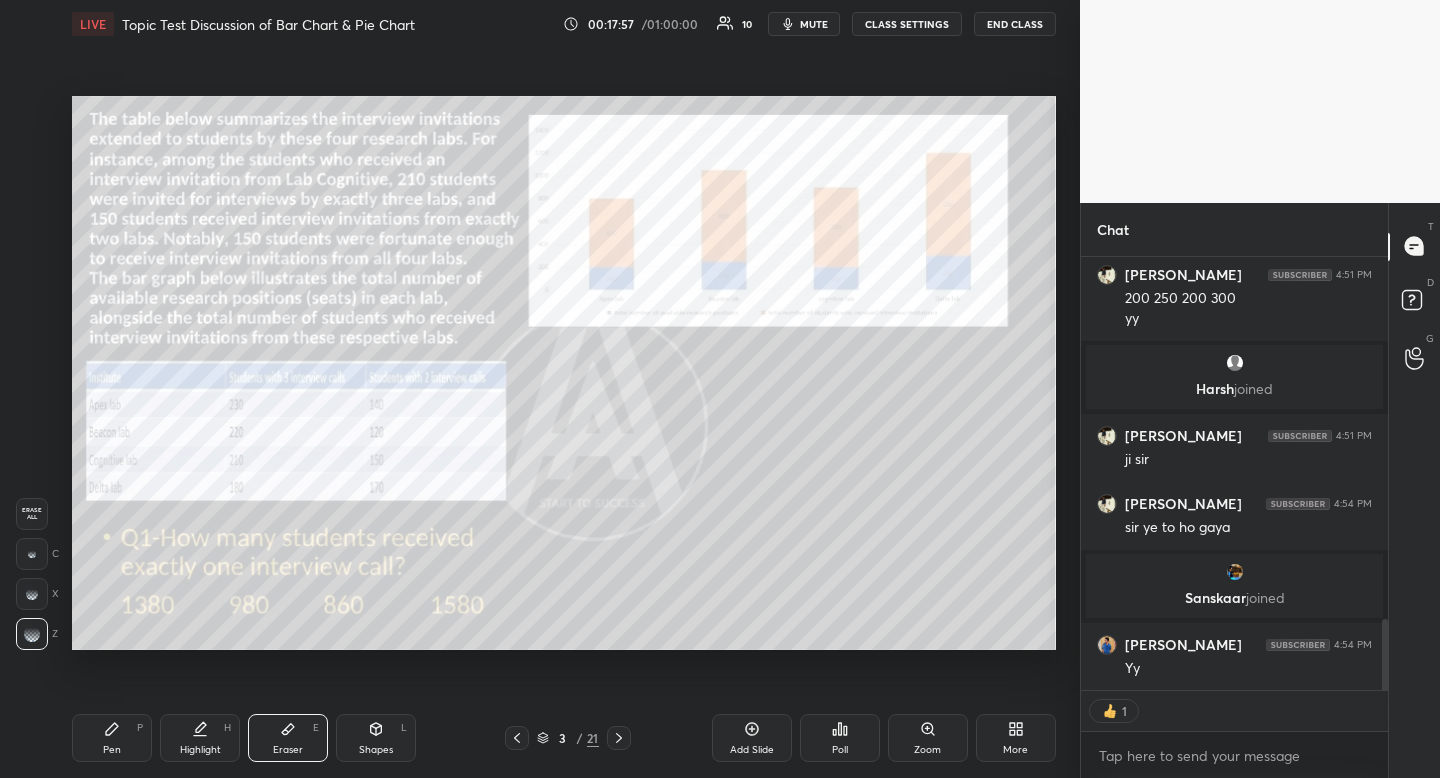 drag, startPoint x: 33, startPoint y: 517, endPoint x: 17, endPoint y: 516, distance: 16.03122 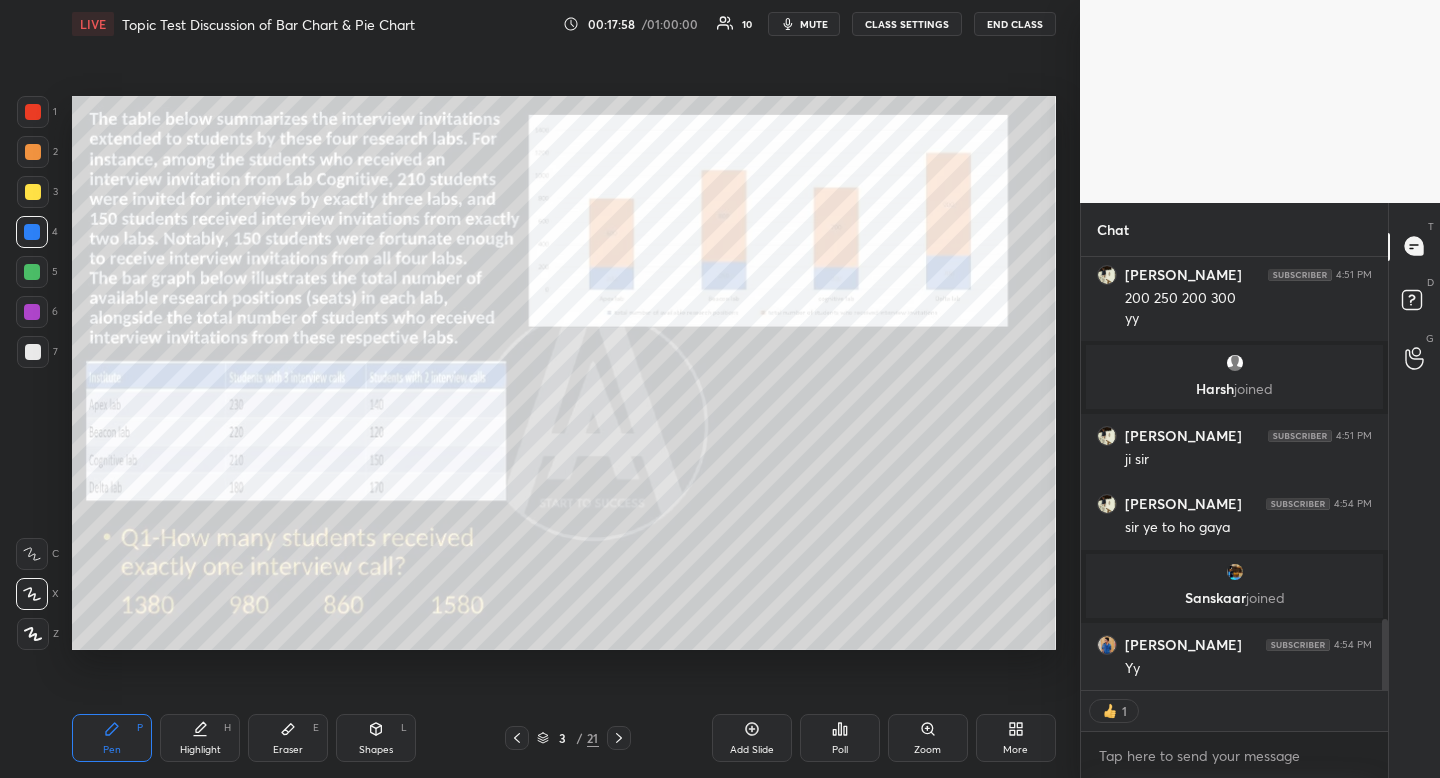drag, startPoint x: 118, startPoint y: 753, endPoint x: 114, endPoint y: 661, distance: 92.086914 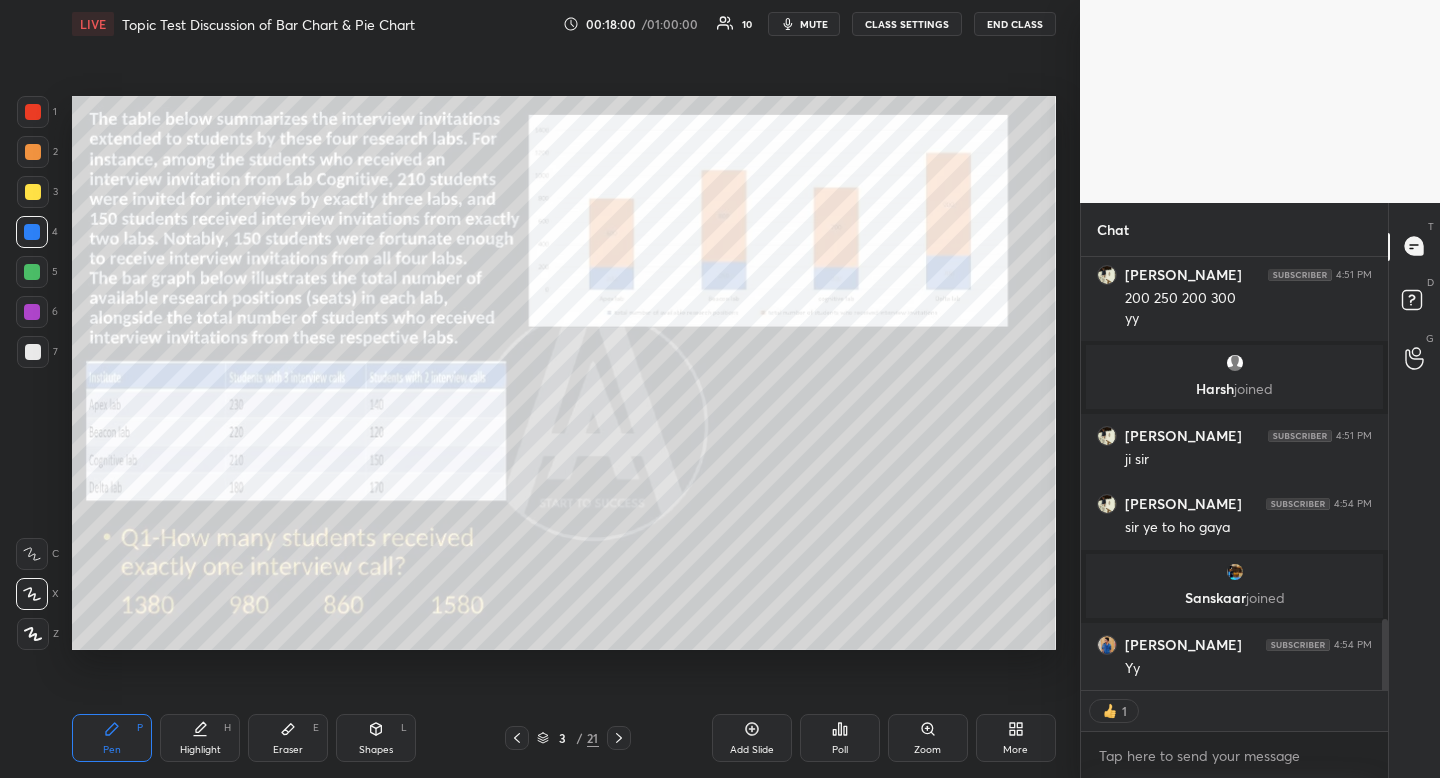click at bounding box center [33, 352] 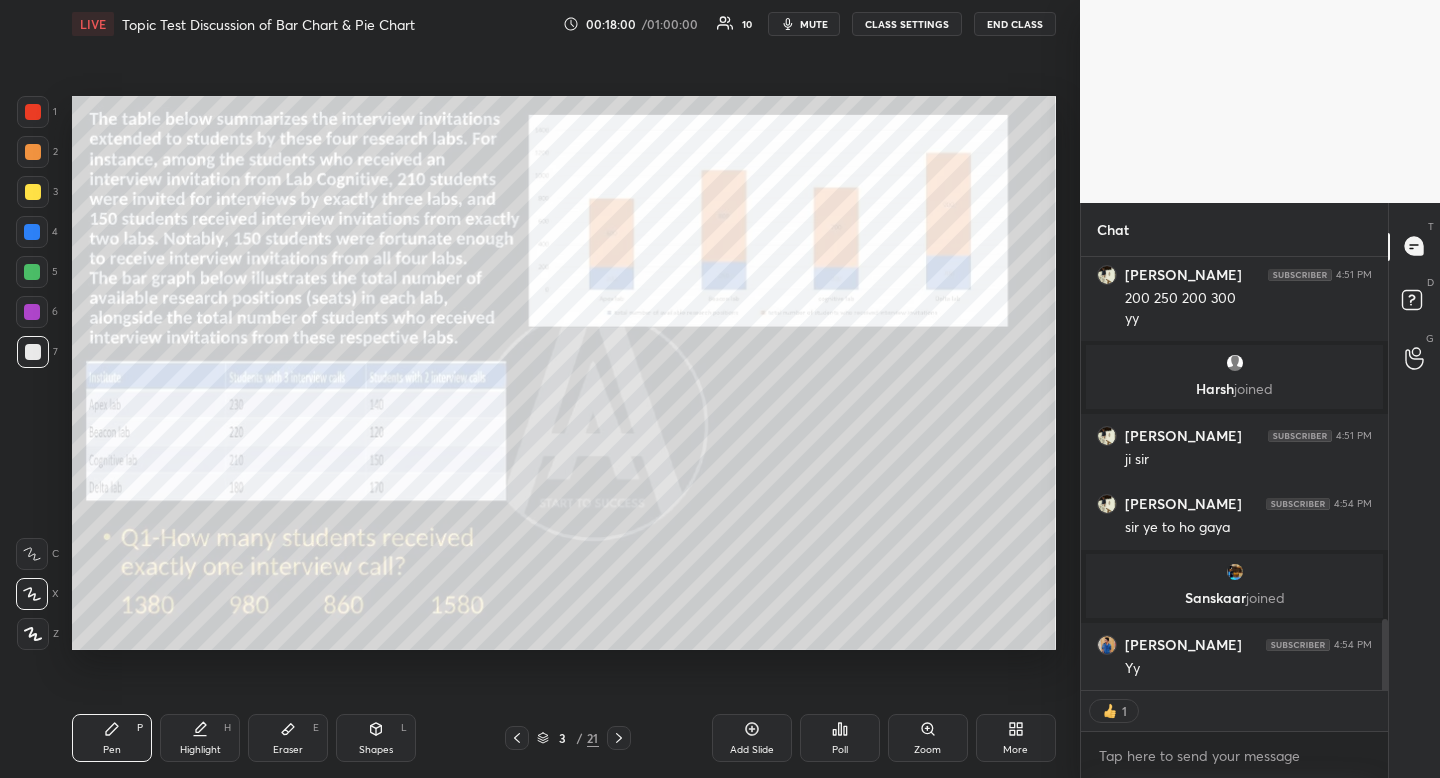 click at bounding box center [33, 352] 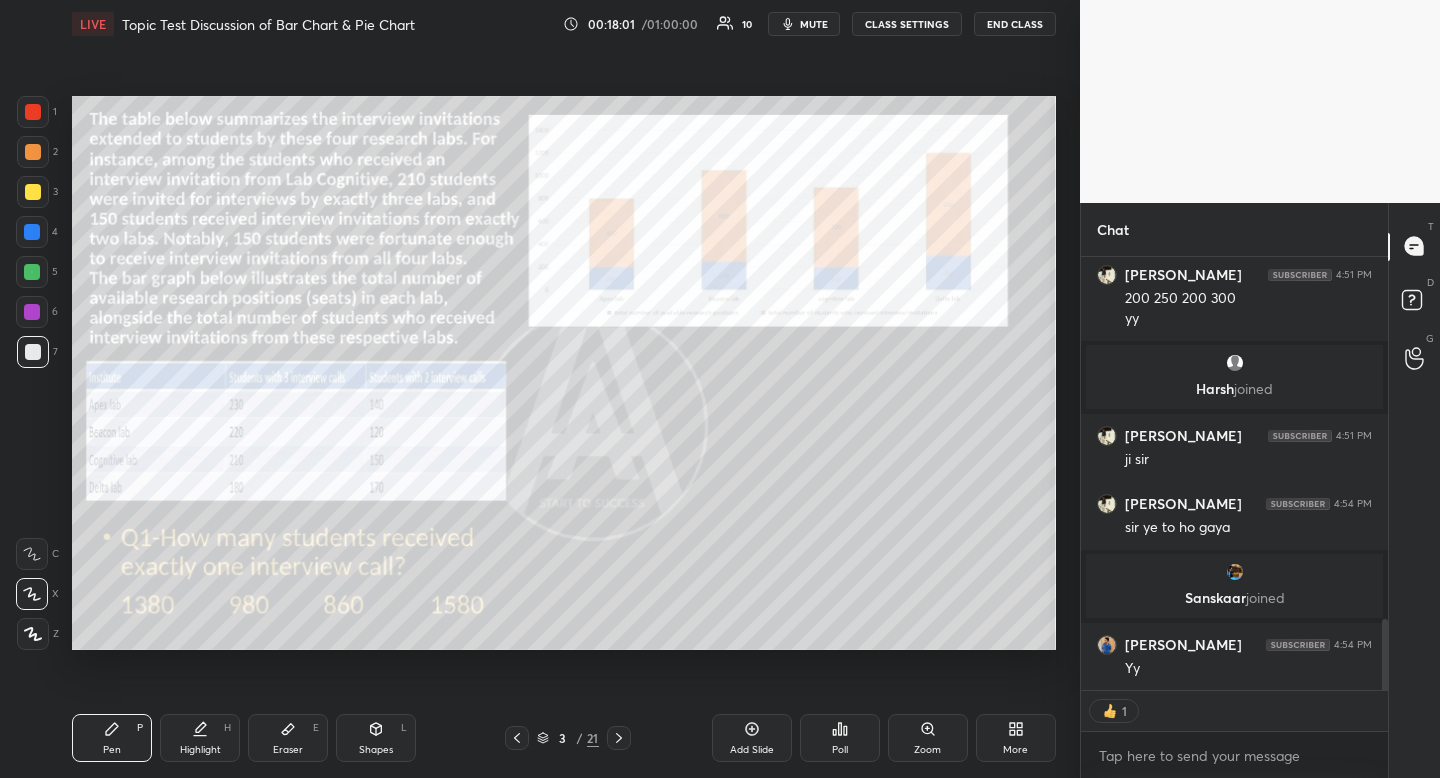 scroll, scrollTop: 7, scrollLeft: 7, axis: both 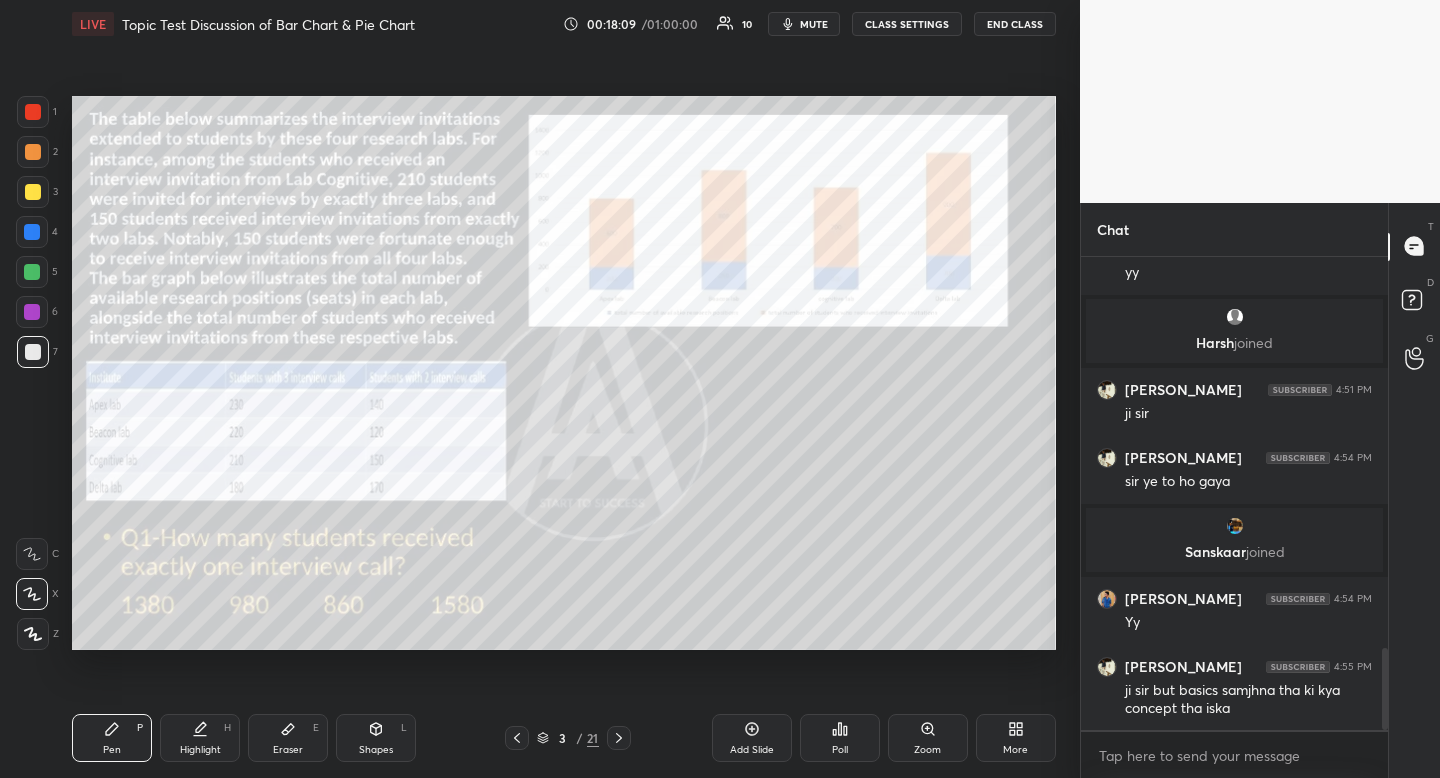 click 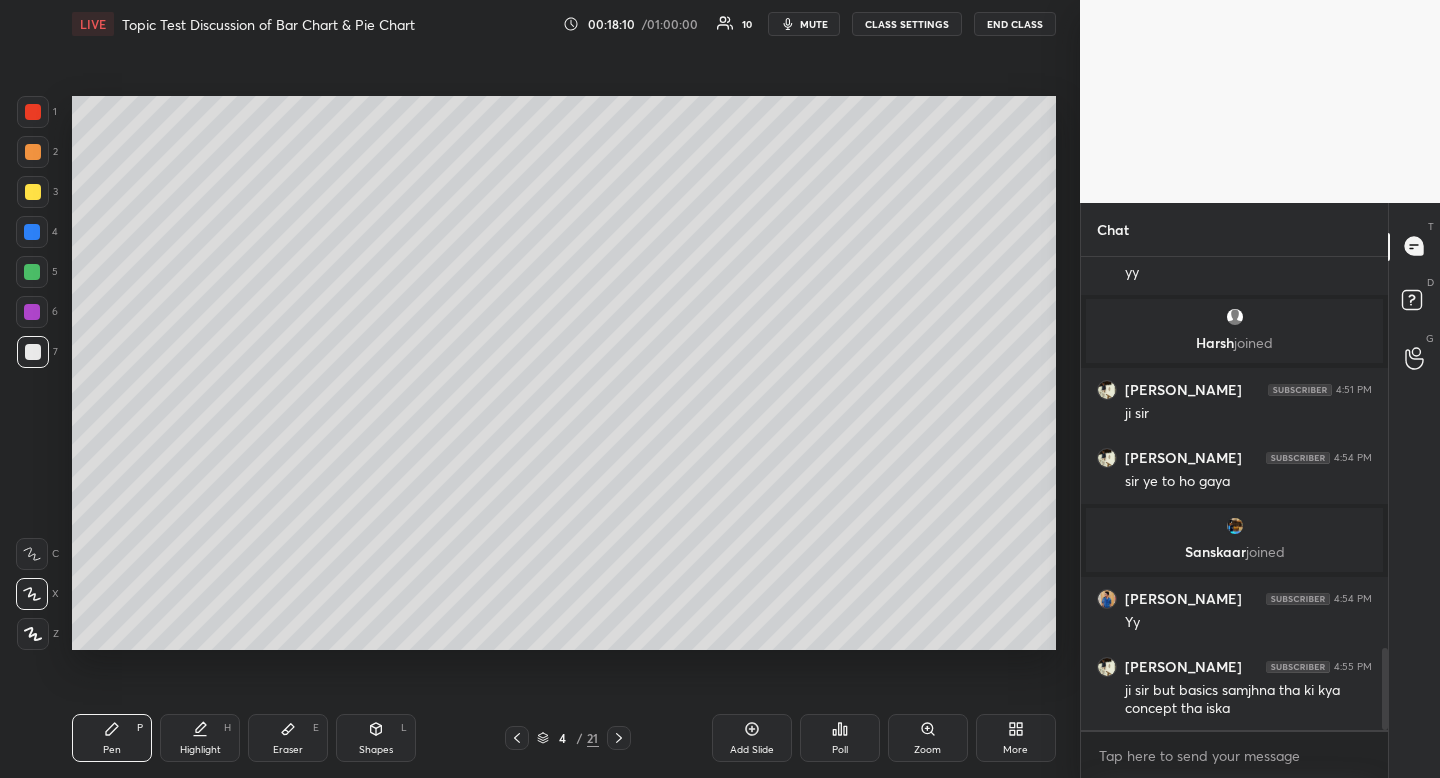 click 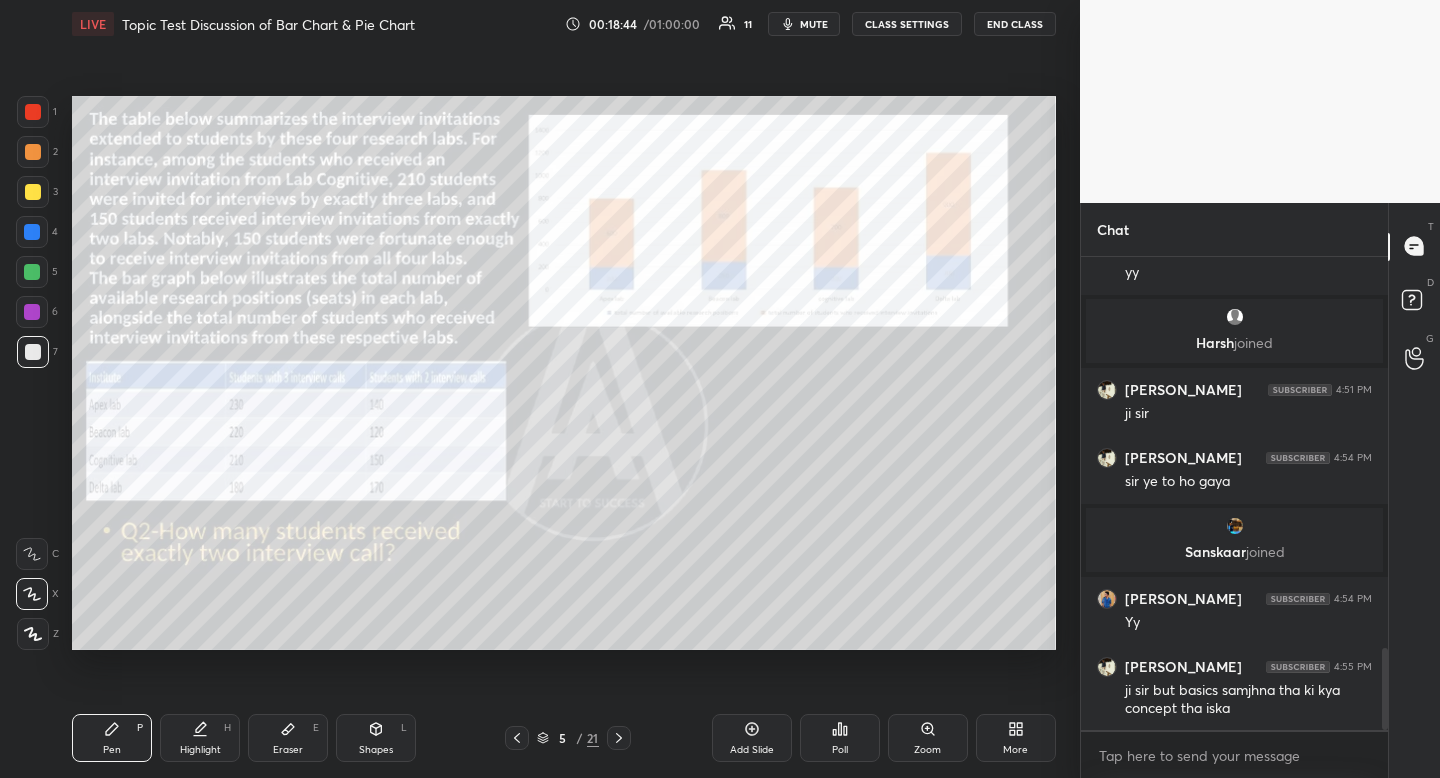 click on "Highlight" at bounding box center (200, 750) 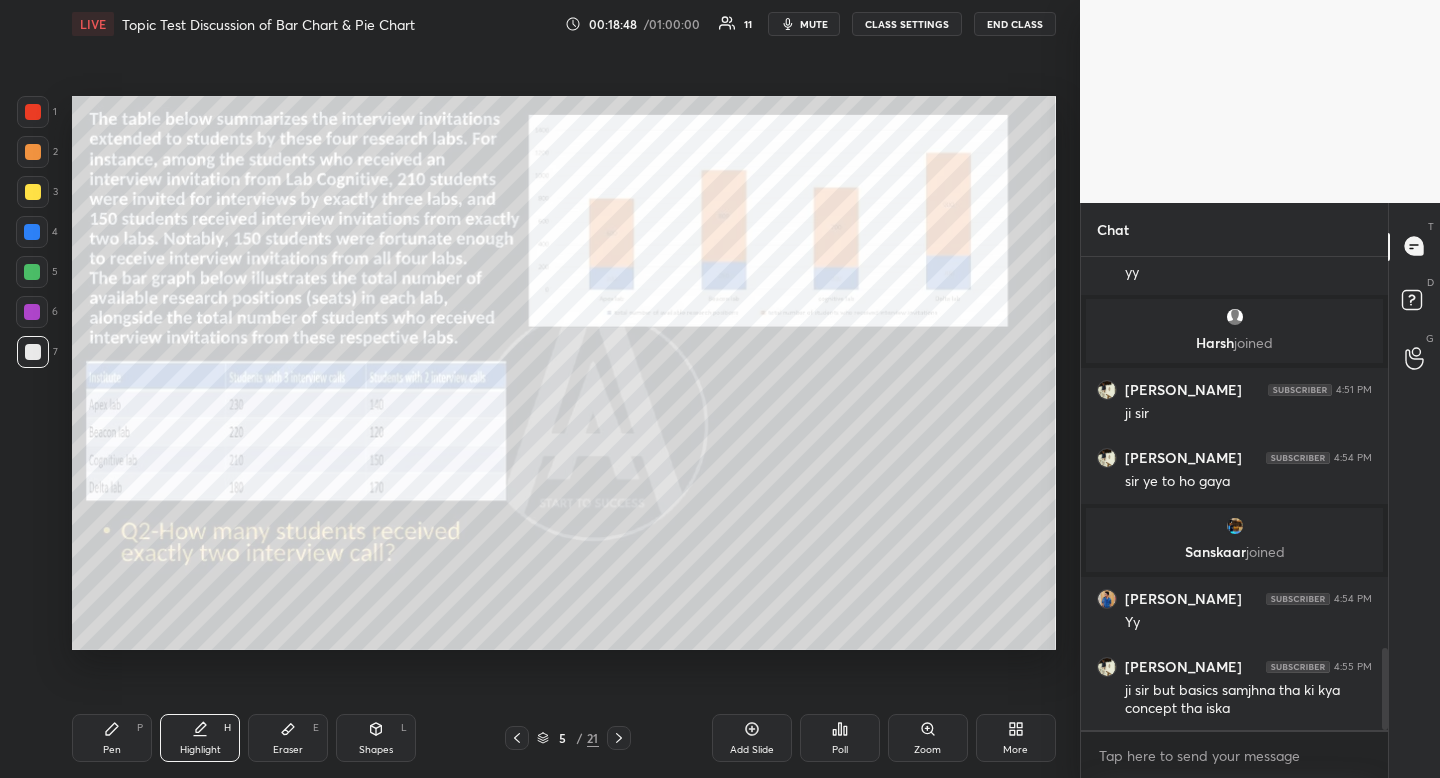 click on "Pen" at bounding box center (112, 750) 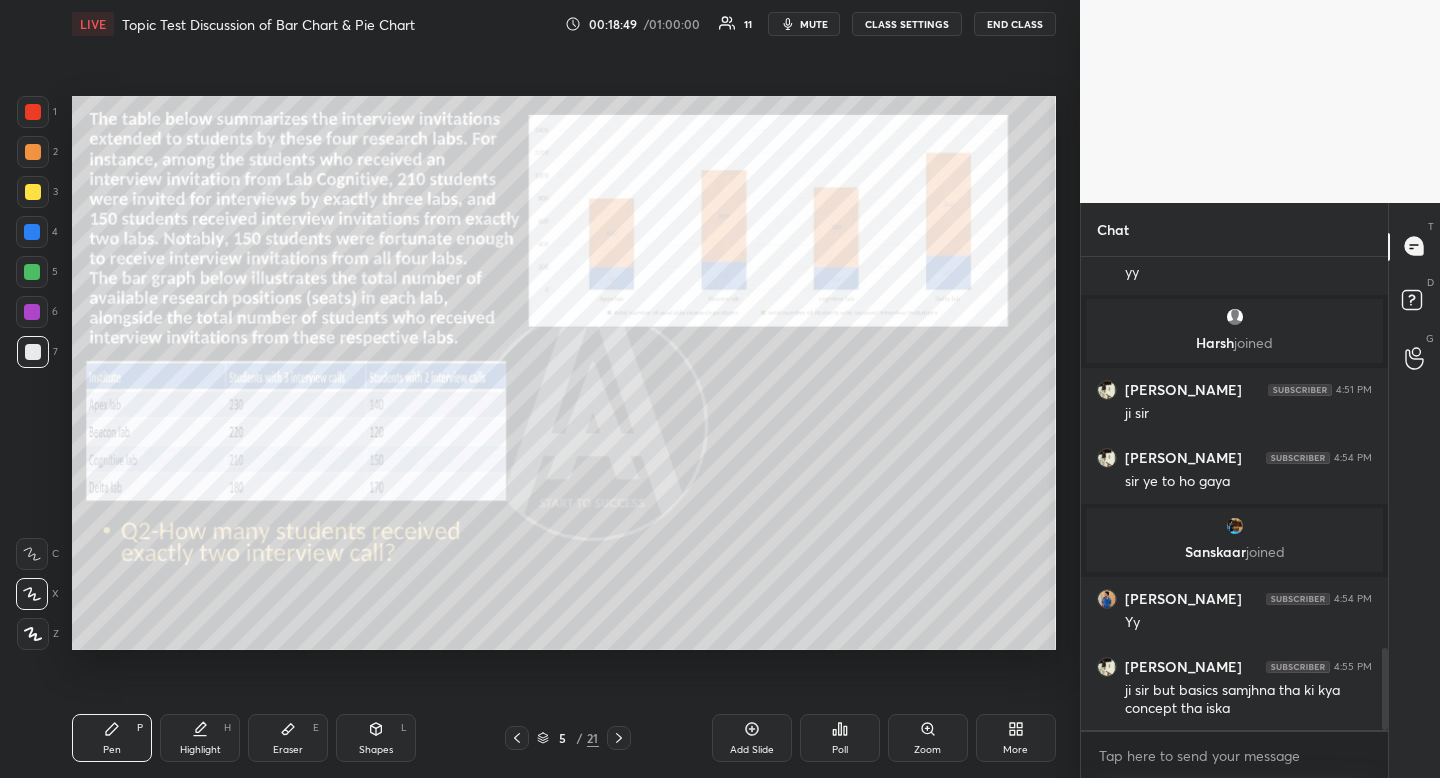 click on "Shapes" at bounding box center [376, 750] 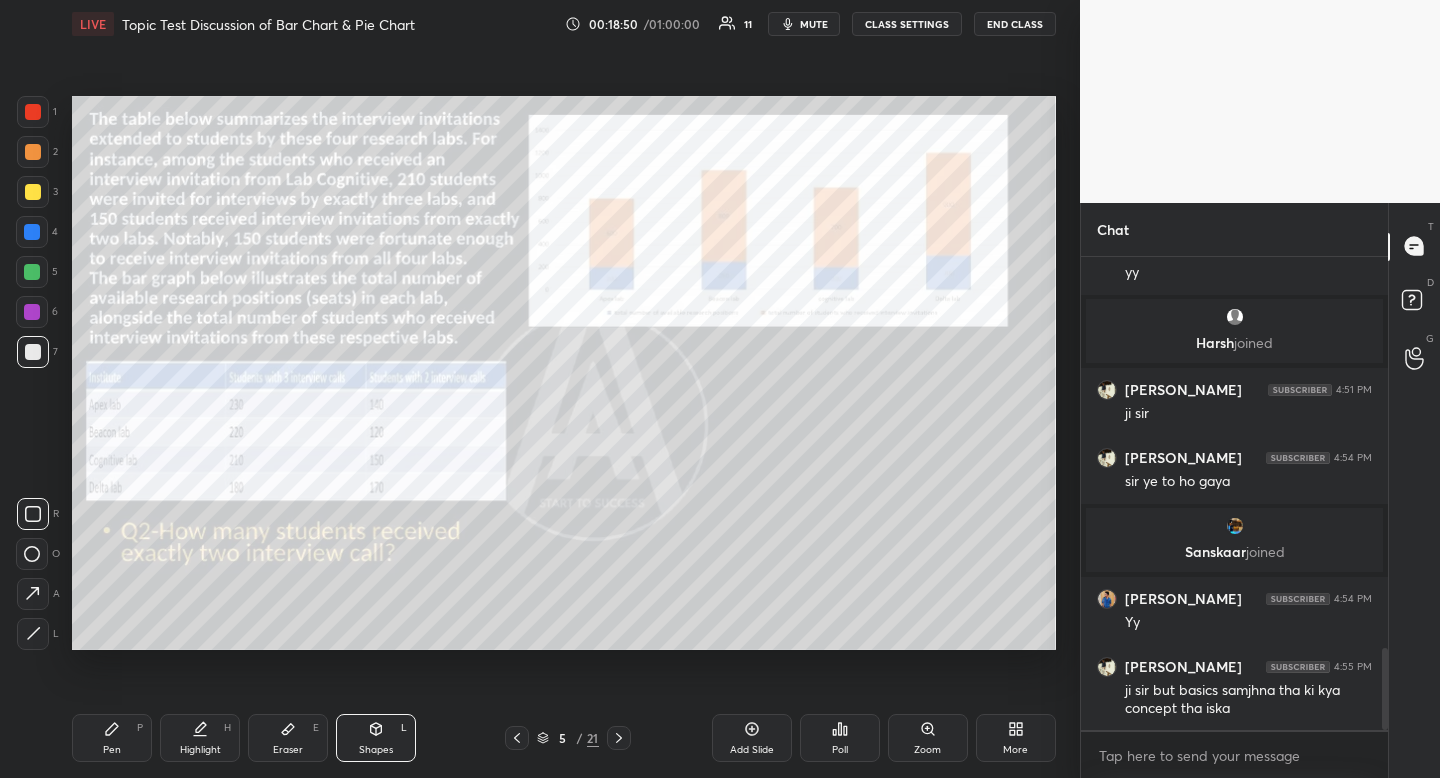 click at bounding box center [33, 514] 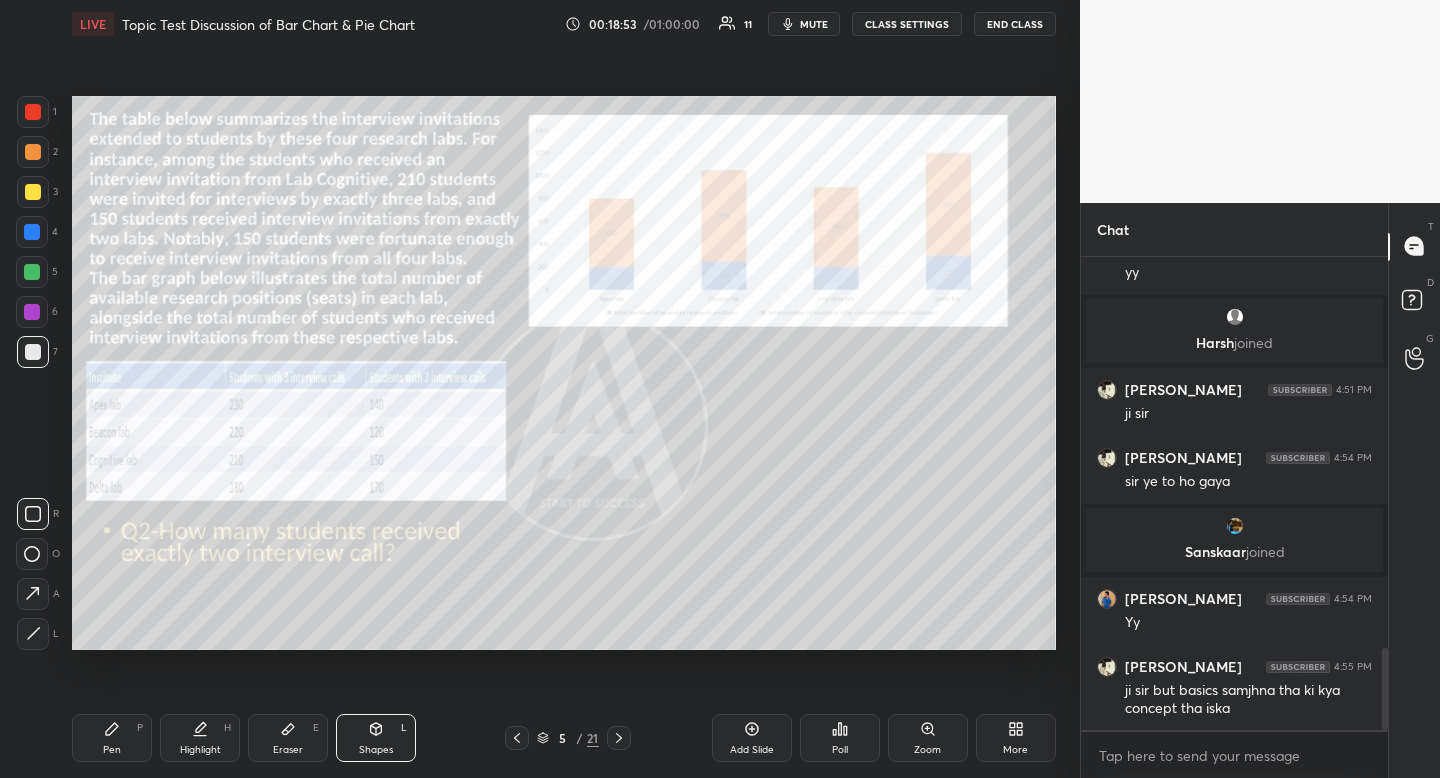 click at bounding box center (33, 112) 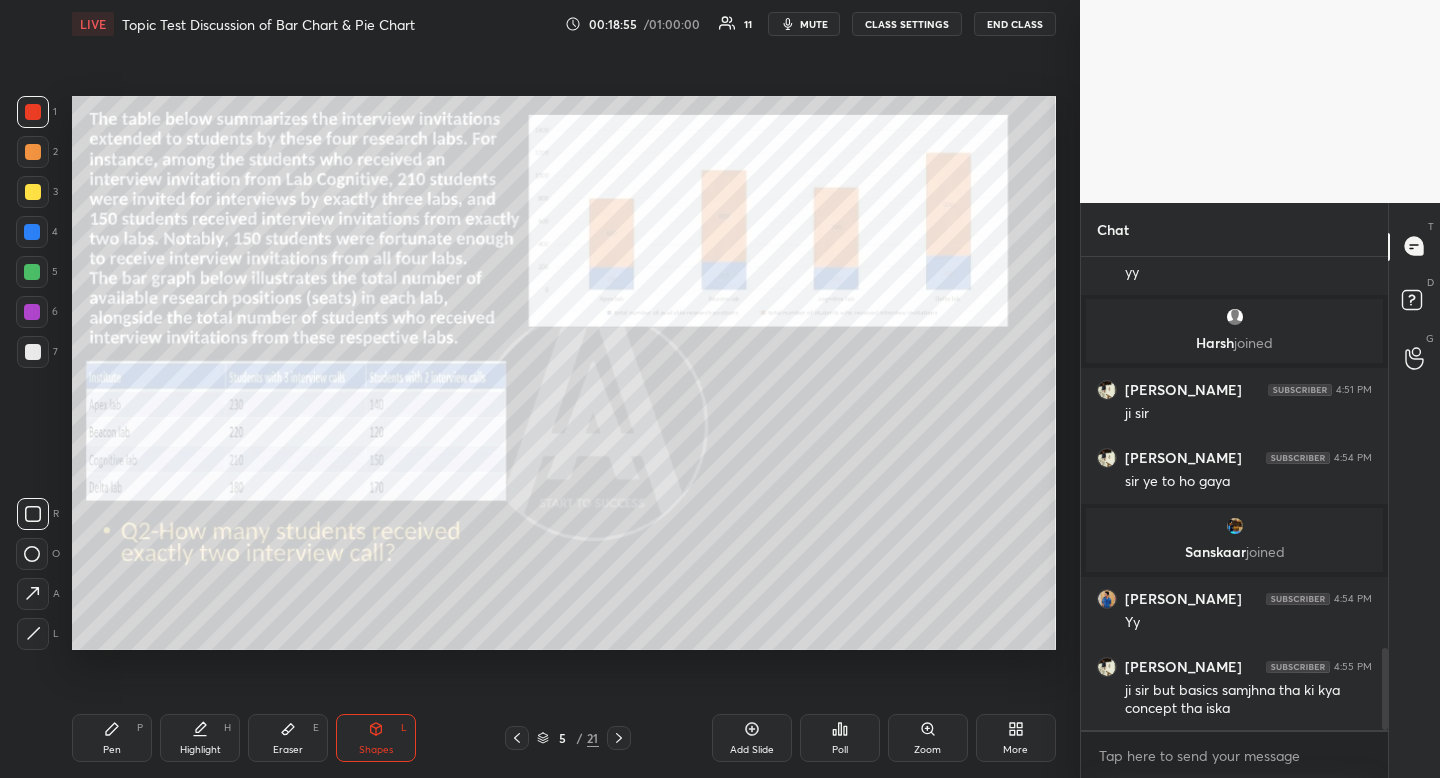 drag, startPoint x: 114, startPoint y: 734, endPoint x: 142, endPoint y: 700, distance: 44.04543 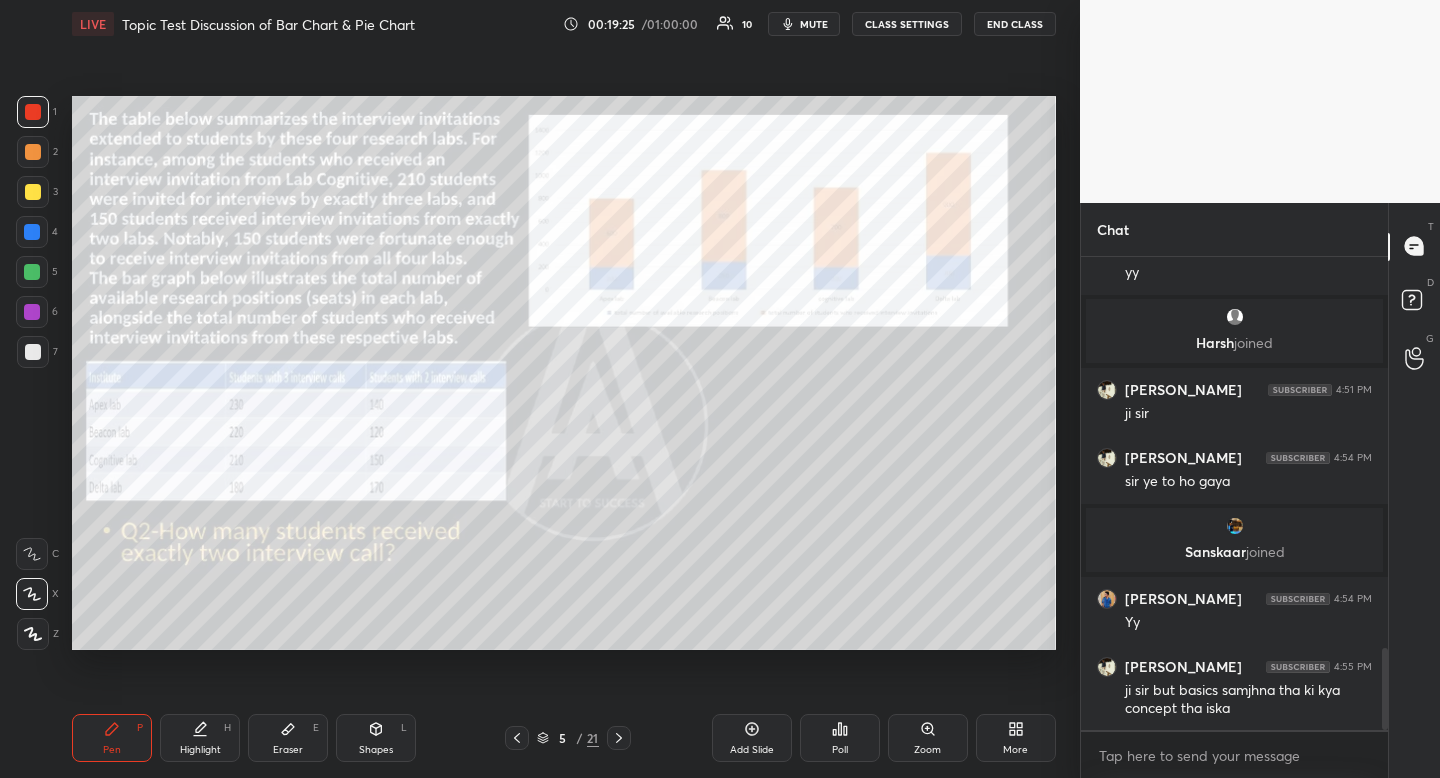 scroll, scrollTop: 2352, scrollLeft: 0, axis: vertical 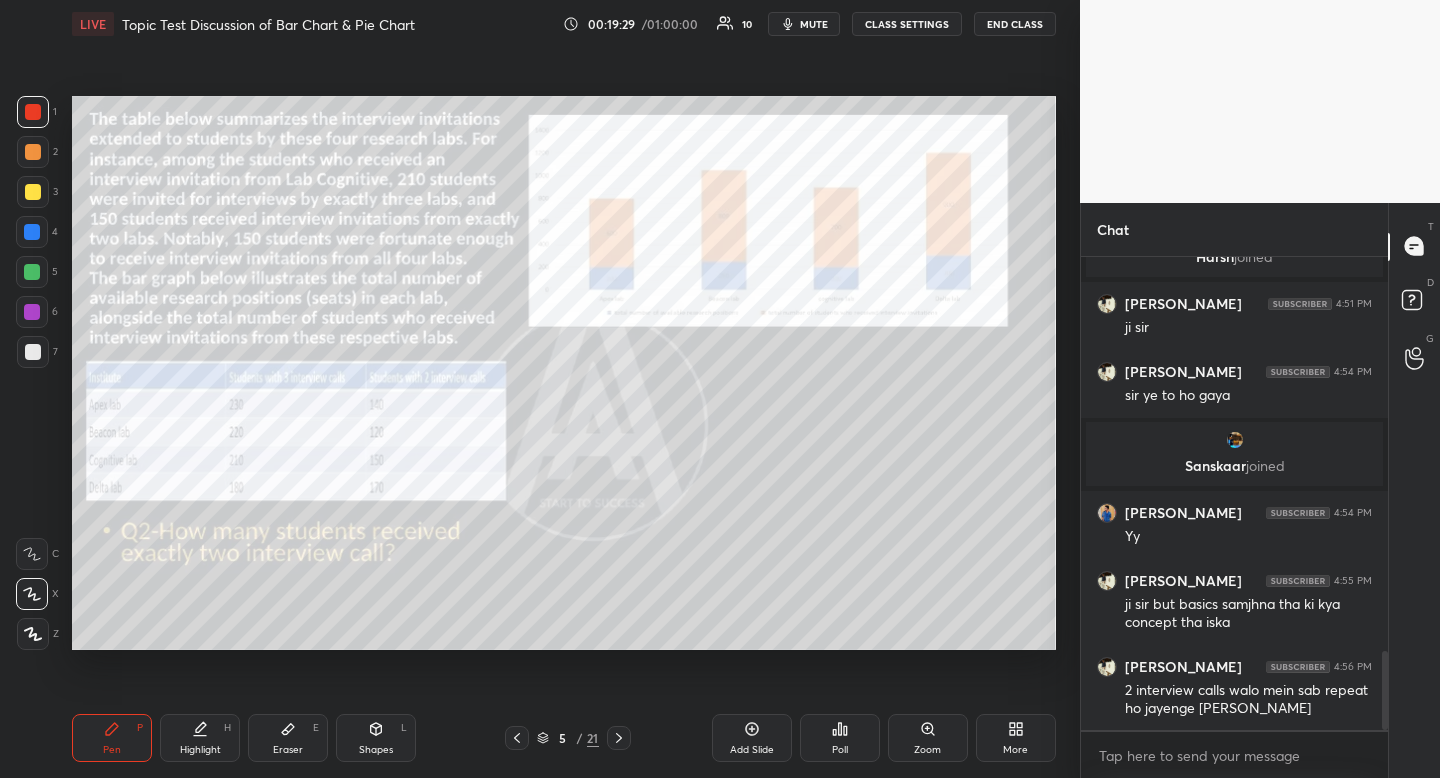 click on "Highlight H" at bounding box center [200, 738] 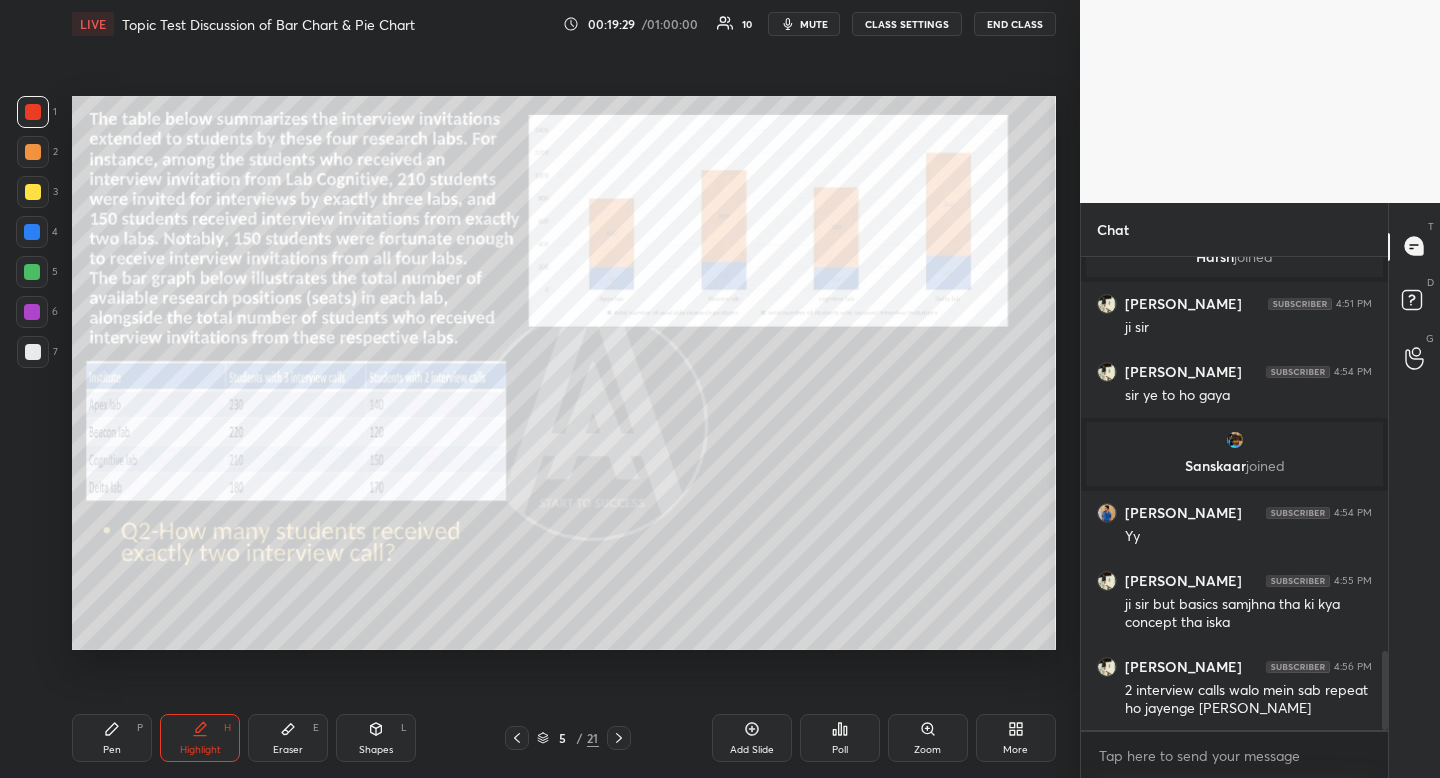 drag, startPoint x: 197, startPoint y: 718, endPoint x: 243, endPoint y: 652, distance: 80.44874 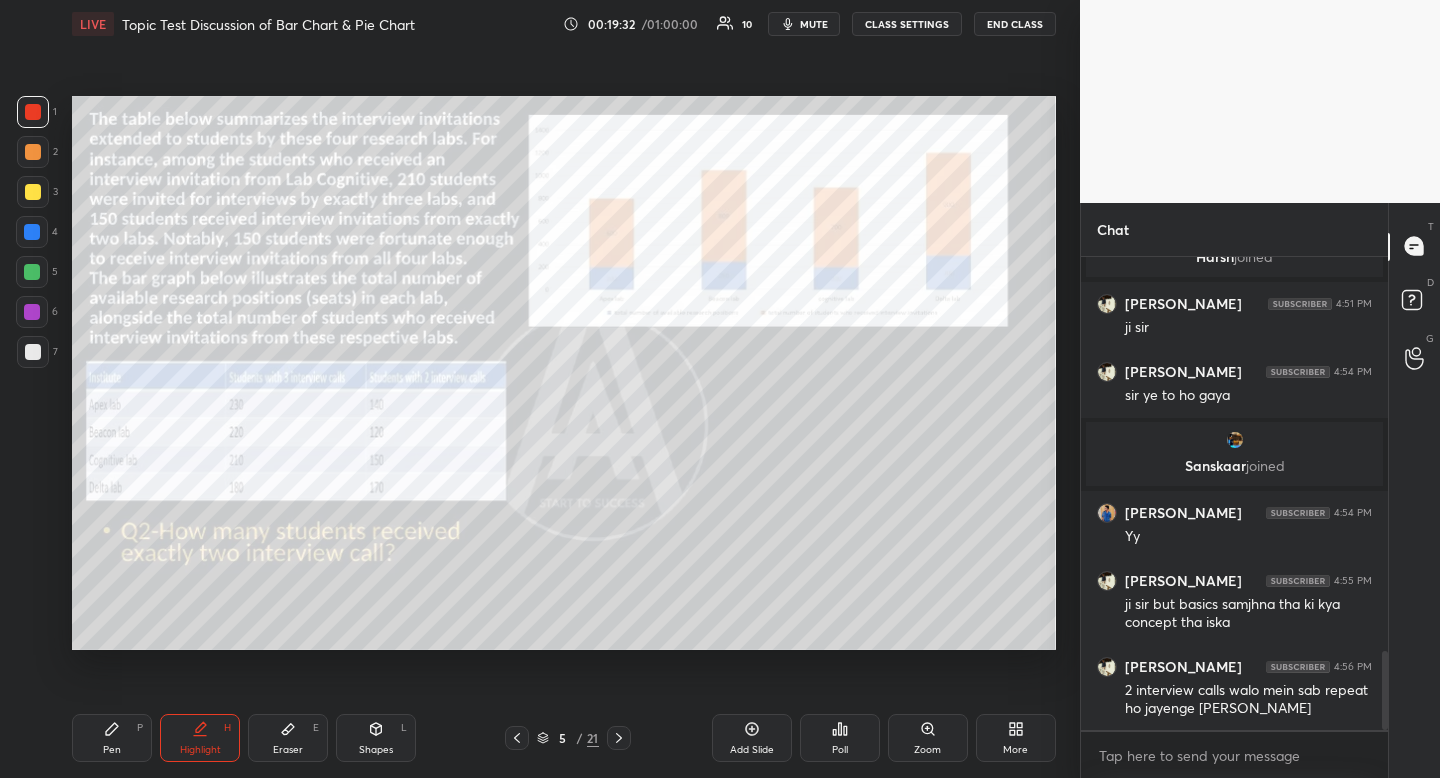 click on "Highlight H" at bounding box center (200, 738) 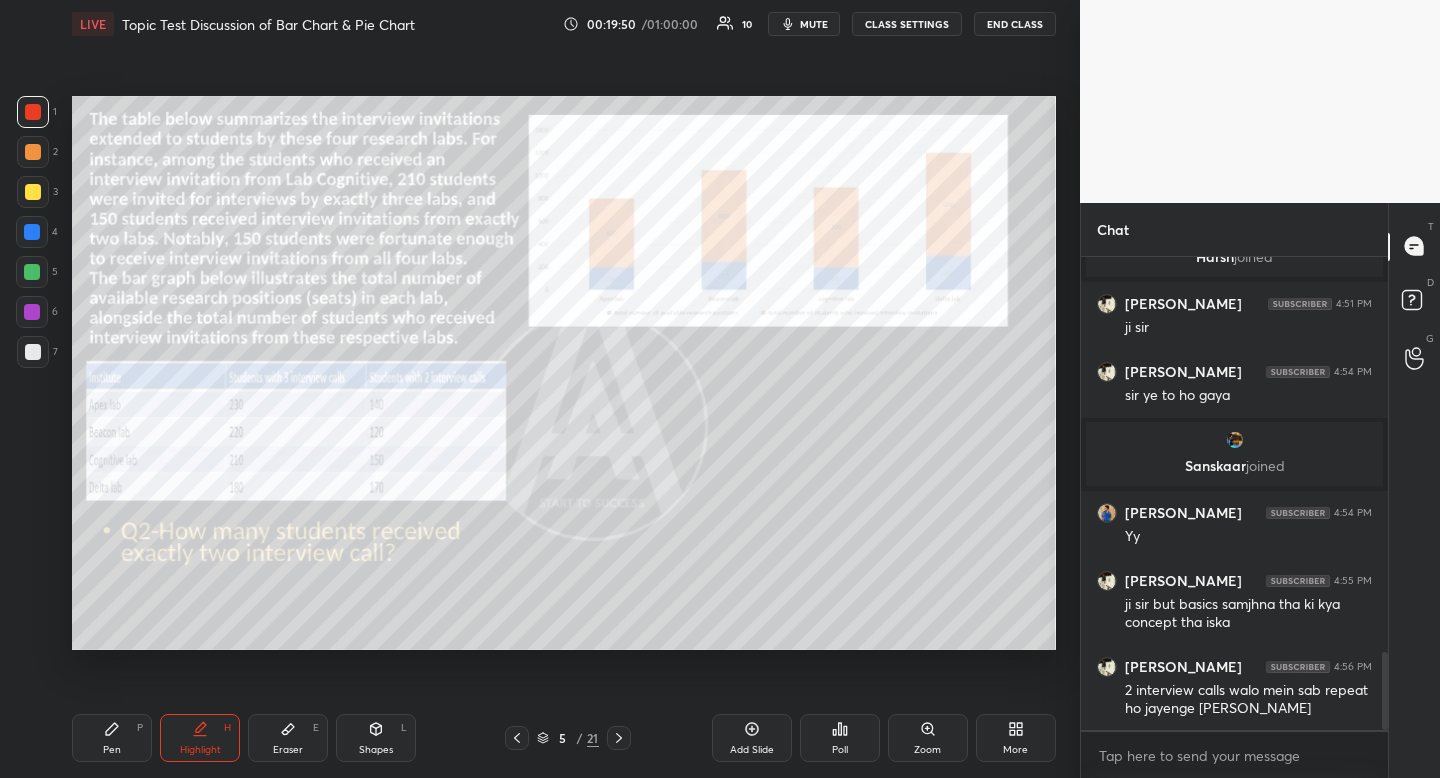 scroll, scrollTop: 2420, scrollLeft: 0, axis: vertical 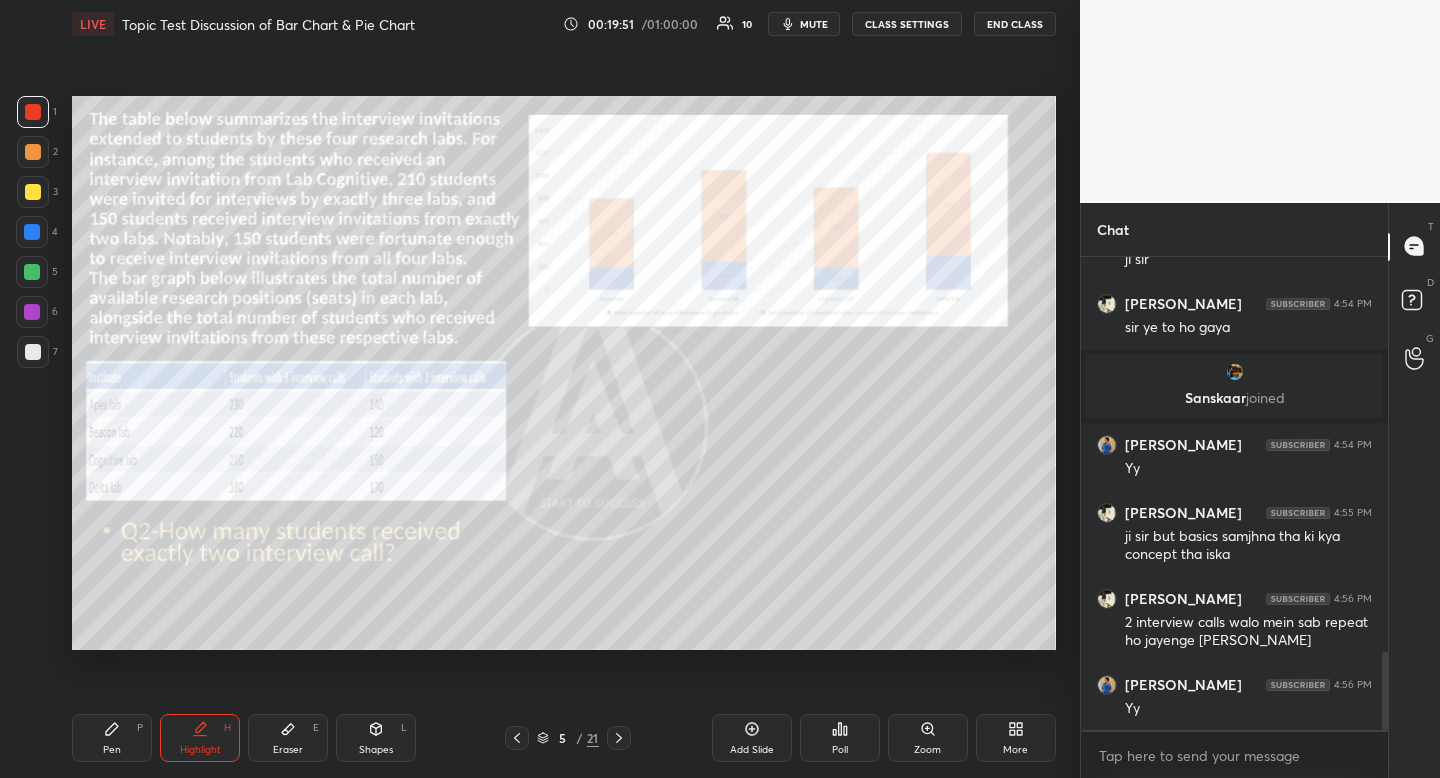 click 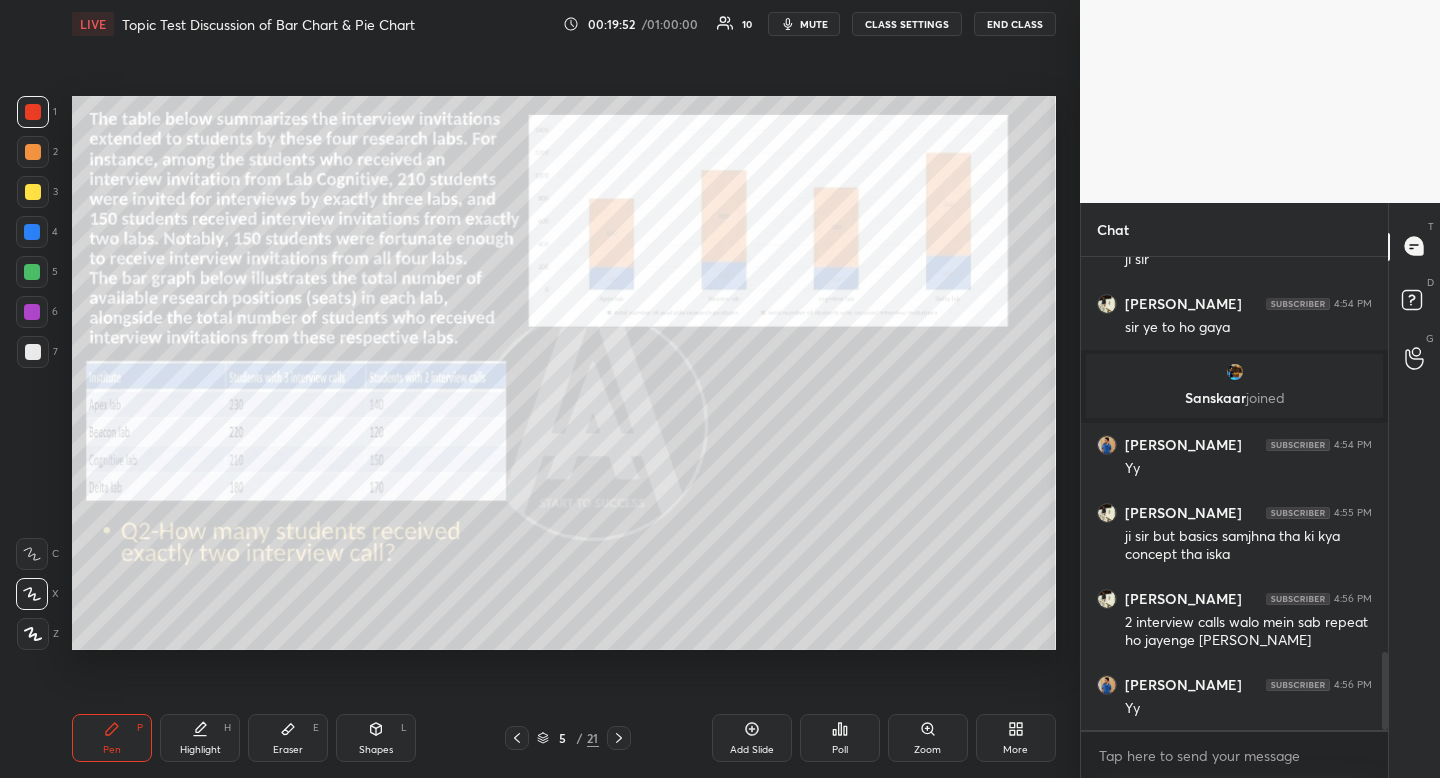 drag, startPoint x: 106, startPoint y: 736, endPoint x: 120, endPoint y: 674, distance: 63.560993 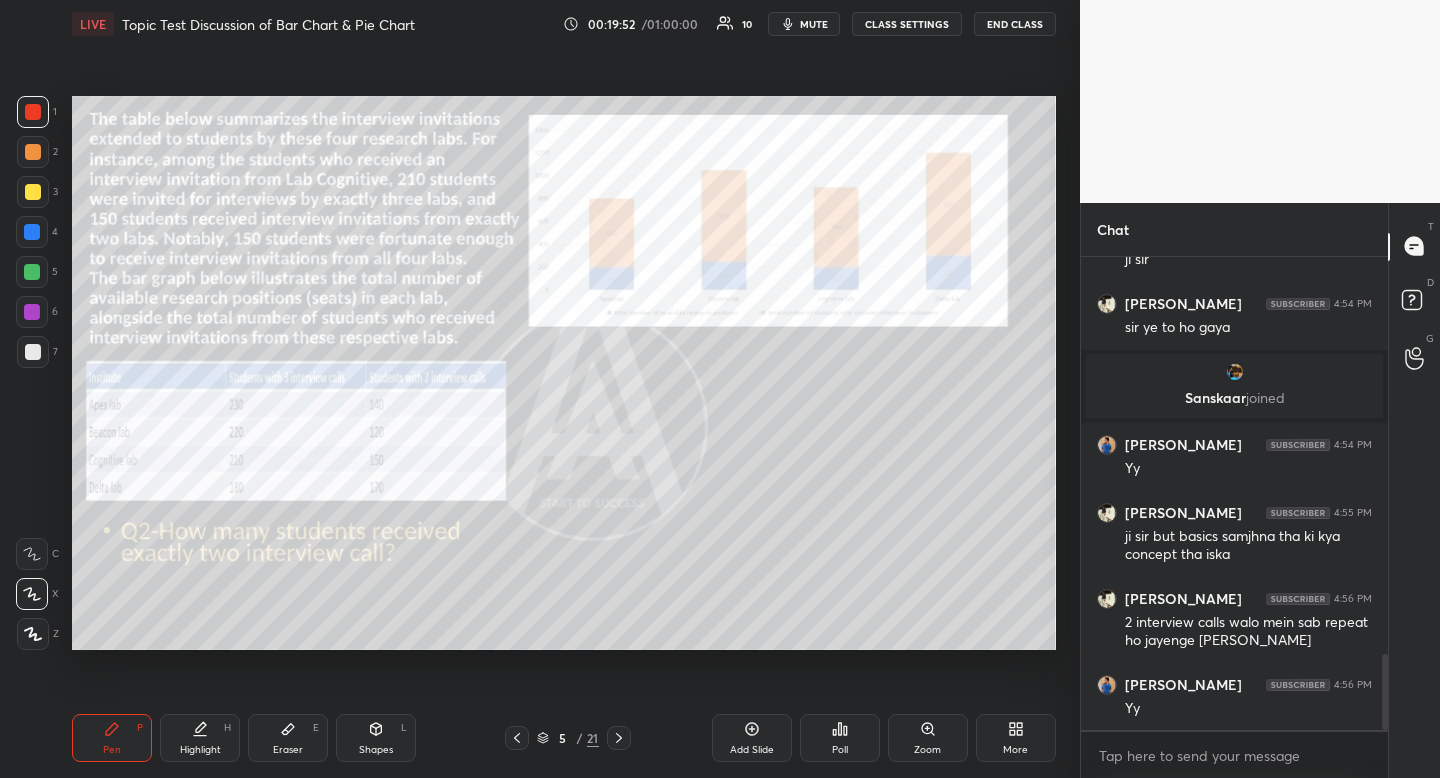 scroll, scrollTop: 2488, scrollLeft: 0, axis: vertical 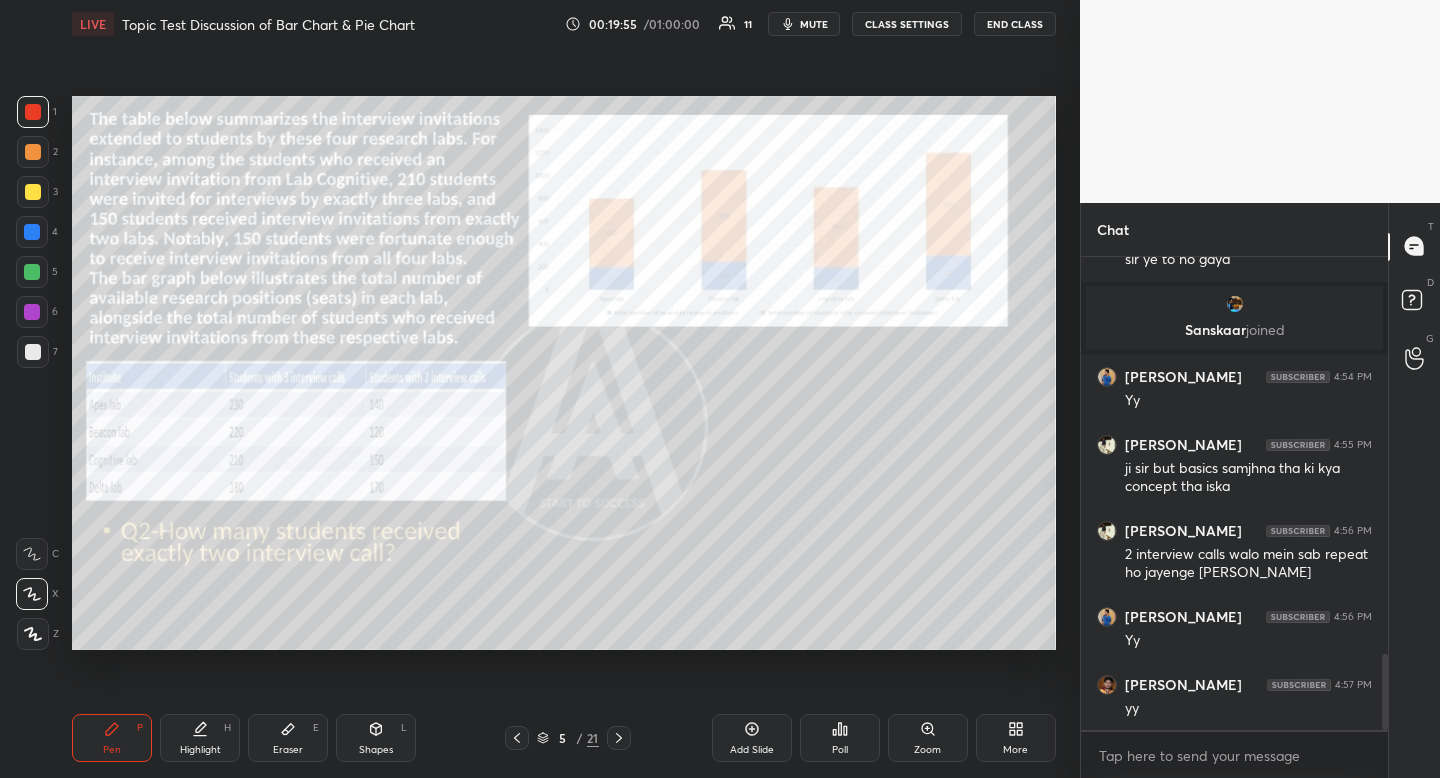 click on "Highlight H" at bounding box center (200, 738) 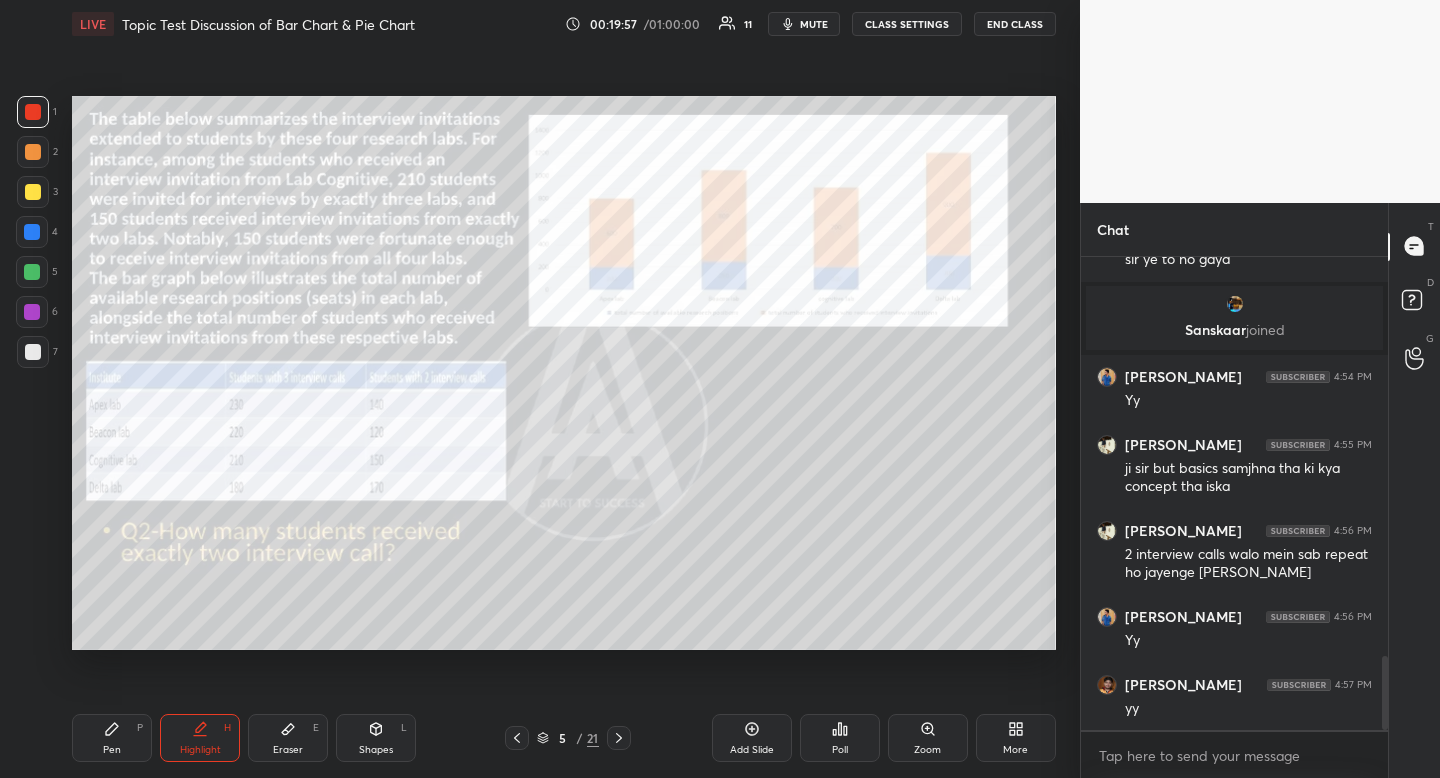 scroll, scrollTop: 2561, scrollLeft: 0, axis: vertical 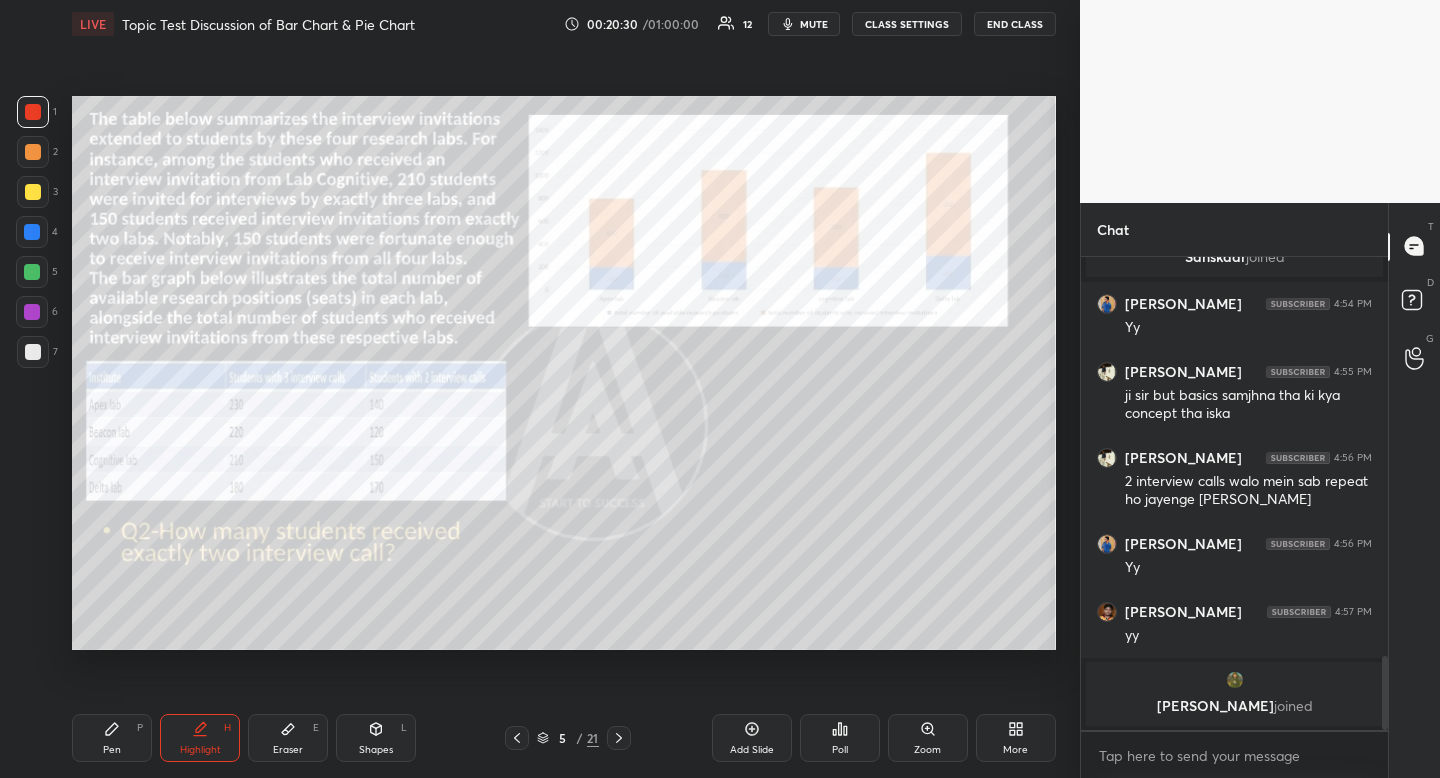 click on "Pen P" at bounding box center (112, 738) 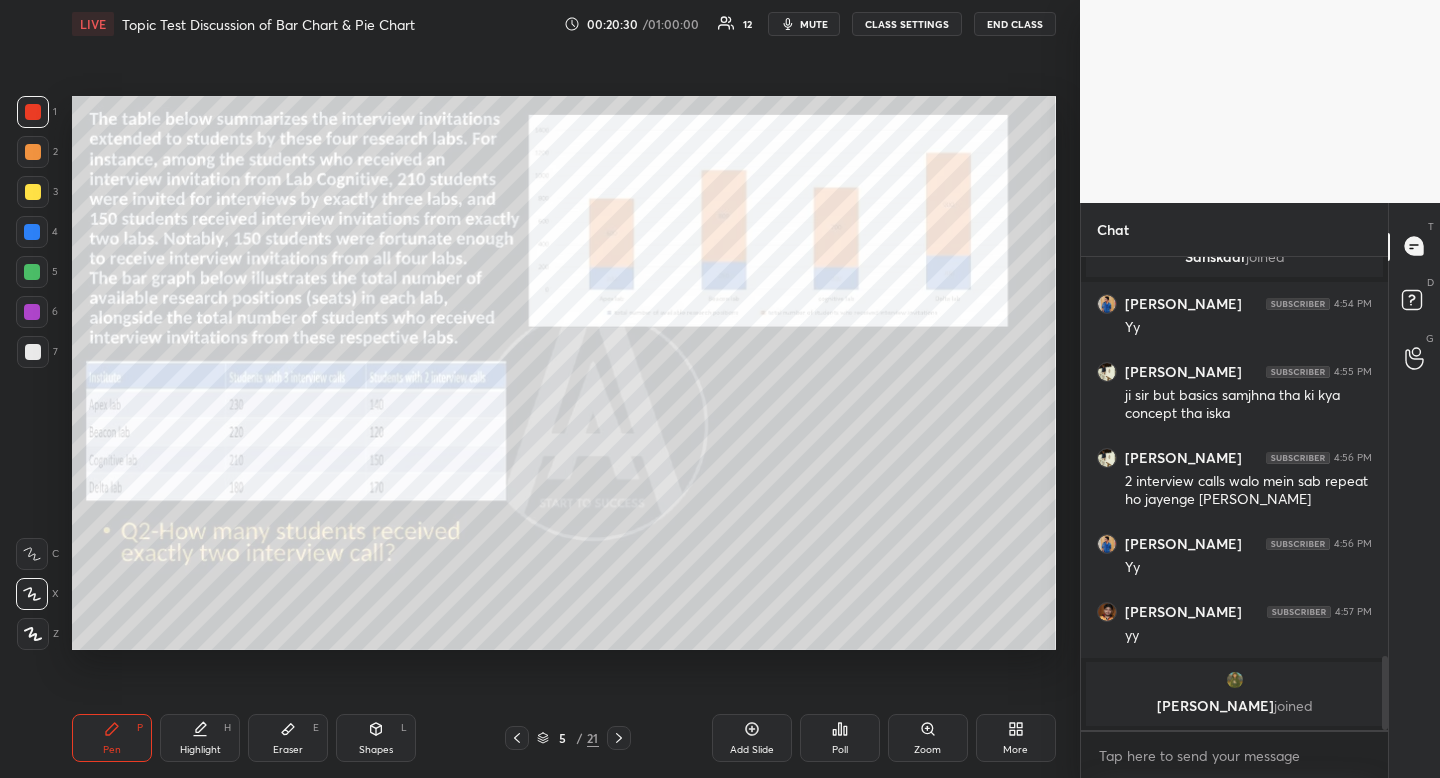 drag, startPoint x: 100, startPoint y: 722, endPoint x: 97, endPoint y: 664, distance: 58.077534 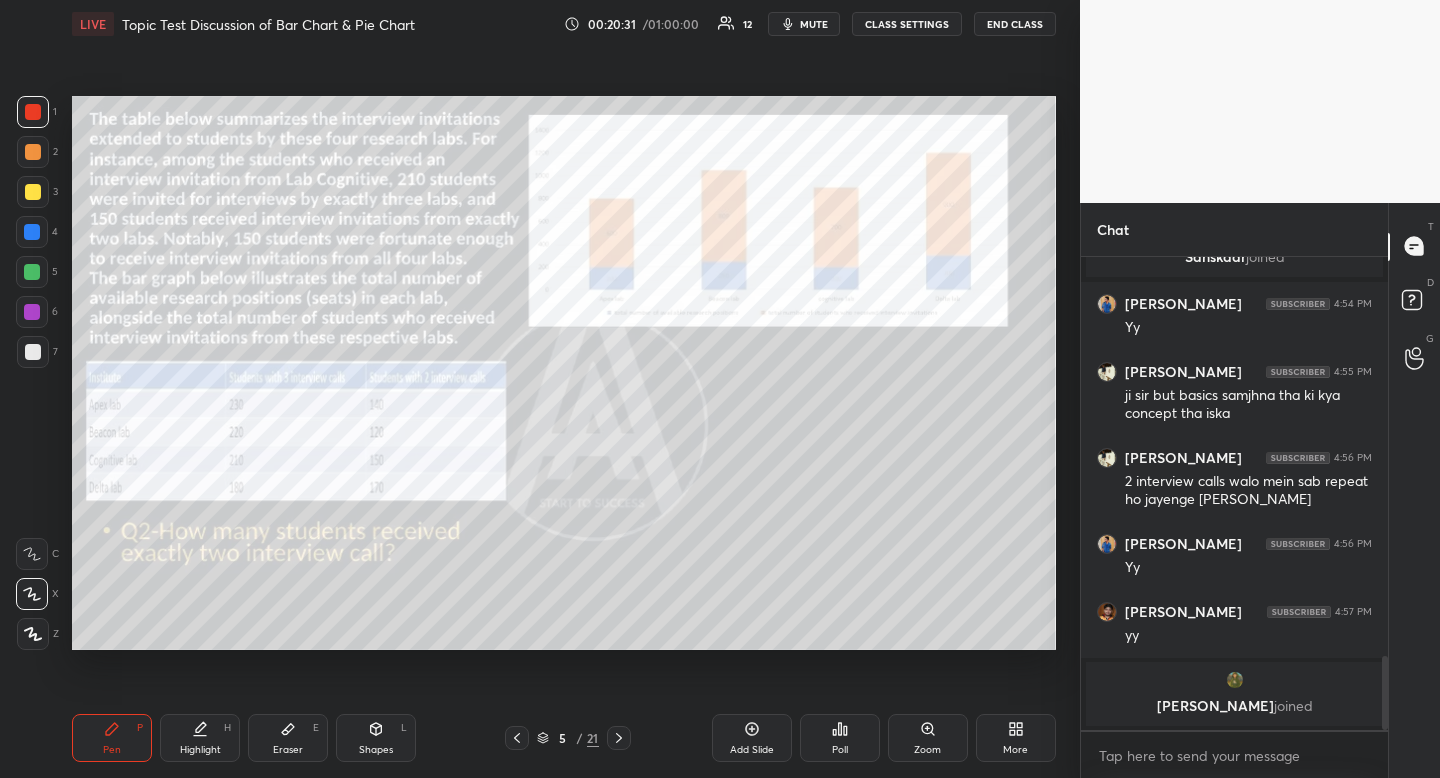 click at bounding box center (33, 192) 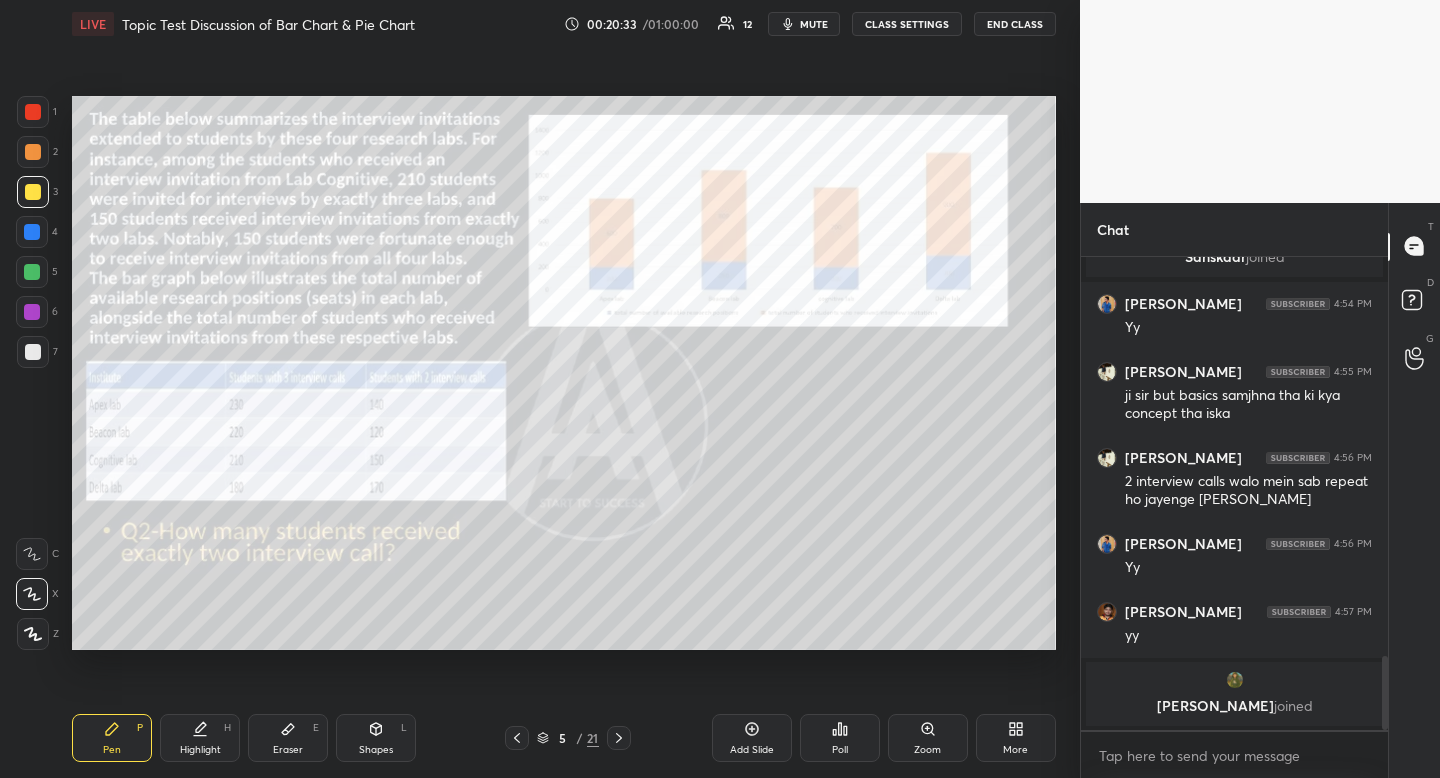 click at bounding box center (33, 112) 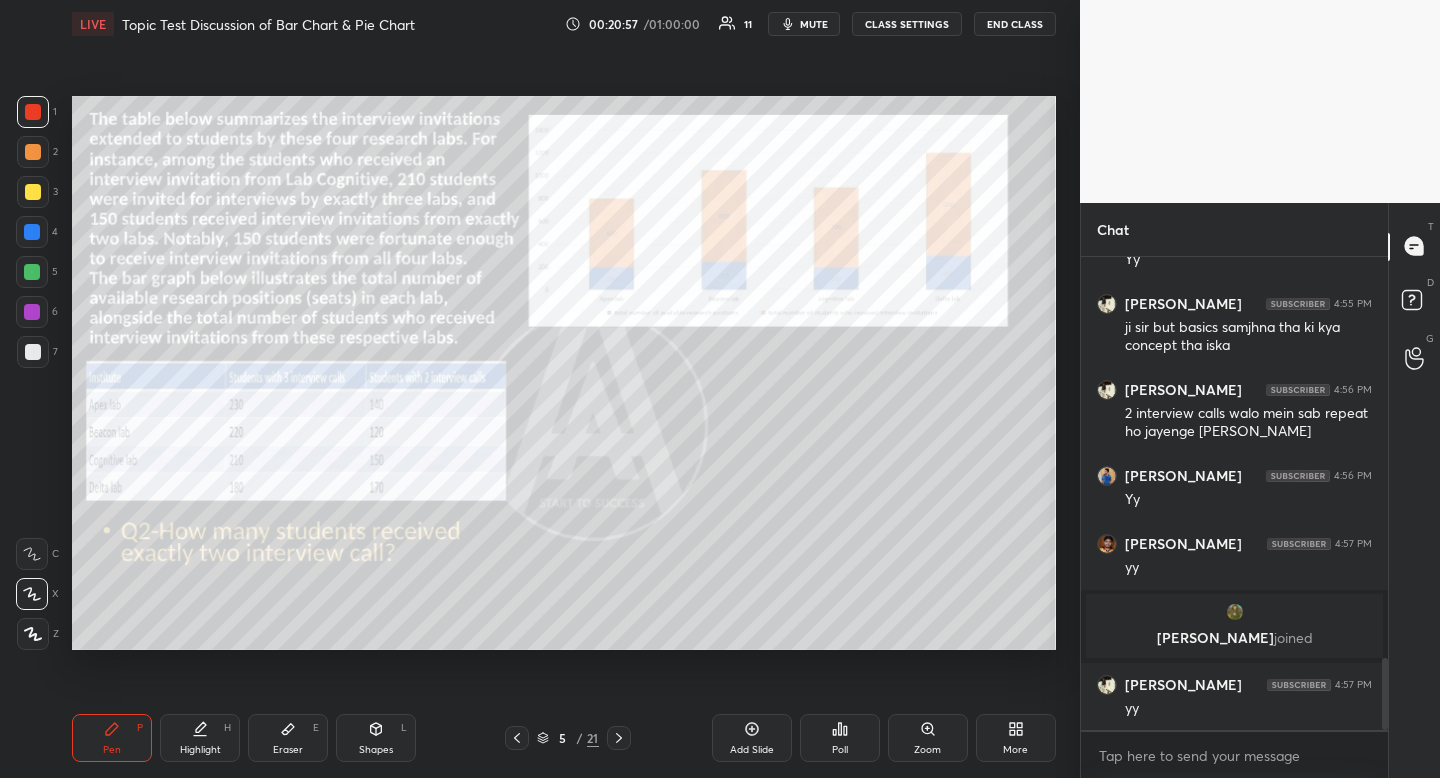 scroll, scrollTop: 2638, scrollLeft: 0, axis: vertical 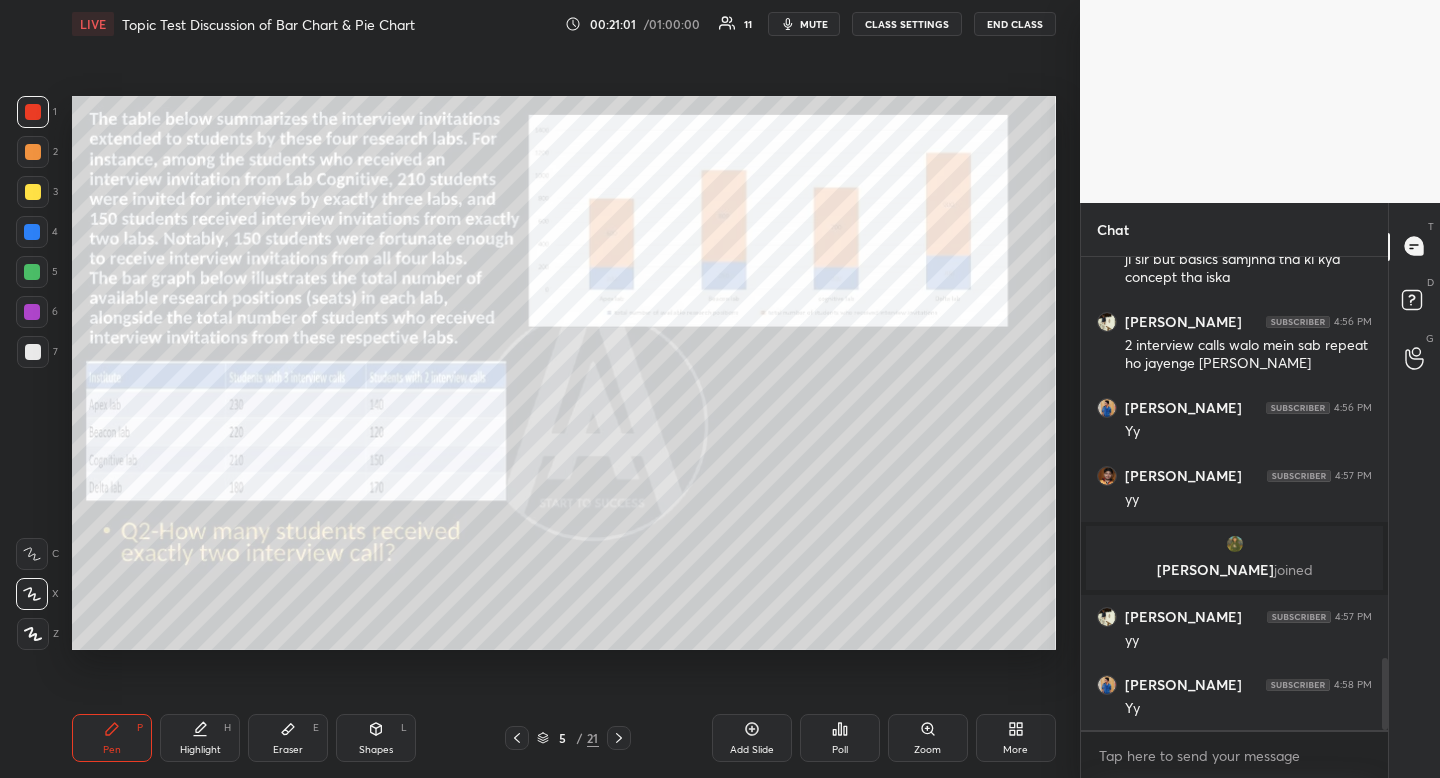 click 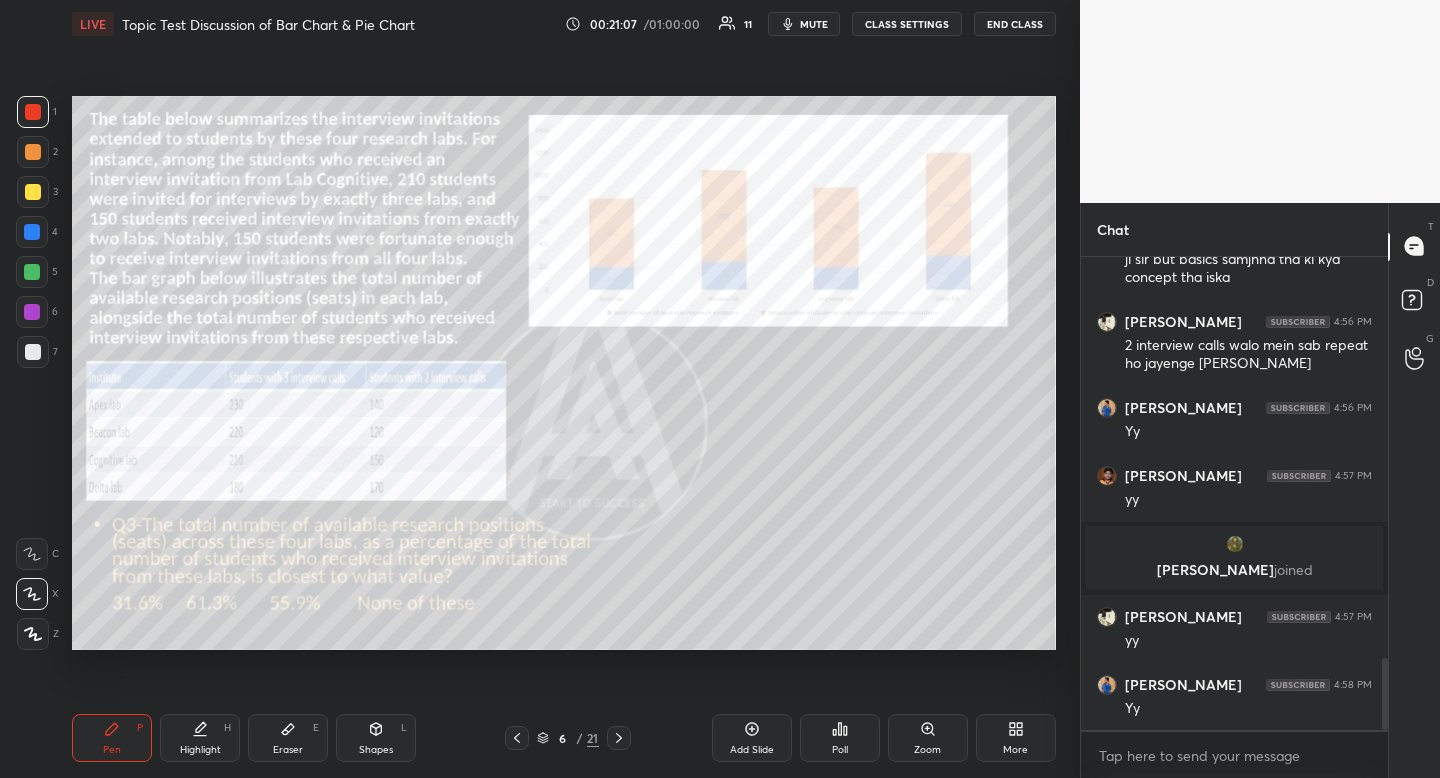 scroll, scrollTop: 2706, scrollLeft: 0, axis: vertical 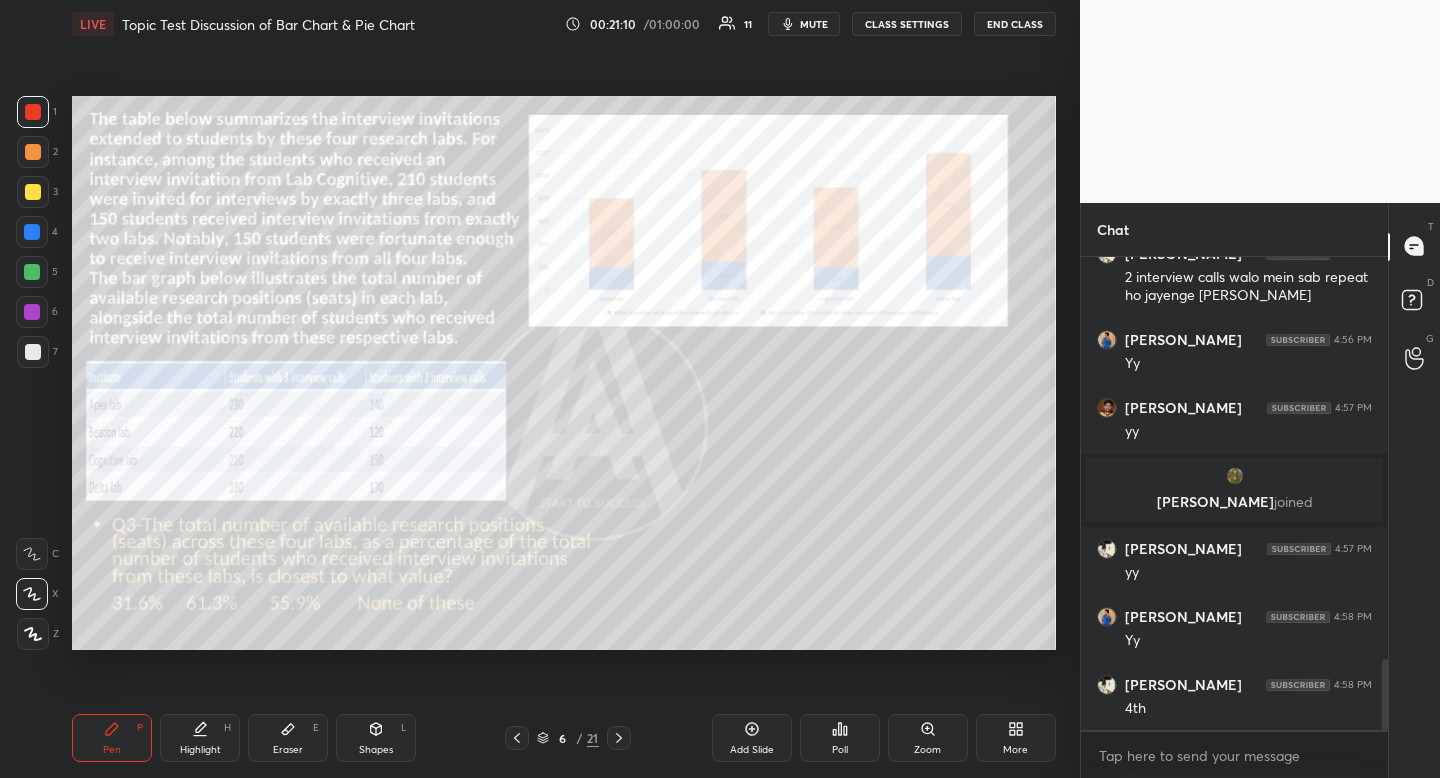 click 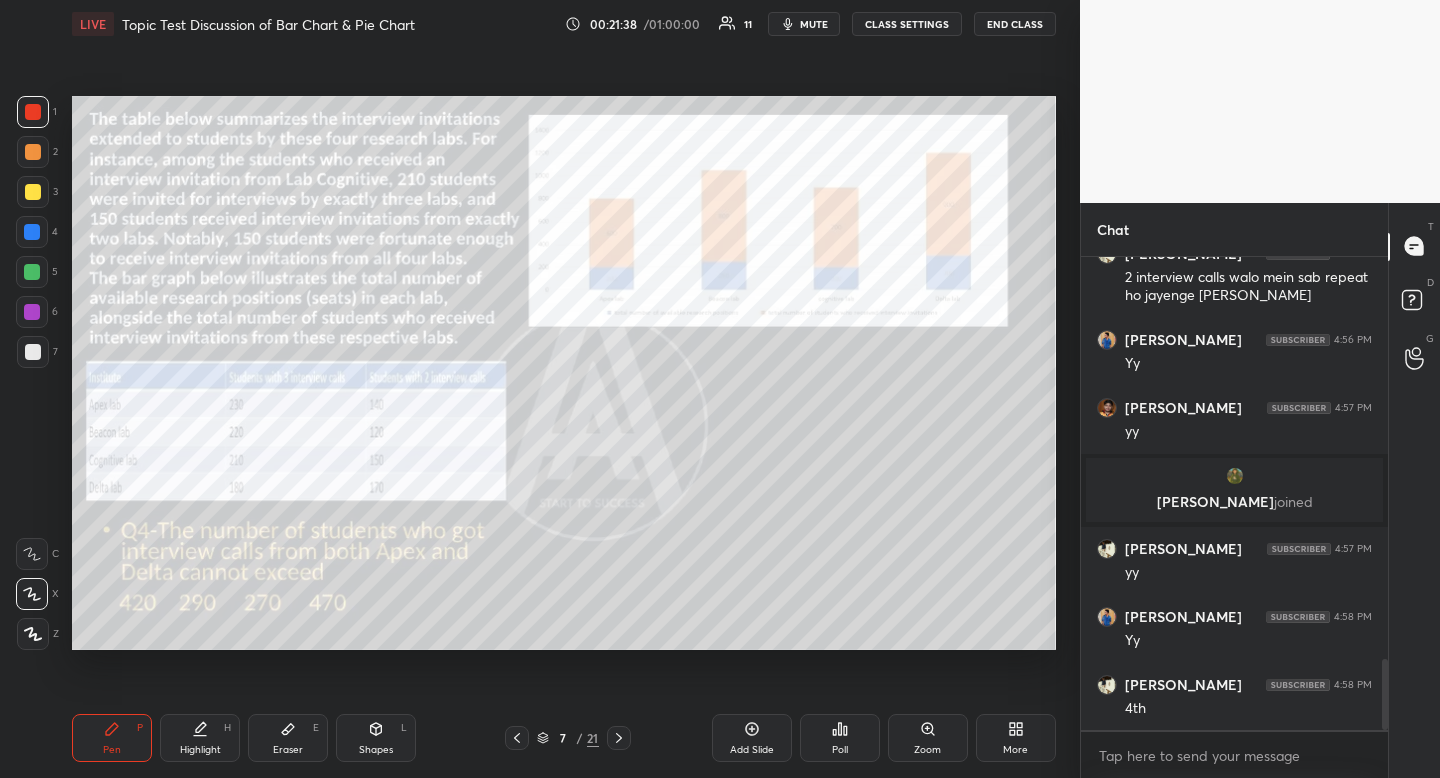 click at bounding box center [33, 192] 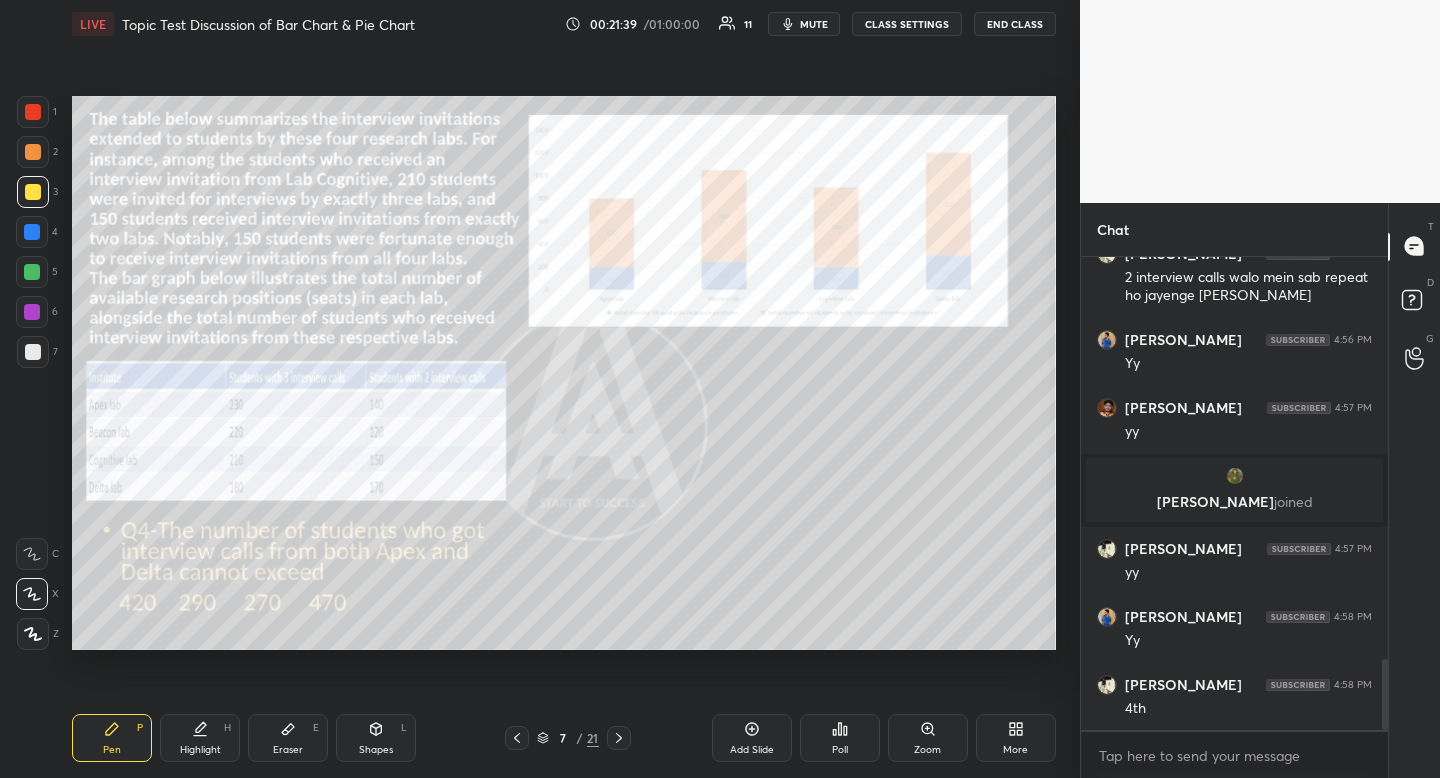 drag, startPoint x: 39, startPoint y: 201, endPoint x: 64, endPoint y: 166, distance: 43.011627 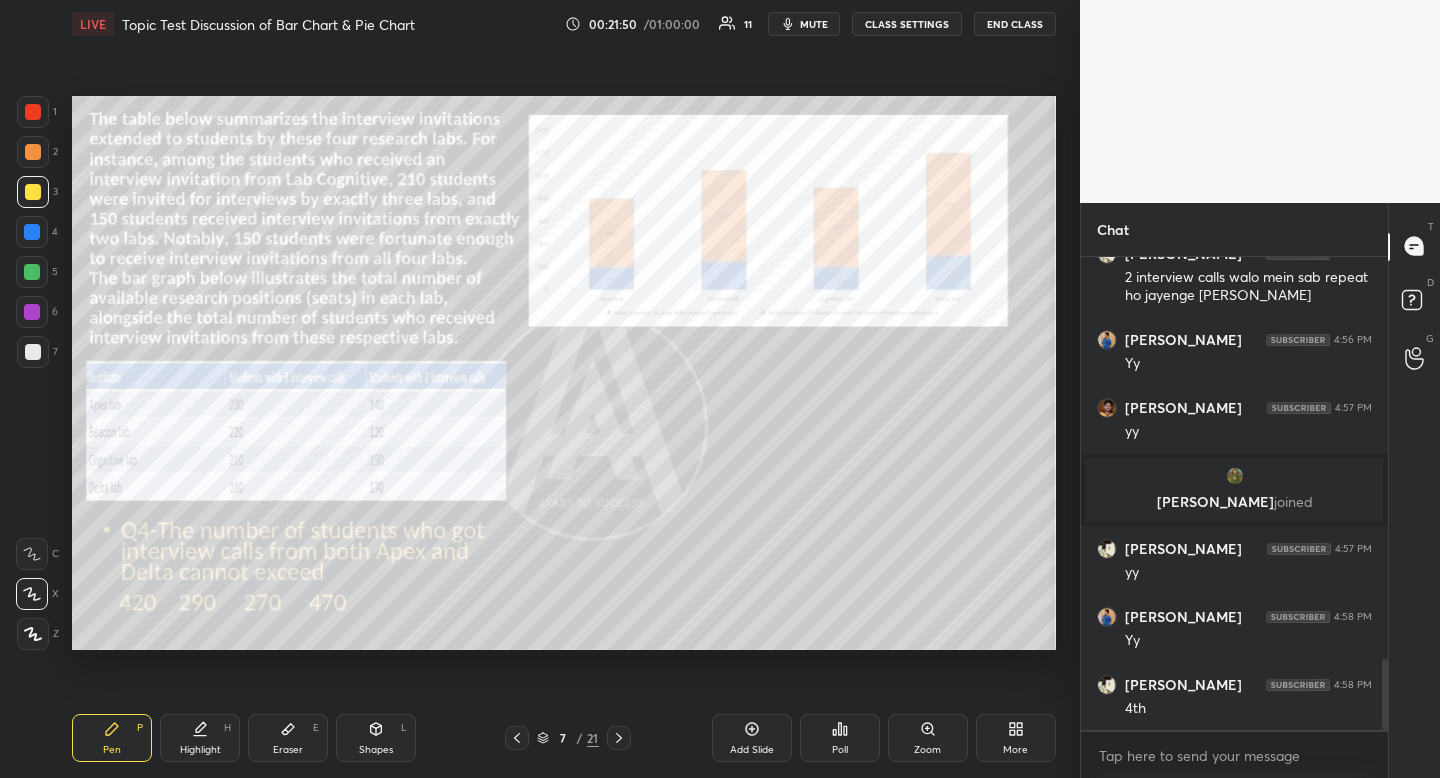 click at bounding box center [33, 112] 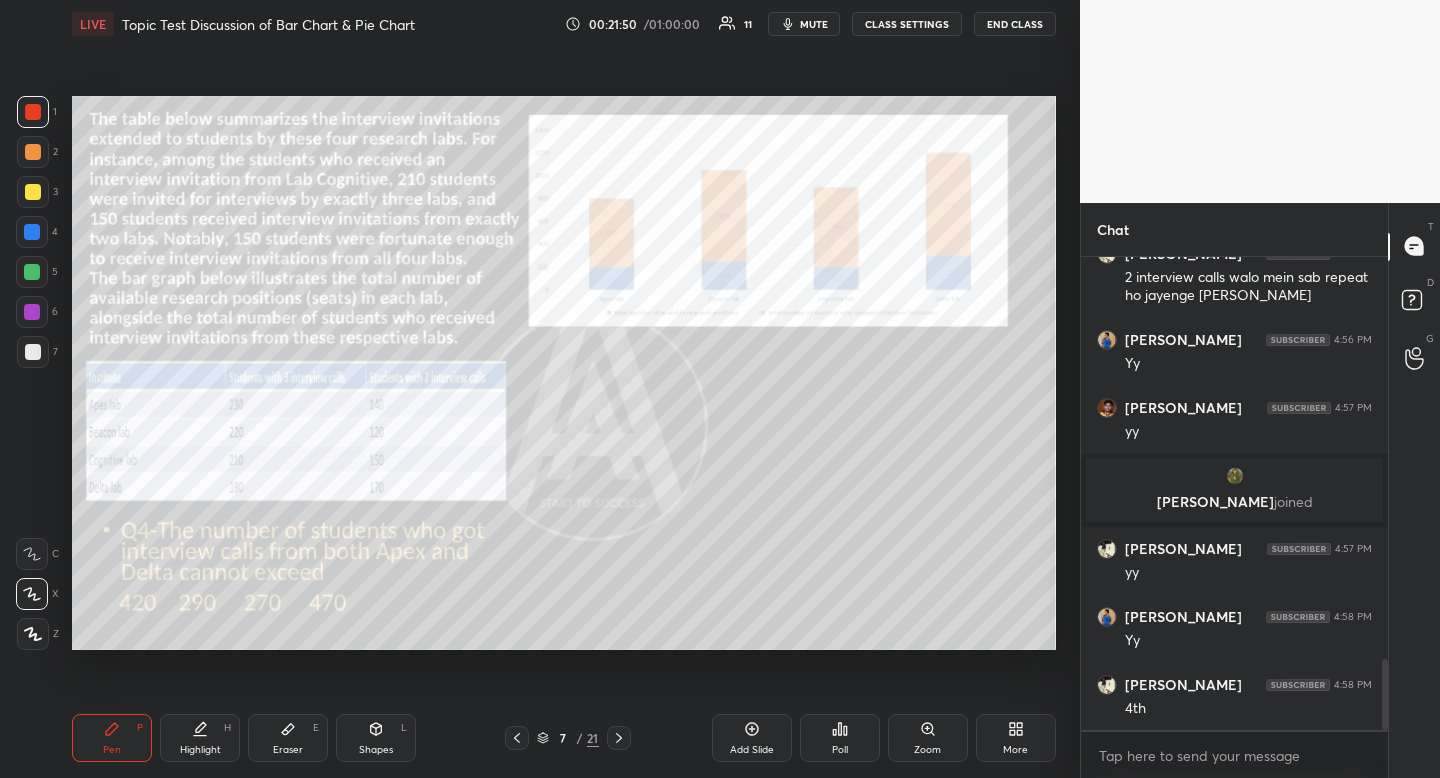 click at bounding box center (33, 112) 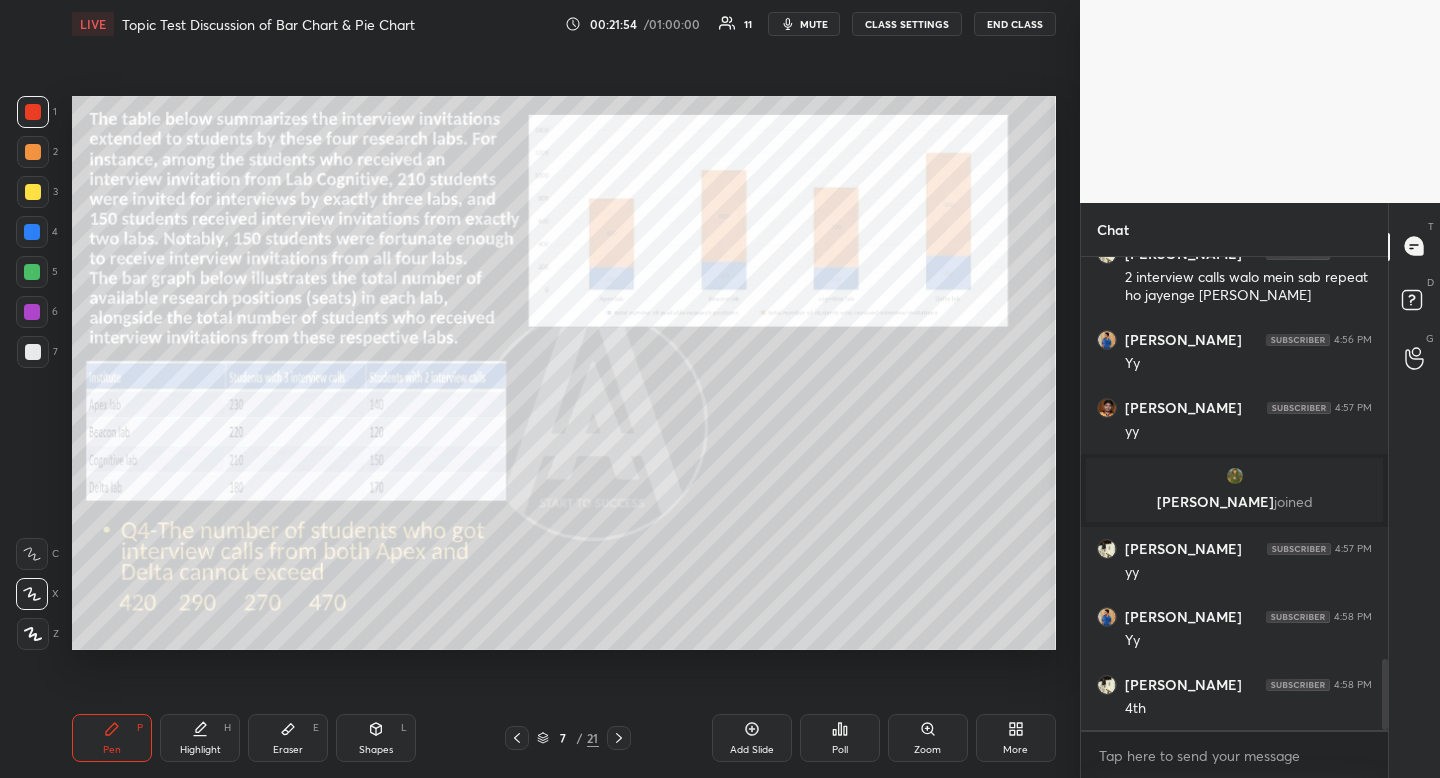 click on "Shapes" at bounding box center (376, 750) 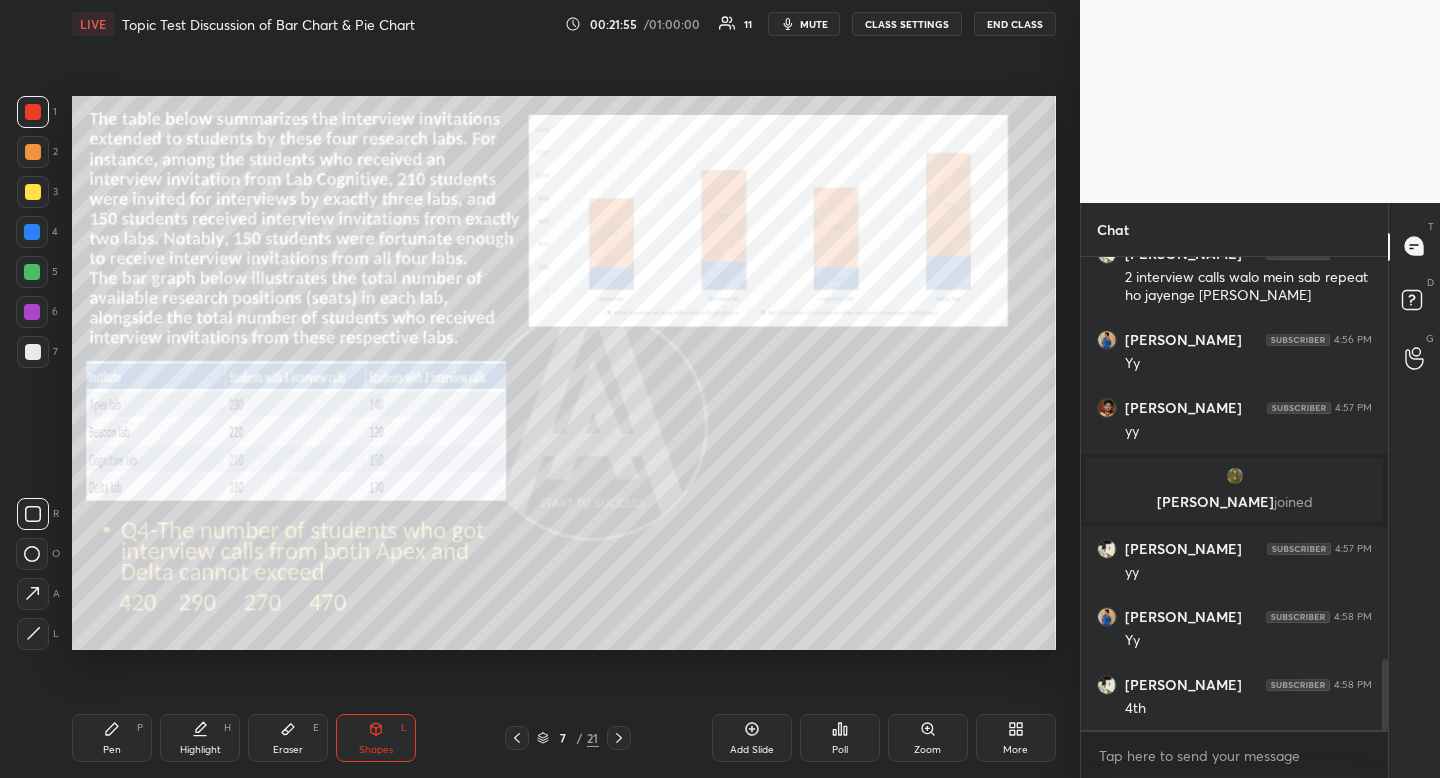 click 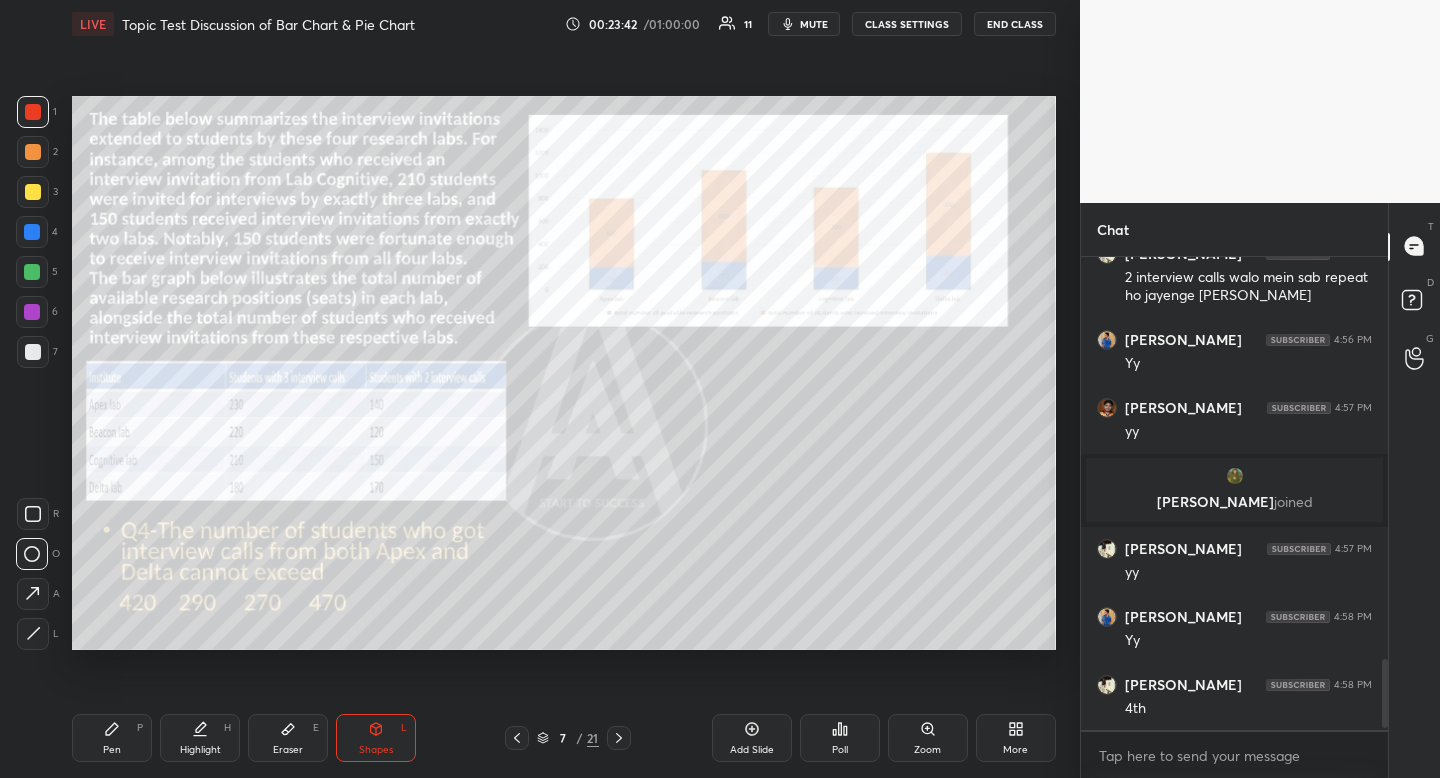 scroll, scrollTop: 2792, scrollLeft: 0, axis: vertical 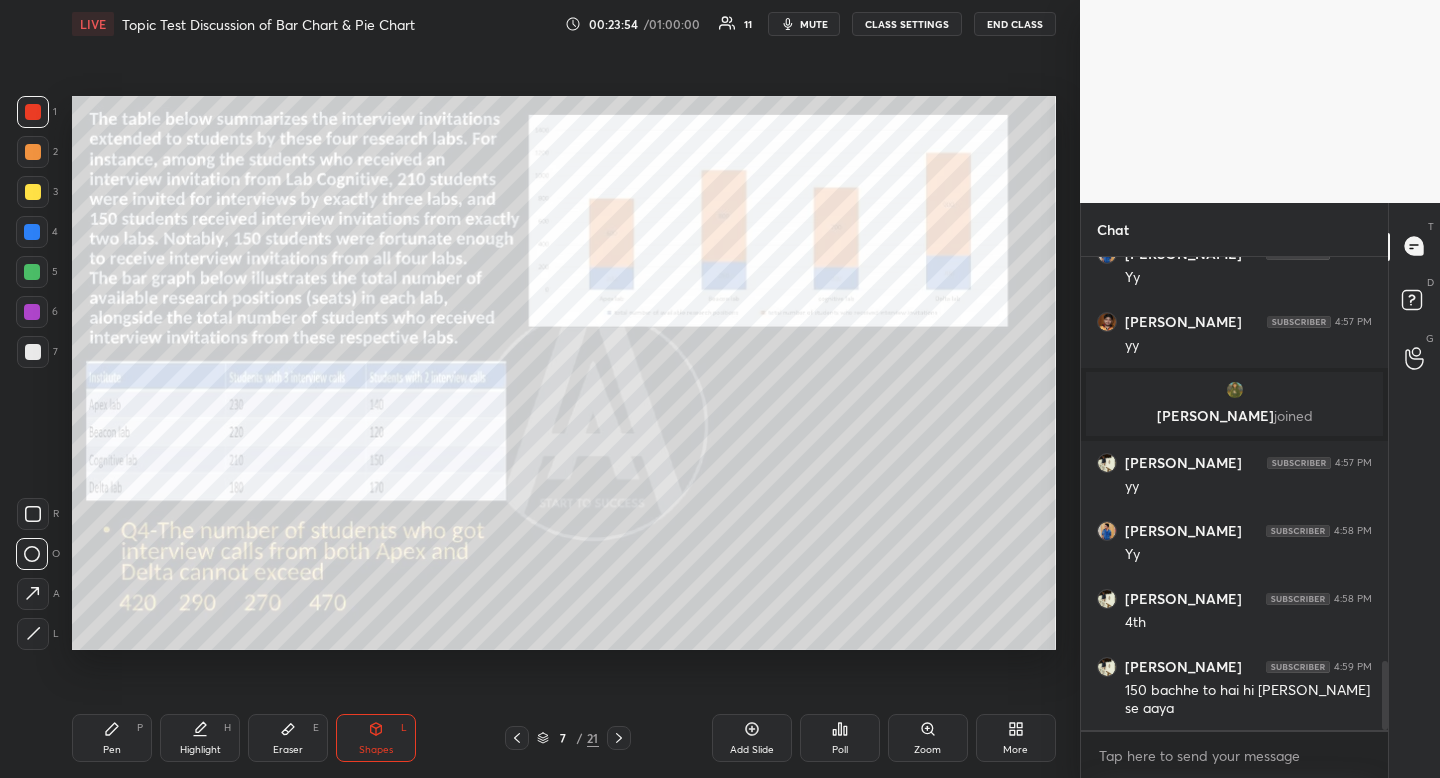 click at bounding box center (33, 112) 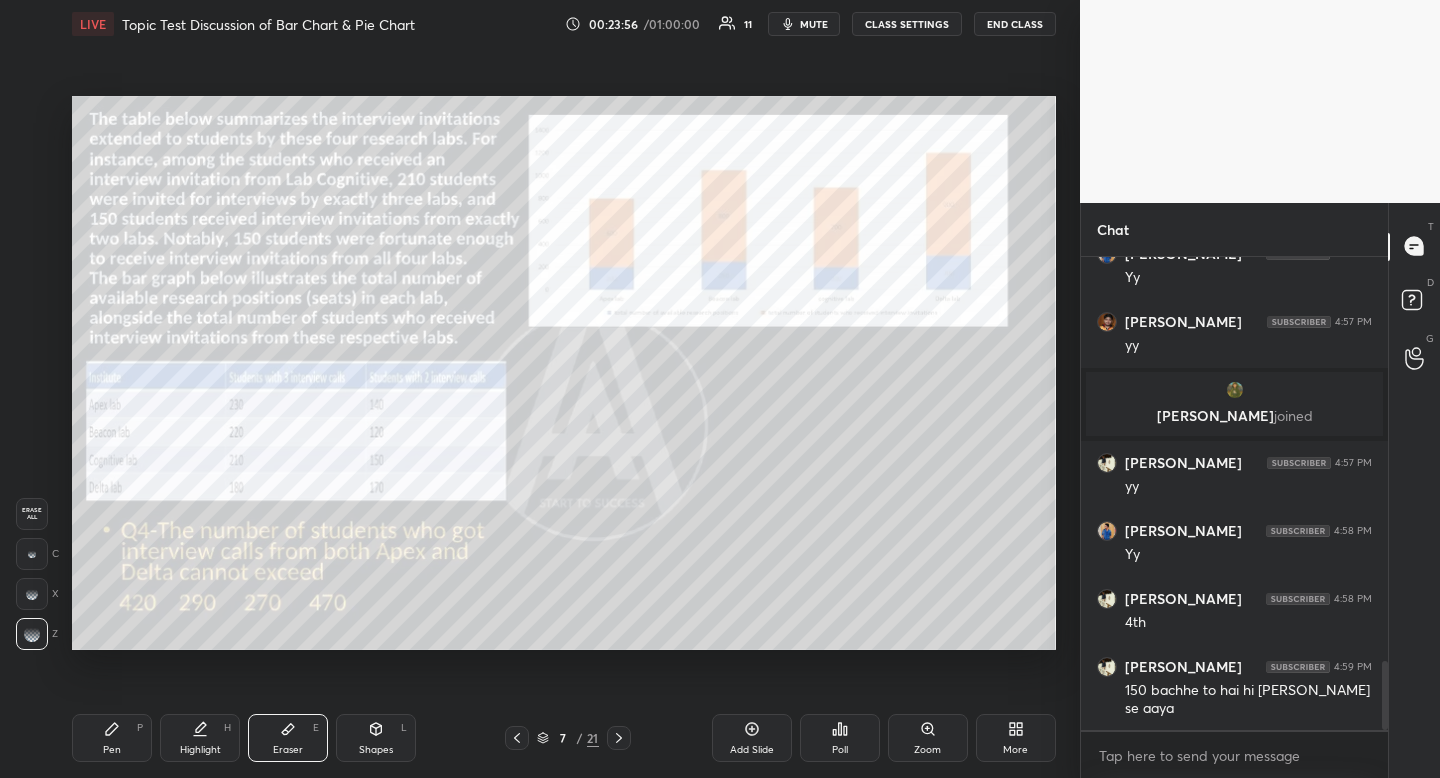 click on "Pen" at bounding box center (112, 750) 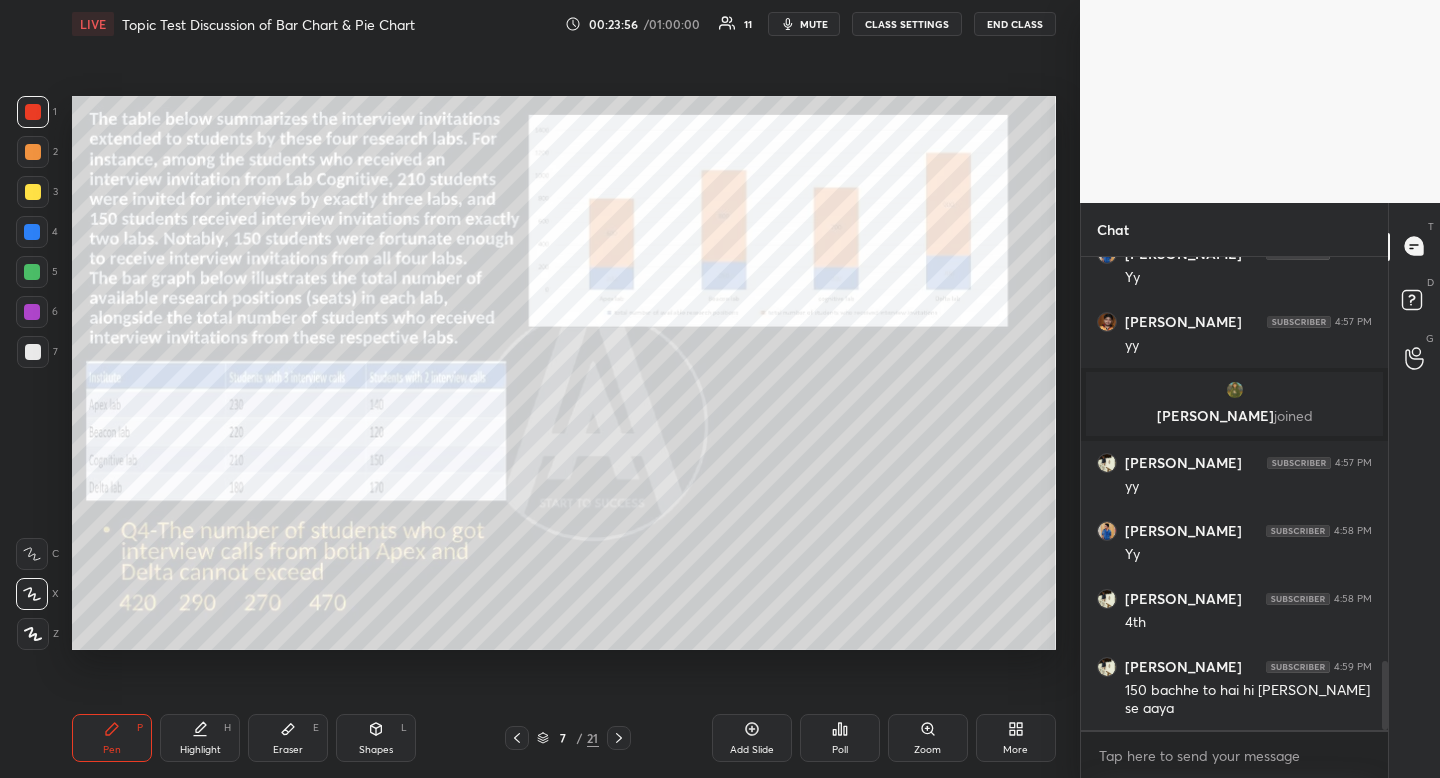 drag, startPoint x: 113, startPoint y: 744, endPoint x: 105, endPoint y: 665, distance: 79.40403 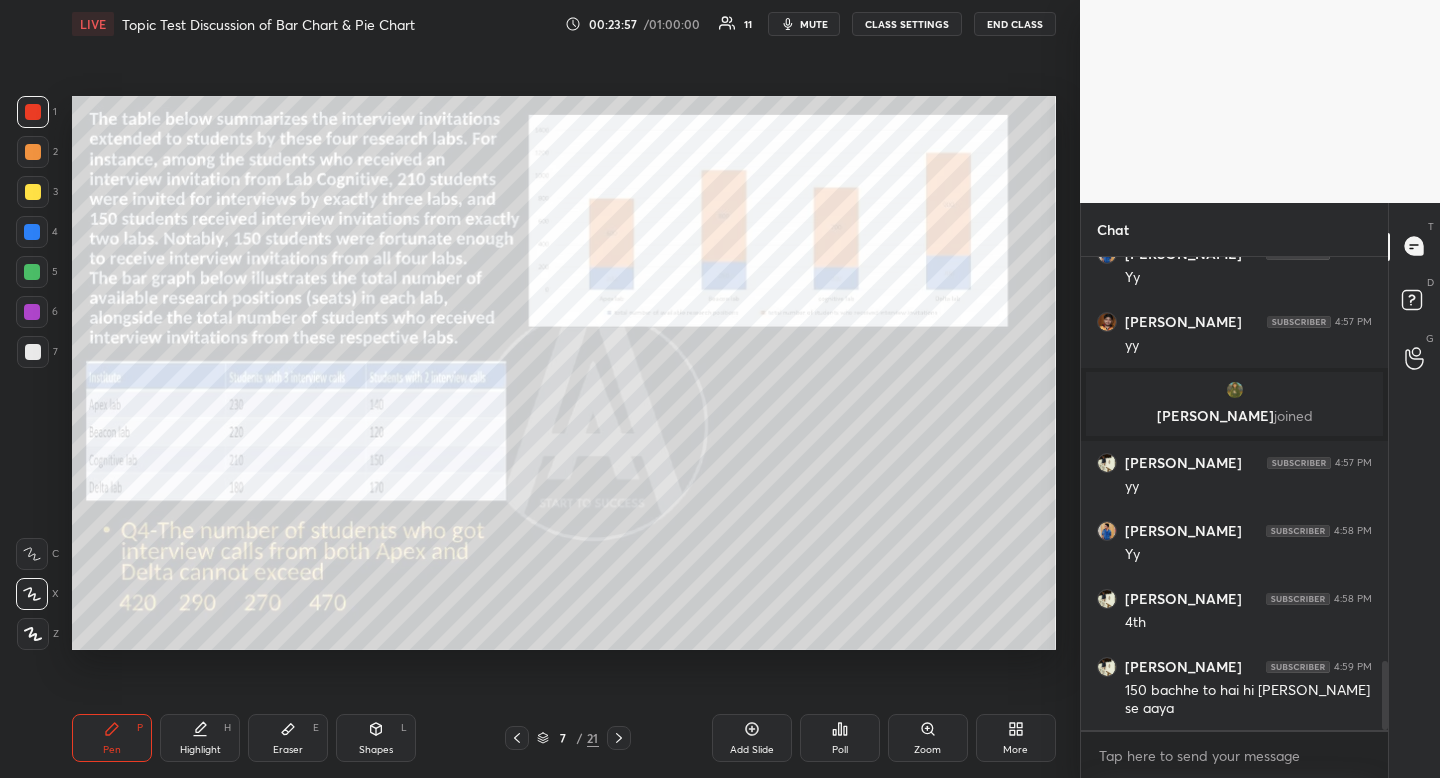 click at bounding box center [32, 232] 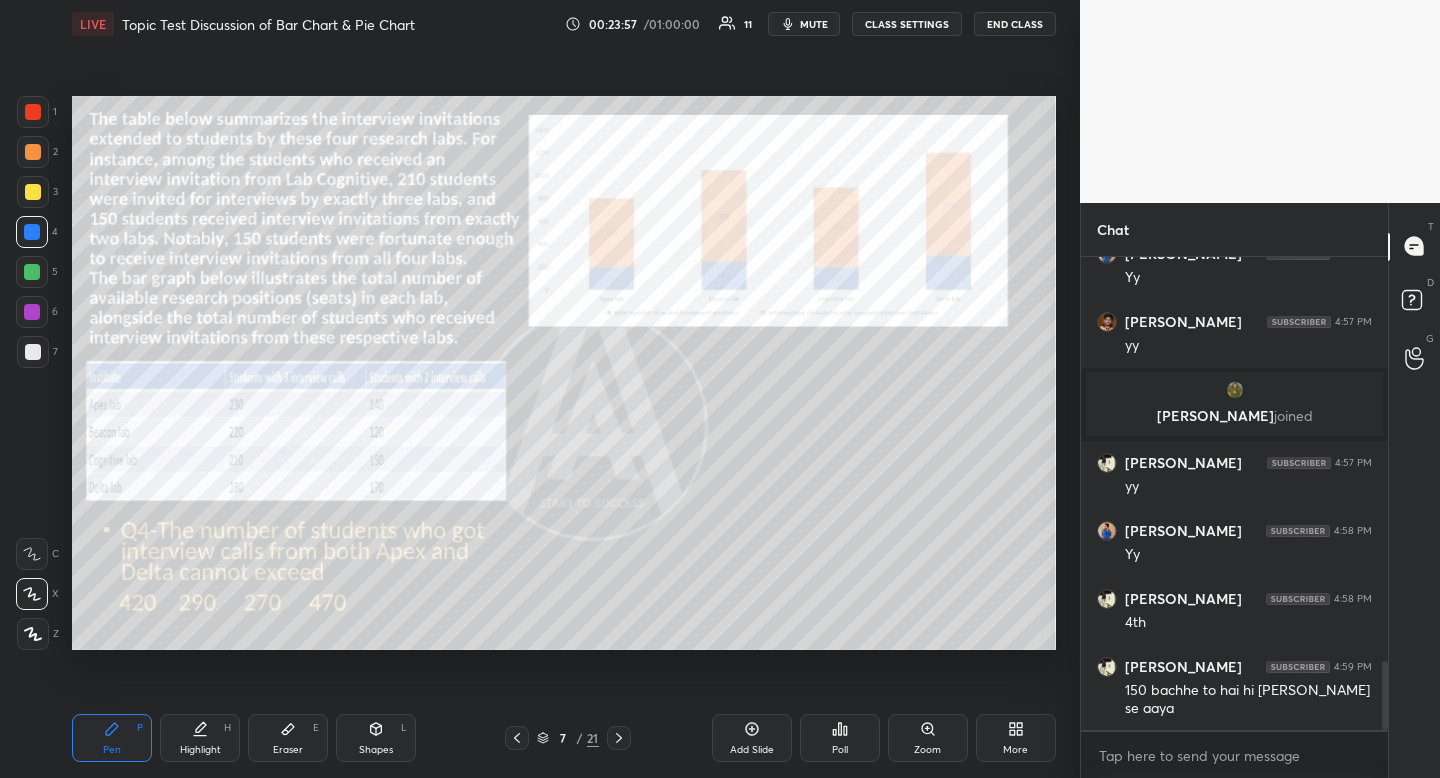 click at bounding box center [32, 232] 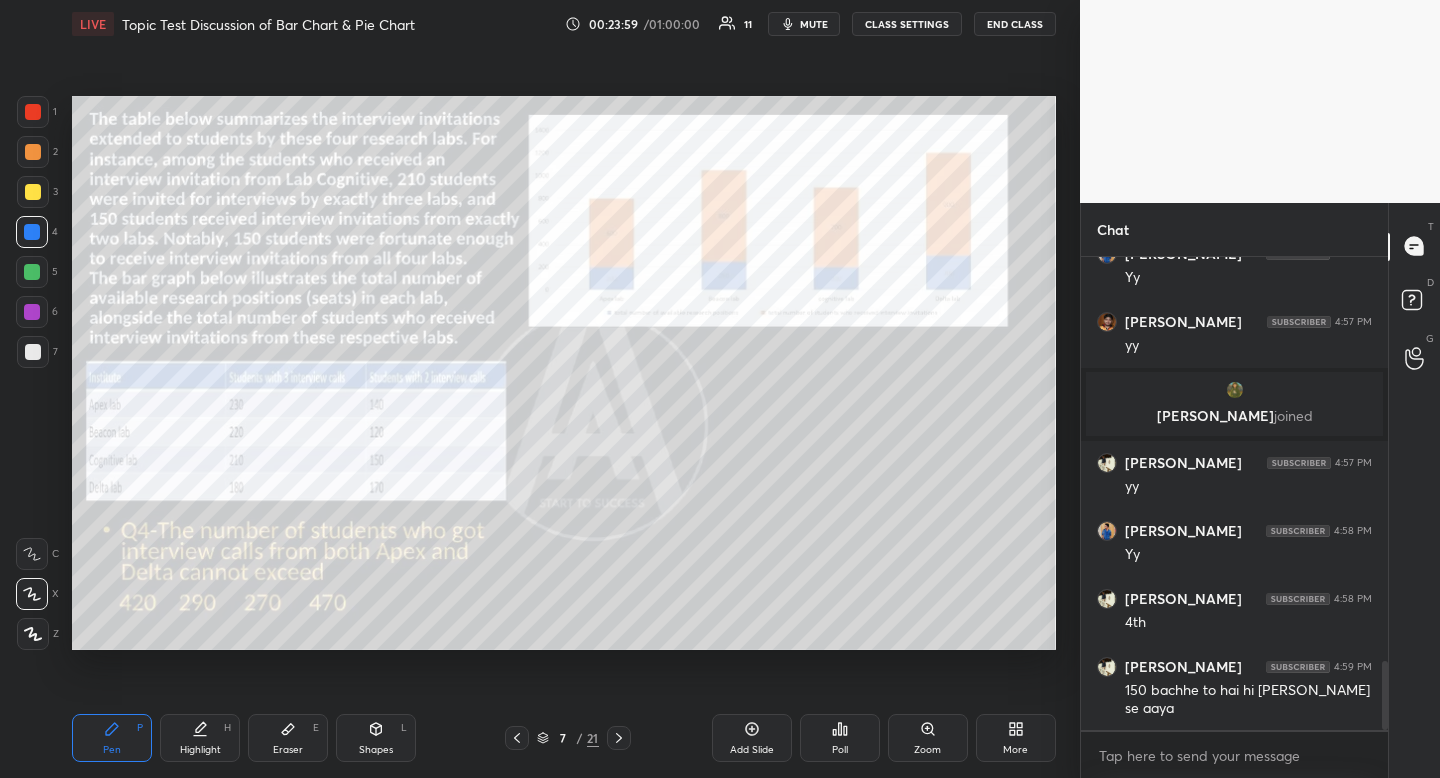 click at bounding box center (33, 112) 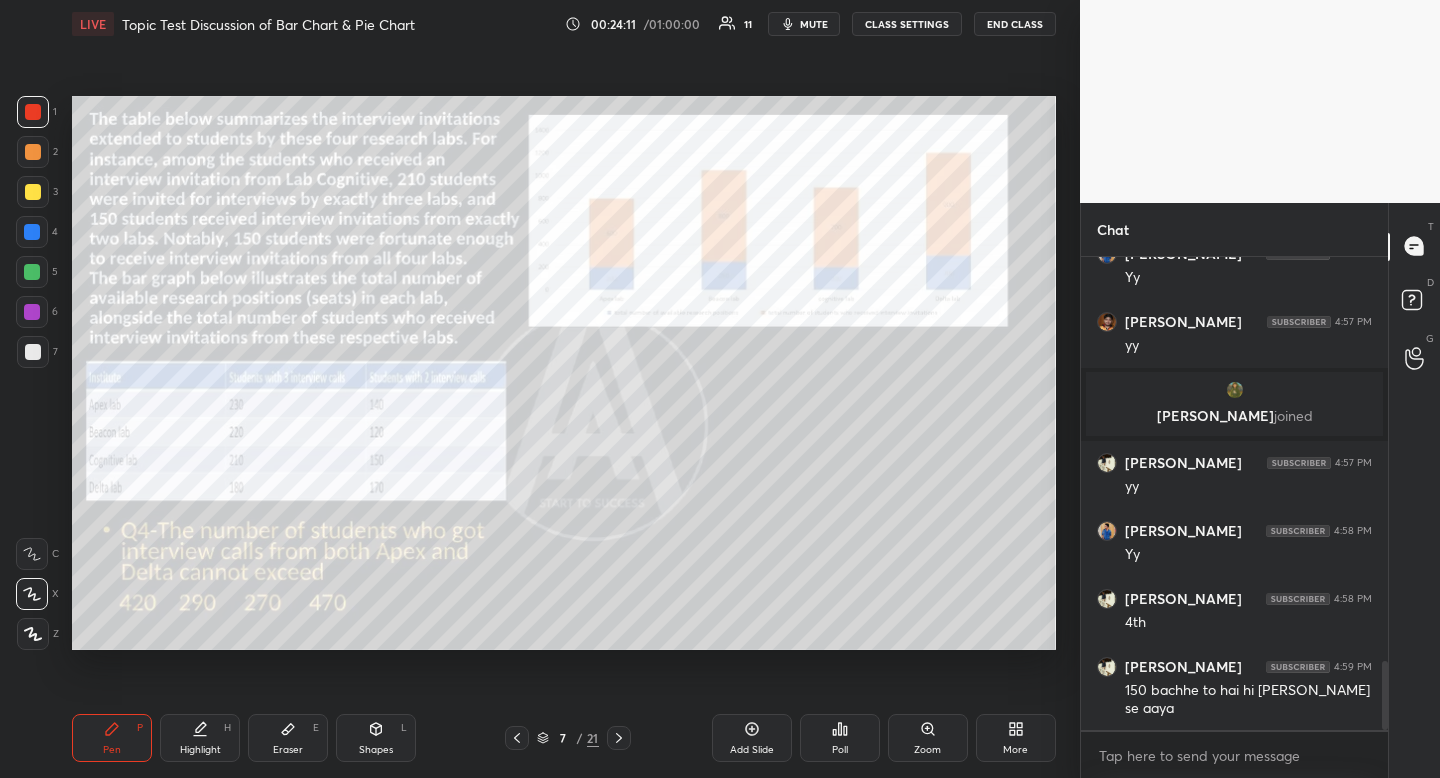 click on "Eraser E" at bounding box center (288, 738) 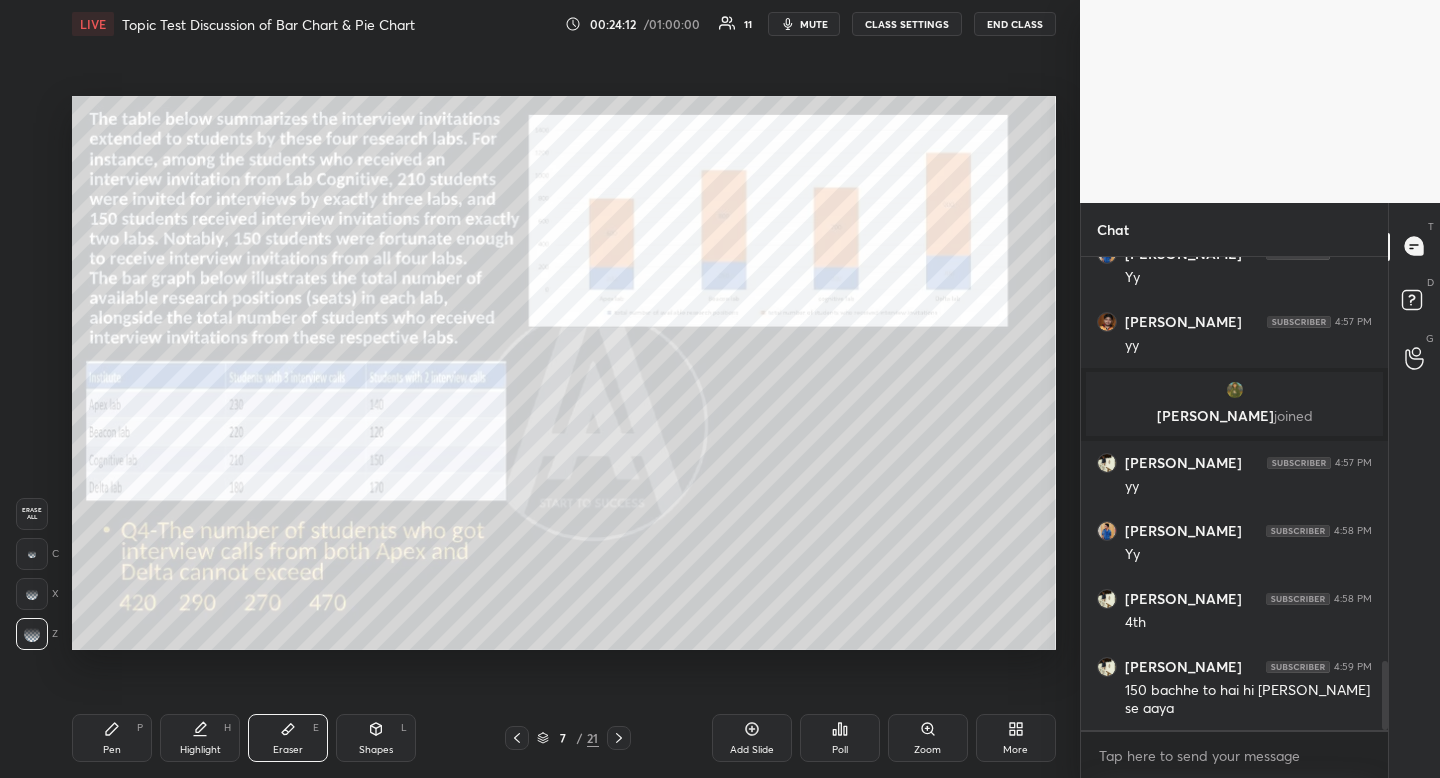 click 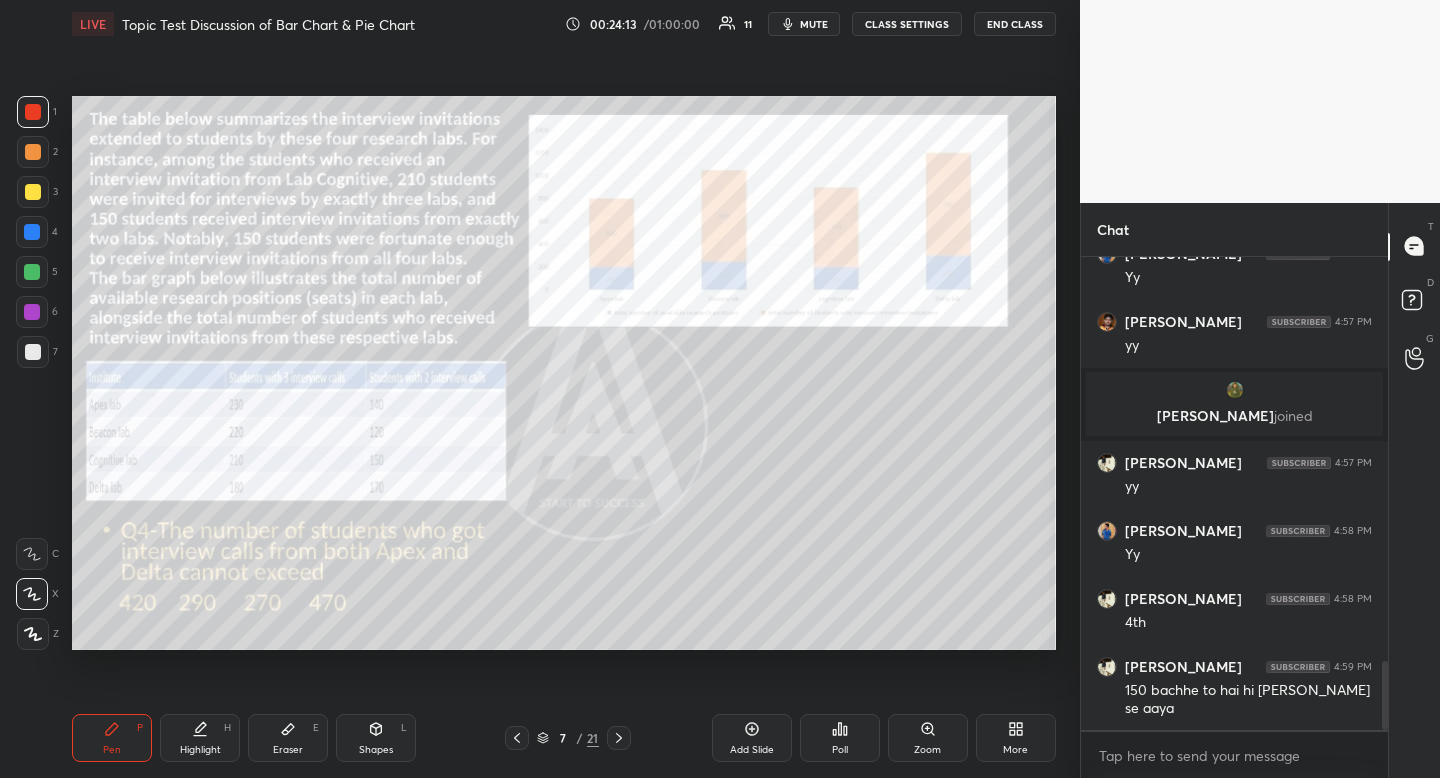 drag, startPoint x: 104, startPoint y: 732, endPoint x: 104, endPoint y: 717, distance: 15 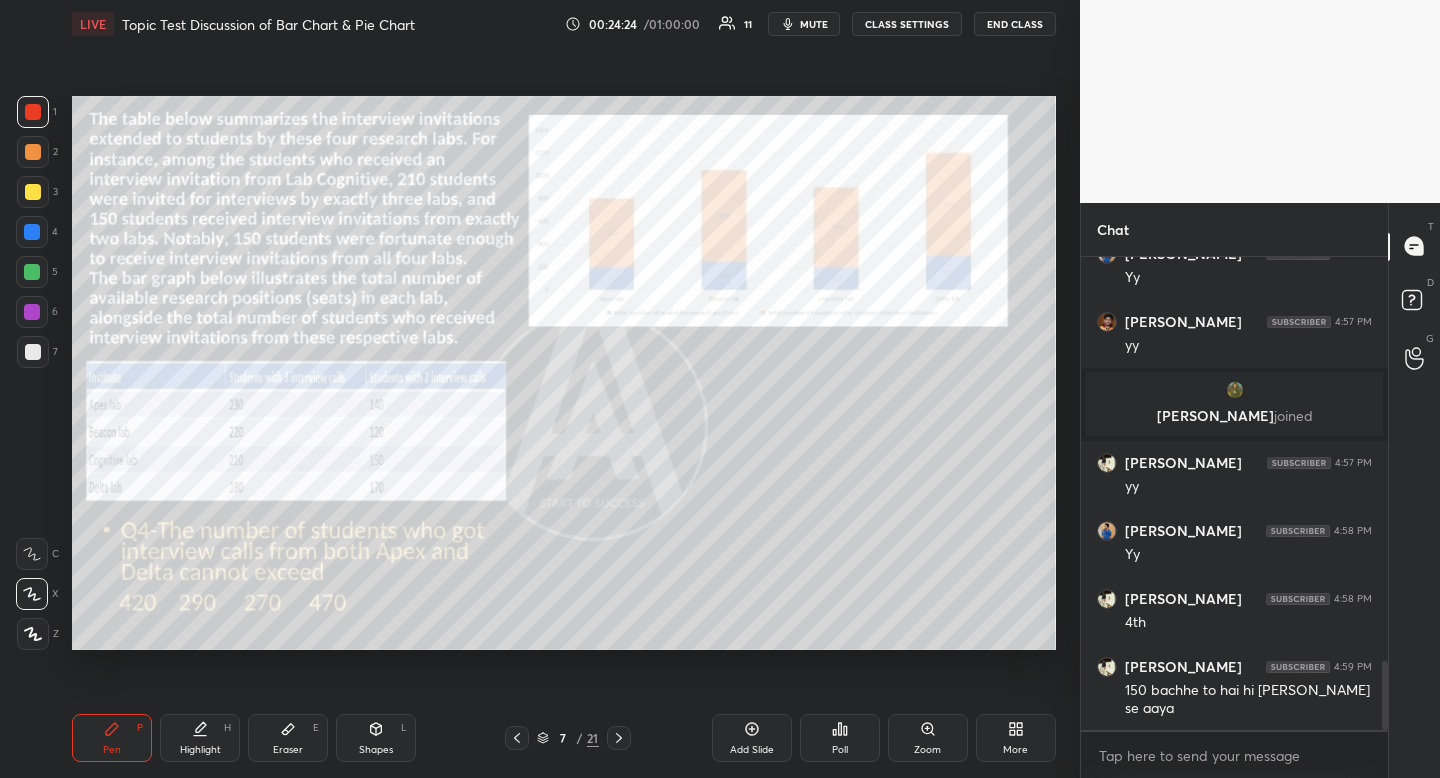 click on "Highlight H" at bounding box center [200, 738] 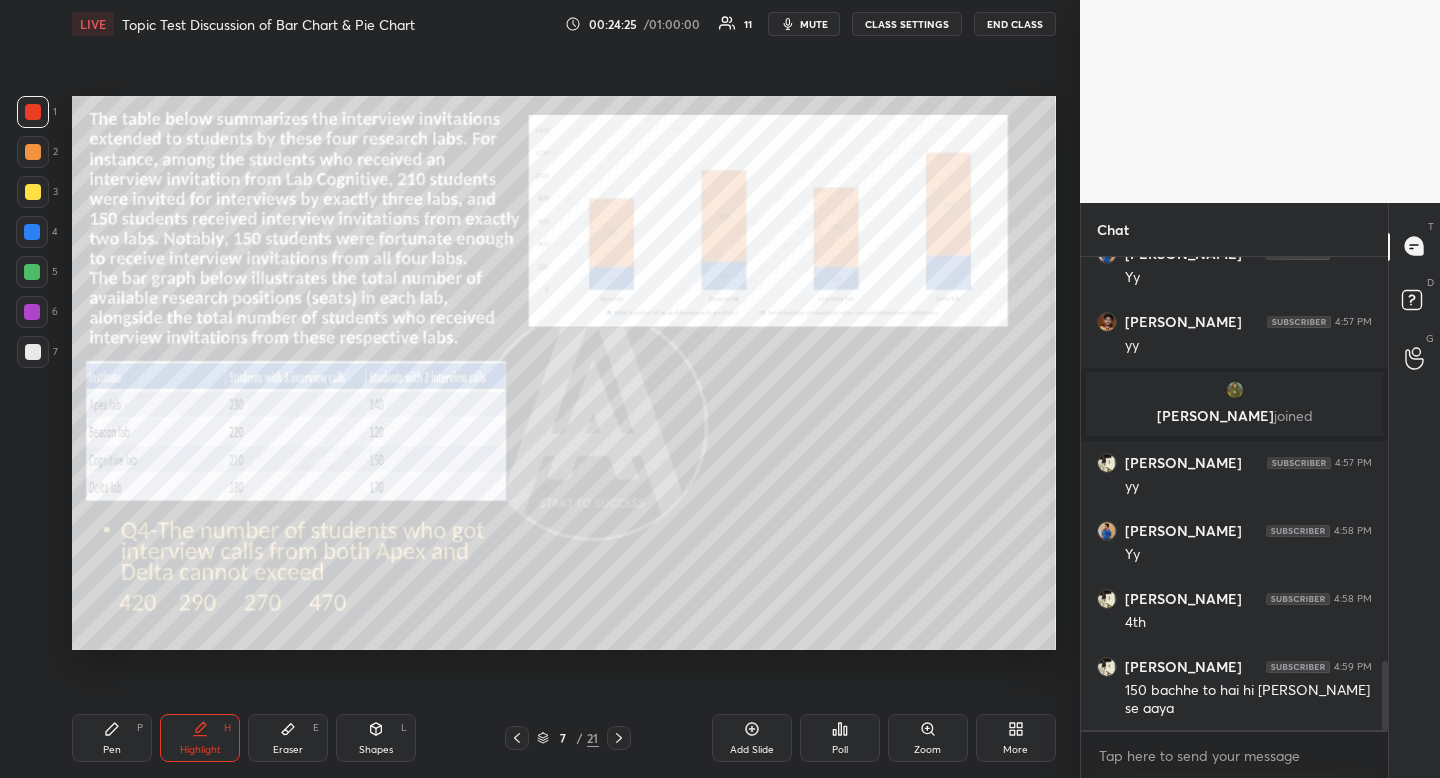 drag, startPoint x: 189, startPoint y: 734, endPoint x: 179, endPoint y: 664, distance: 70.71068 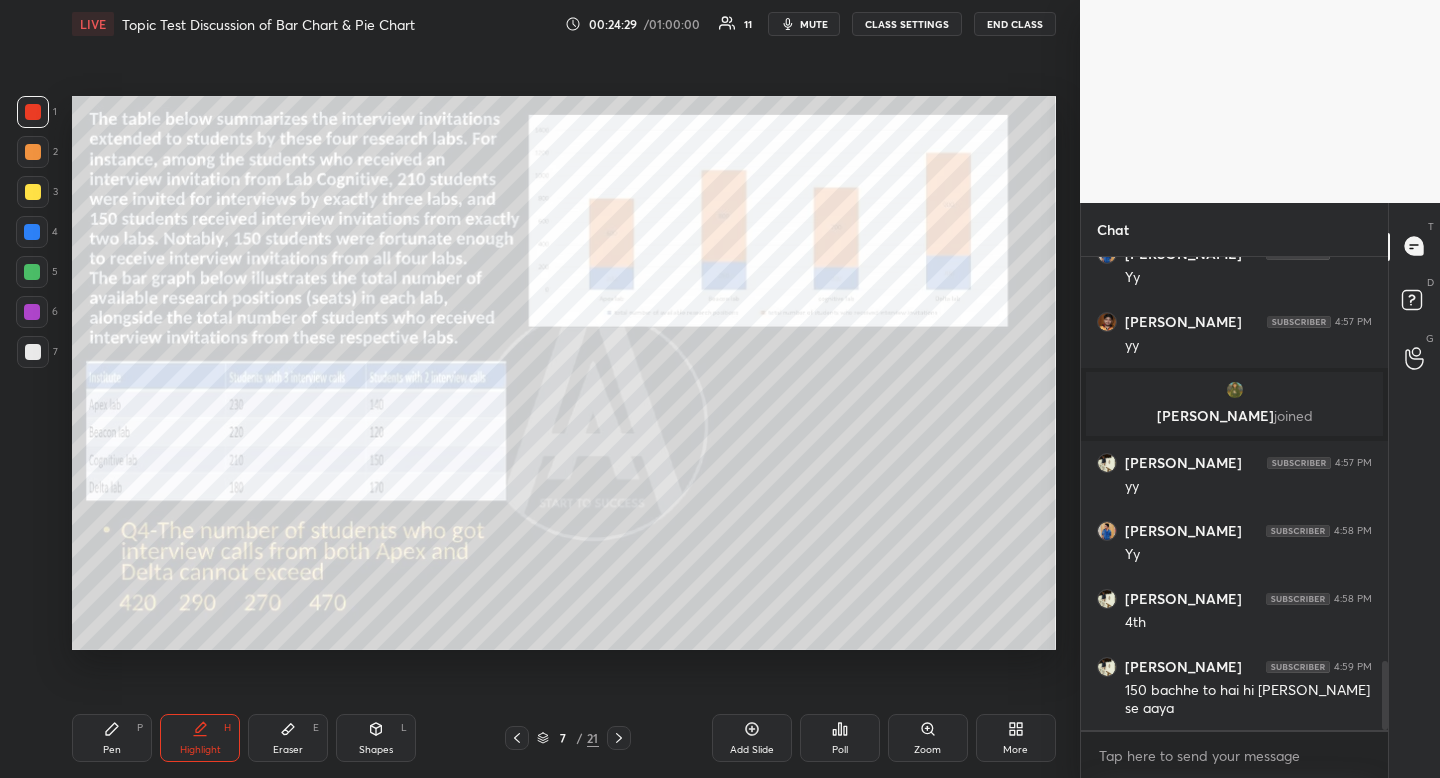 click 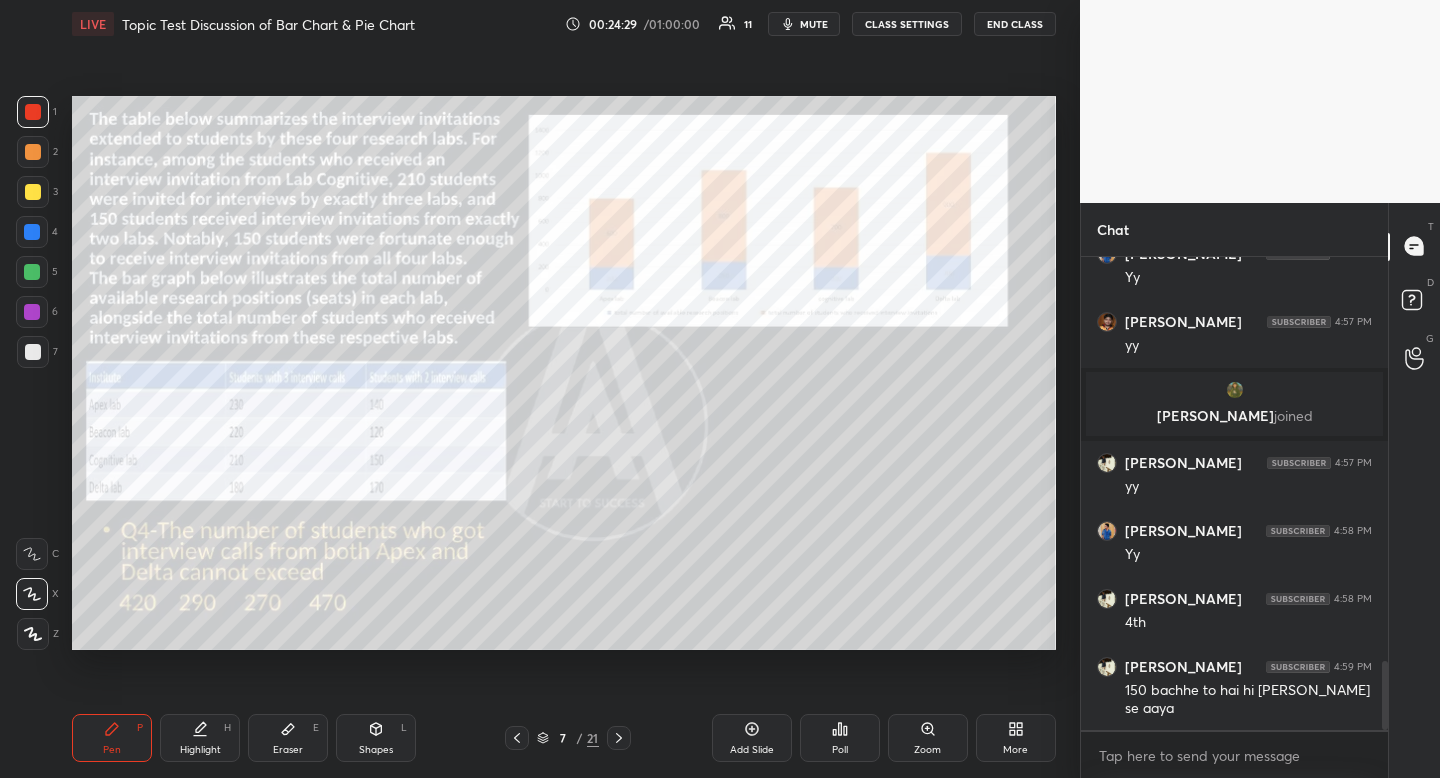 drag, startPoint x: 118, startPoint y: 731, endPoint x: 120, endPoint y: 716, distance: 15.132746 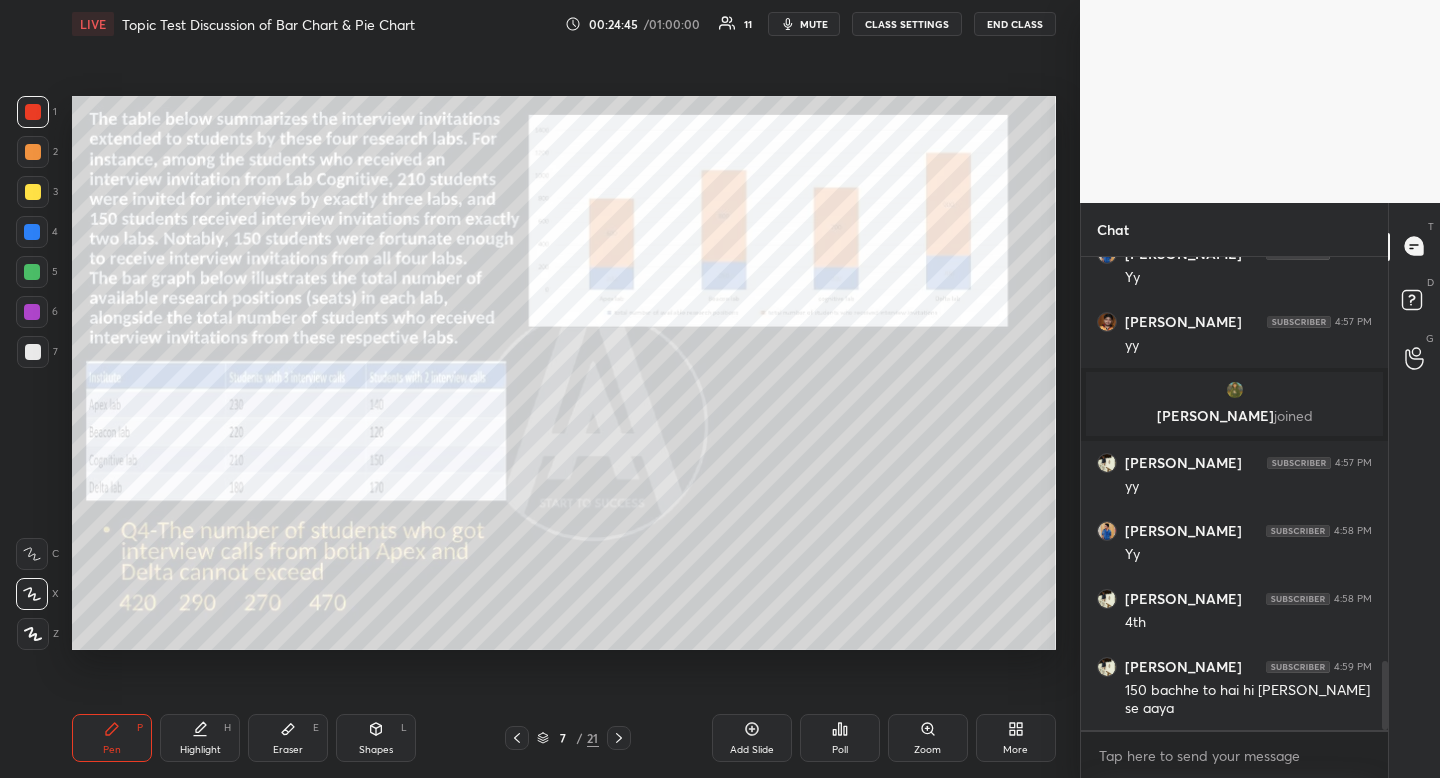 drag, startPoint x: 207, startPoint y: 759, endPoint x: 211, endPoint y: 749, distance: 10.770329 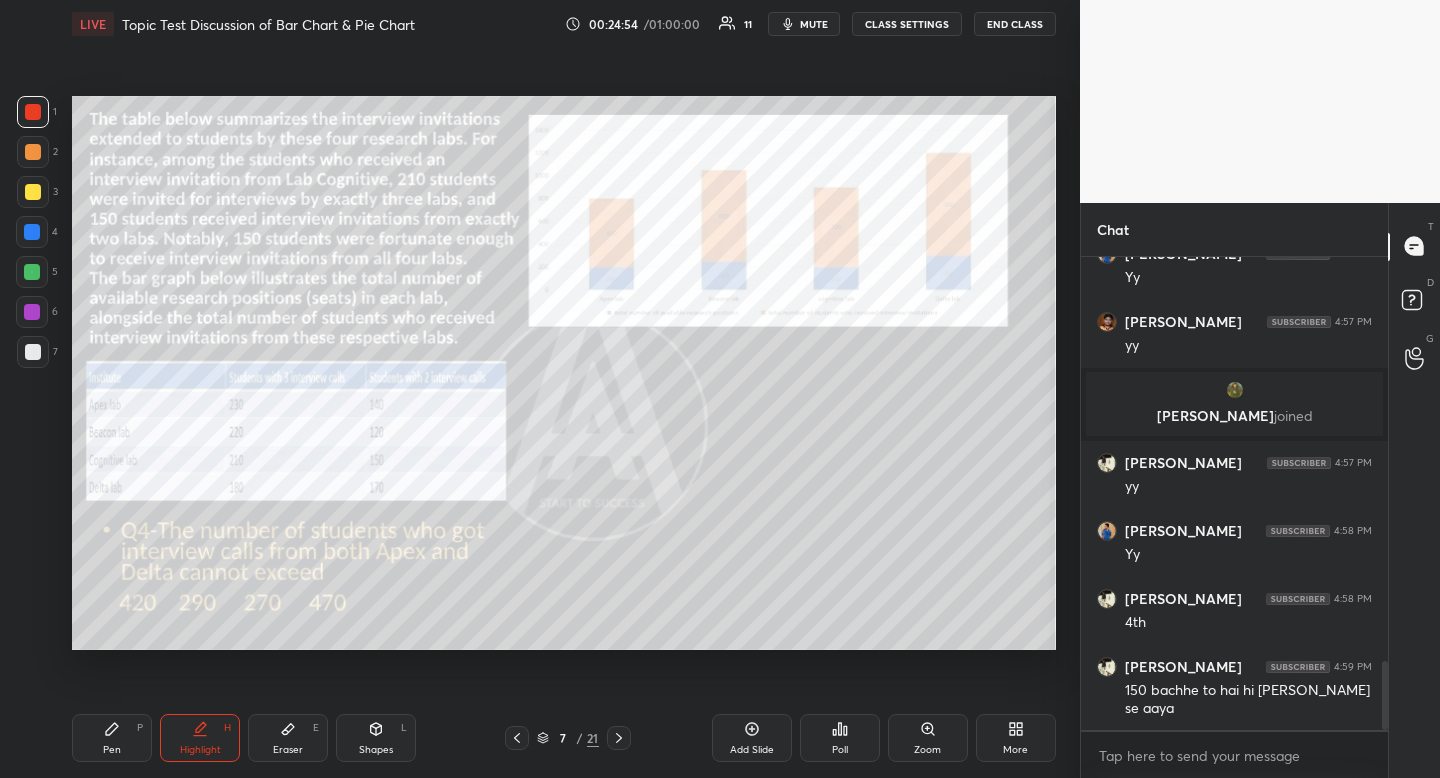 click on "Pen P" at bounding box center [112, 738] 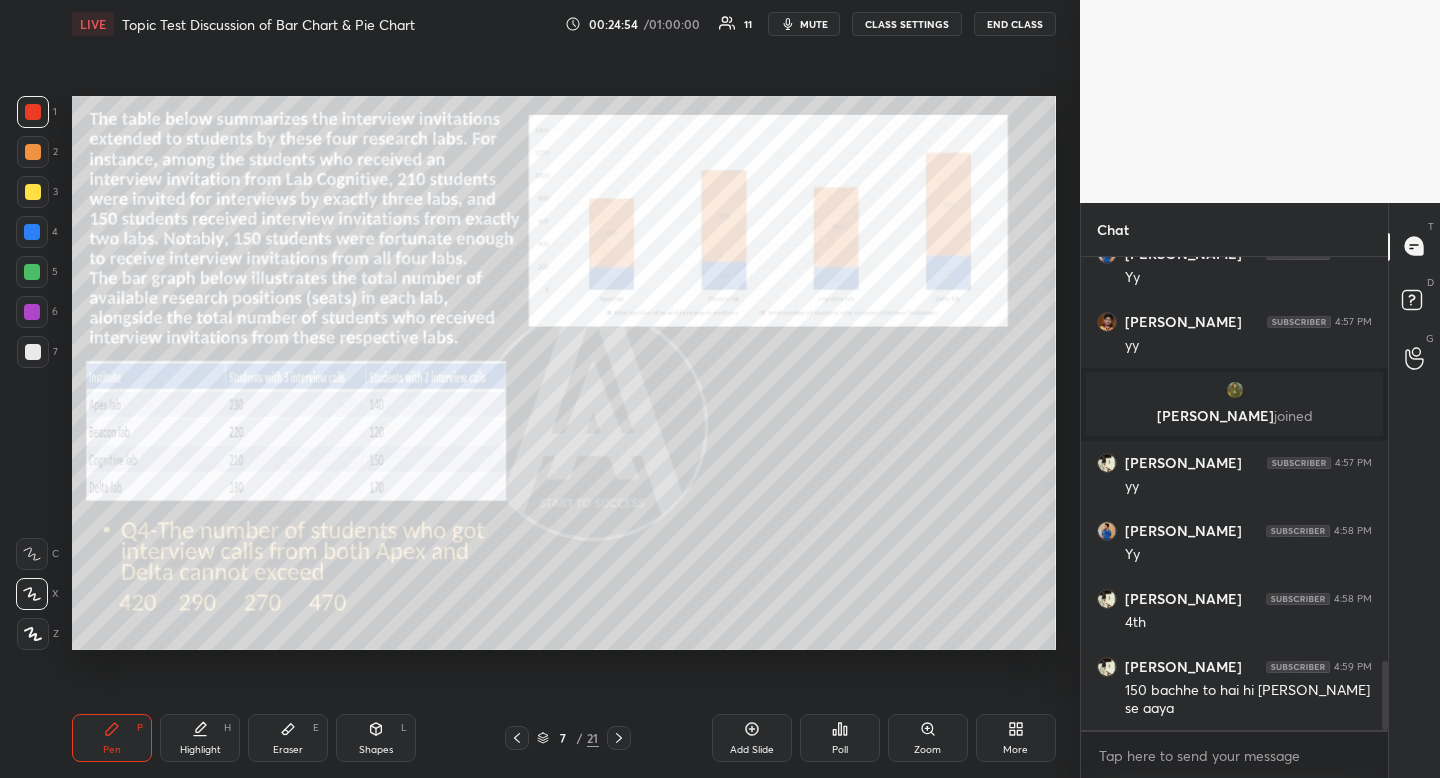 click on "Pen P" at bounding box center (112, 738) 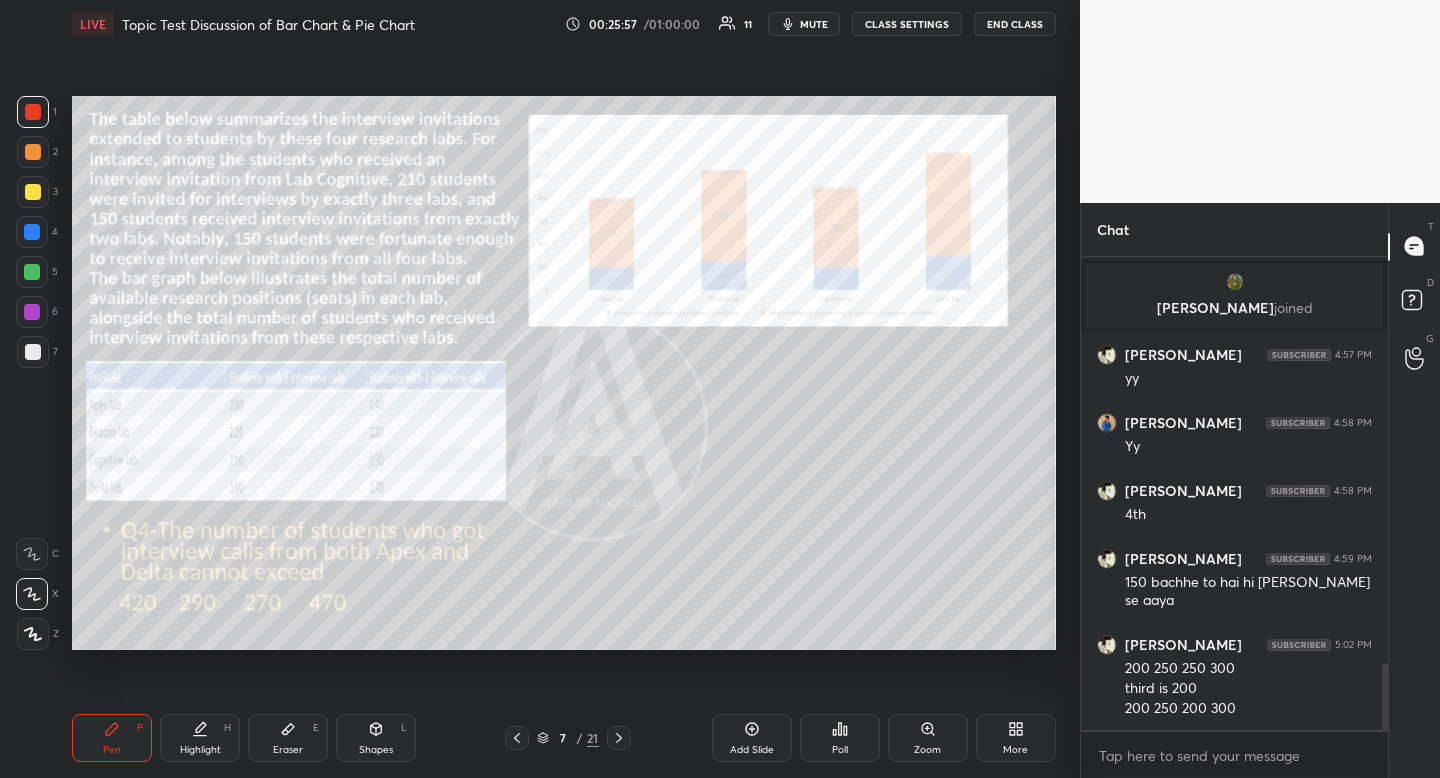 scroll, scrollTop: 2968, scrollLeft: 0, axis: vertical 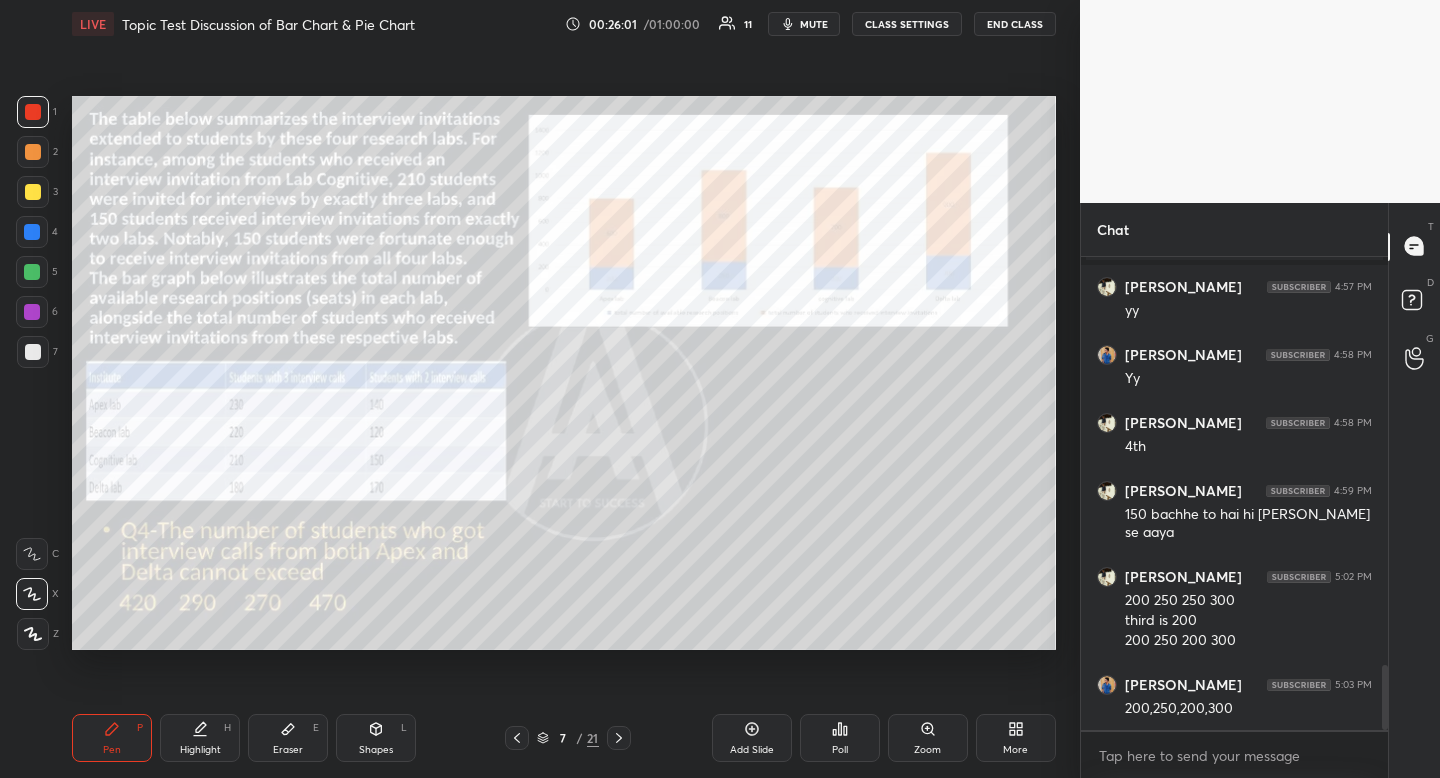 click at bounding box center (33, 192) 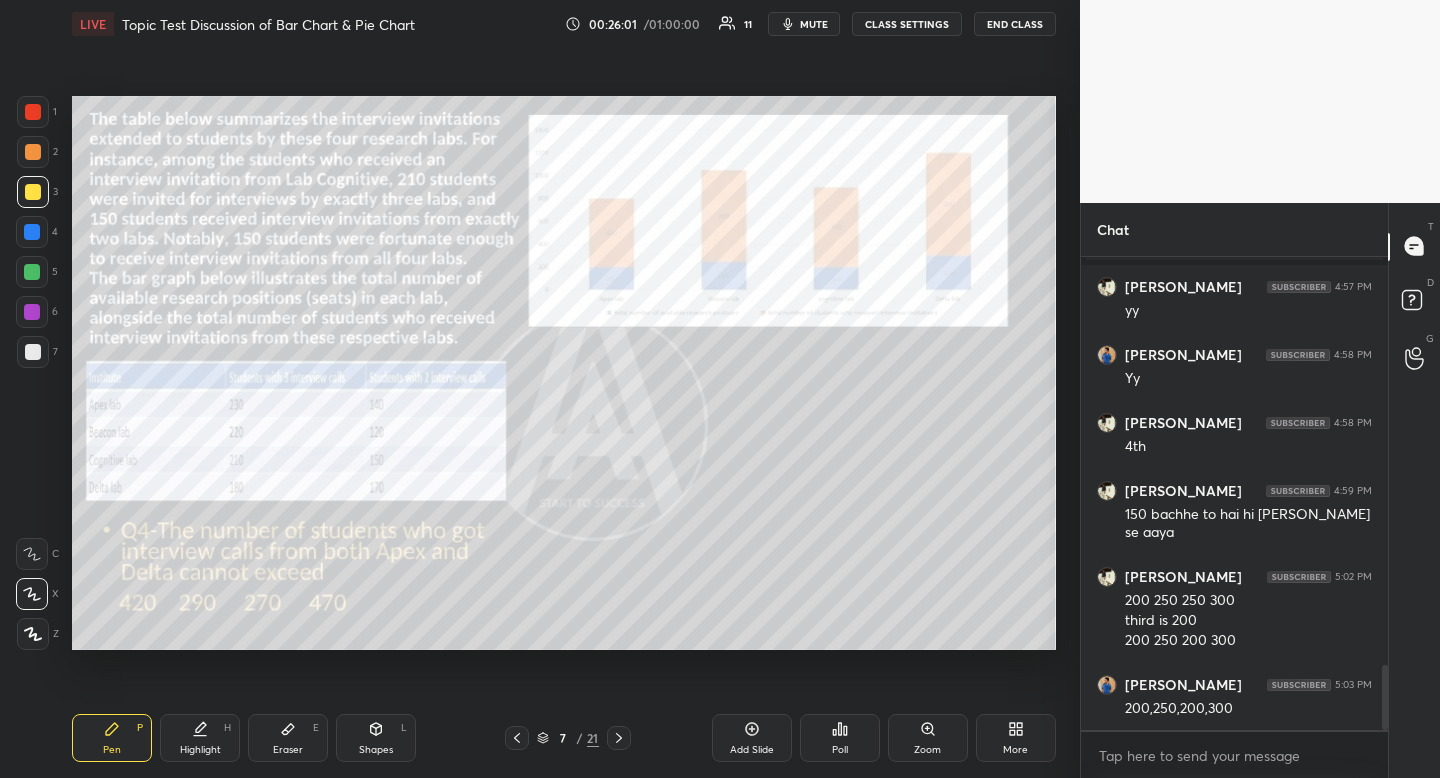 click at bounding box center (33, 192) 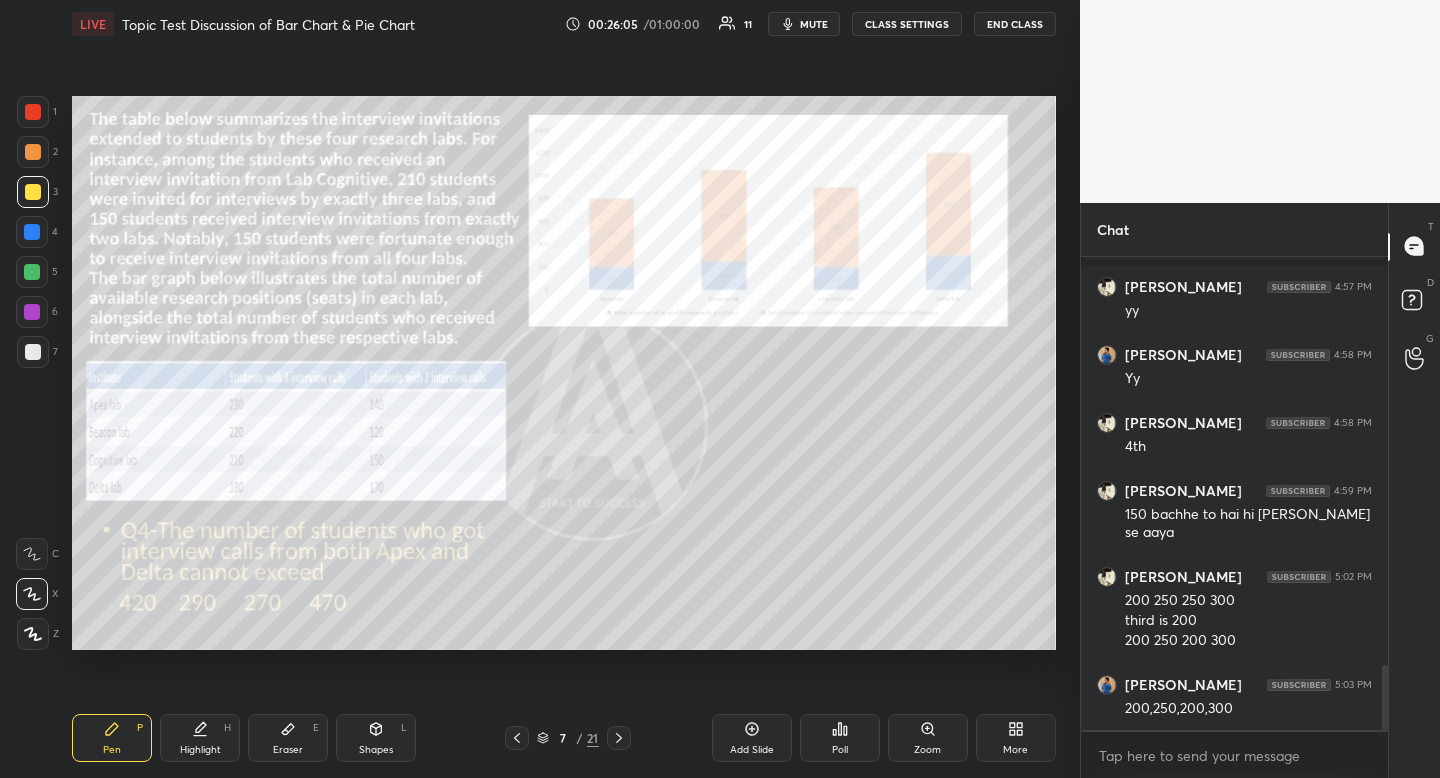 click 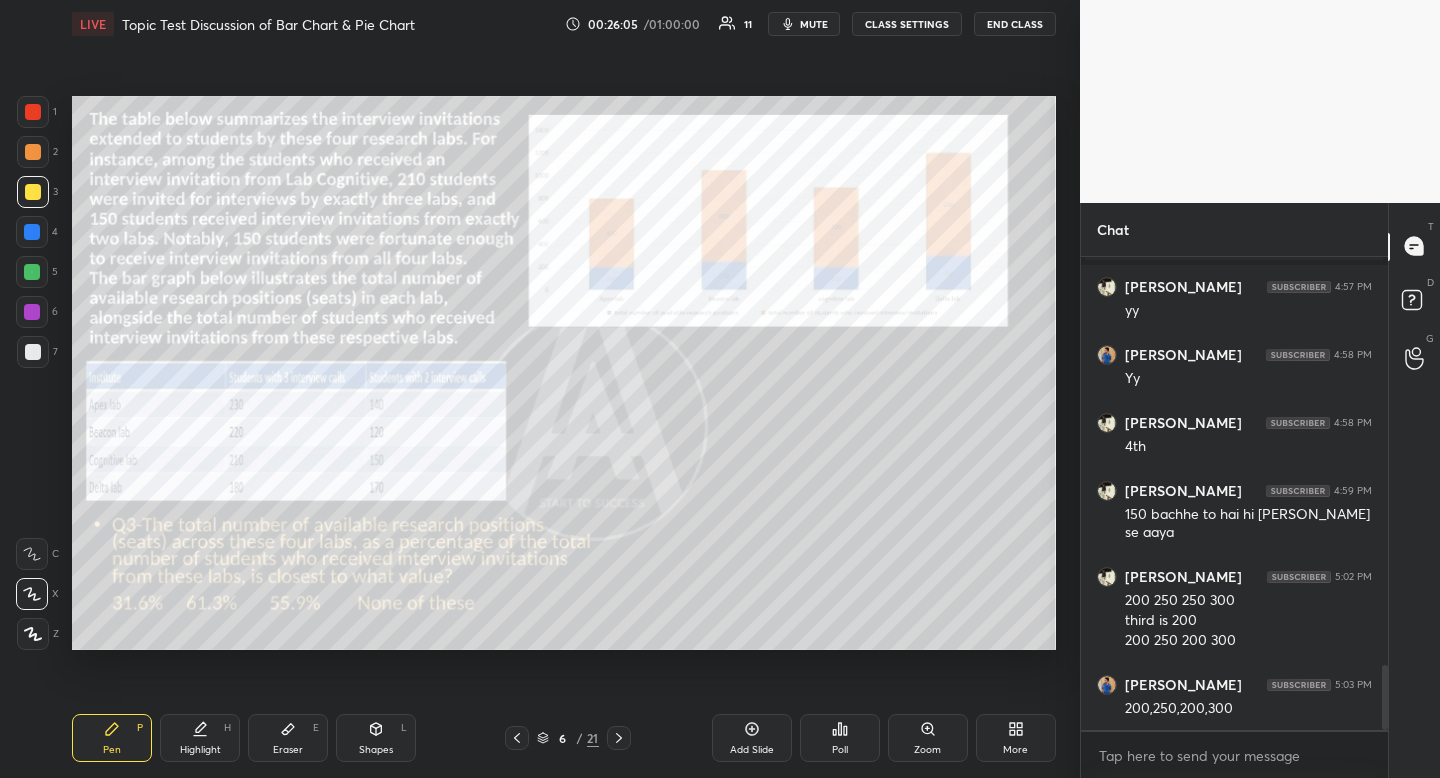 click 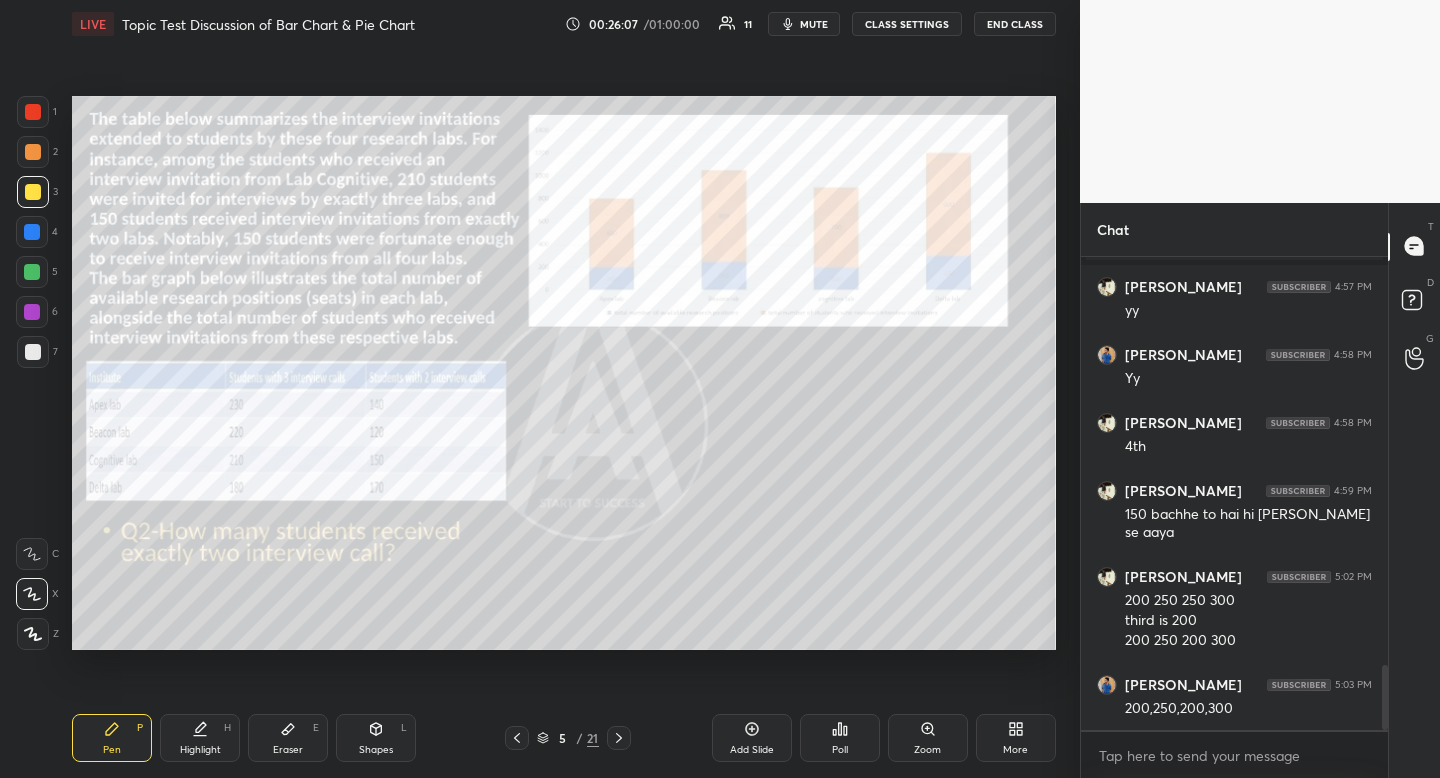 click 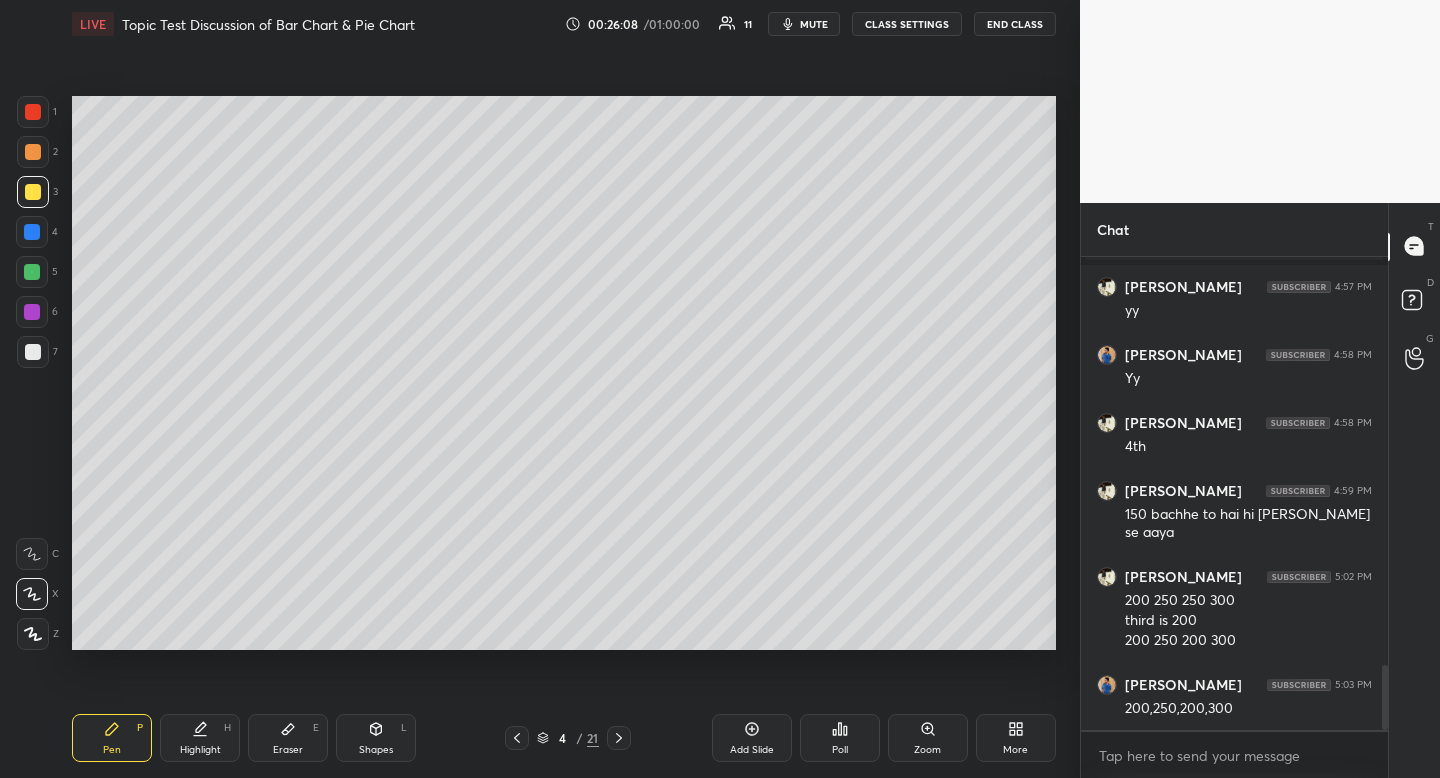 click 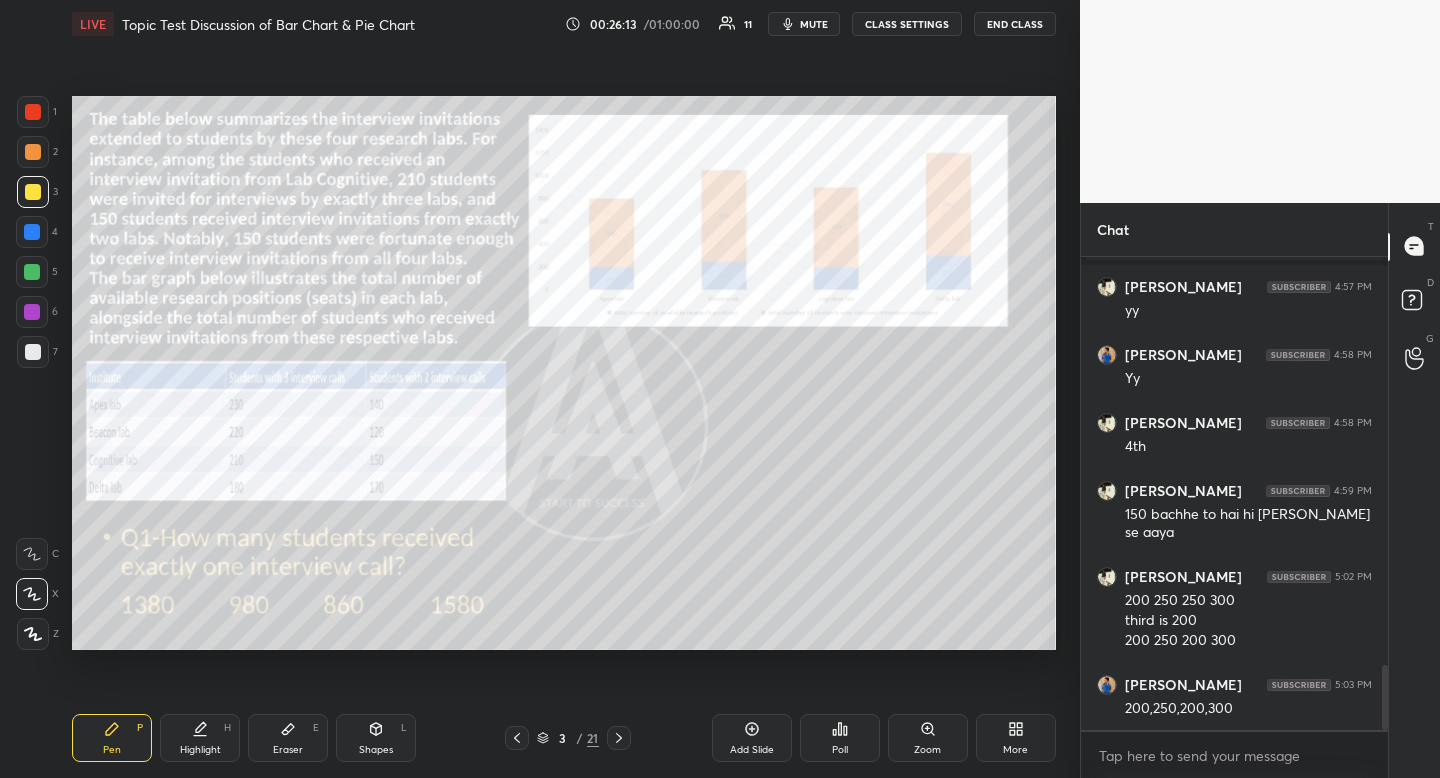 click at bounding box center (619, 738) 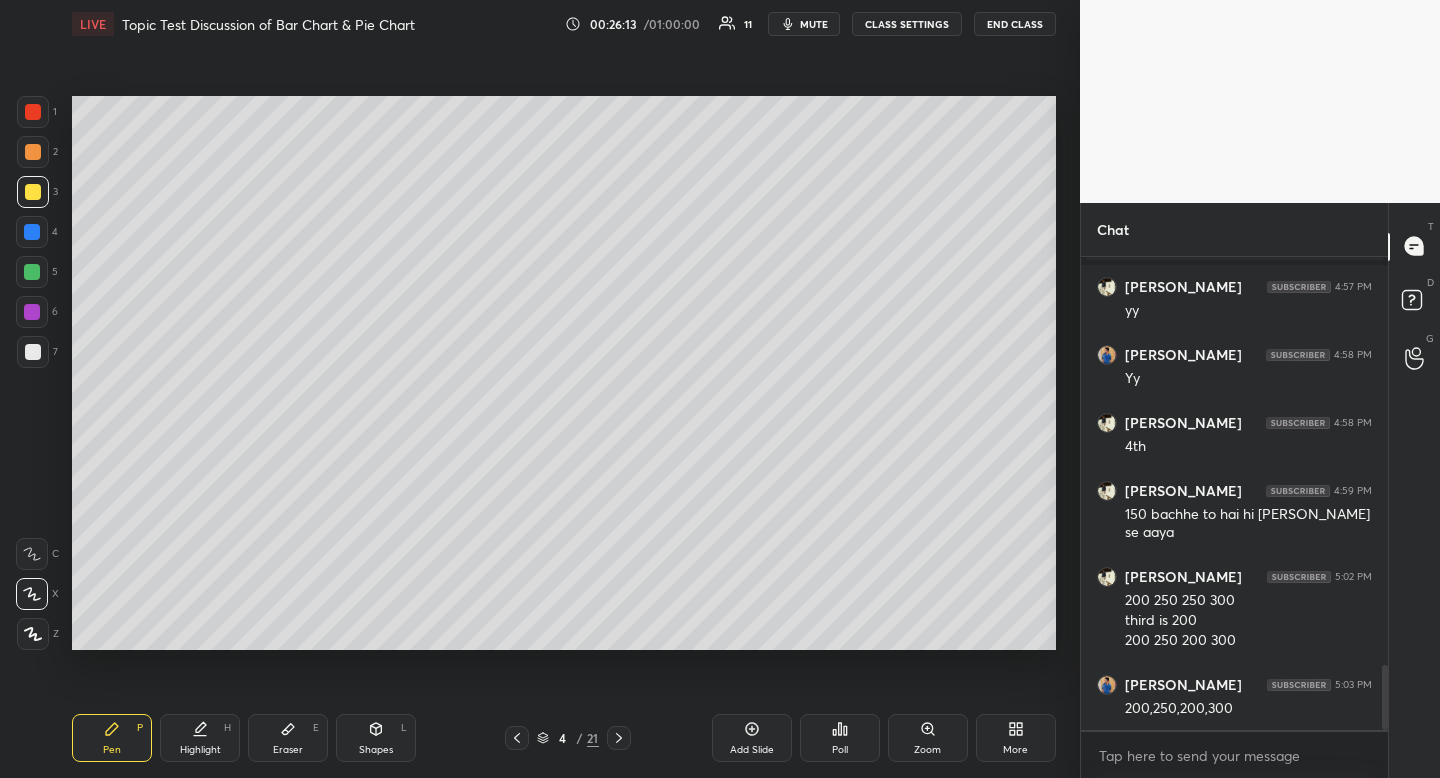 click 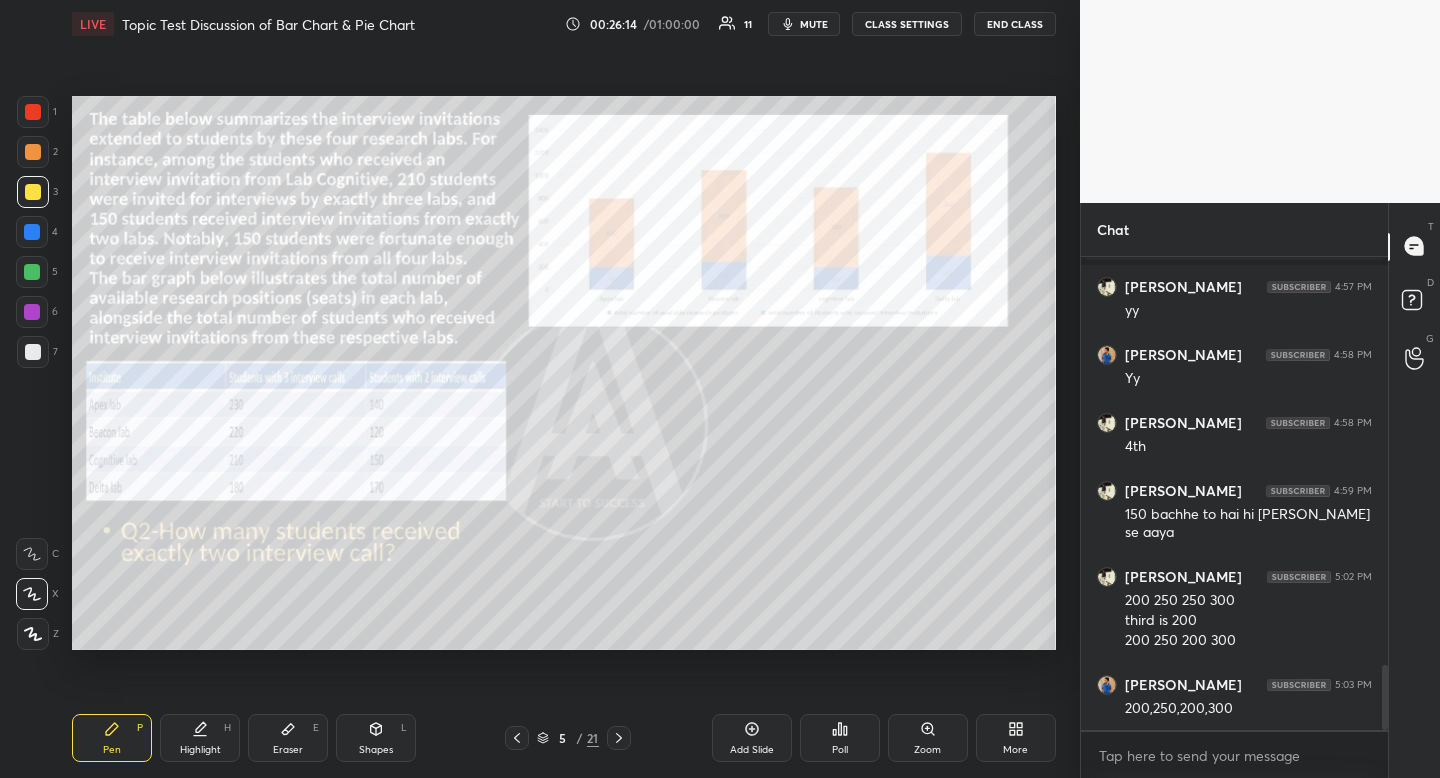 click 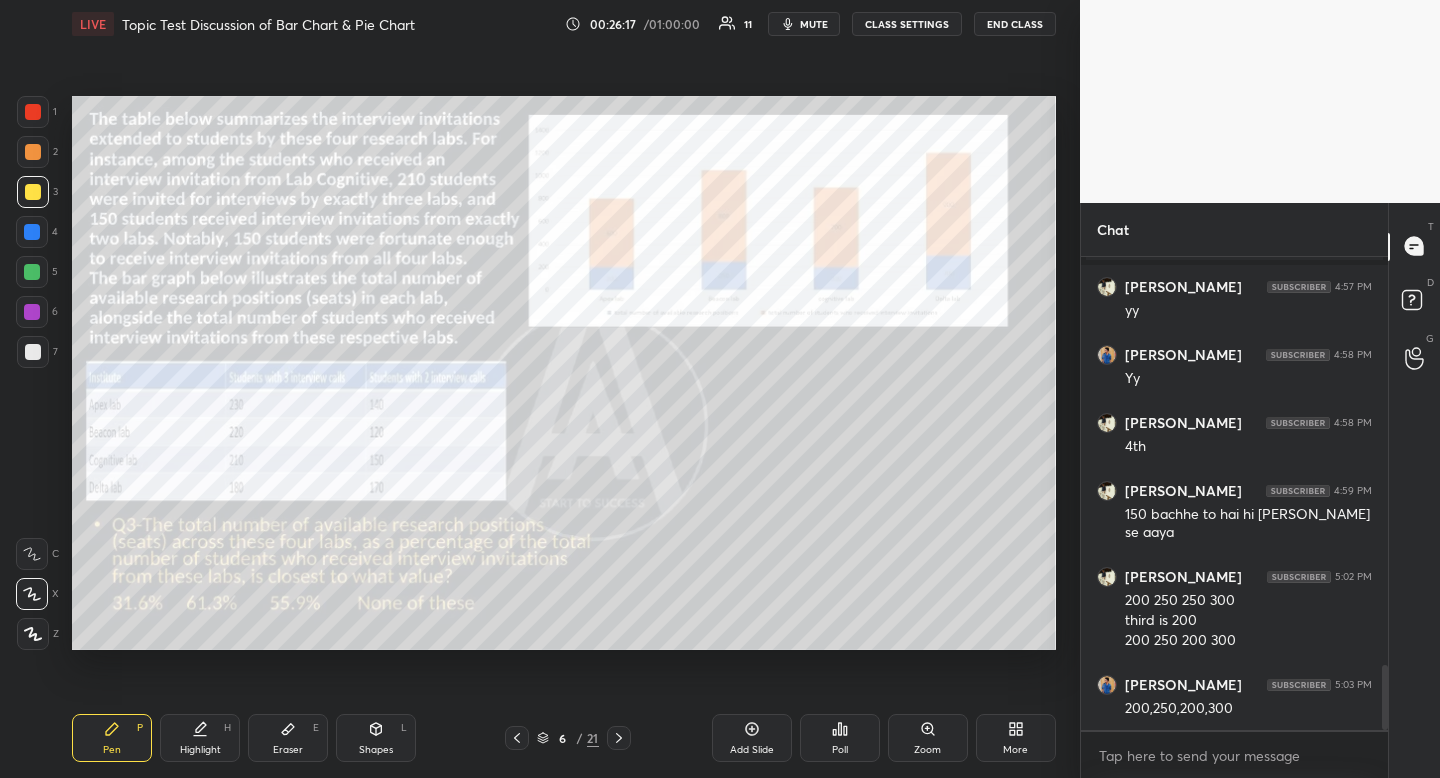 click 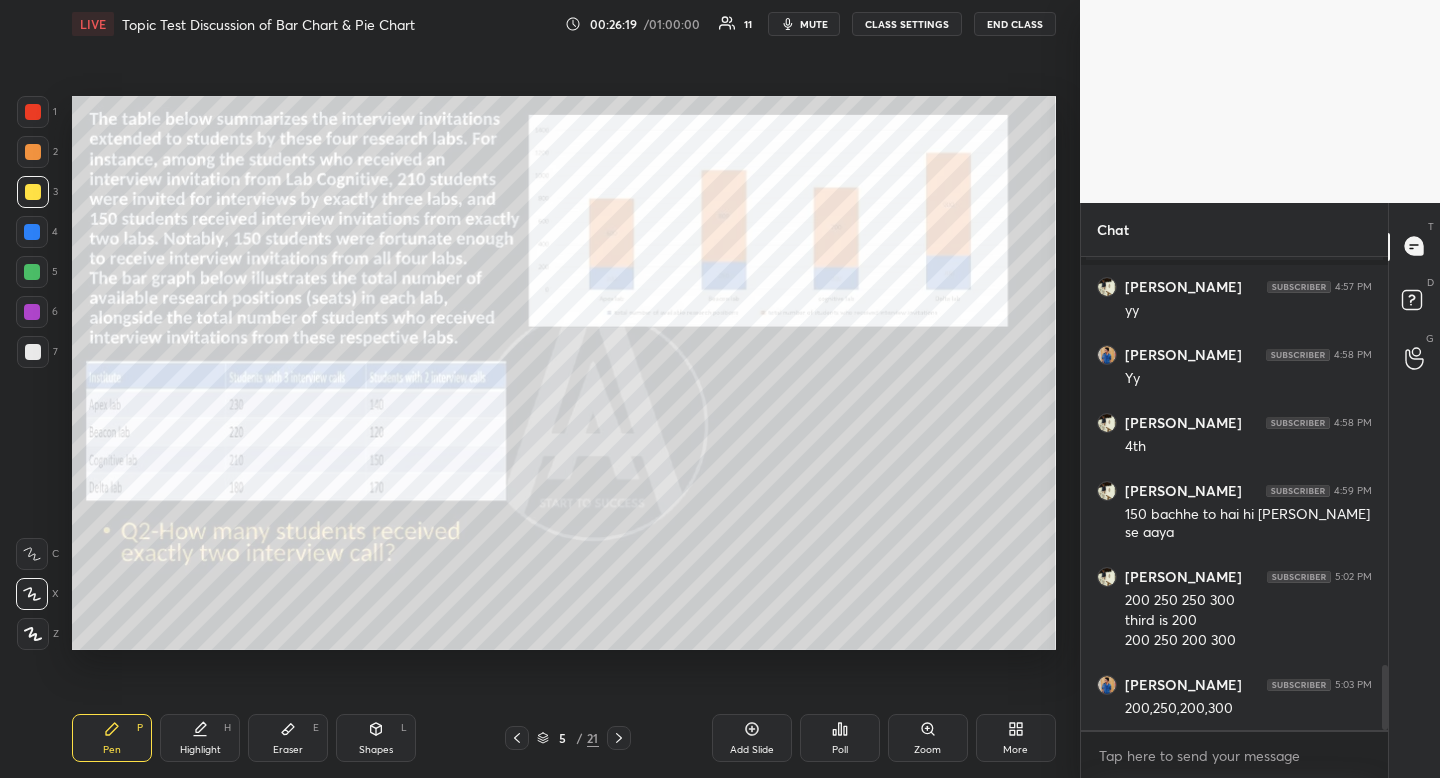 click 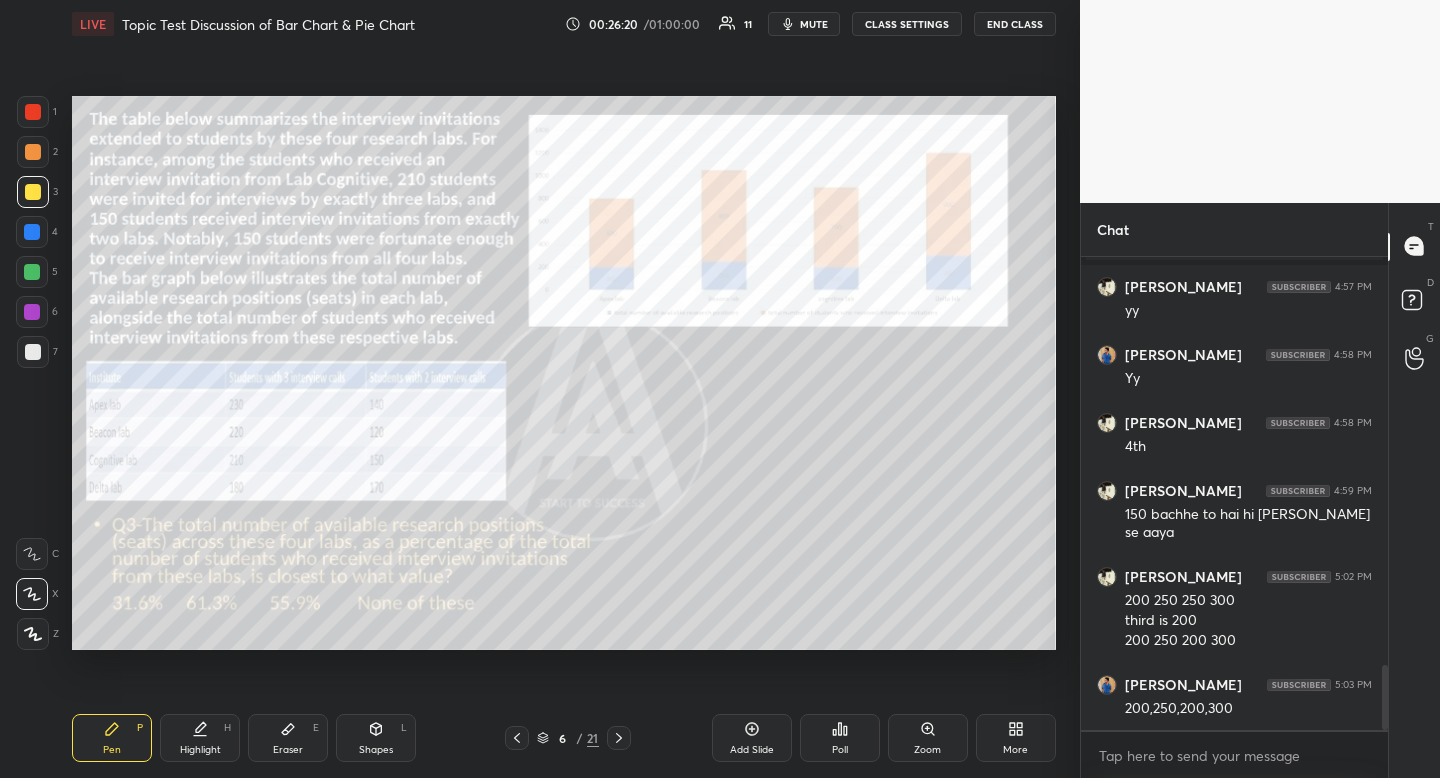 click 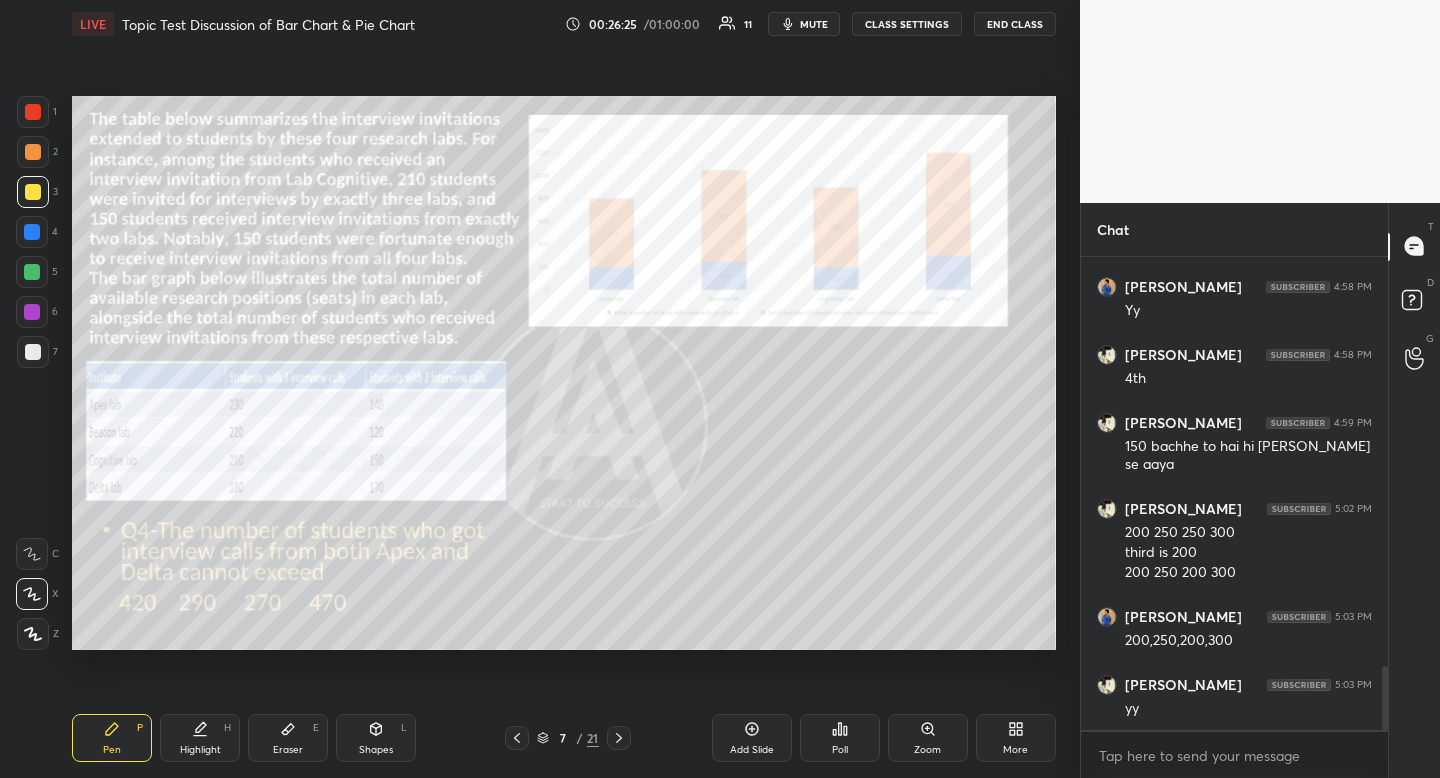 scroll, scrollTop: 3104, scrollLeft: 0, axis: vertical 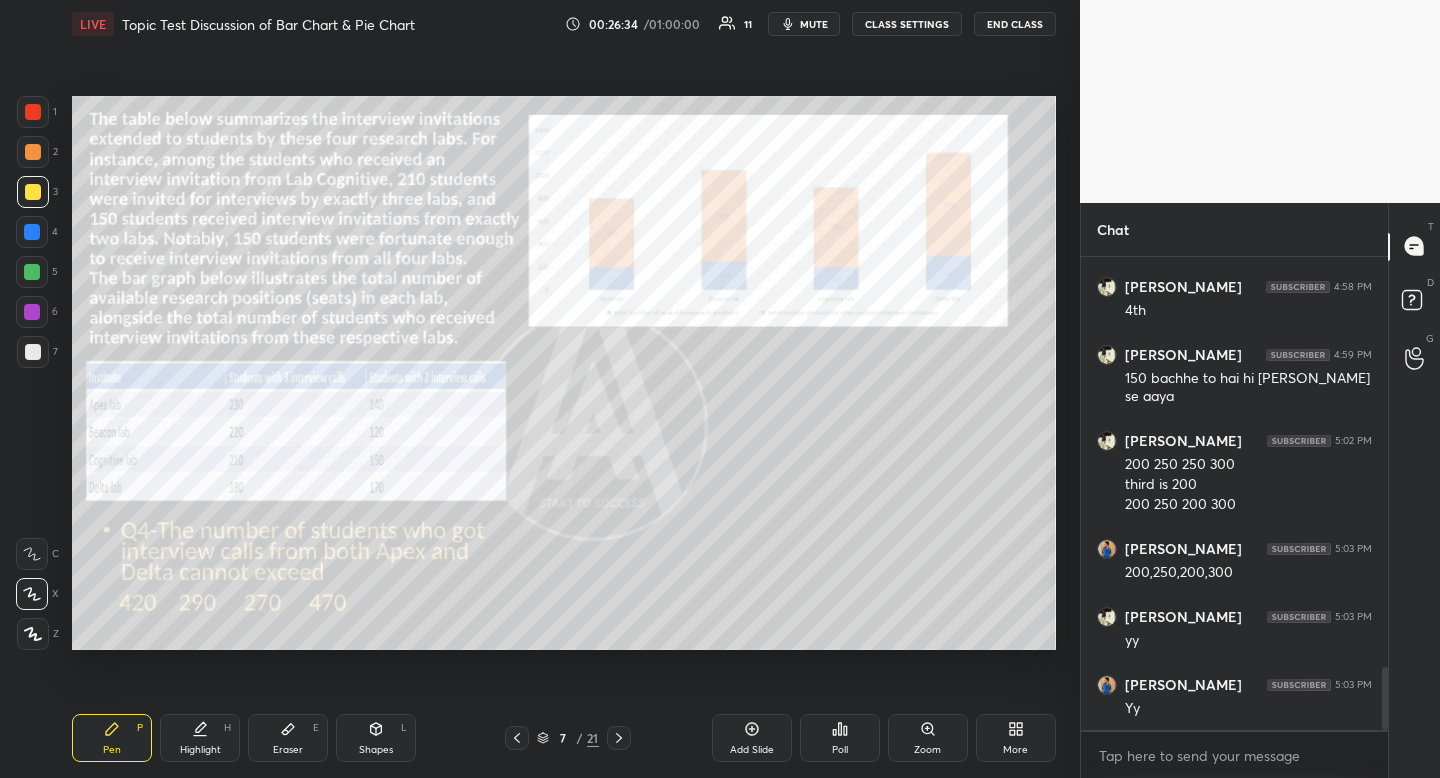 click at bounding box center [33, 112] 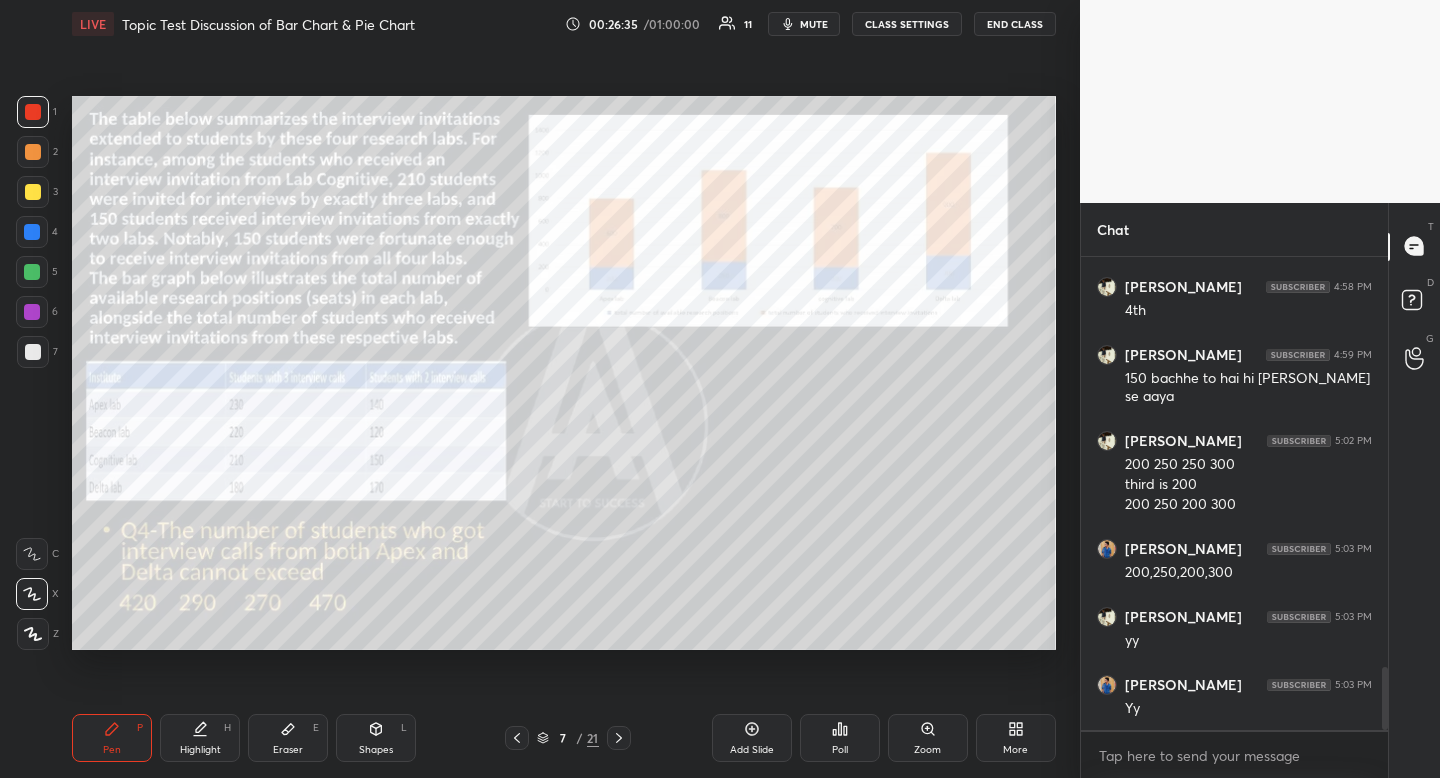 scroll, scrollTop: 3172, scrollLeft: 0, axis: vertical 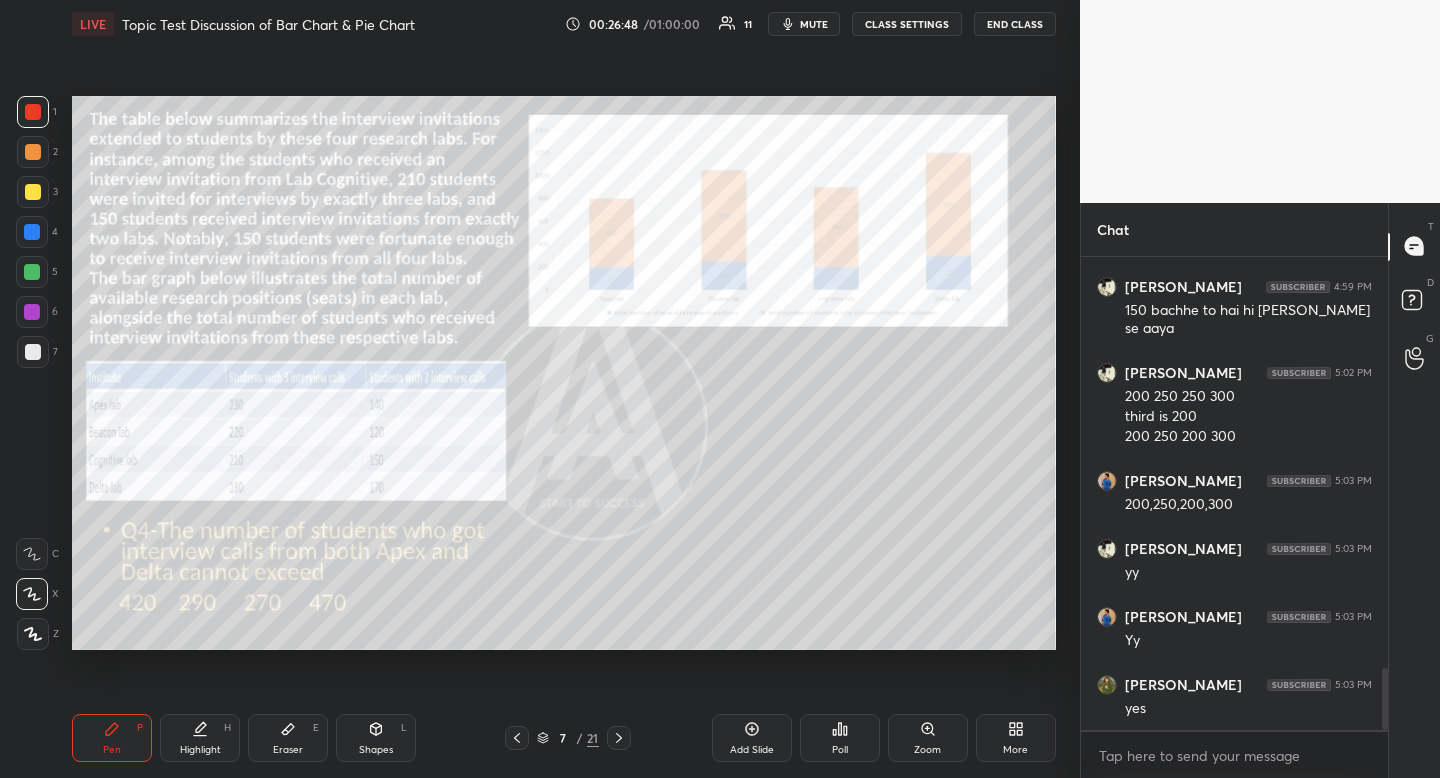 drag, startPoint x: 194, startPoint y: 728, endPoint x: 204, endPoint y: 722, distance: 11.661903 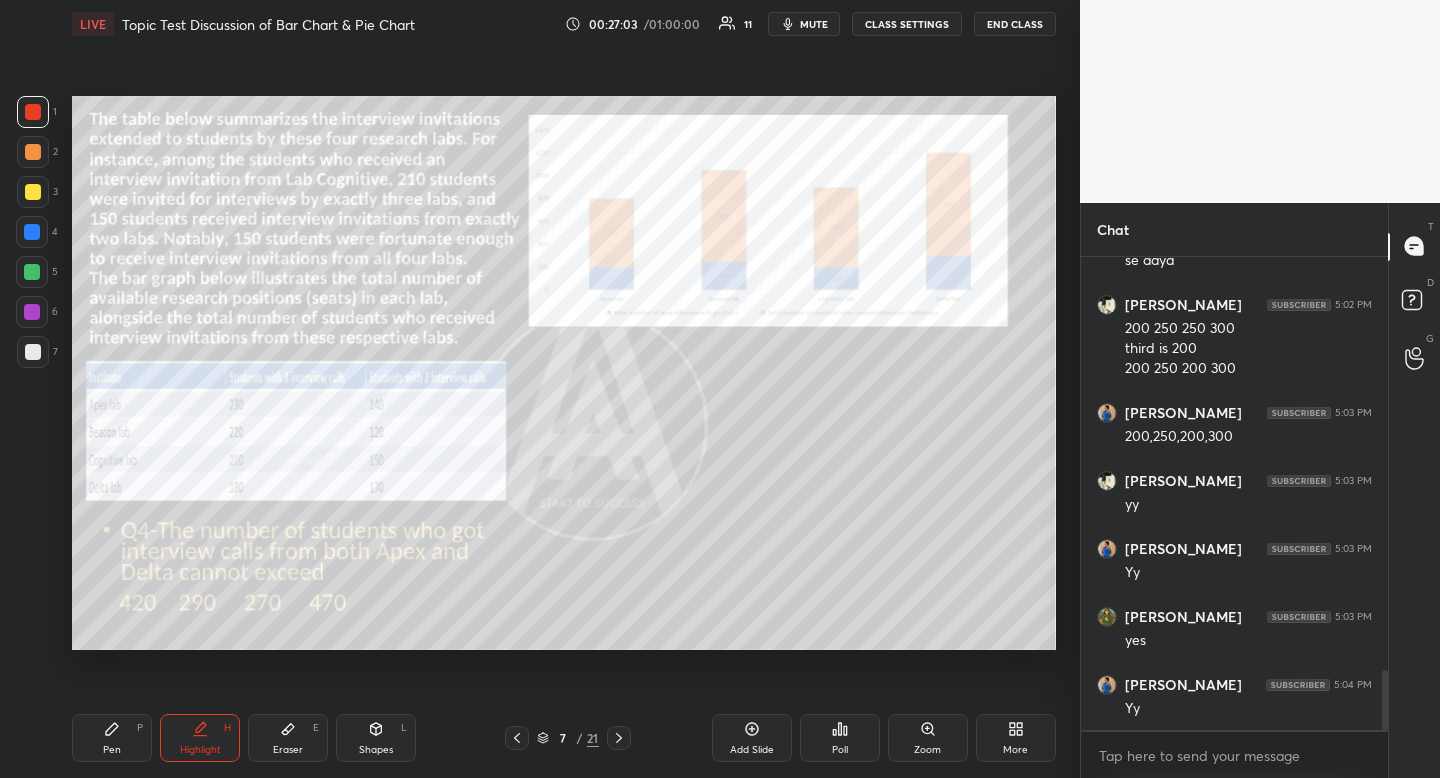 scroll, scrollTop: 3308, scrollLeft: 0, axis: vertical 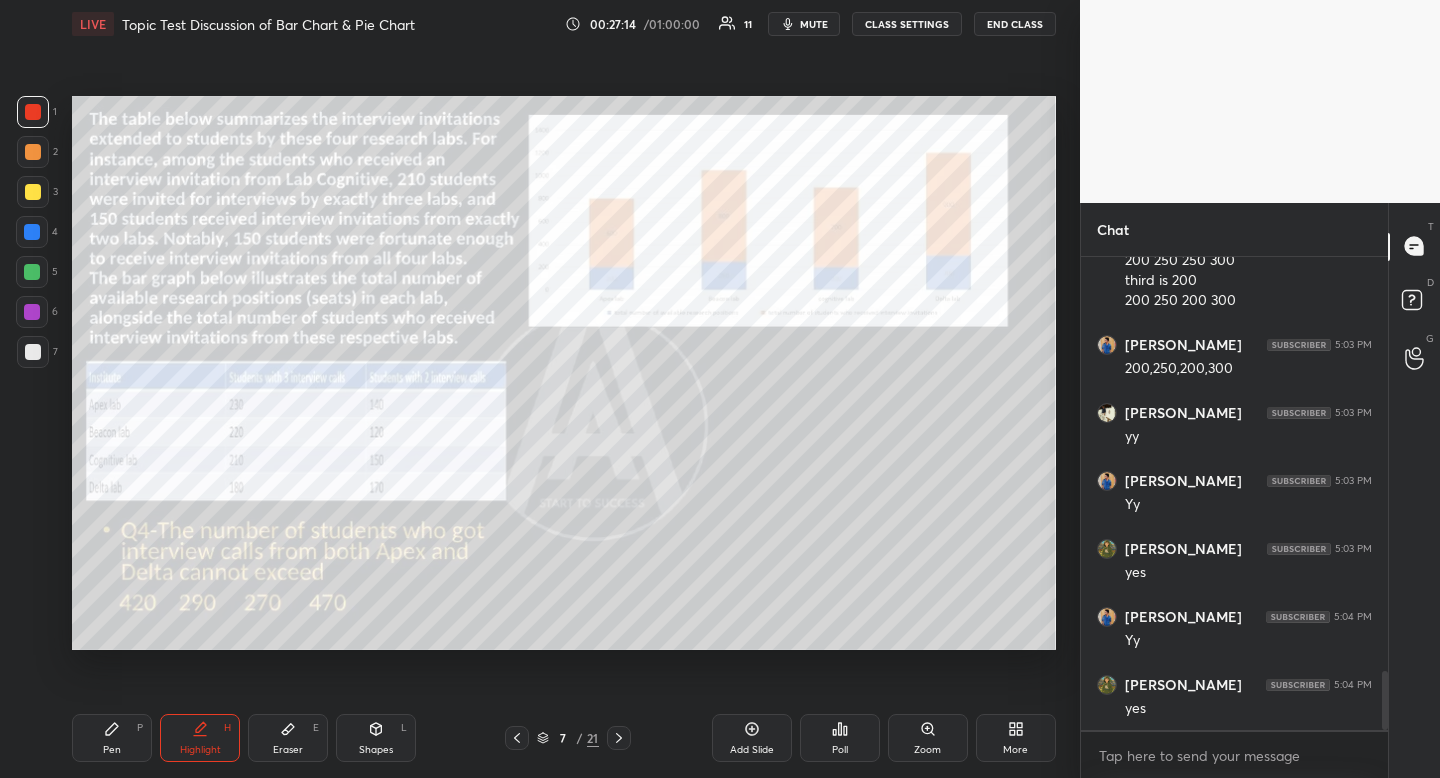 click on "Eraser E" at bounding box center [288, 738] 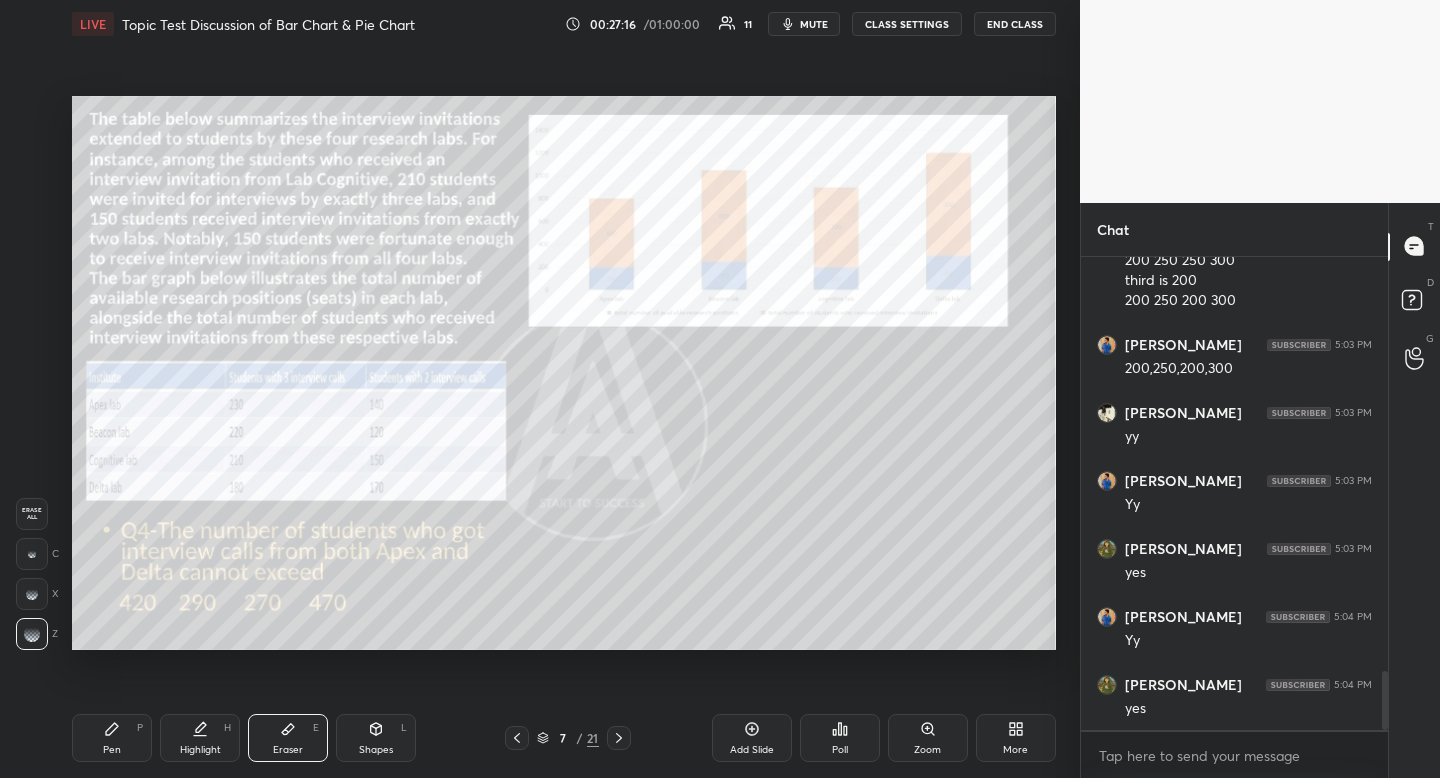 click 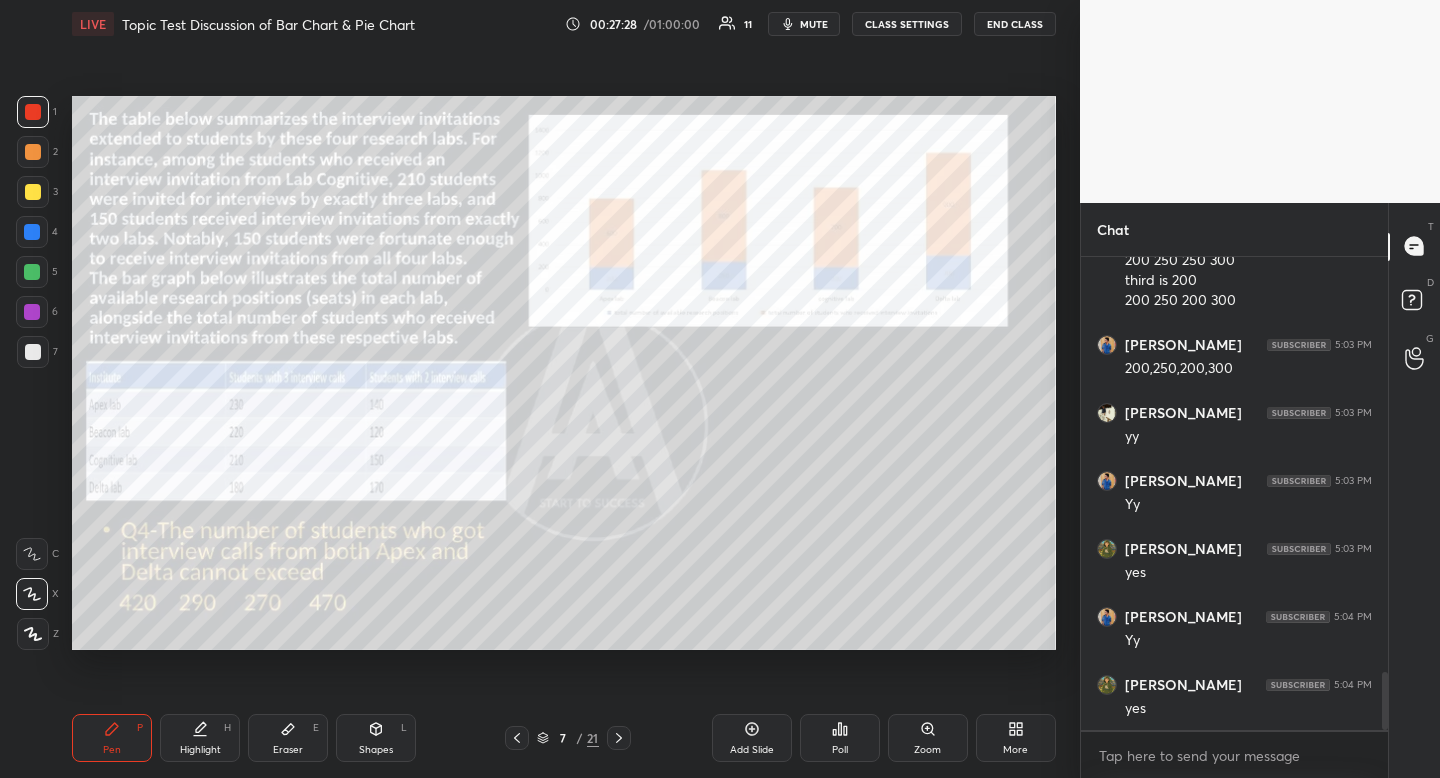 scroll, scrollTop: 3376, scrollLeft: 0, axis: vertical 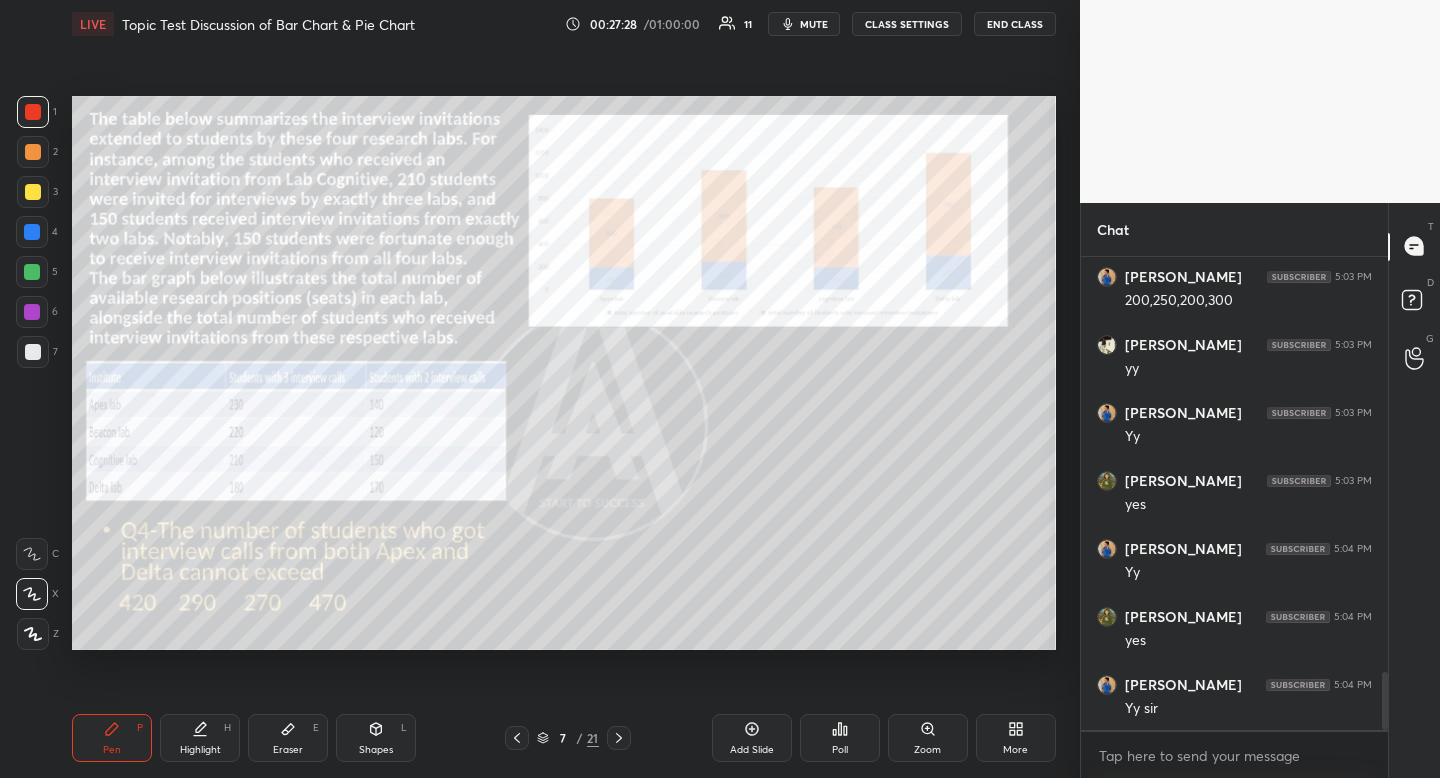 click at bounding box center [33, 192] 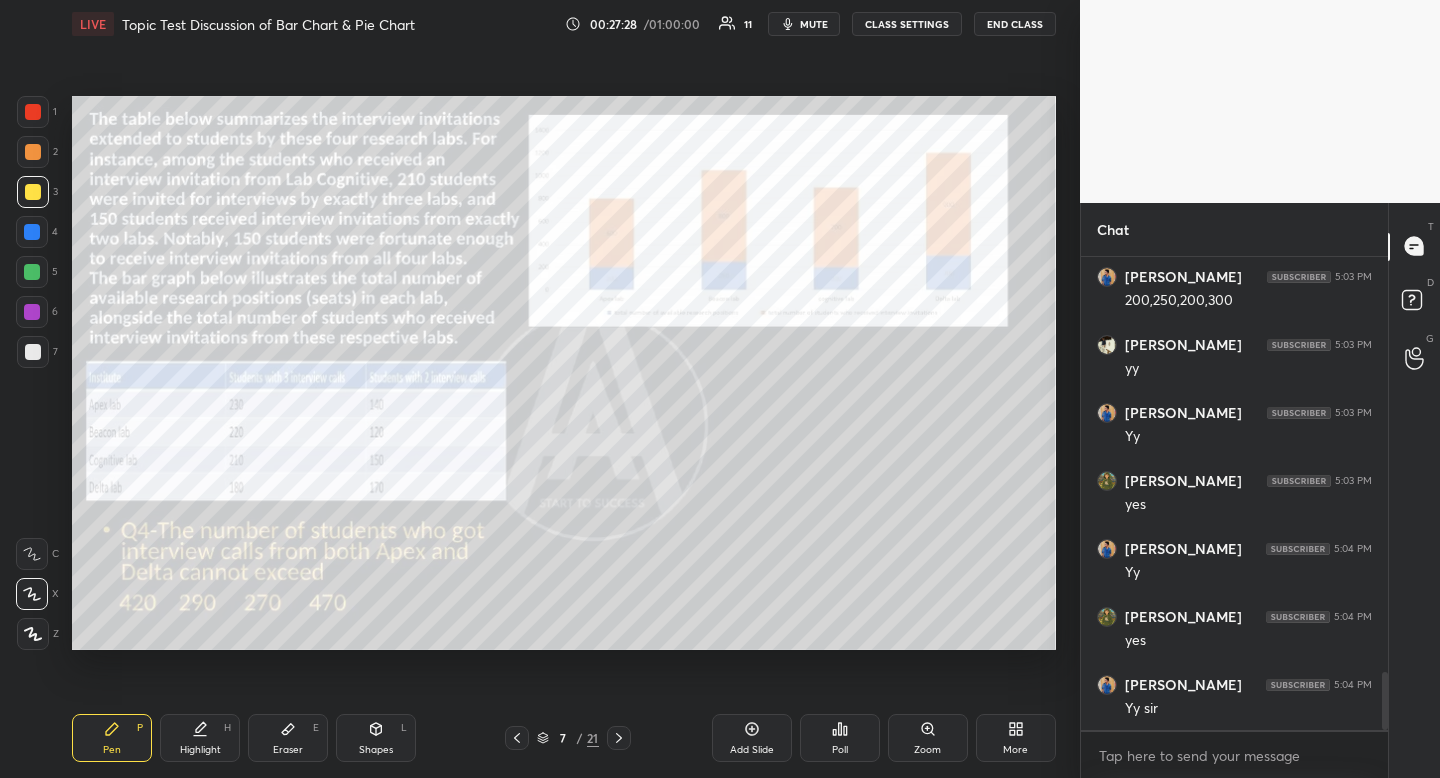 drag, startPoint x: 20, startPoint y: 190, endPoint x: 48, endPoint y: 203, distance: 30.870699 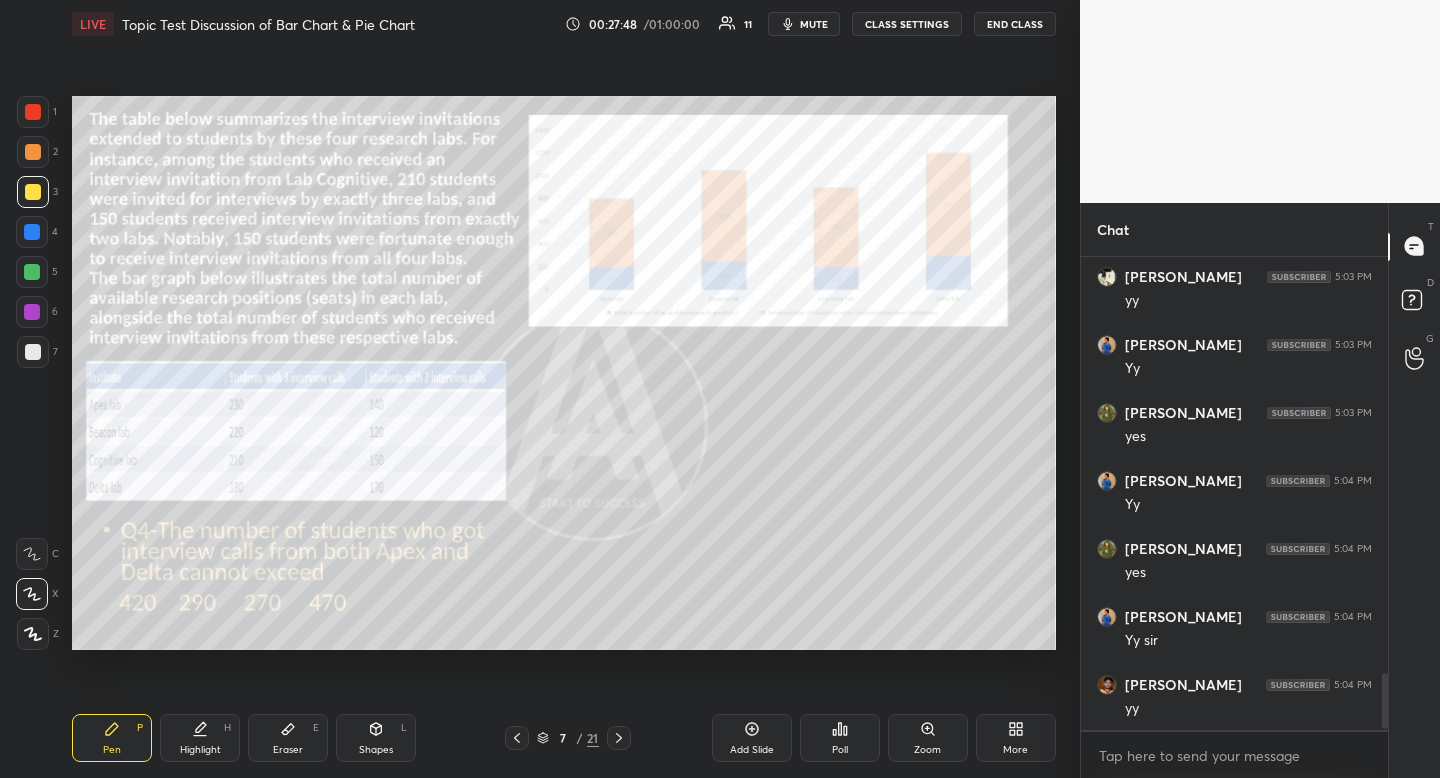 scroll, scrollTop: 3512, scrollLeft: 0, axis: vertical 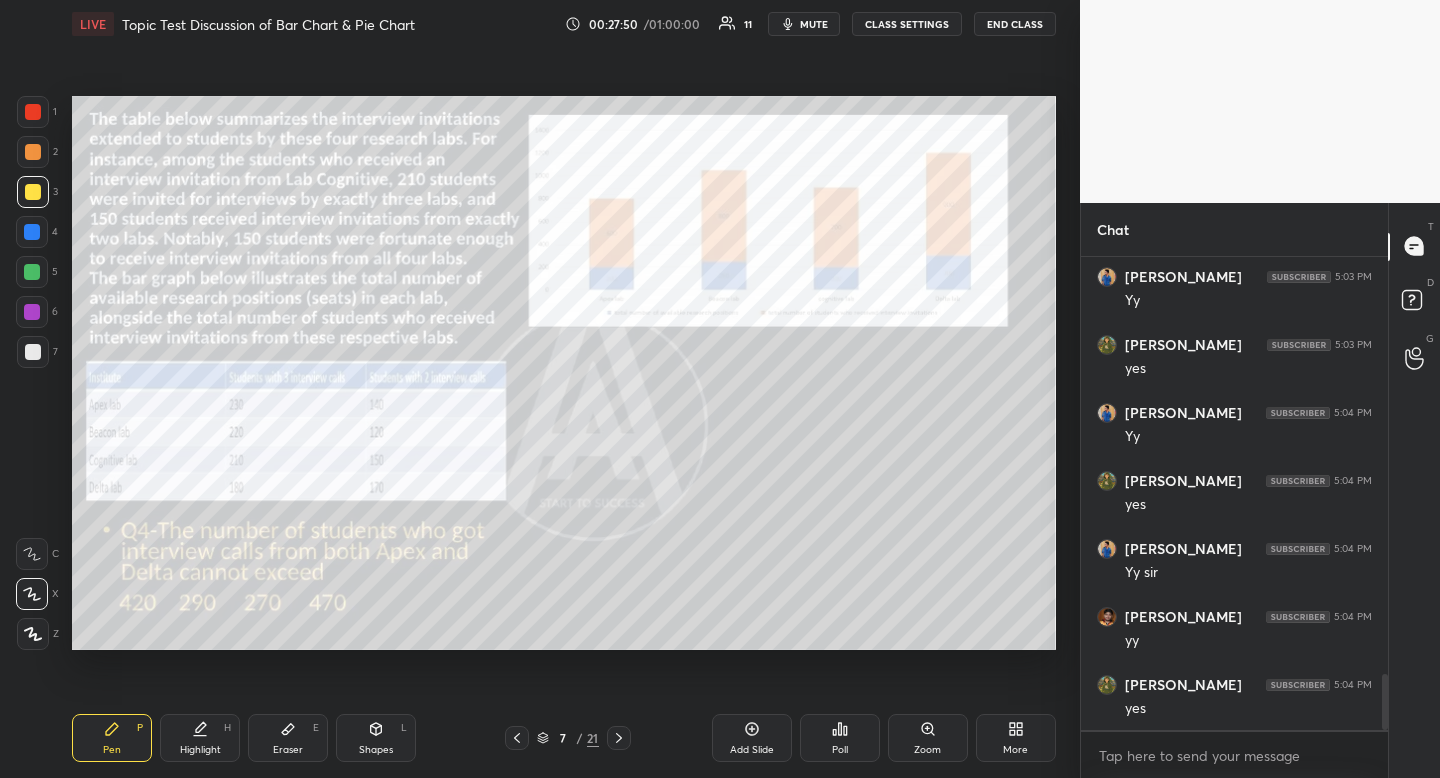 click 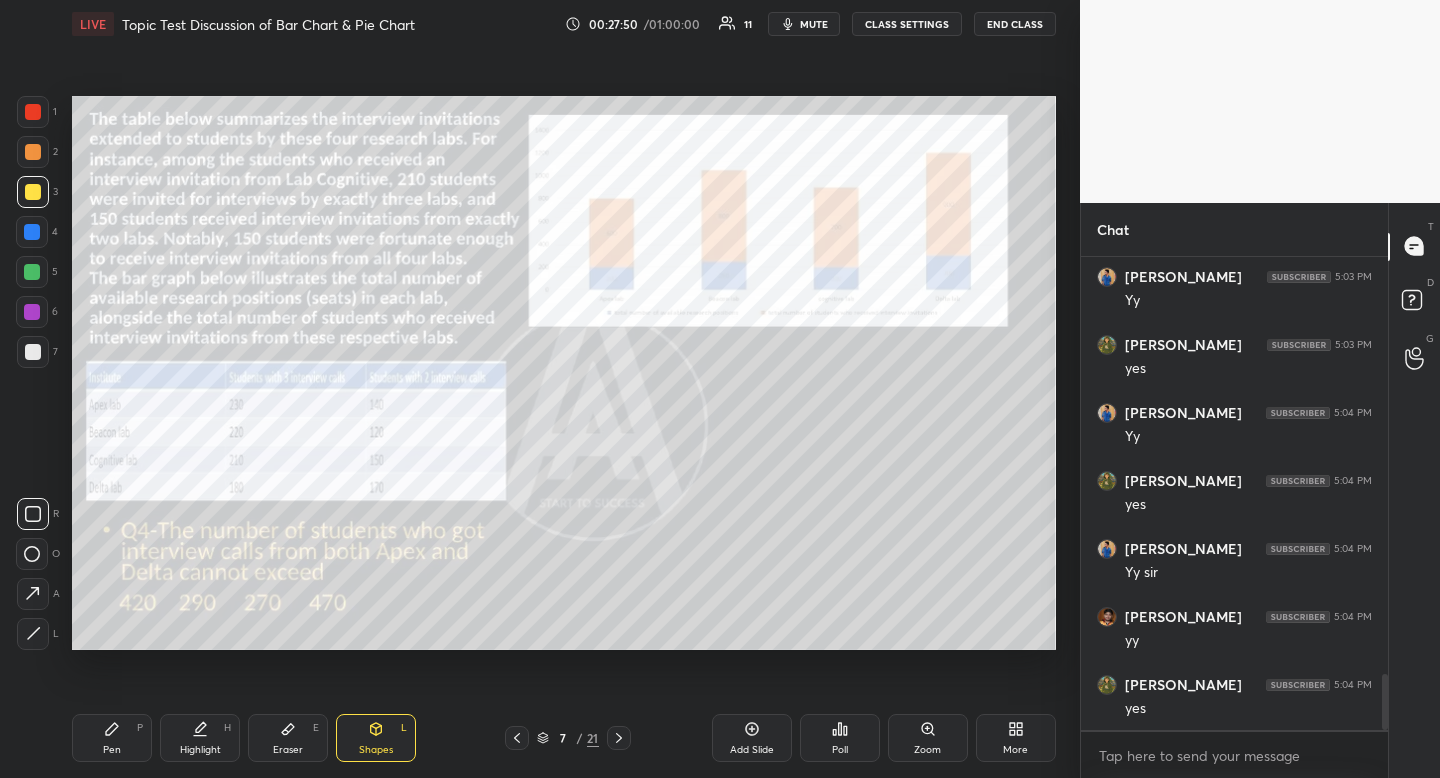 click 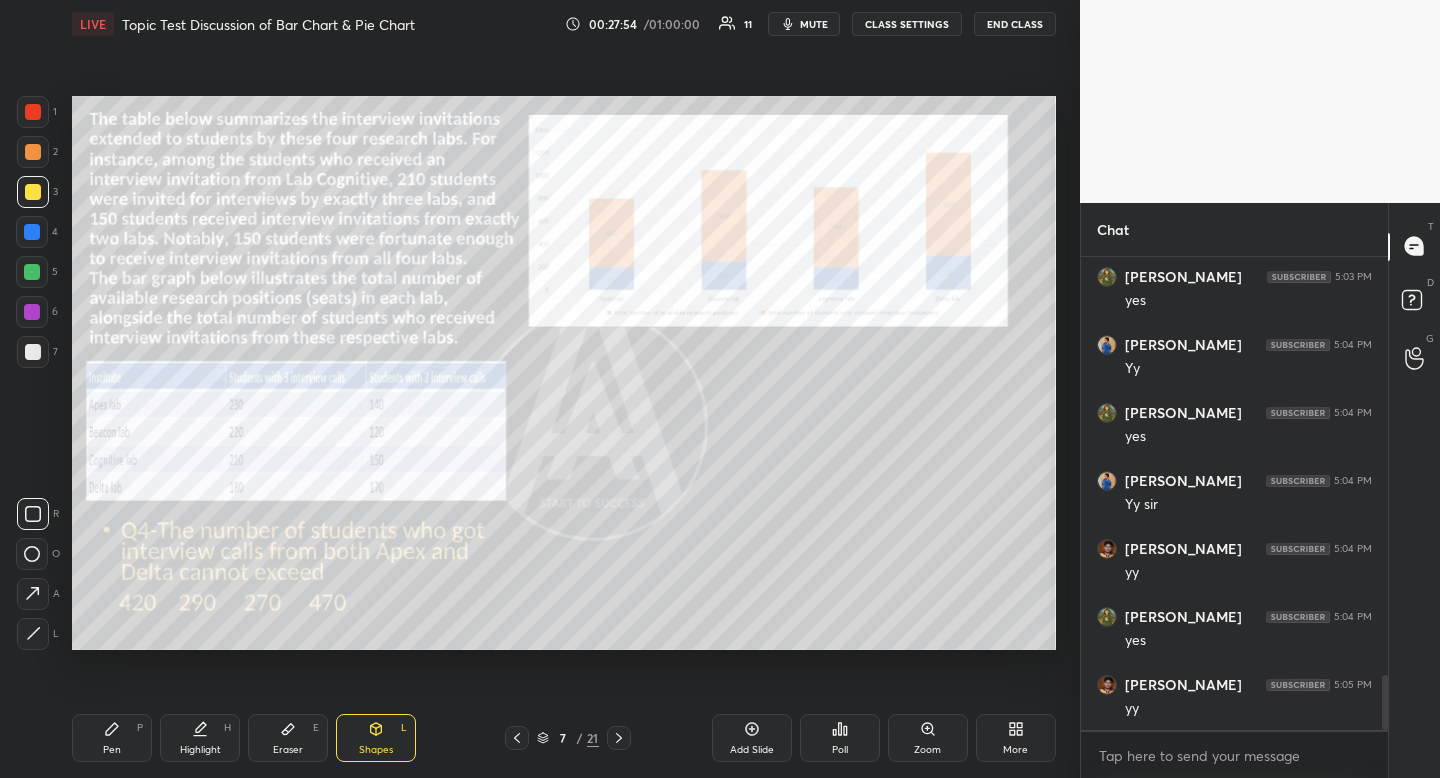 scroll, scrollTop: 3648, scrollLeft: 0, axis: vertical 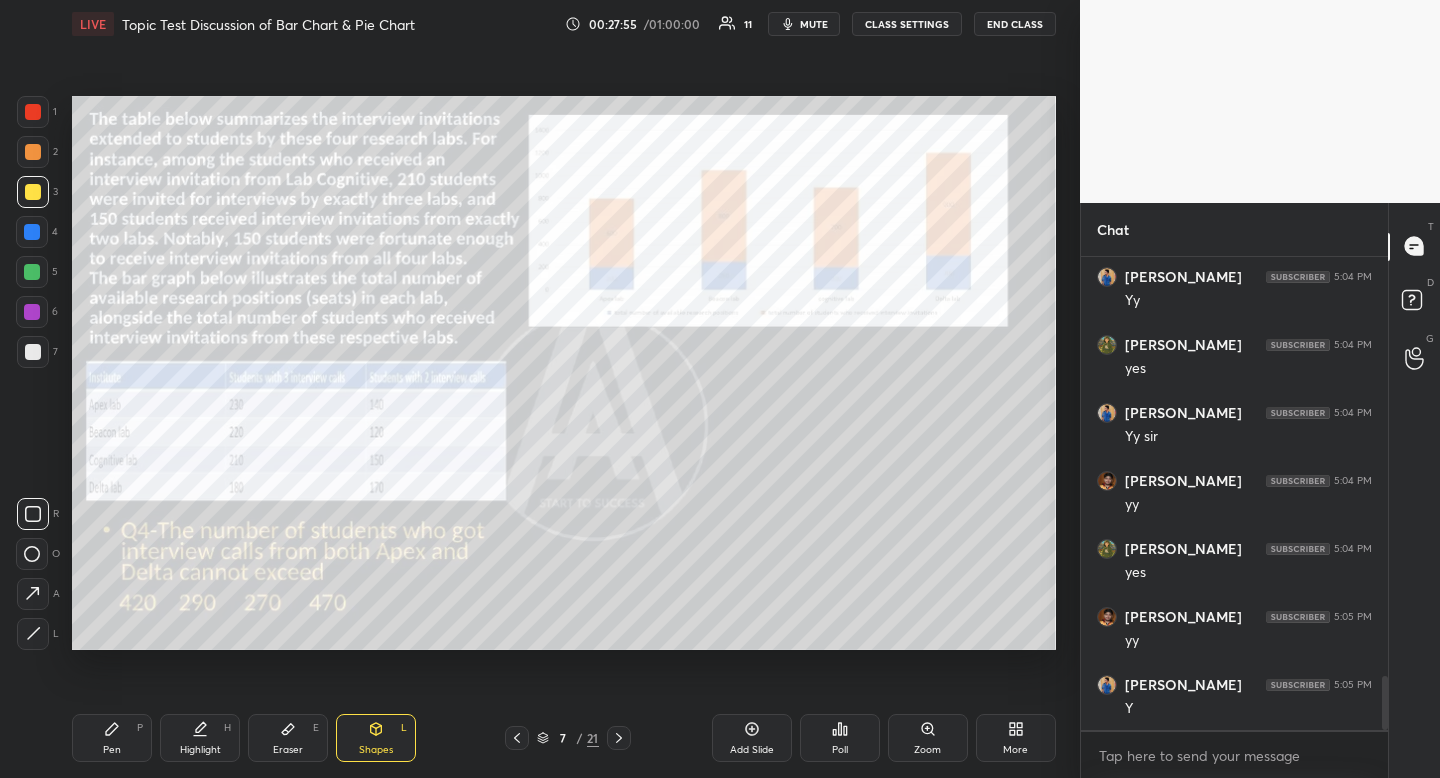 click on "Highlight" at bounding box center [200, 750] 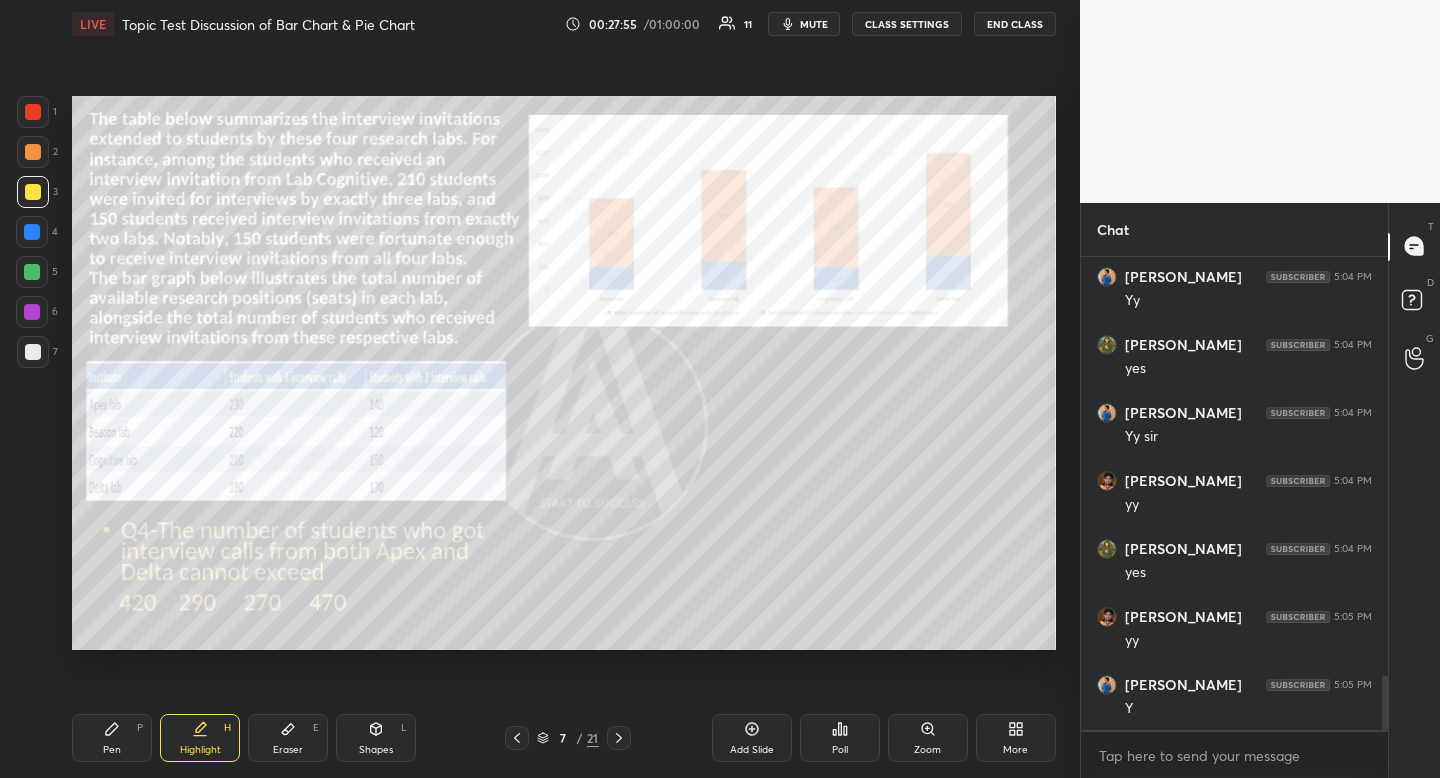 click on "Highlight" at bounding box center [200, 750] 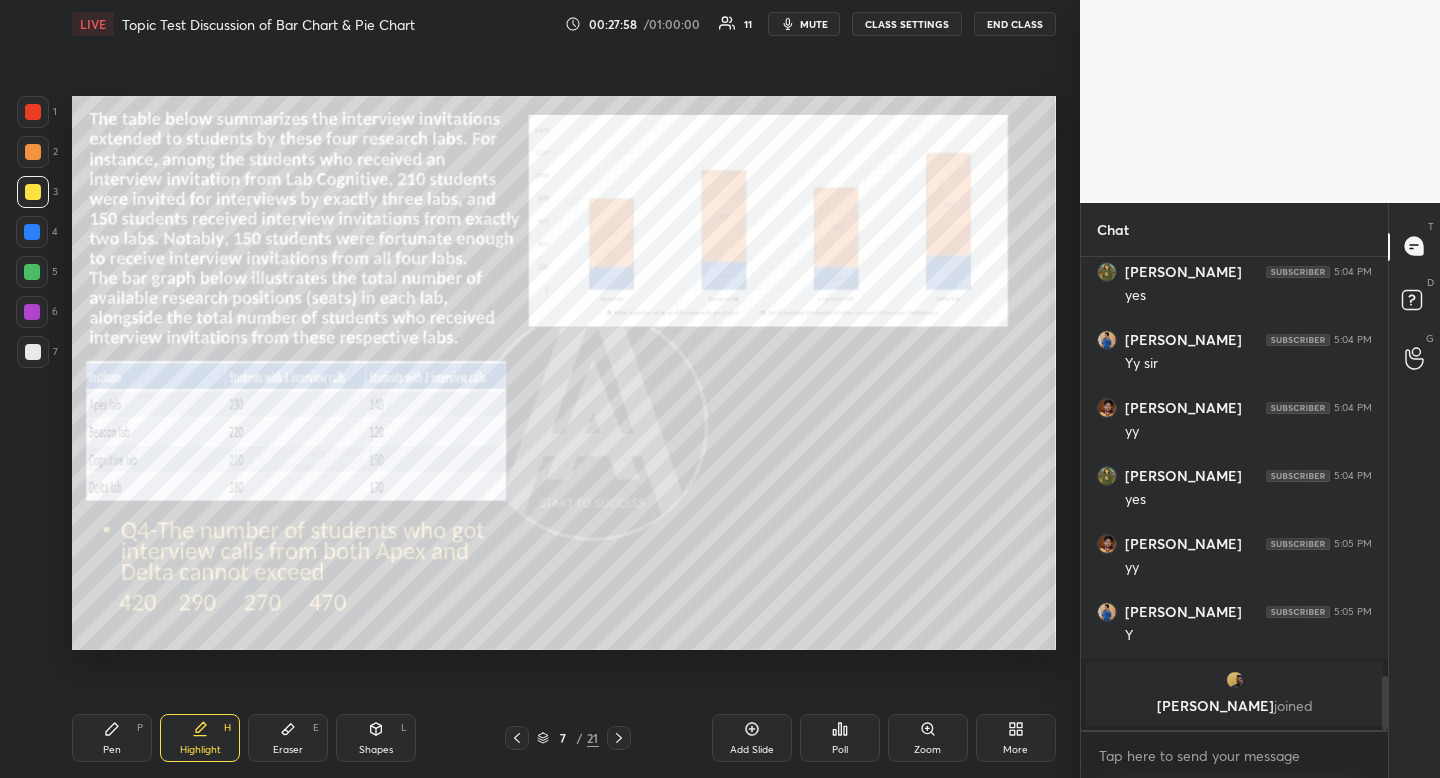 scroll, scrollTop: 3172, scrollLeft: 0, axis: vertical 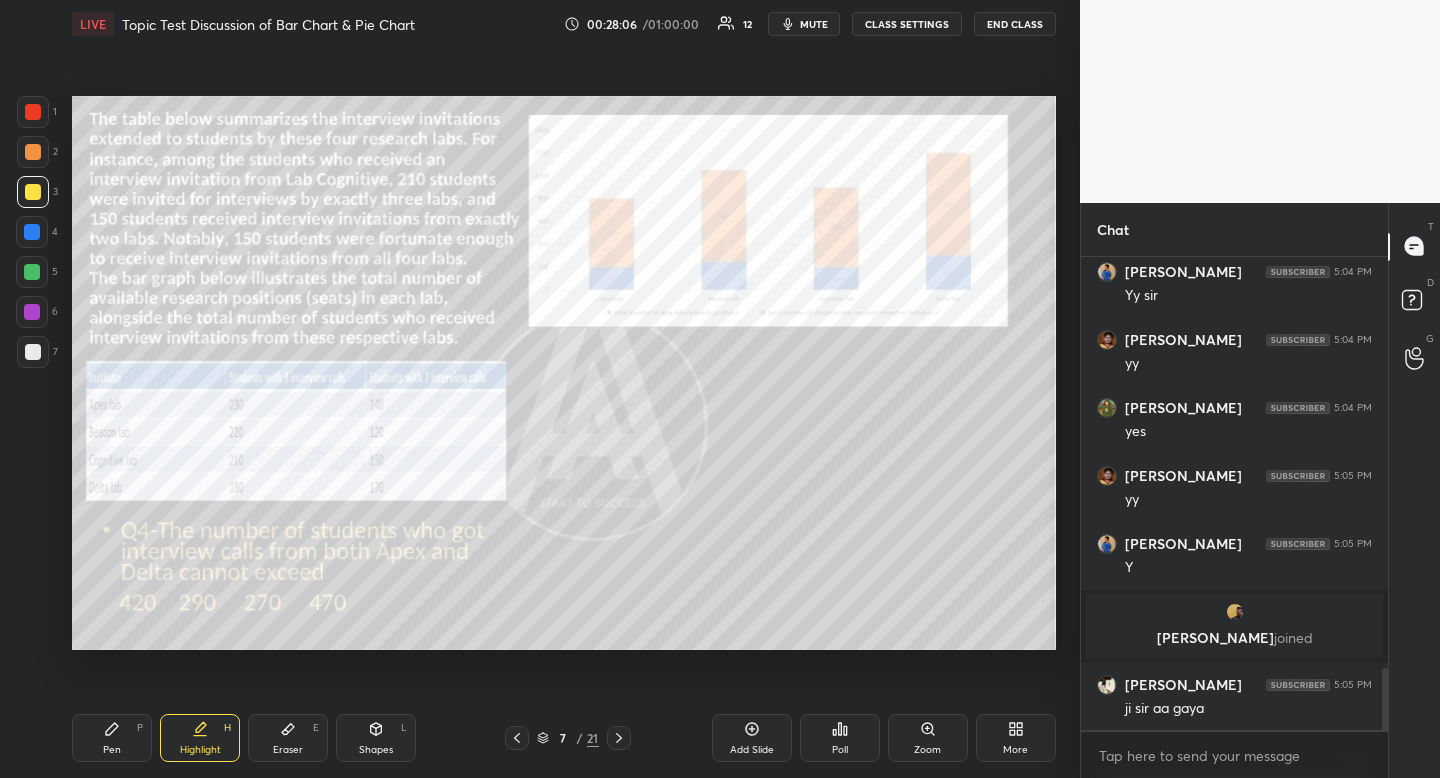 click 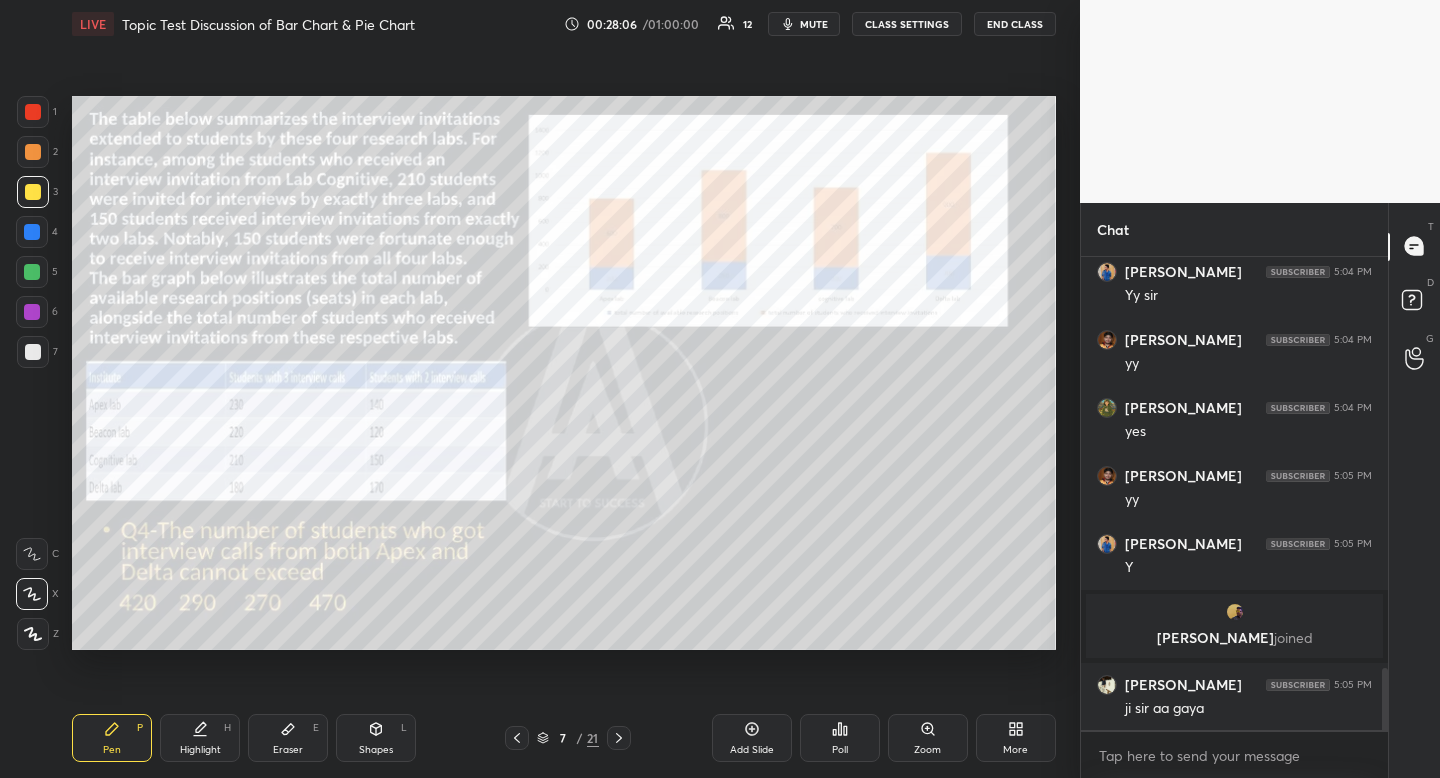 click at bounding box center [33, 192] 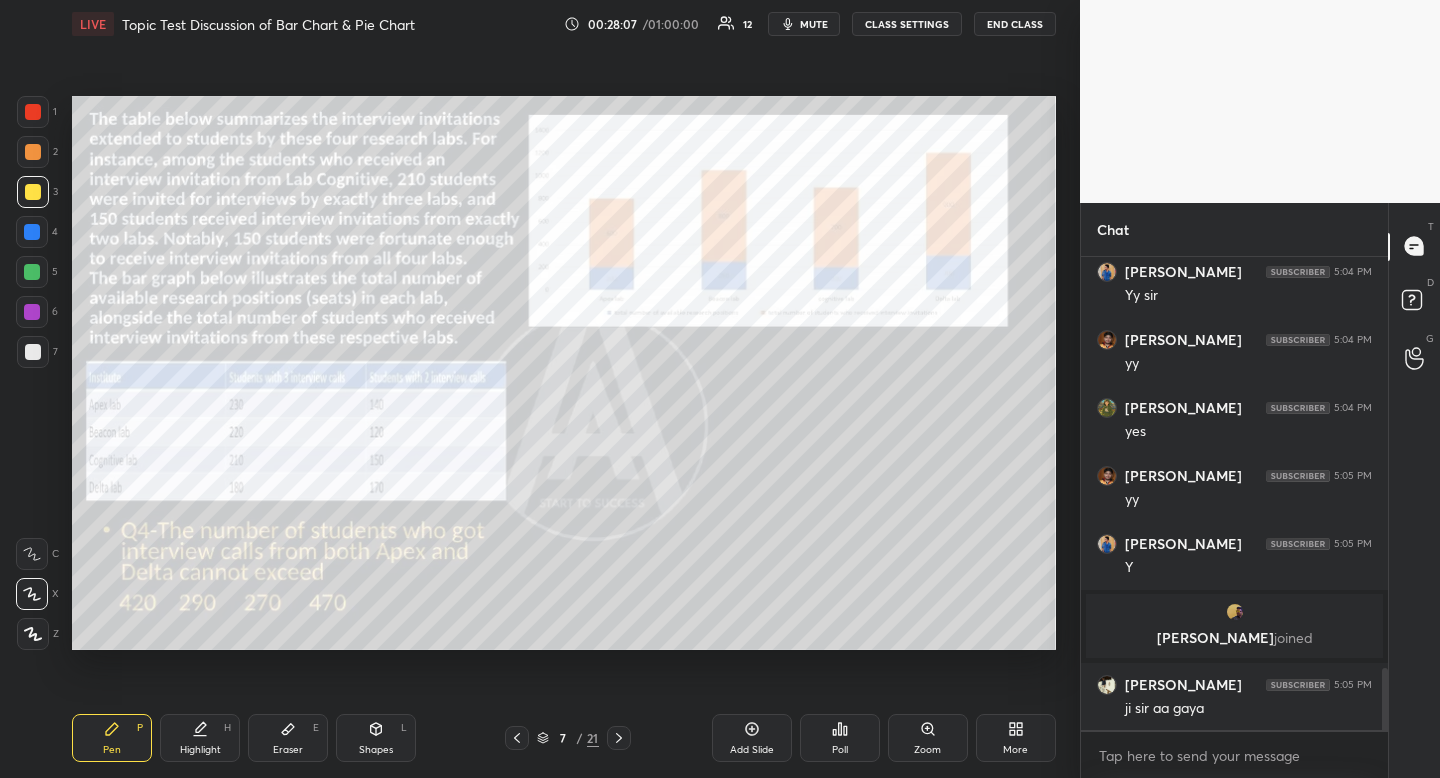 drag, startPoint x: 21, startPoint y: 191, endPoint x: 45, endPoint y: 193, distance: 24.083189 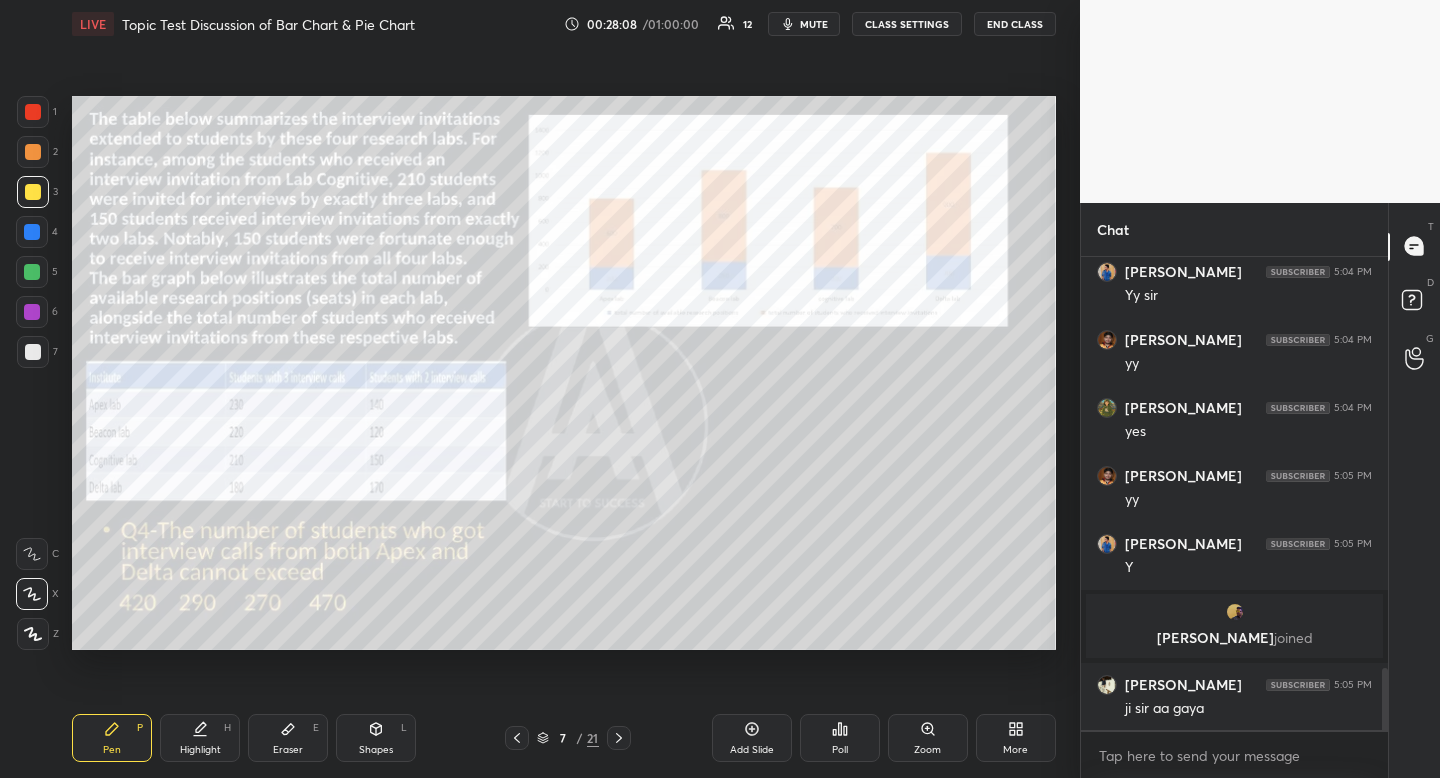 click on "Highlight" at bounding box center (200, 750) 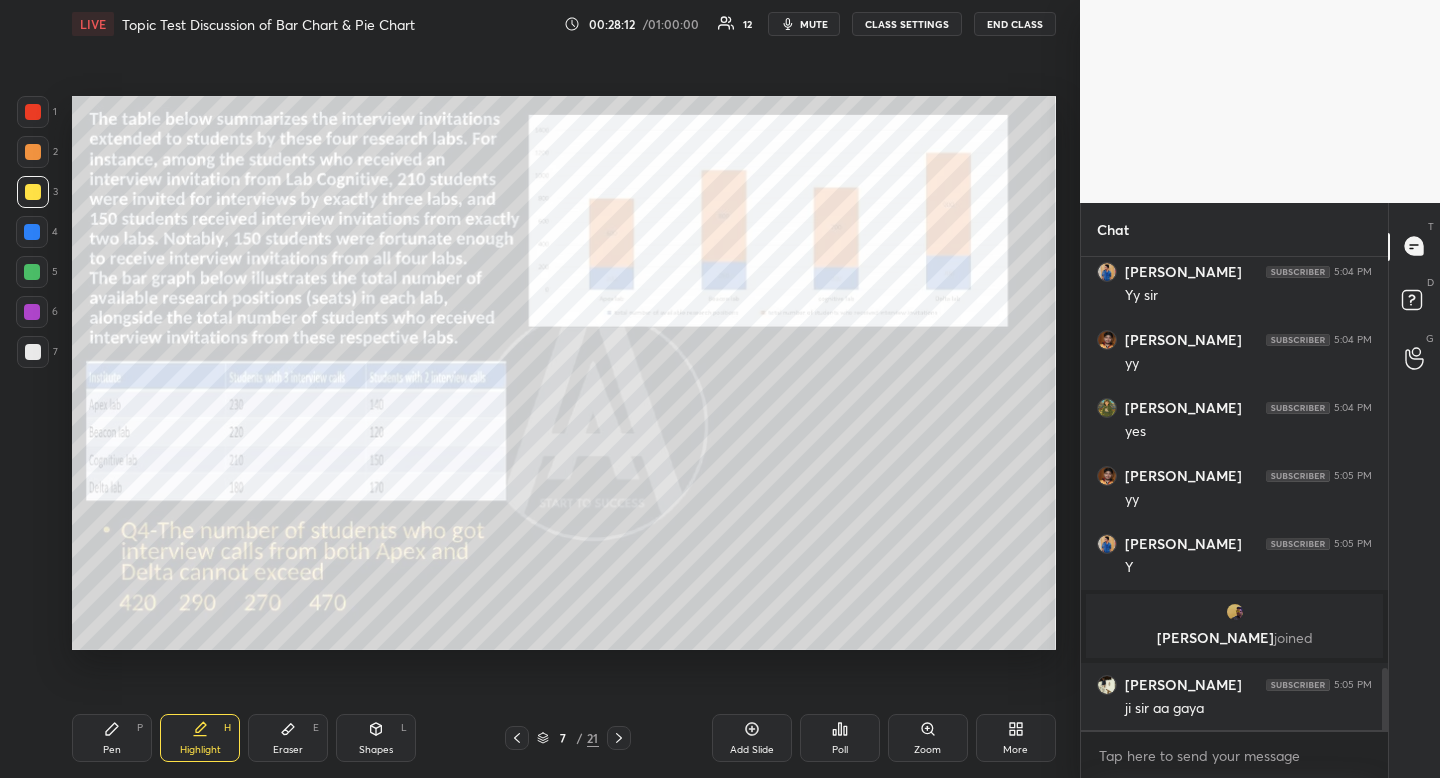 click on "Pen P" at bounding box center (112, 738) 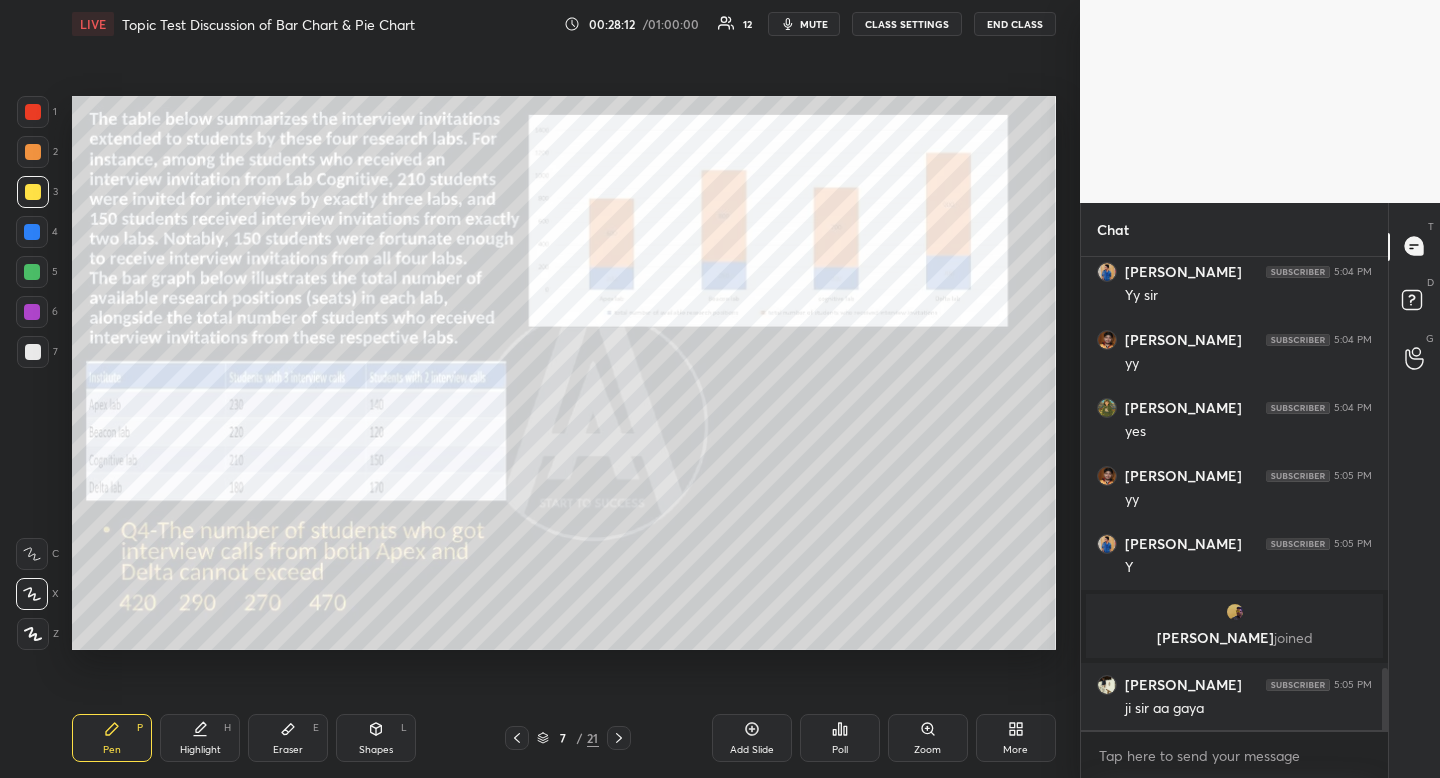 drag, startPoint x: 126, startPoint y: 741, endPoint x: 147, endPoint y: 717, distance: 31.890438 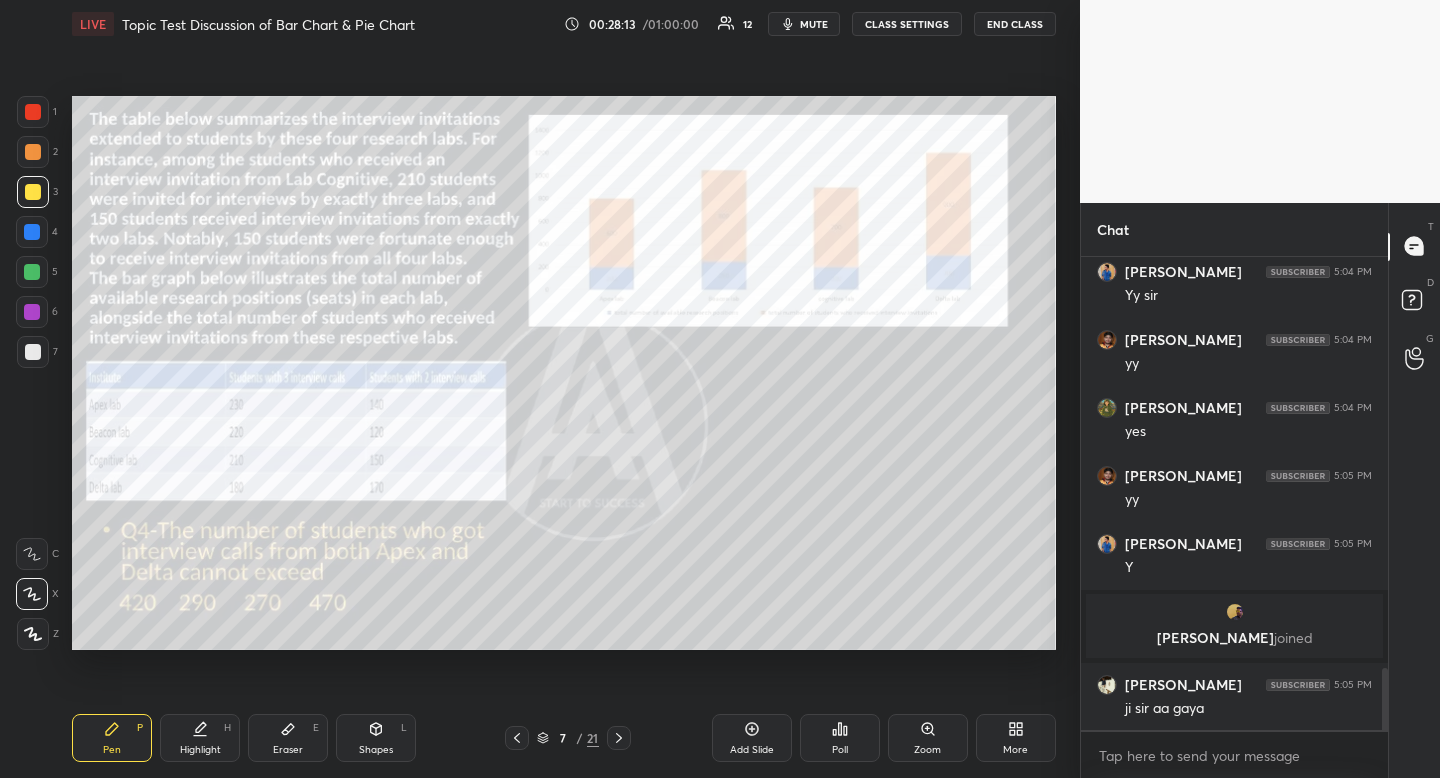 click on "Pen P" at bounding box center (112, 738) 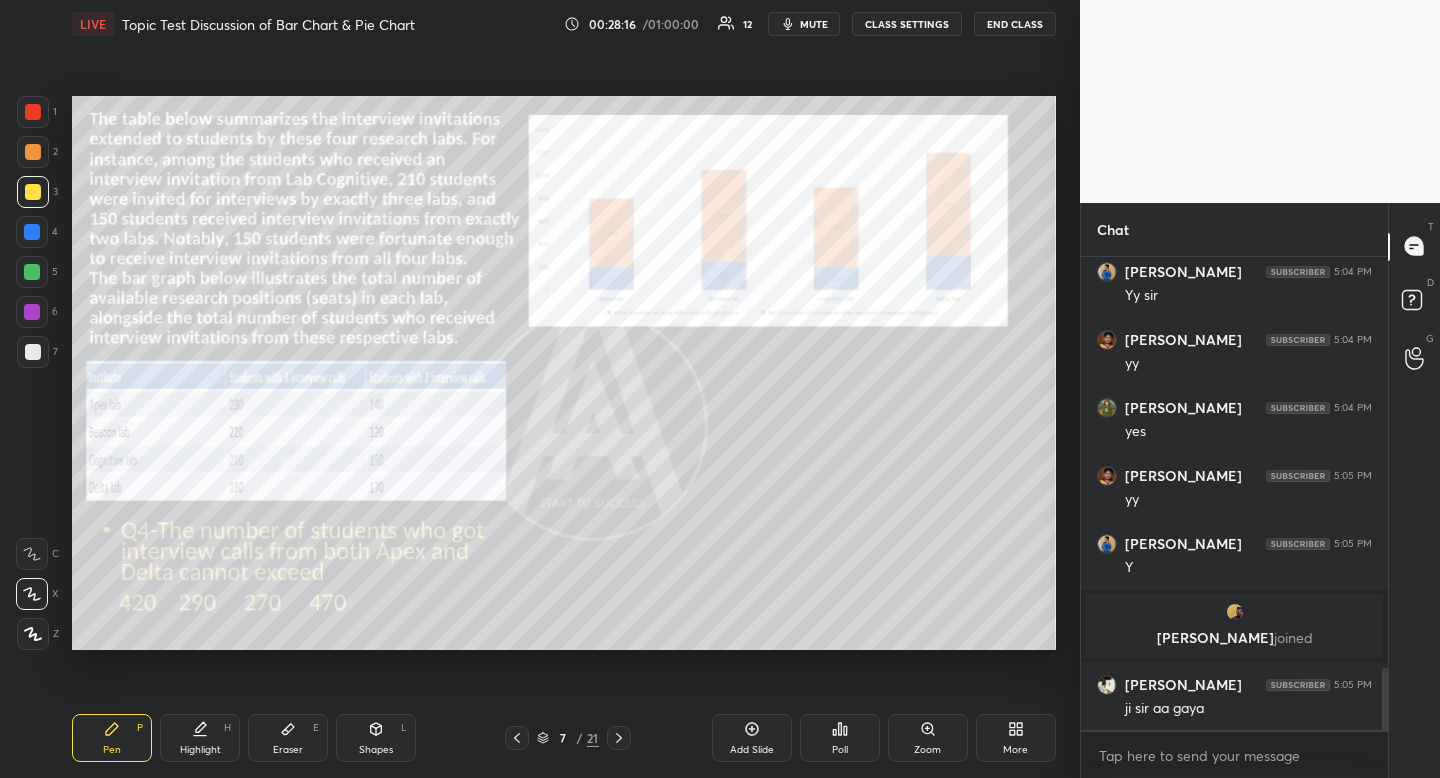 drag, startPoint x: 295, startPoint y: 719, endPoint x: 280, endPoint y: 669, distance: 52.201534 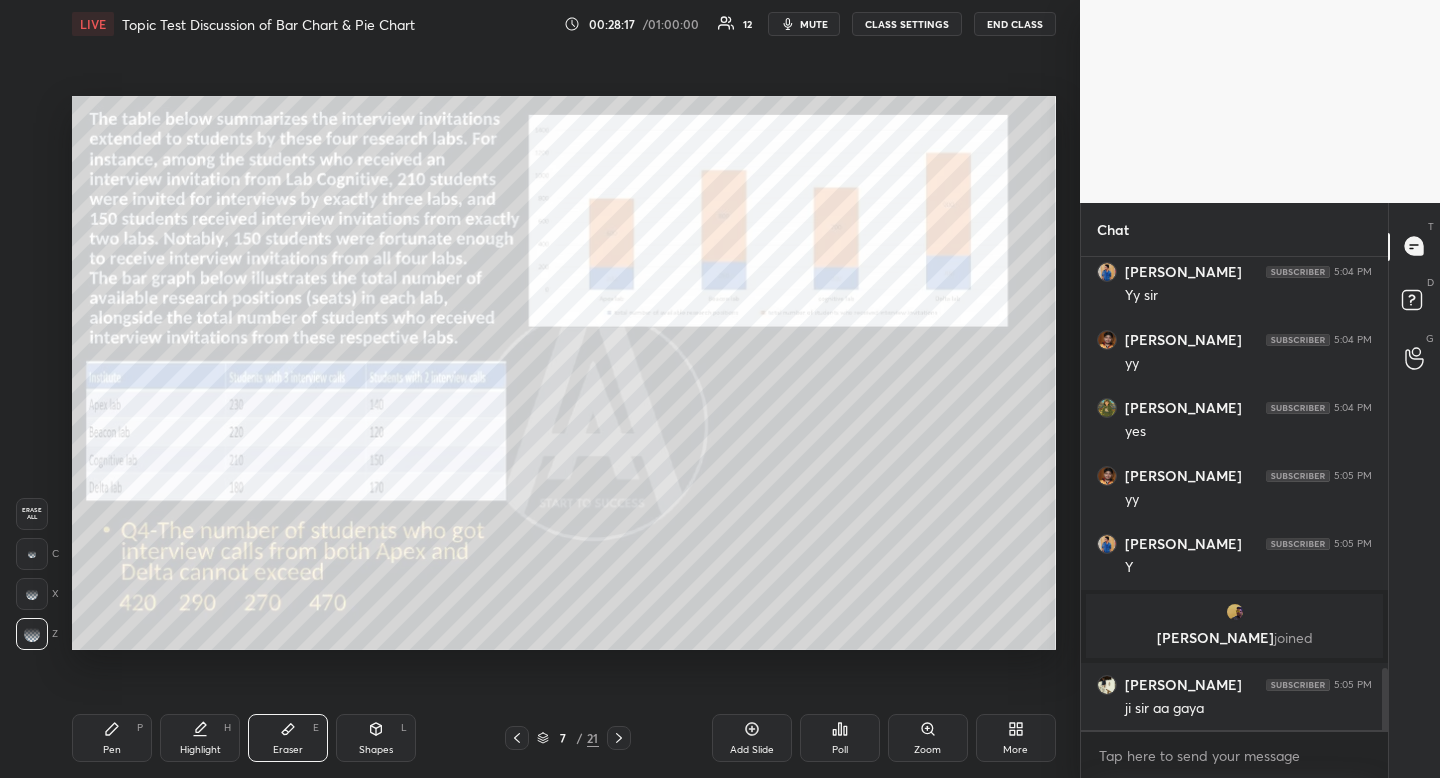 click on "Pen P" at bounding box center [112, 738] 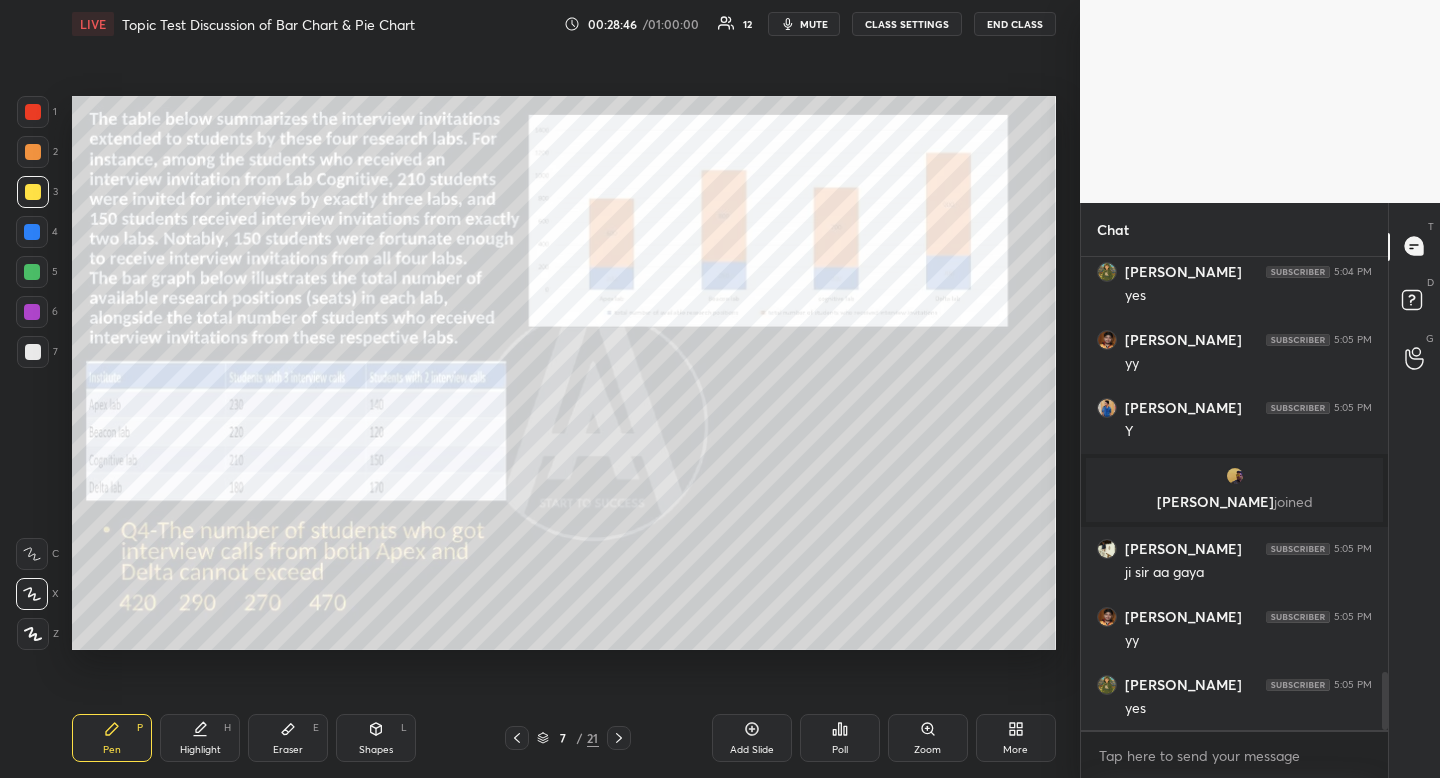 scroll, scrollTop: 3376, scrollLeft: 0, axis: vertical 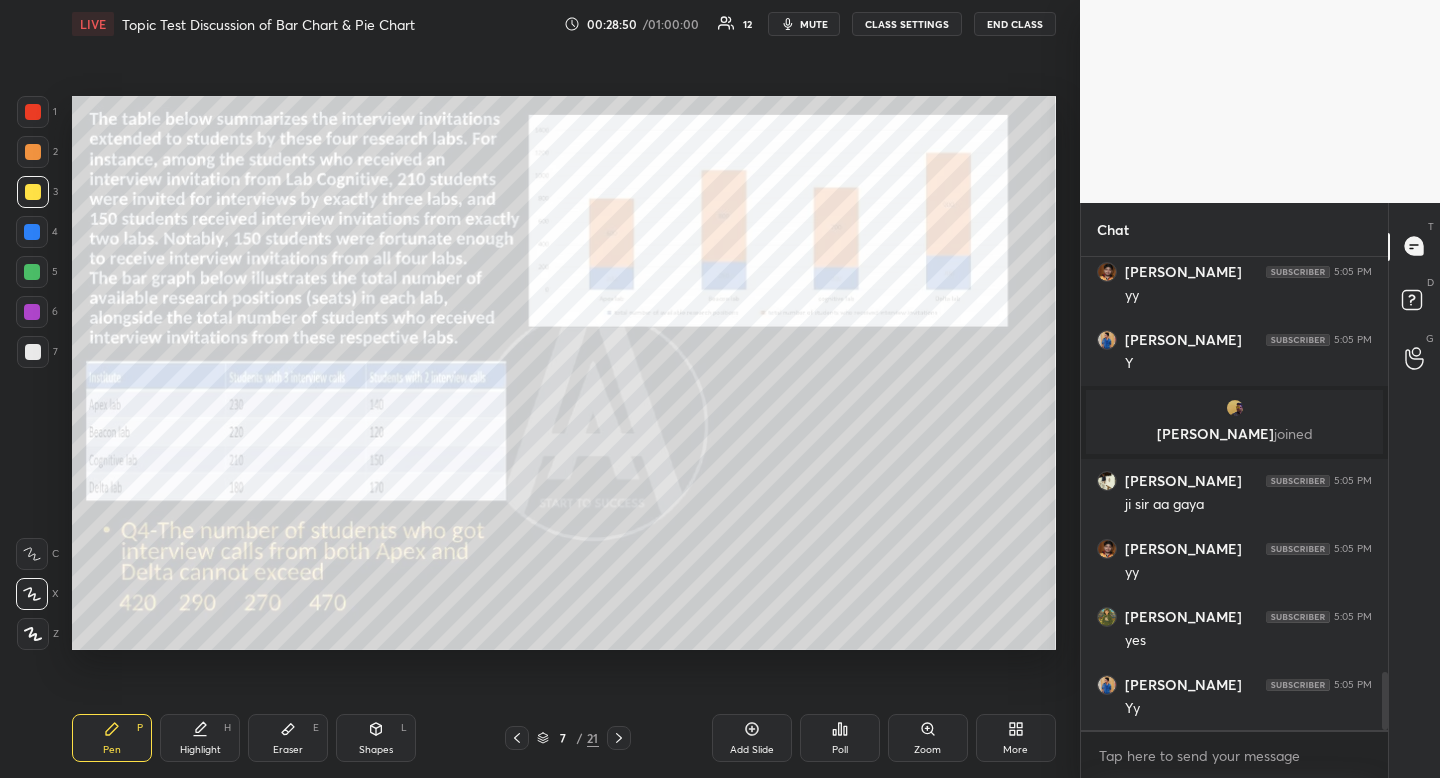 click 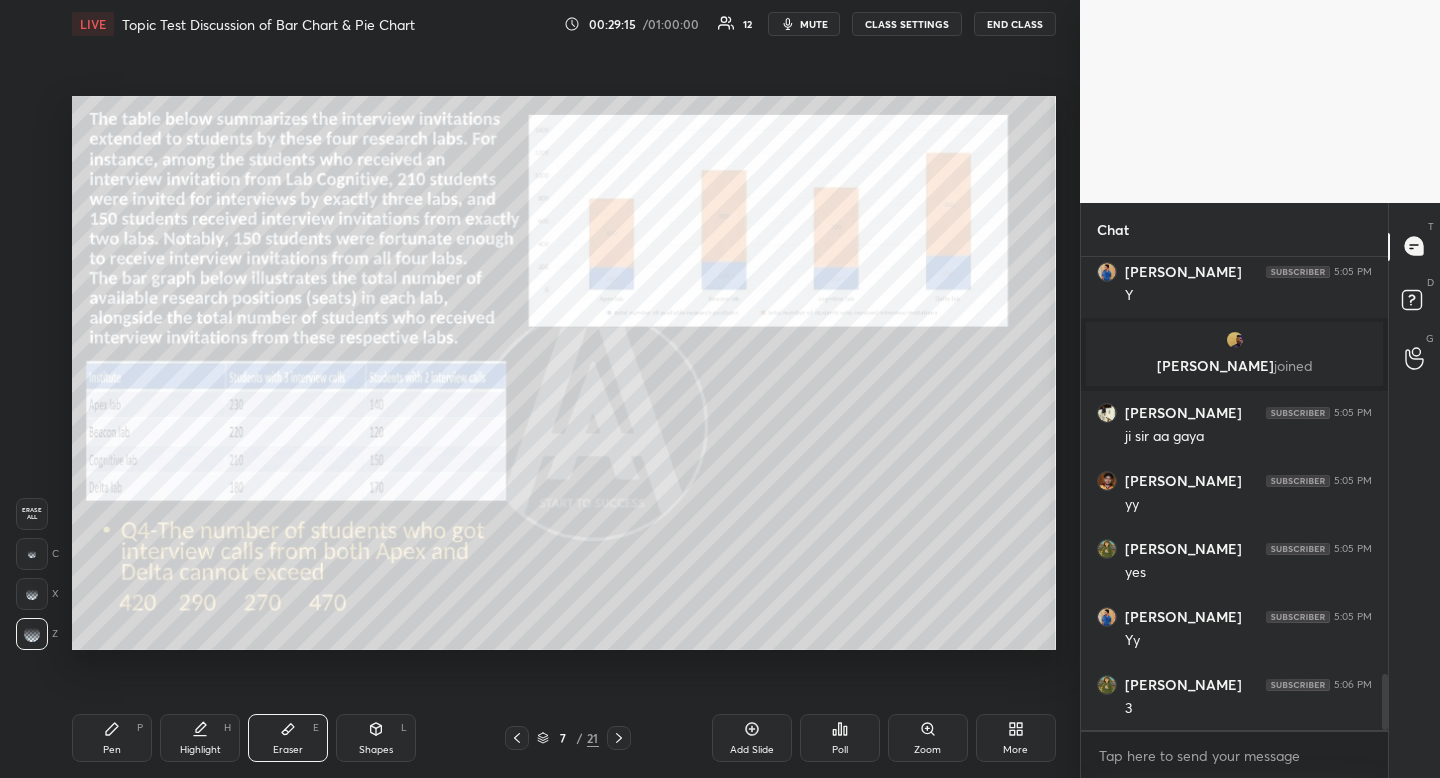 scroll, scrollTop: 3512, scrollLeft: 0, axis: vertical 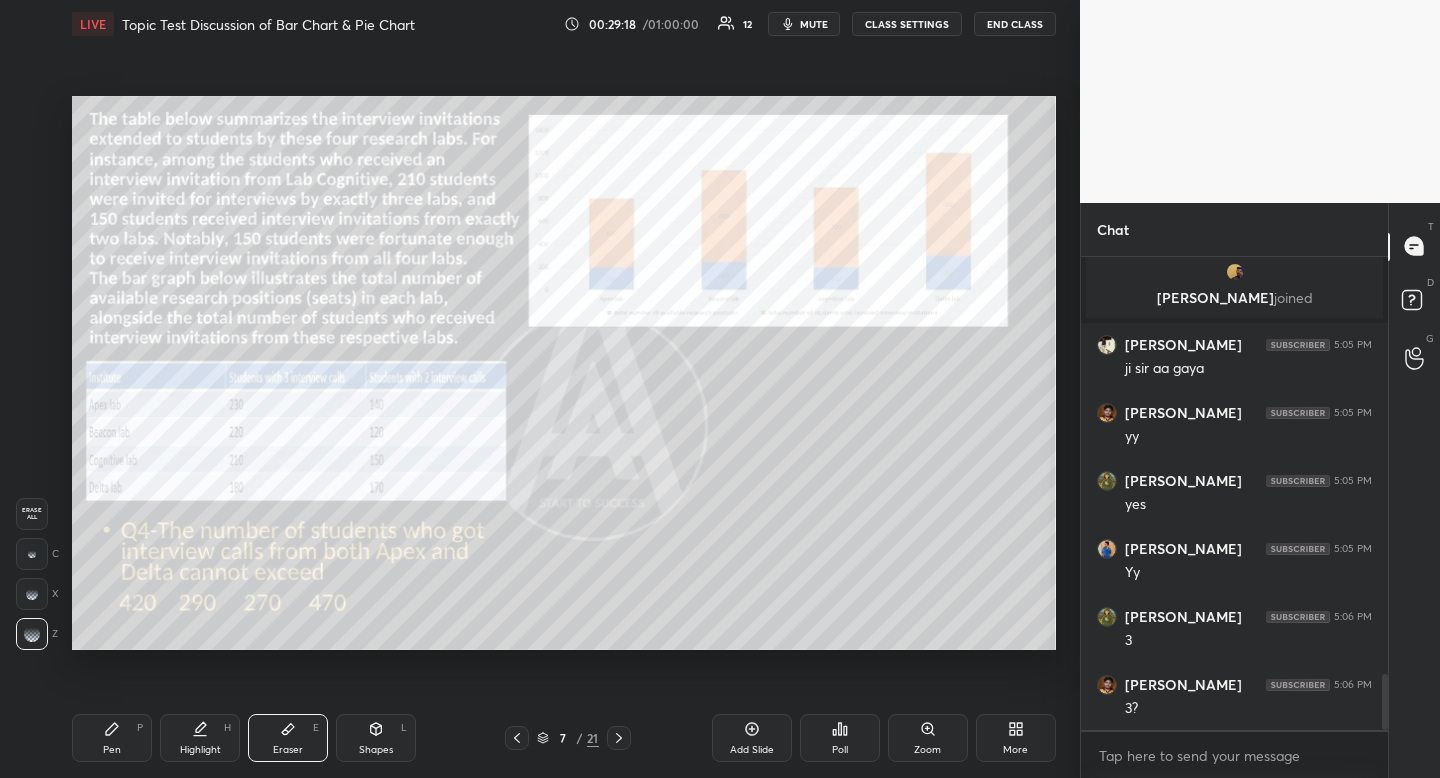 click 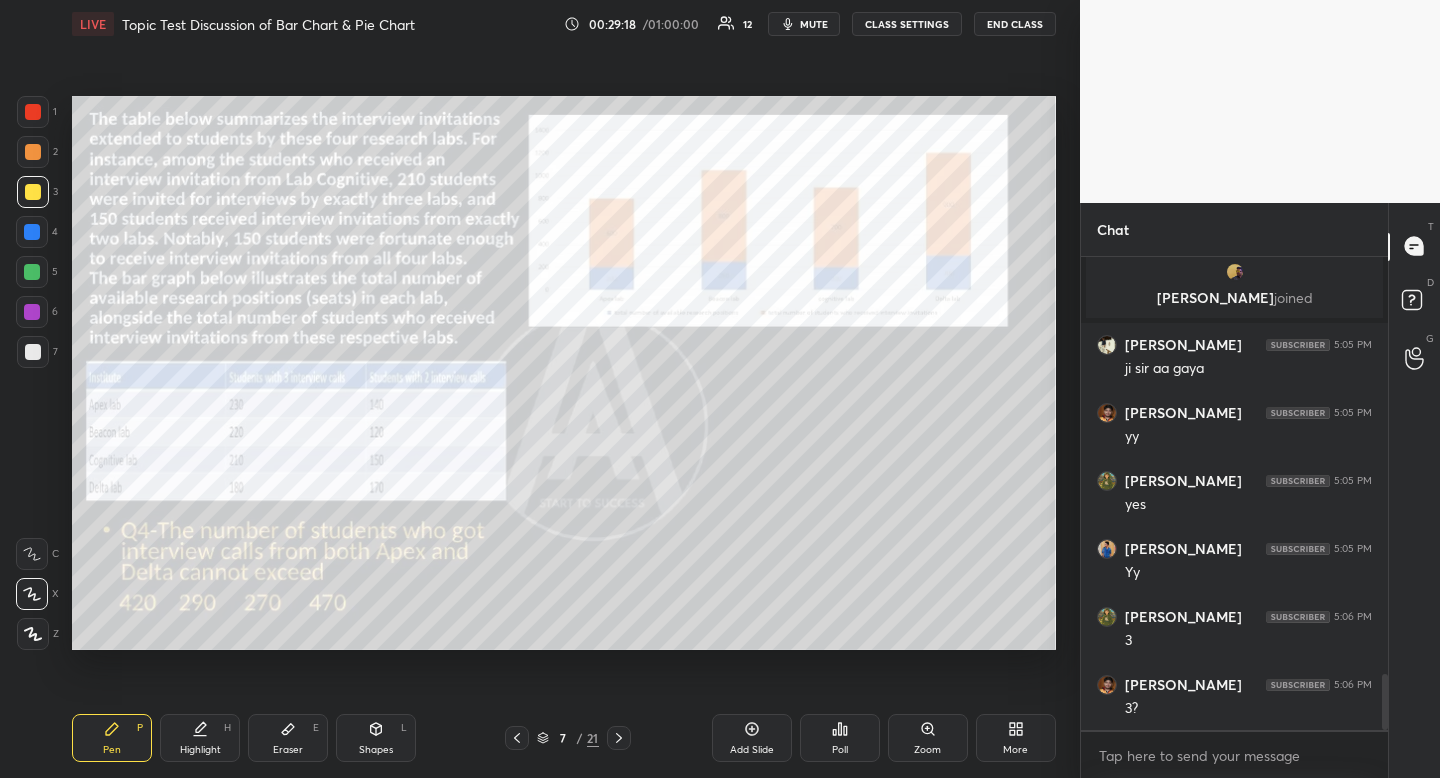 drag, startPoint x: 112, startPoint y: 733, endPoint x: 119, endPoint y: 669, distance: 64.381676 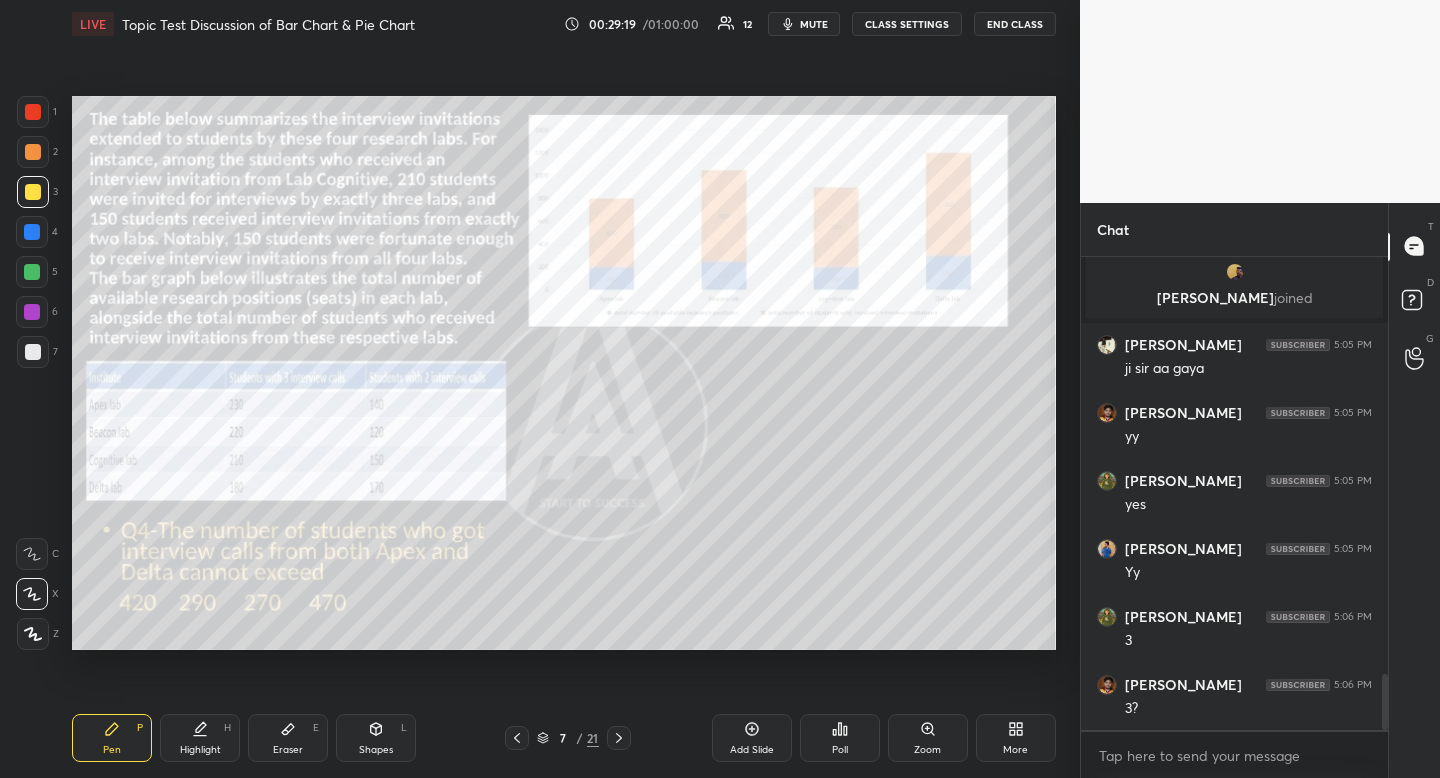 click at bounding box center (33, 152) 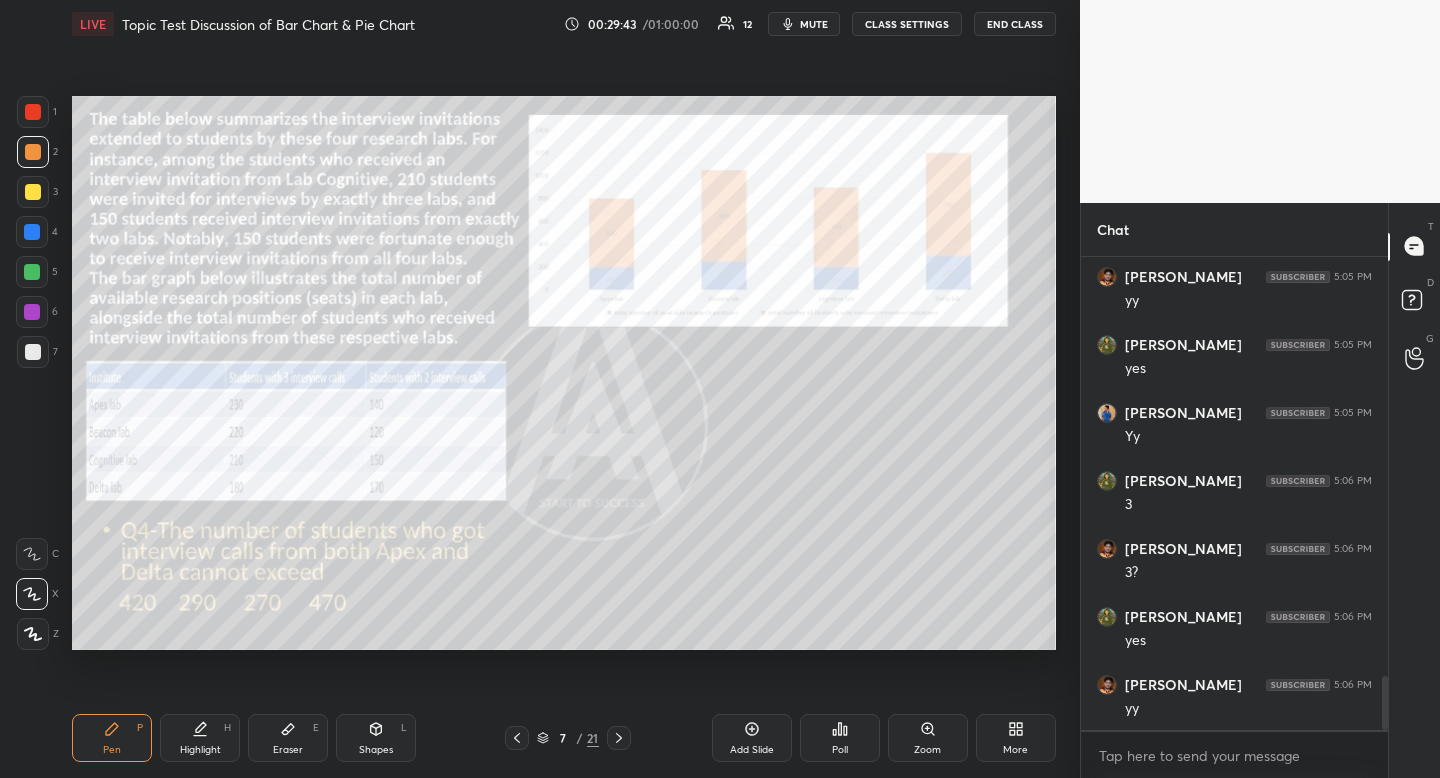 scroll, scrollTop: 3716, scrollLeft: 0, axis: vertical 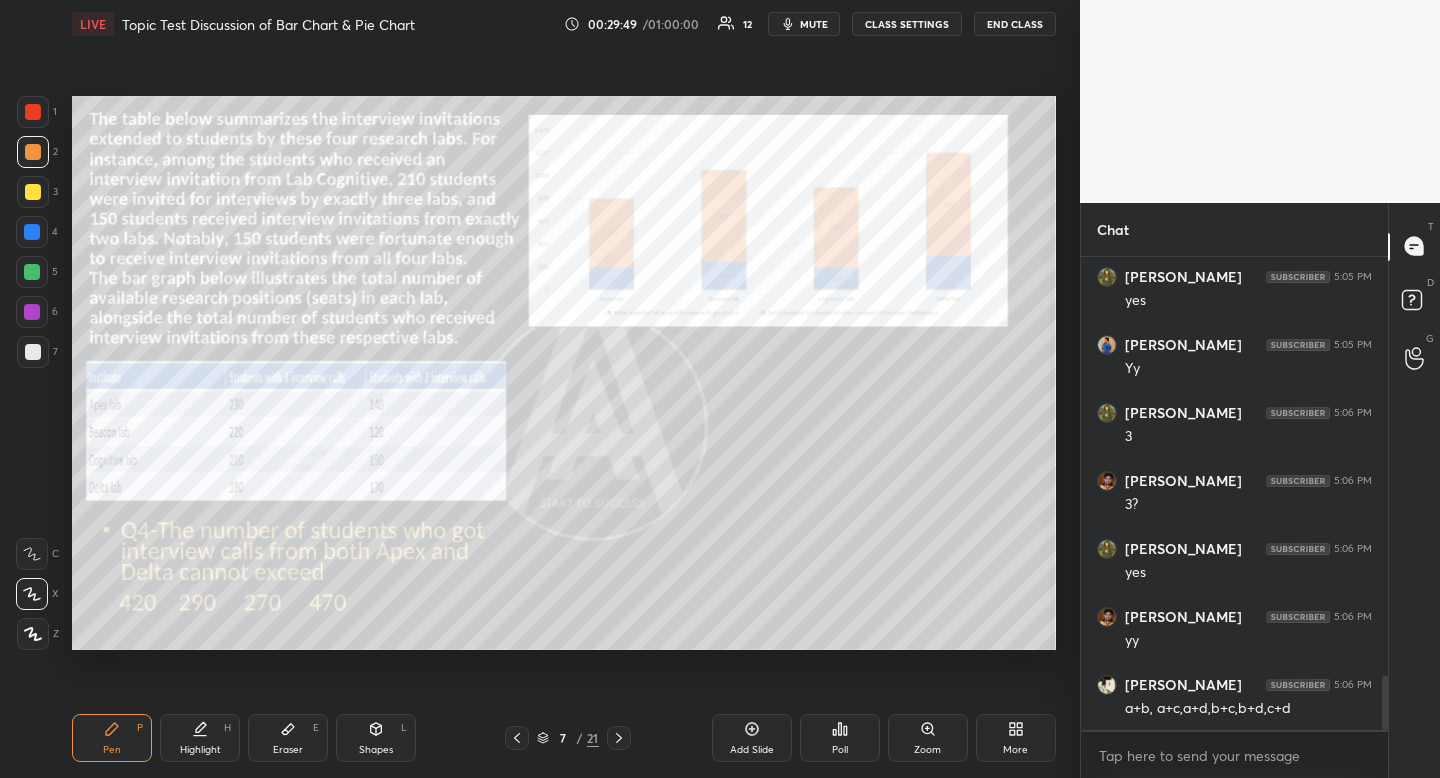 drag, startPoint x: 210, startPoint y: 755, endPoint x: 274, endPoint y: 682, distance: 97.082436 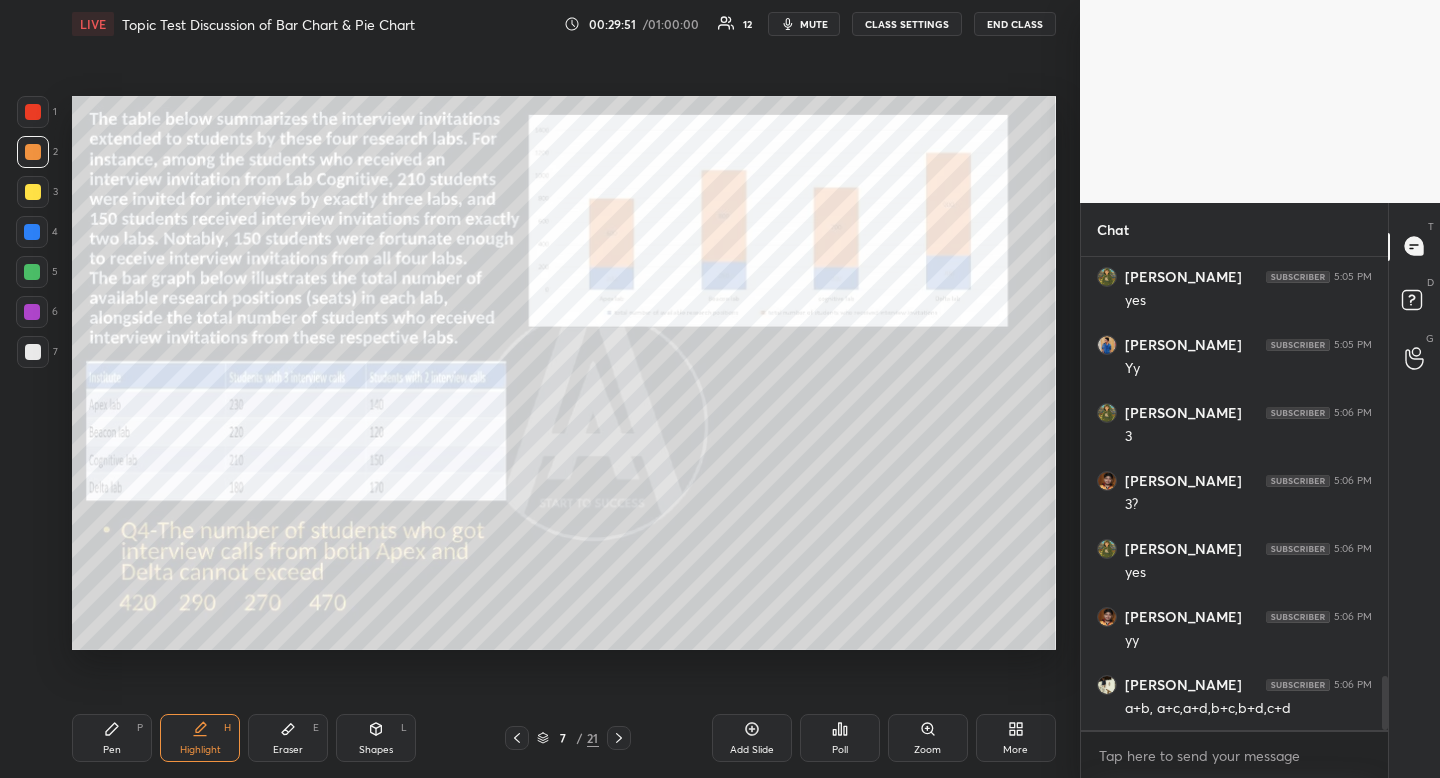 click on "Pen P" at bounding box center [112, 738] 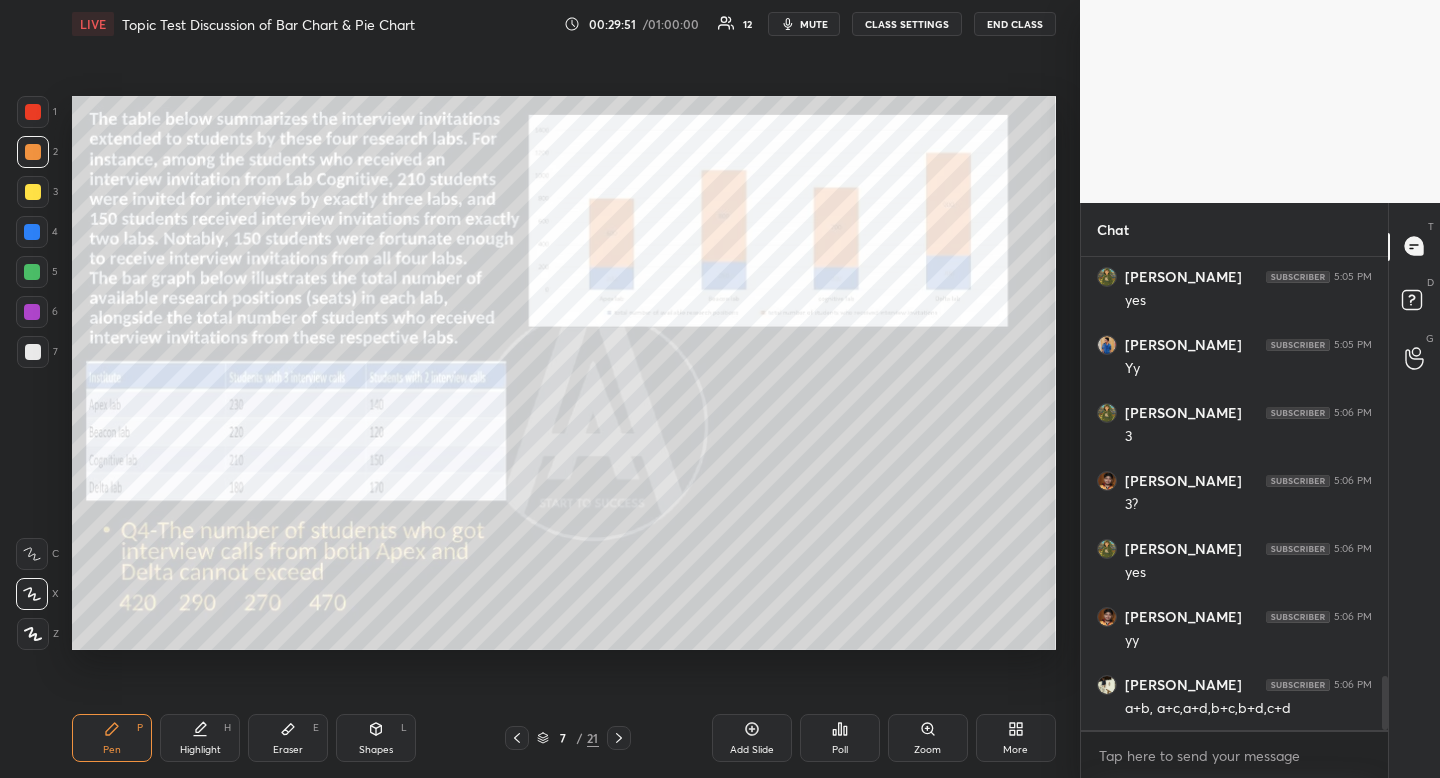 drag, startPoint x: 98, startPoint y: 743, endPoint x: 177, endPoint y: 694, distance: 92.96236 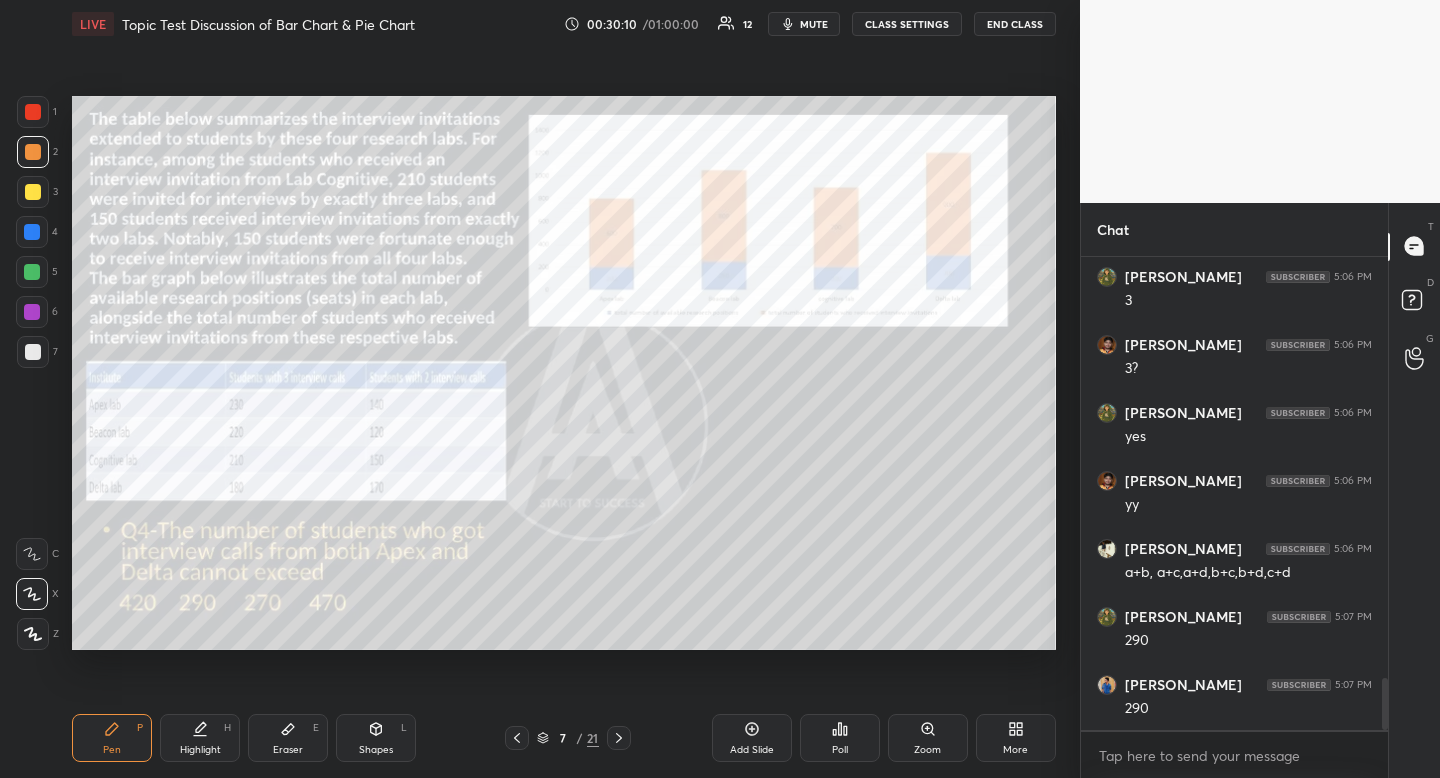 scroll, scrollTop: 3920, scrollLeft: 0, axis: vertical 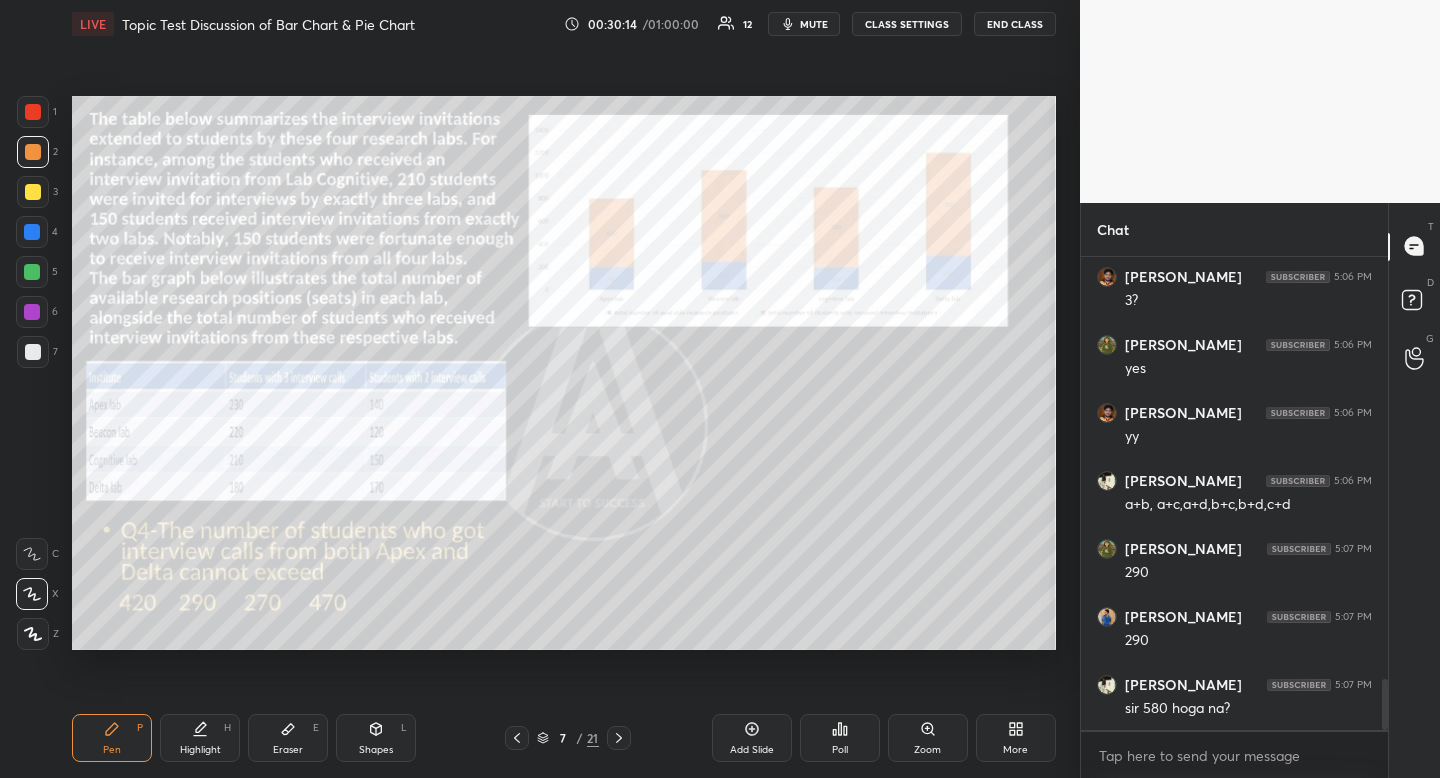 click on "Eraser E" at bounding box center [288, 738] 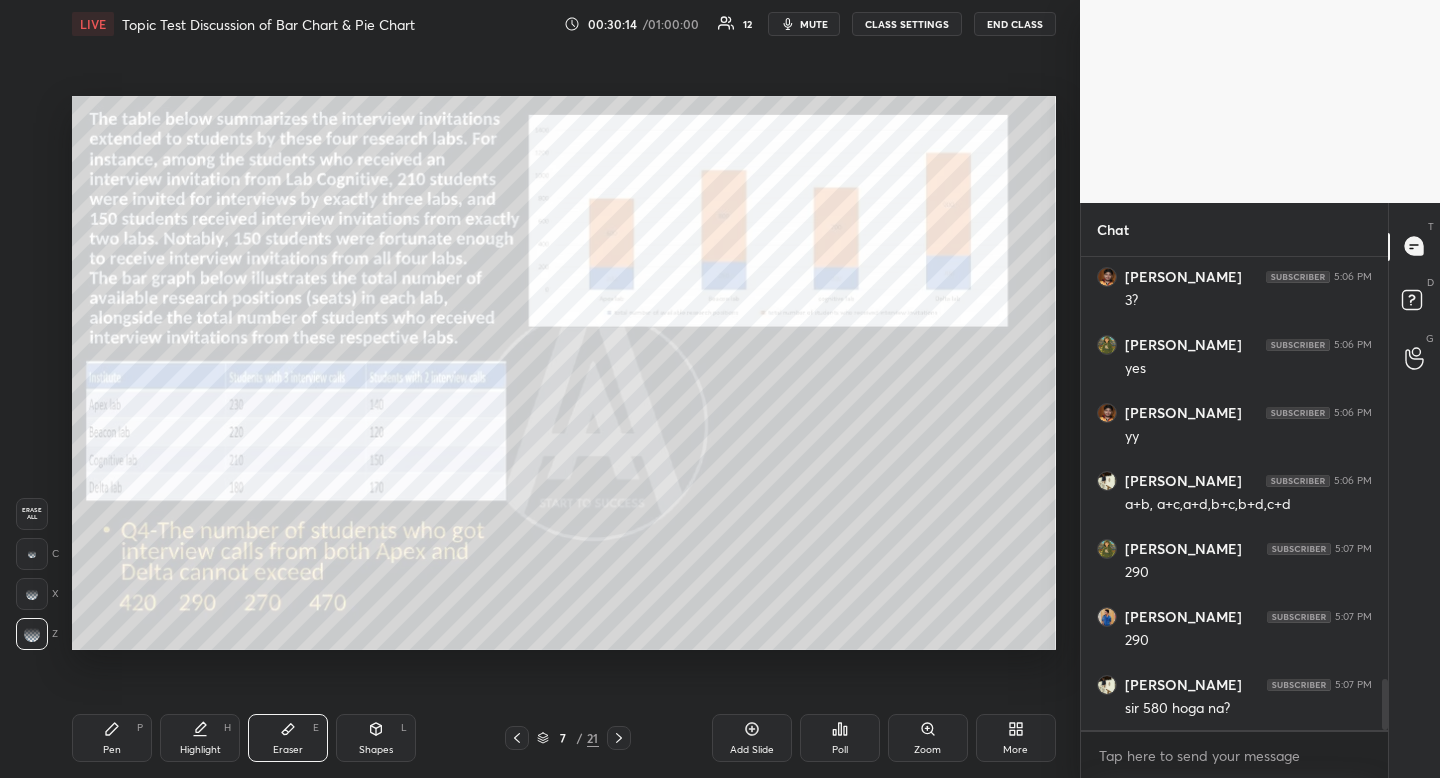 drag, startPoint x: 296, startPoint y: 737, endPoint x: 397, endPoint y: 651, distance: 132.65369 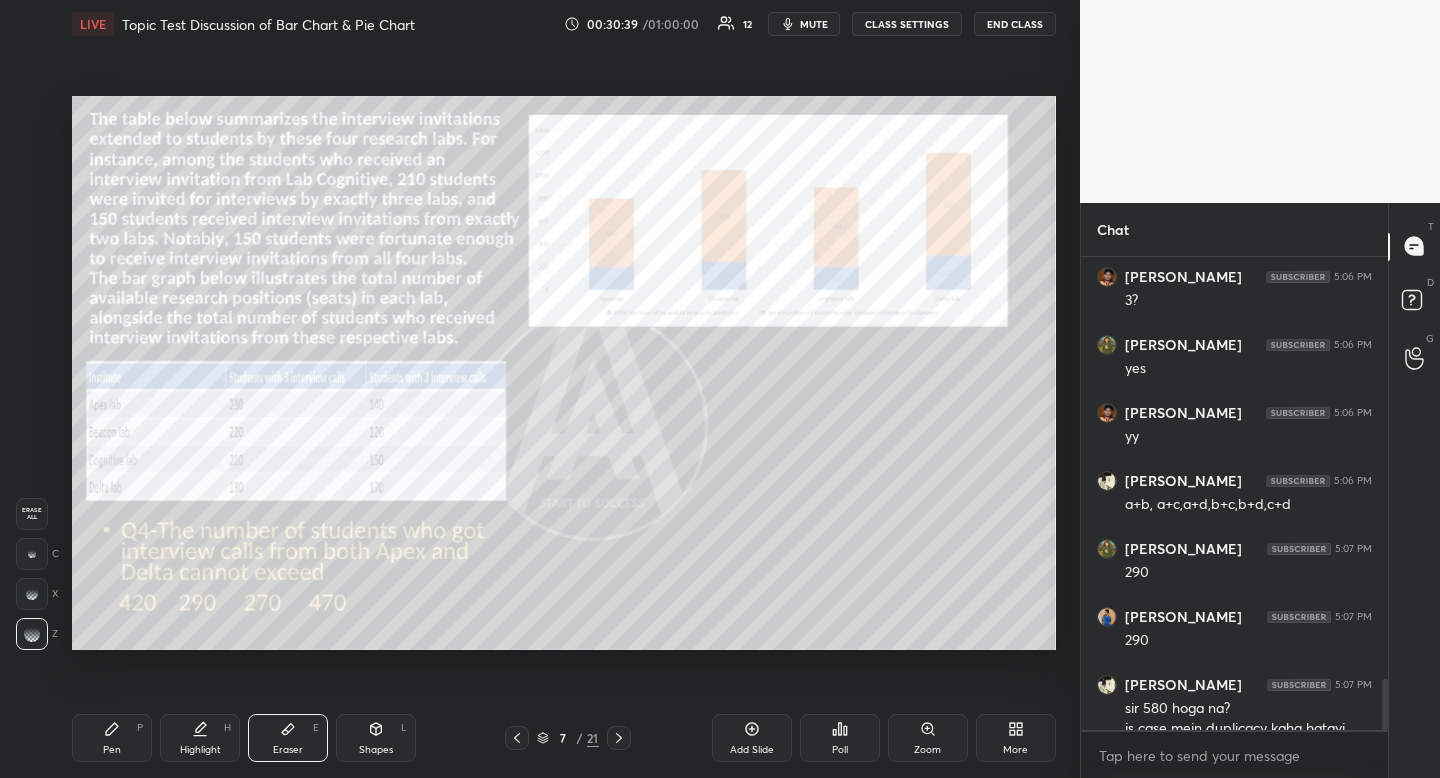 scroll, scrollTop: 3940, scrollLeft: 0, axis: vertical 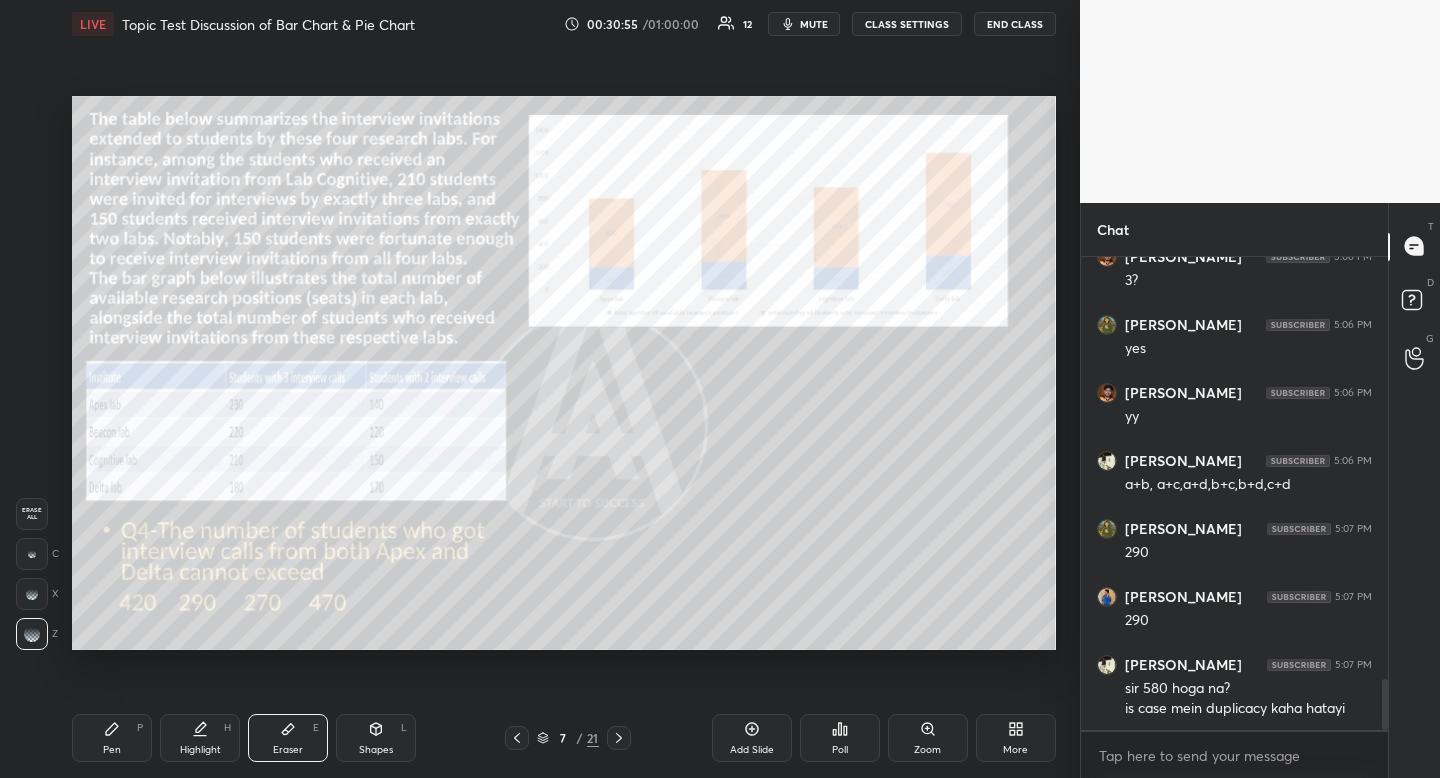click on "Eraser" at bounding box center (288, 750) 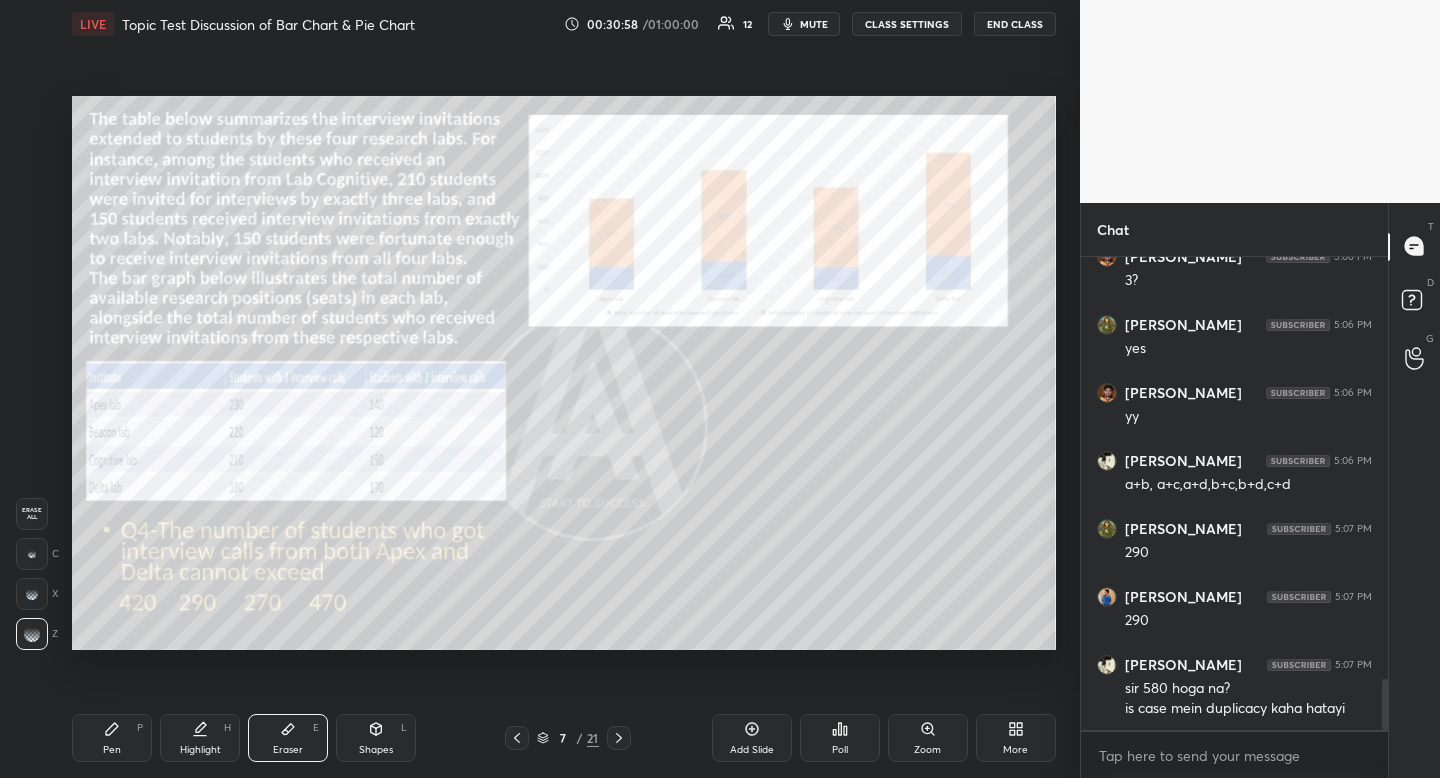 click on "Pen P" at bounding box center [112, 738] 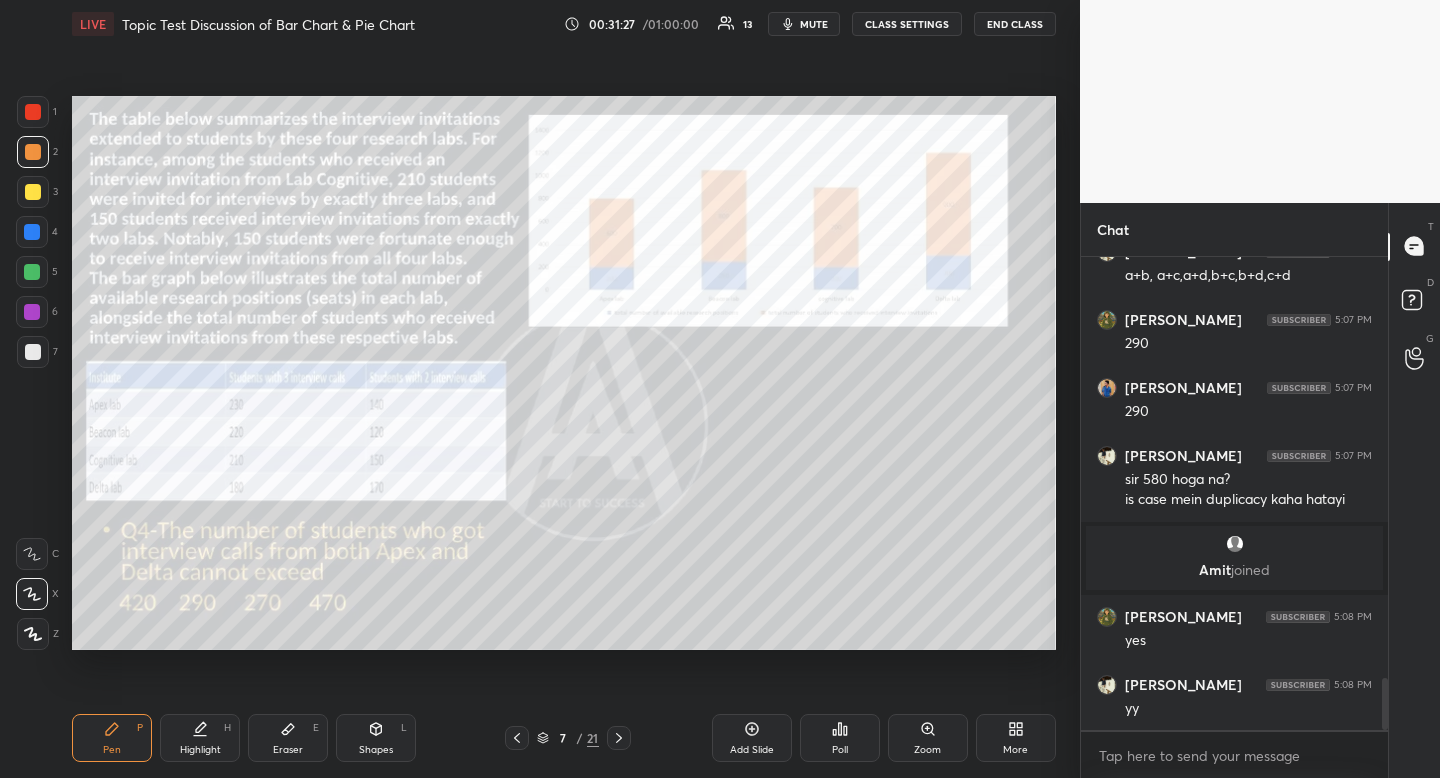 scroll, scrollTop: 3902, scrollLeft: 0, axis: vertical 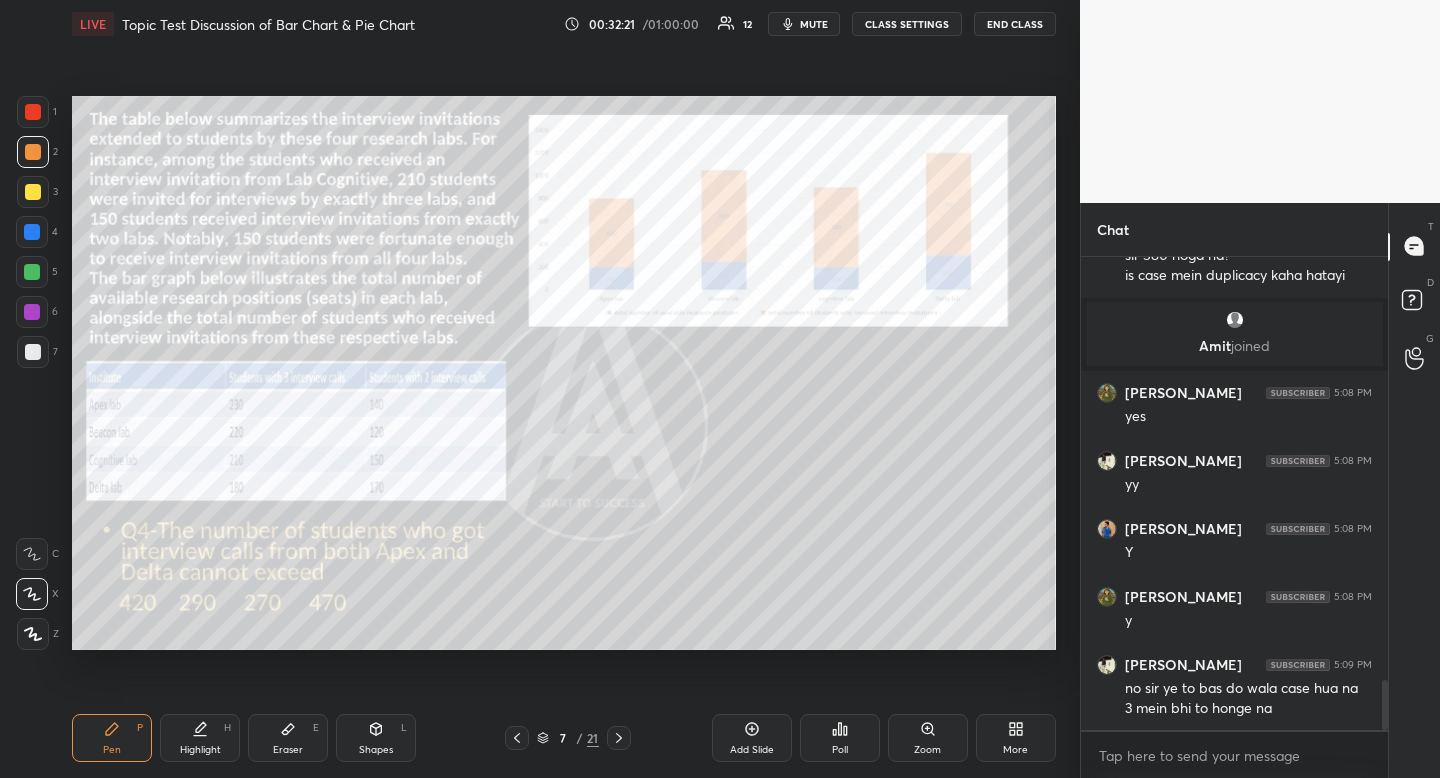 click on "Highlight H" at bounding box center (200, 738) 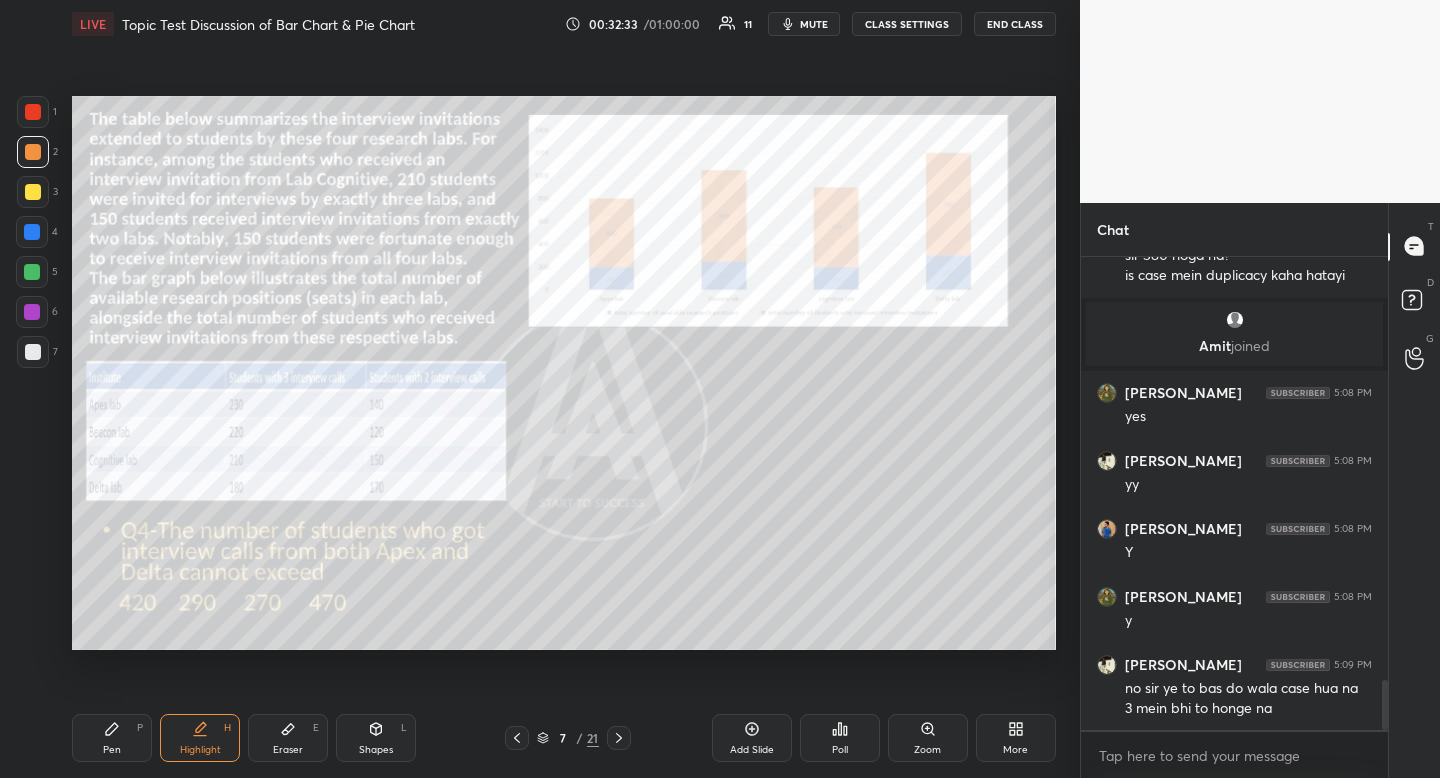 click on "Highlight" at bounding box center (200, 750) 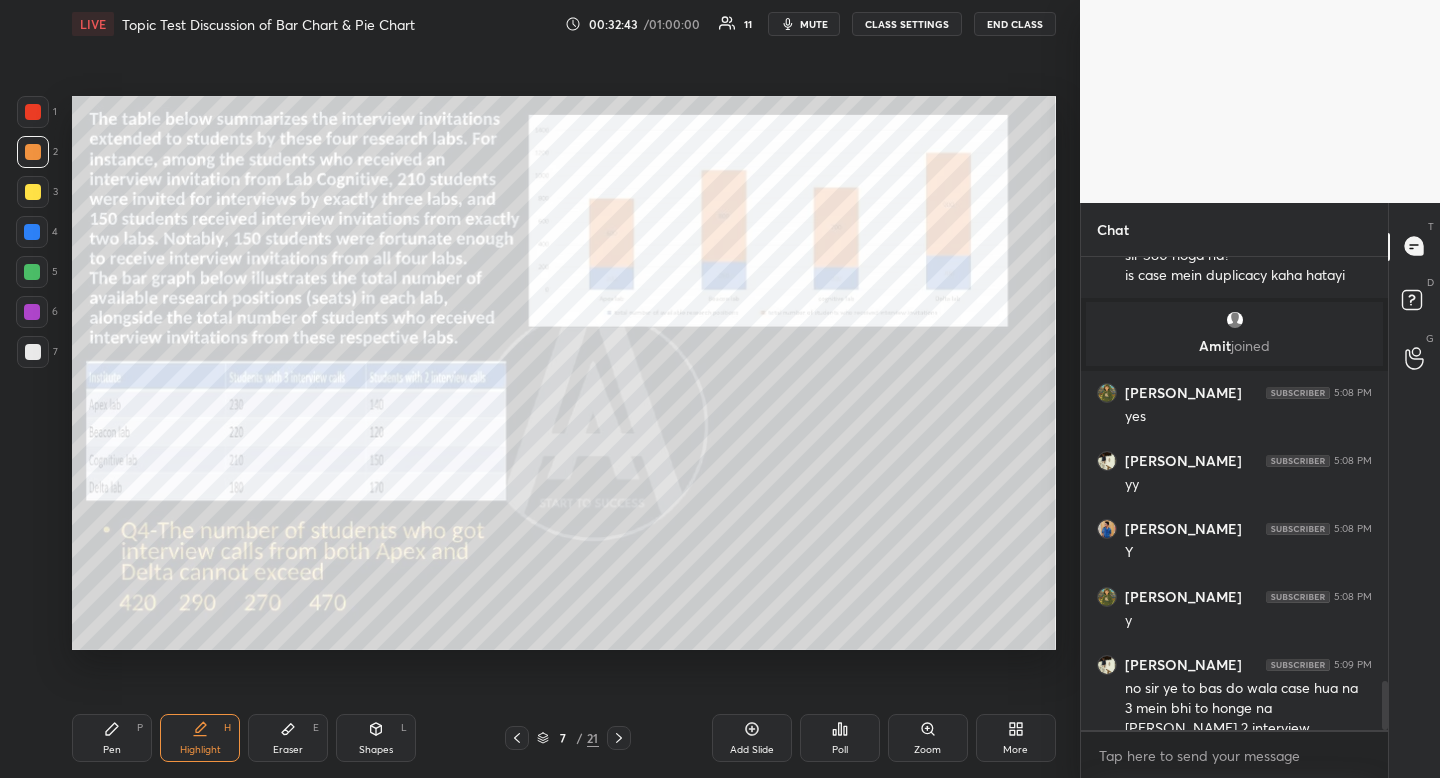 scroll, scrollTop: 4078, scrollLeft: 0, axis: vertical 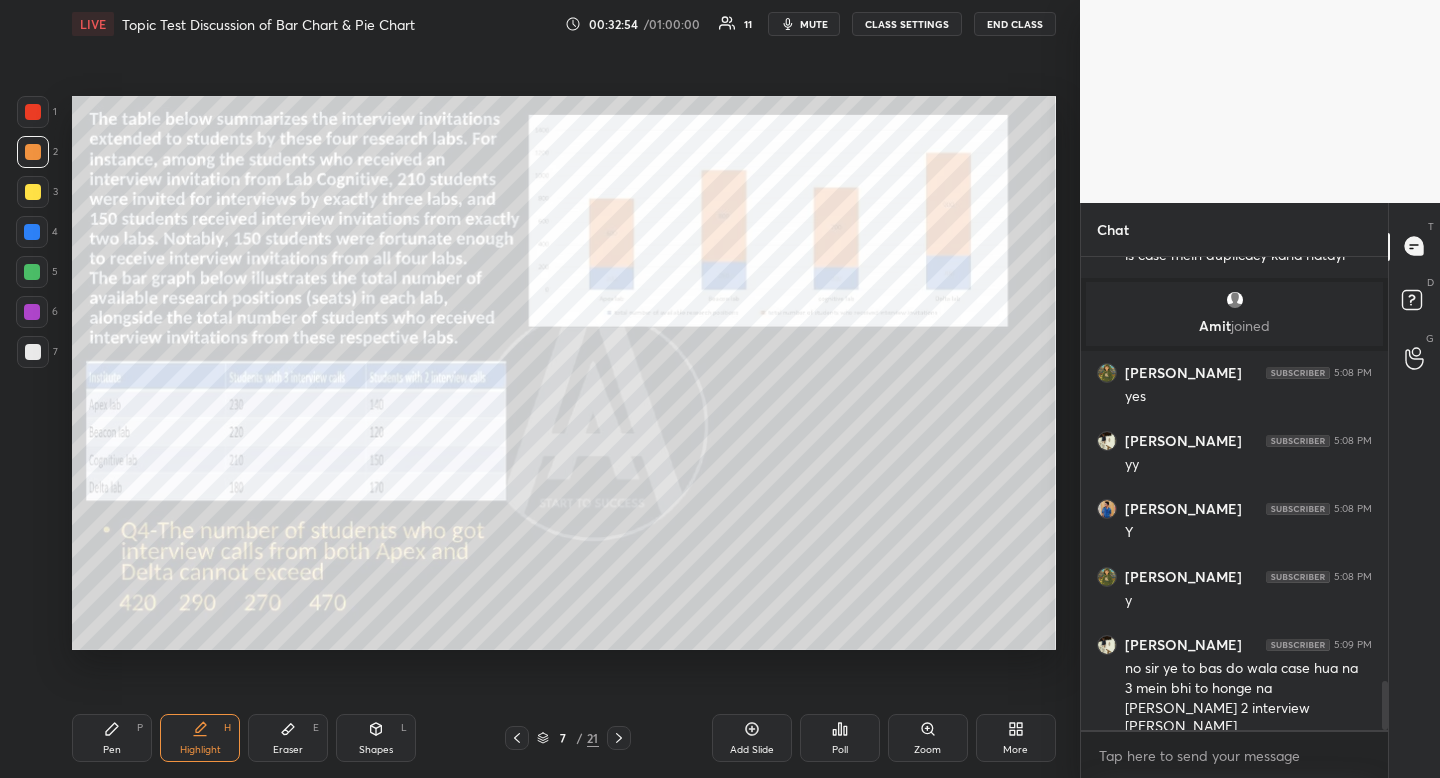 click 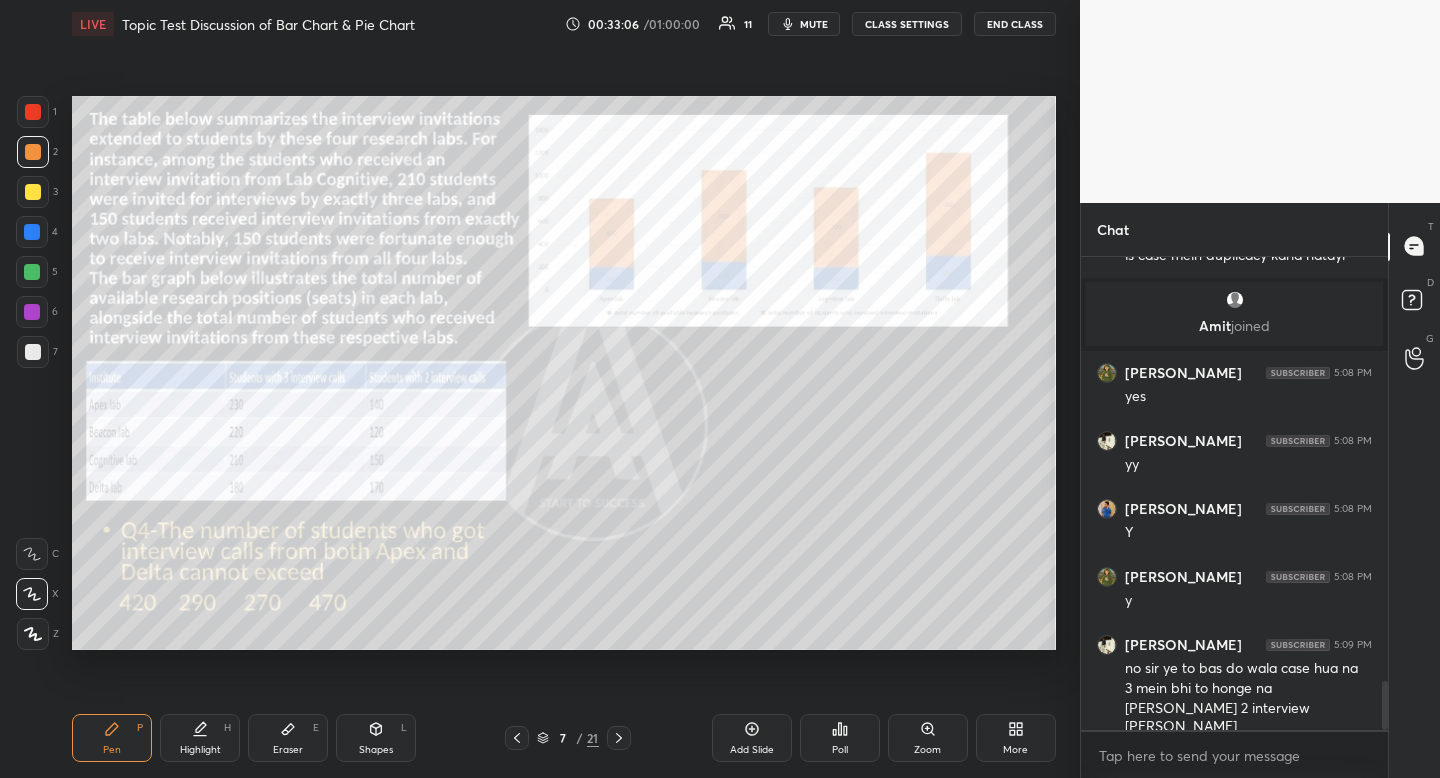 scroll, scrollTop: 4146, scrollLeft: 0, axis: vertical 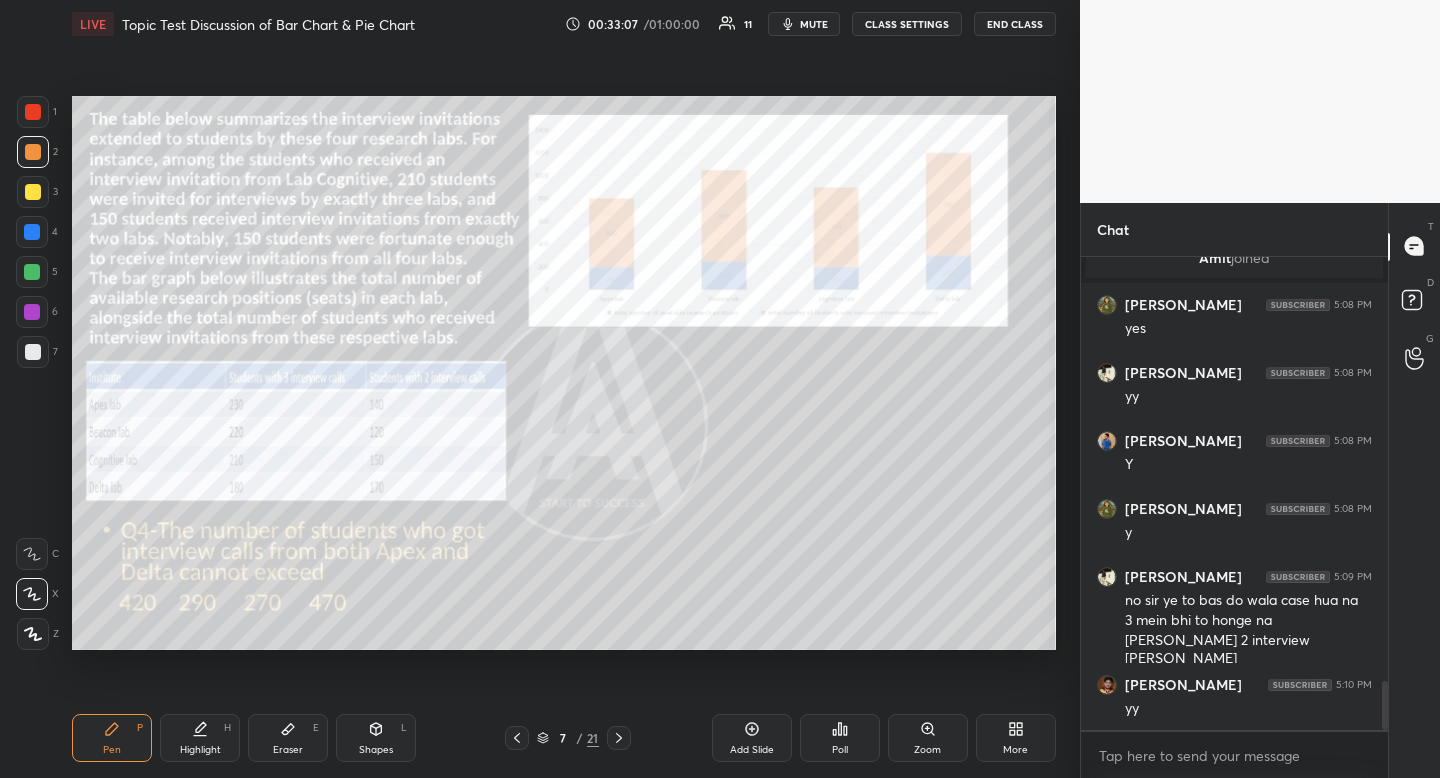 click on "Highlight H" at bounding box center [200, 738] 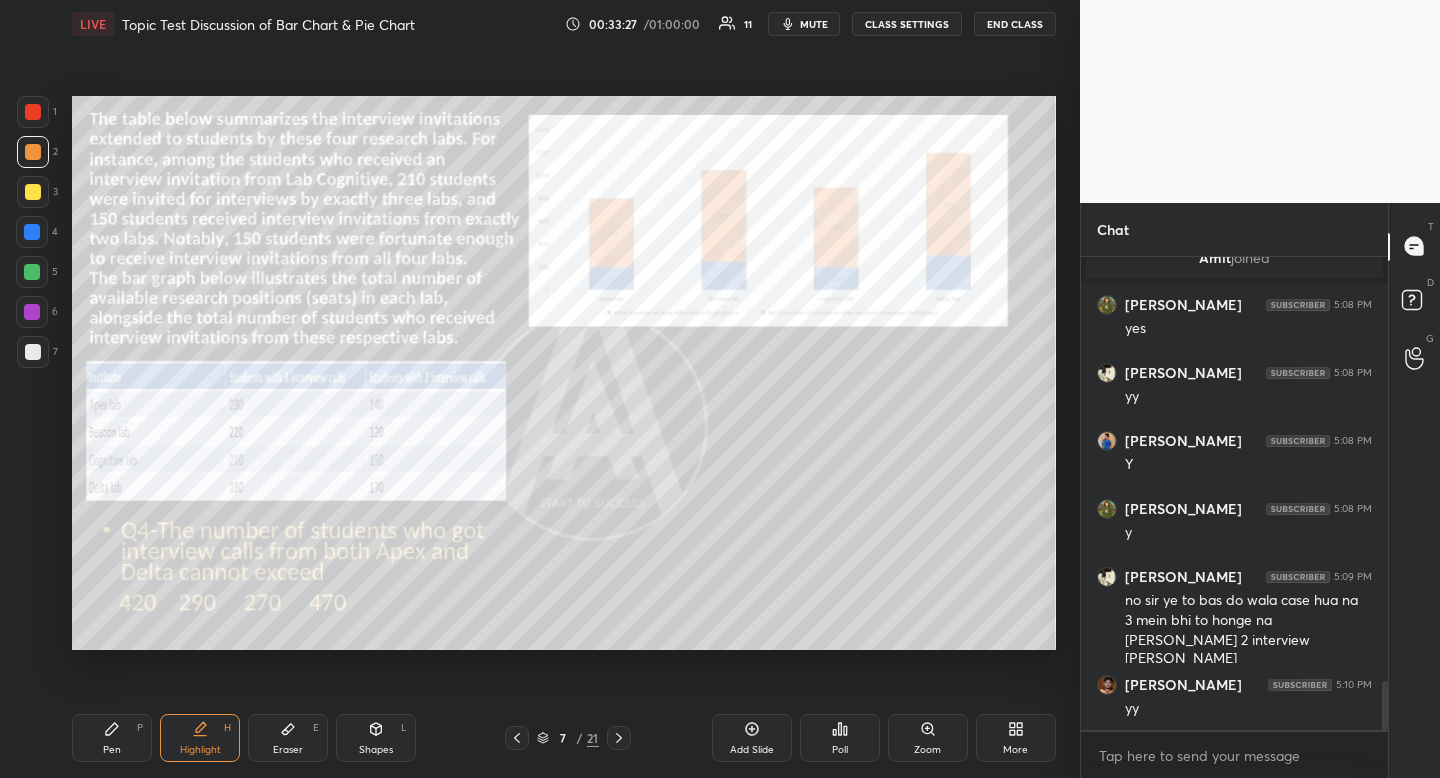 click on "Pen P" at bounding box center [112, 738] 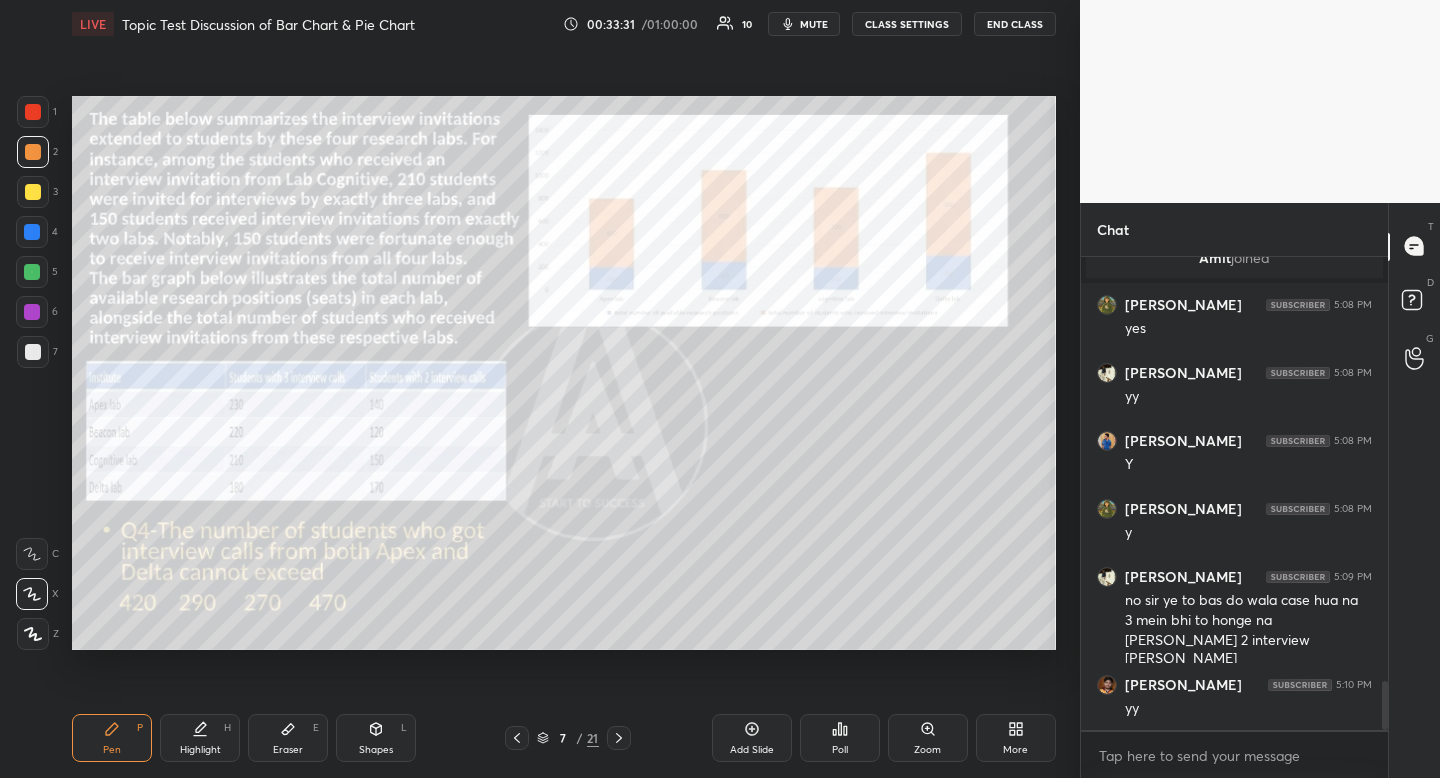 click on "Highlight H" at bounding box center [200, 738] 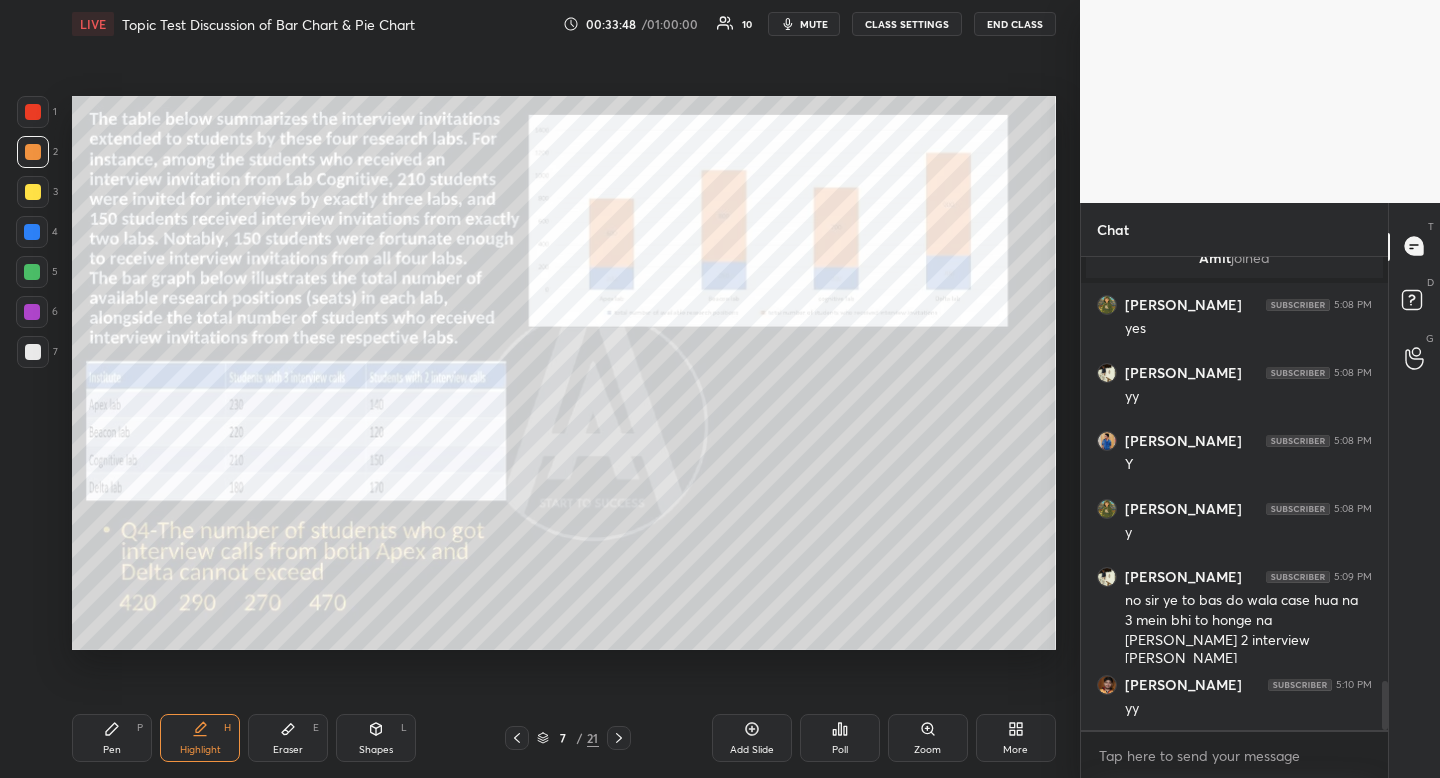 click on "Pen P" at bounding box center (112, 738) 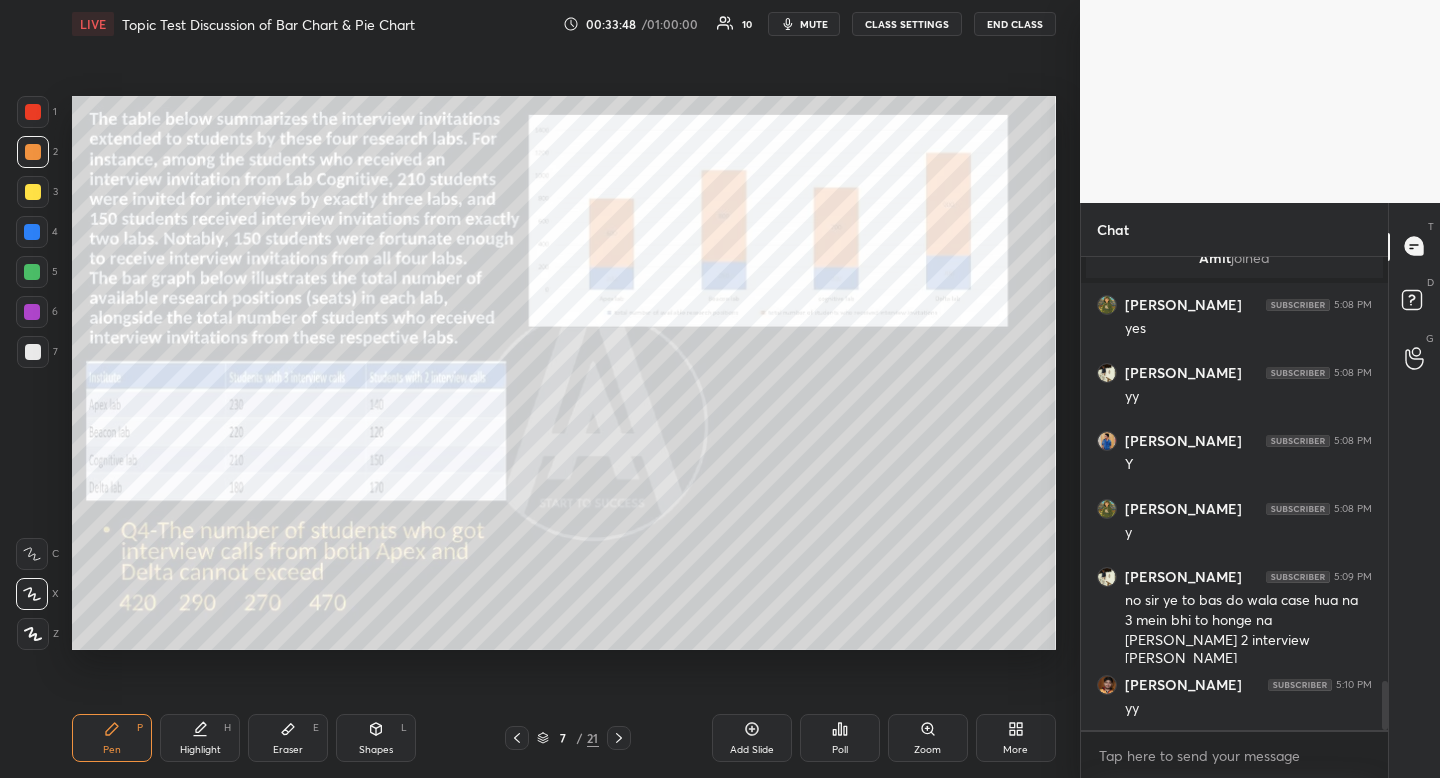 click on "Pen" at bounding box center (112, 750) 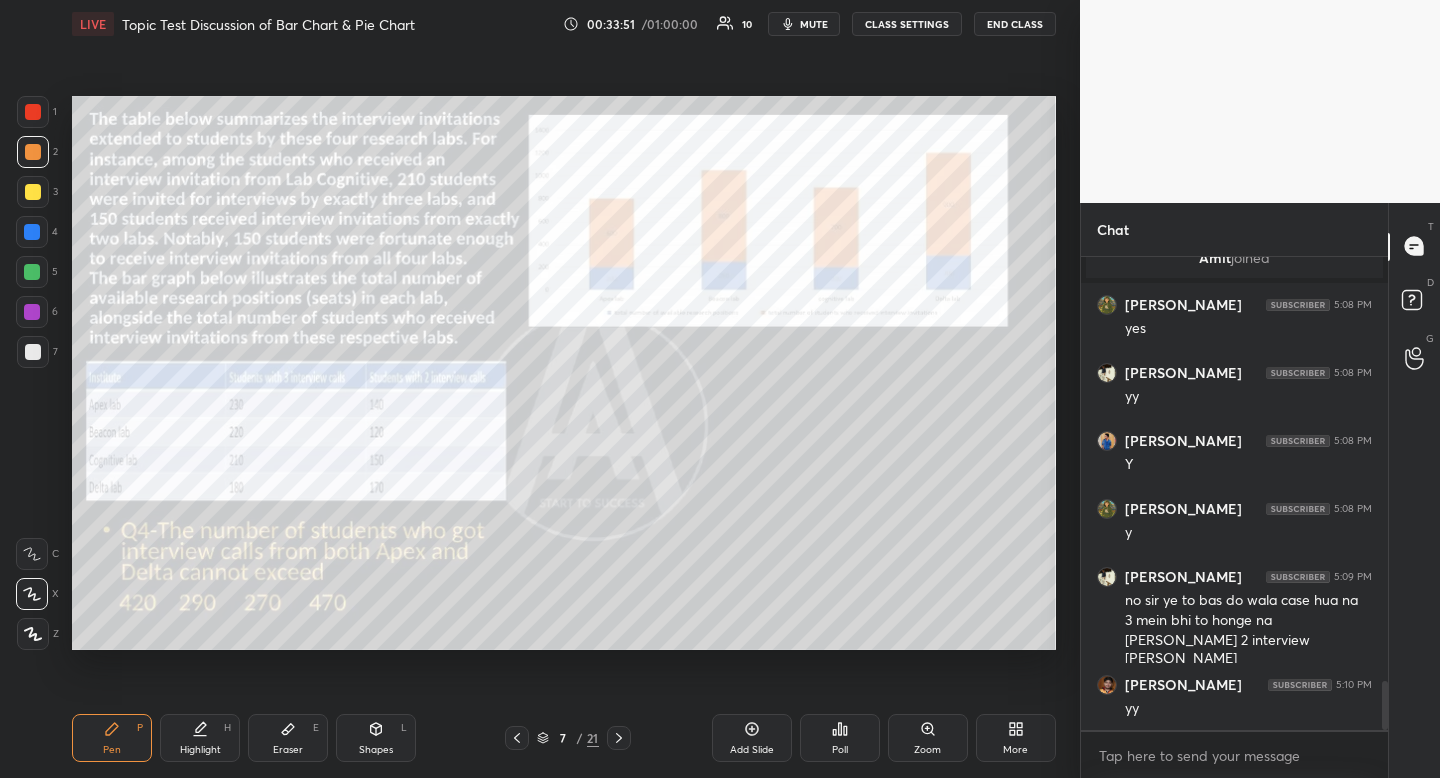 scroll, scrollTop: 4214, scrollLeft: 0, axis: vertical 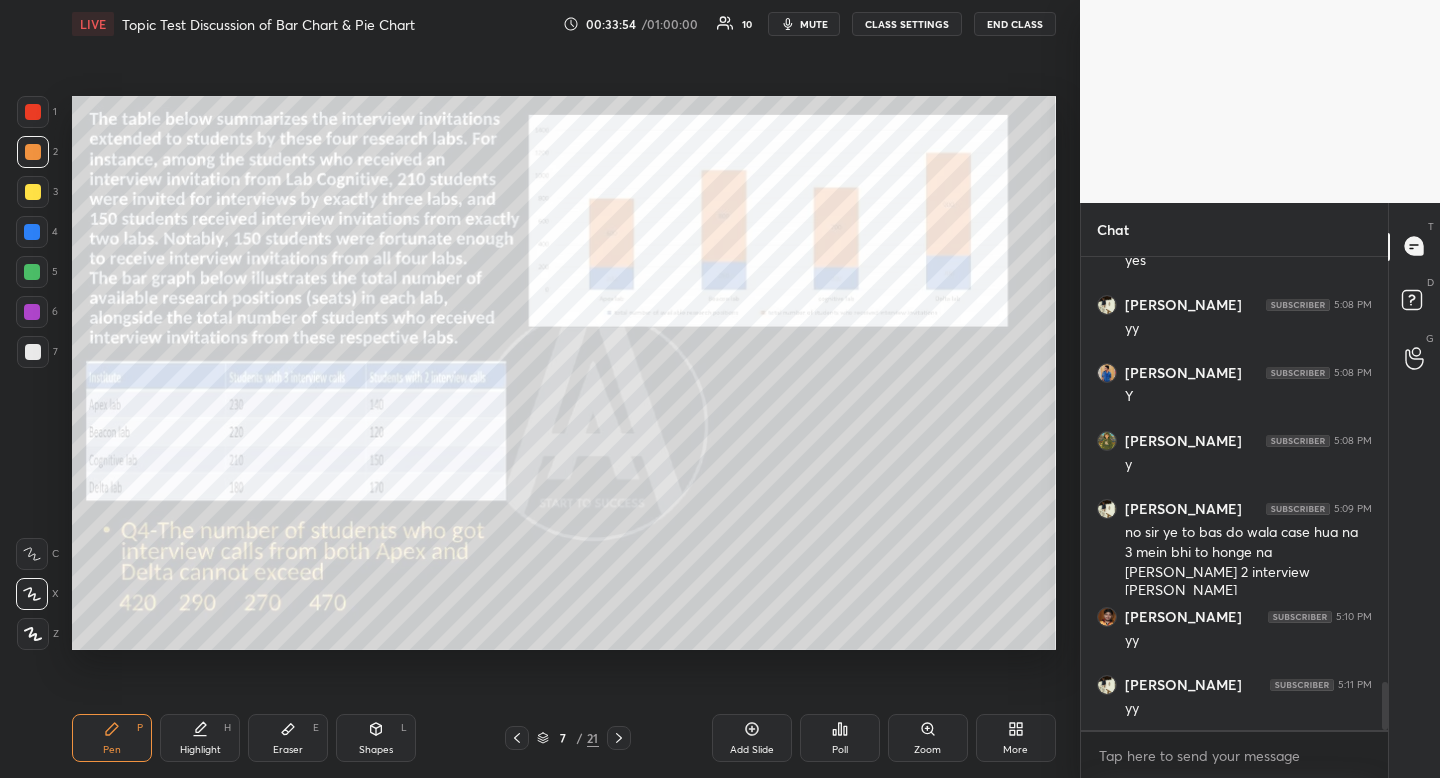 click on "Highlight" at bounding box center [200, 750] 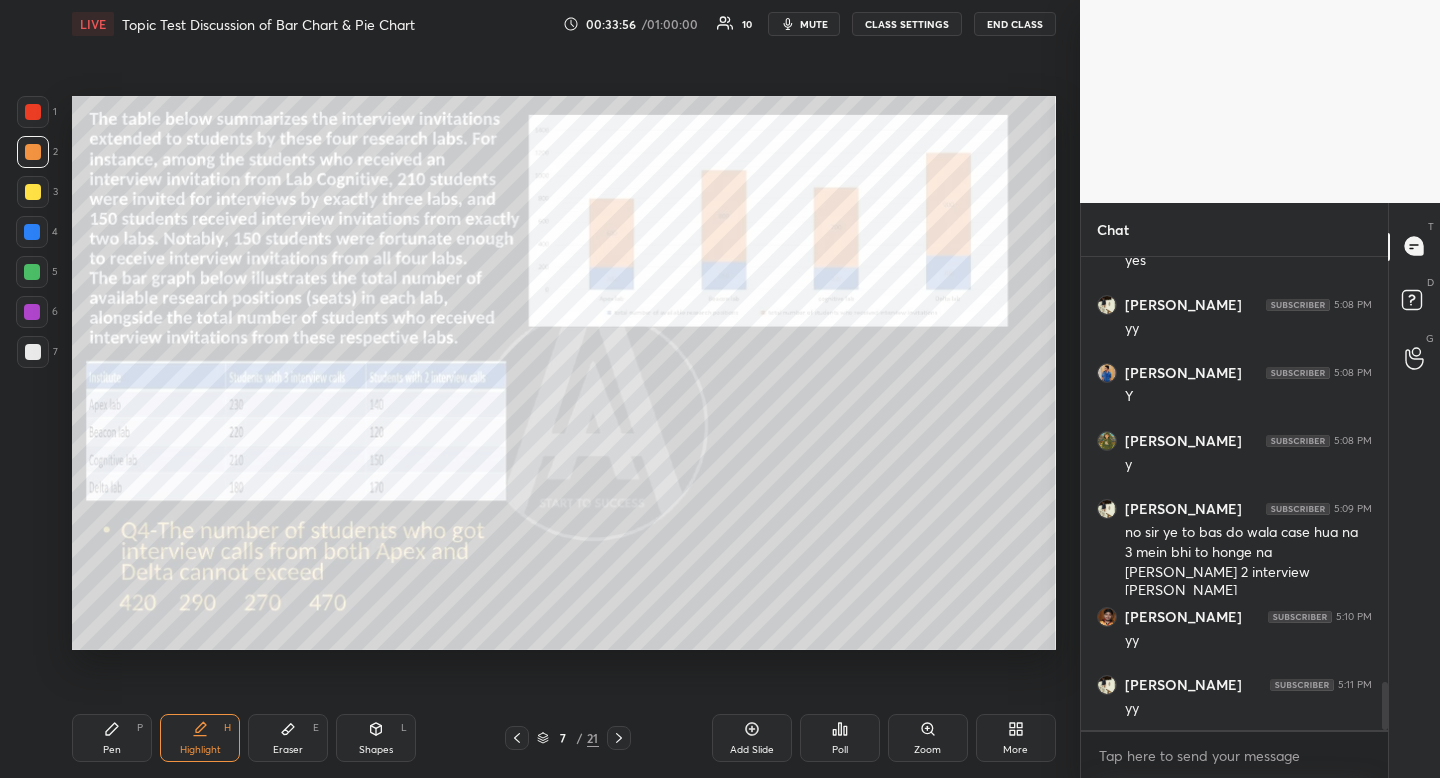 click on "Pen P" at bounding box center [112, 738] 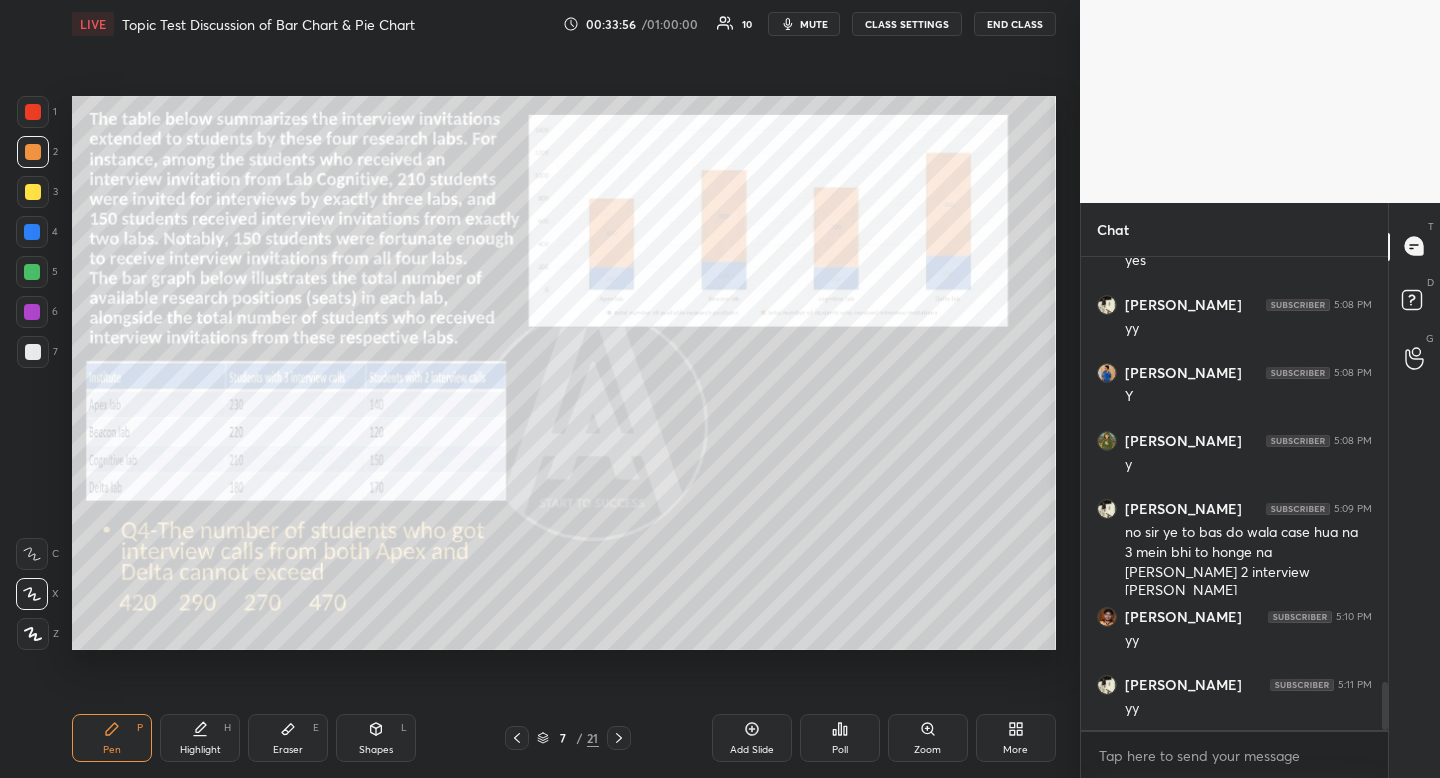 drag, startPoint x: 122, startPoint y: 725, endPoint x: 130, endPoint y: 702, distance: 24.351591 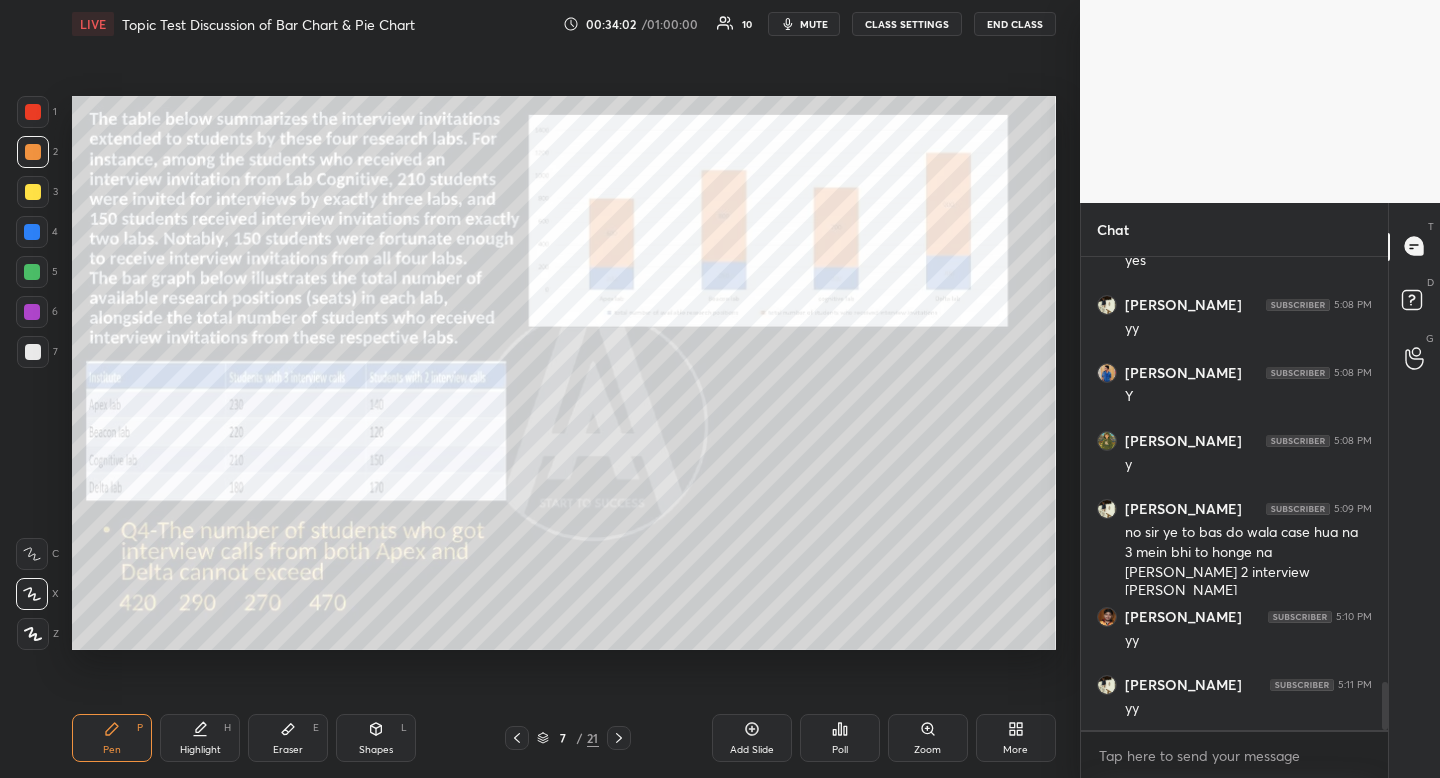 click 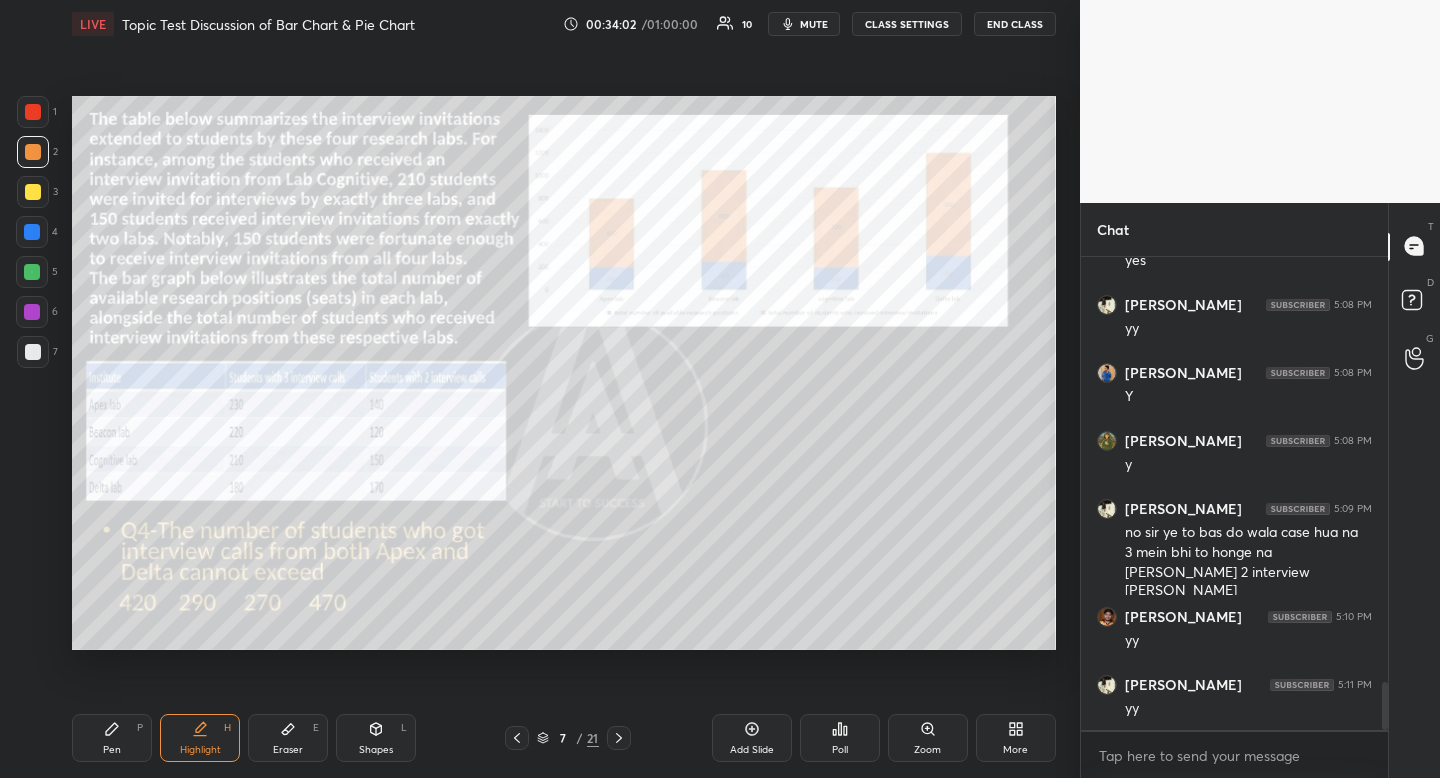 click 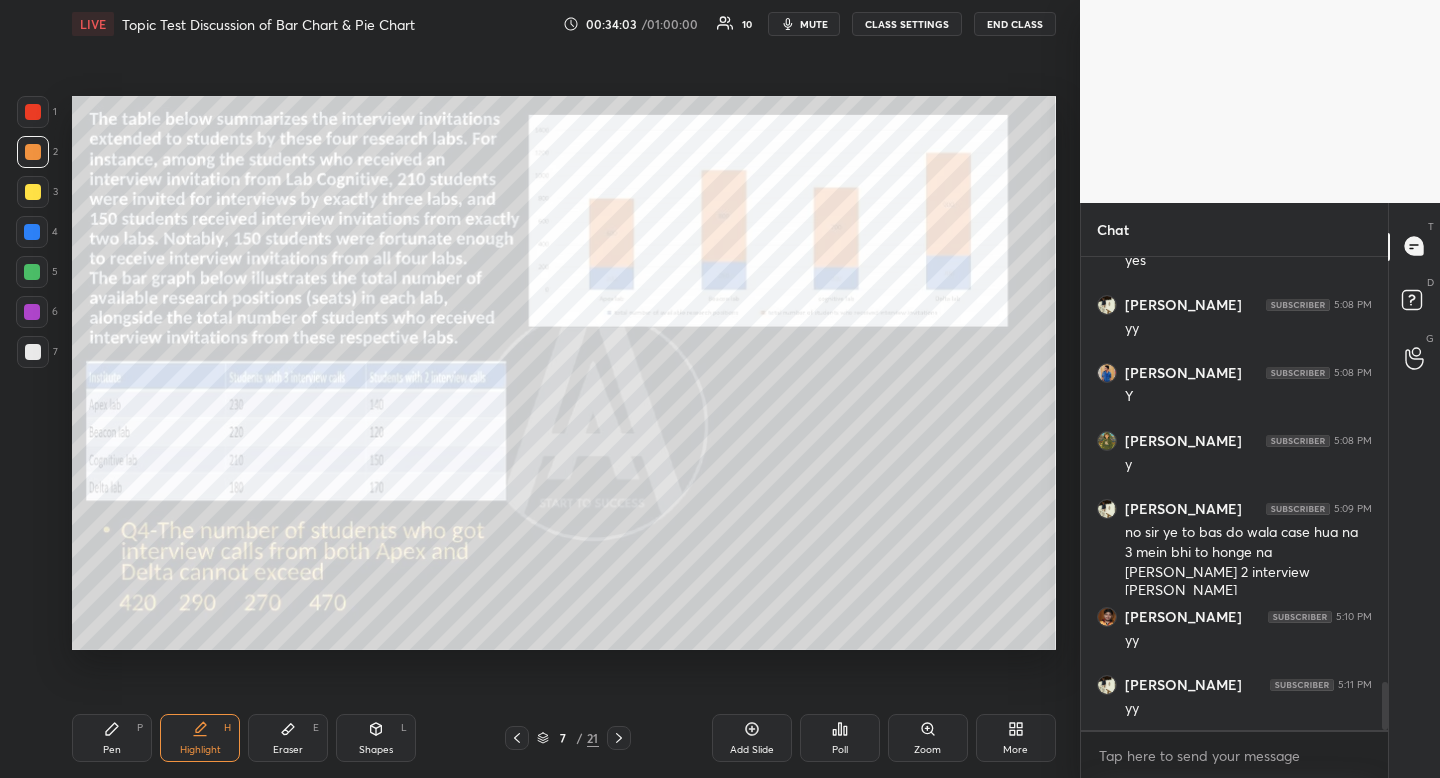 click on "Highlight H" at bounding box center [200, 738] 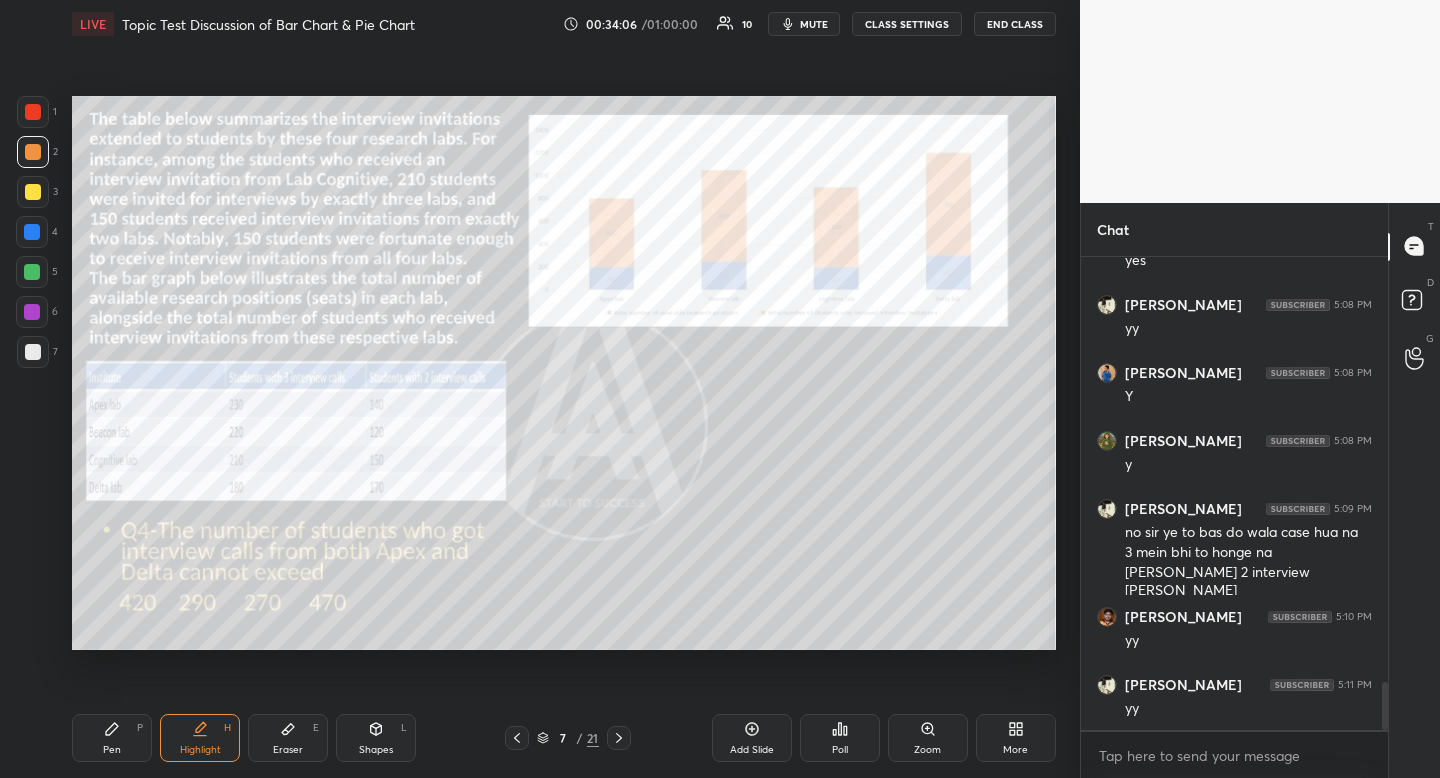 scroll, scrollTop: 4234, scrollLeft: 0, axis: vertical 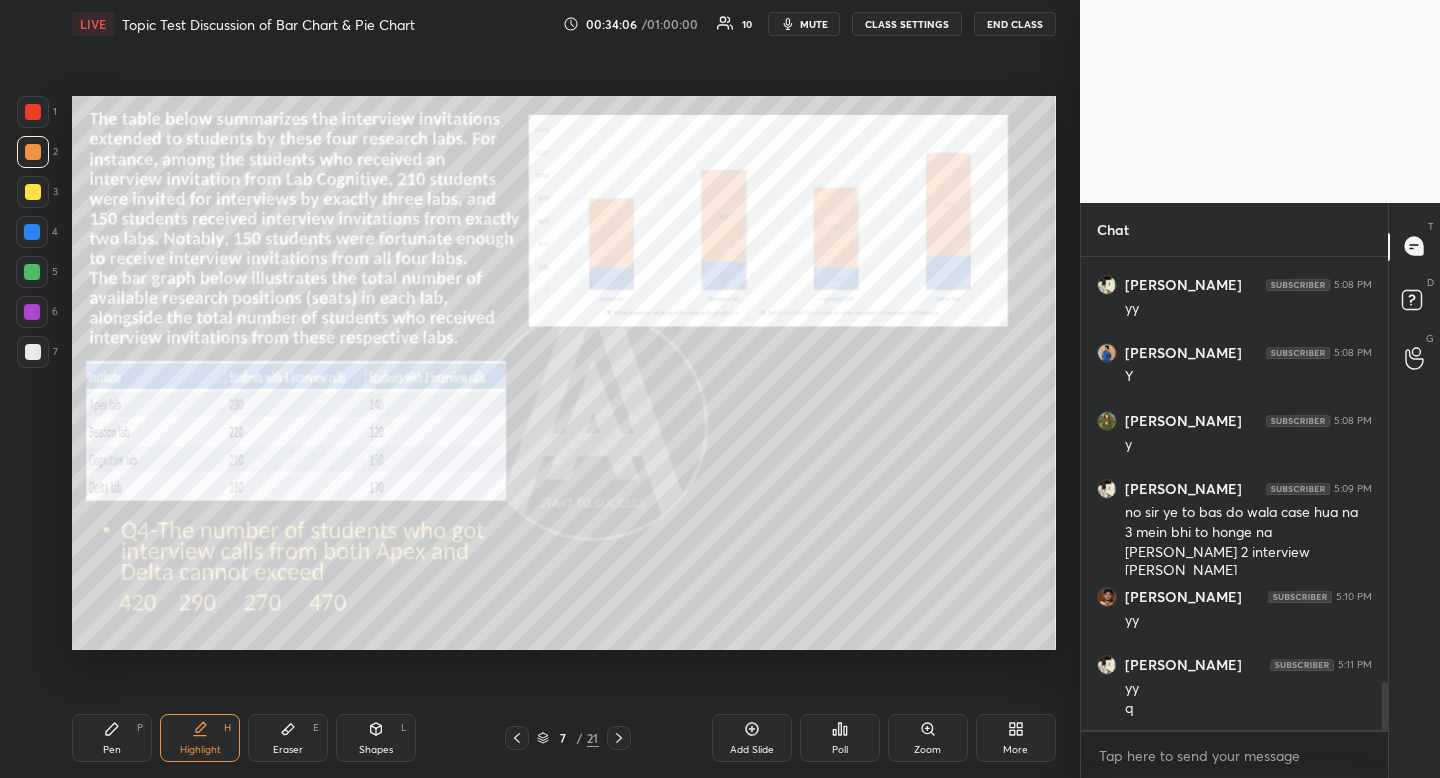 click on "Pen" at bounding box center [112, 750] 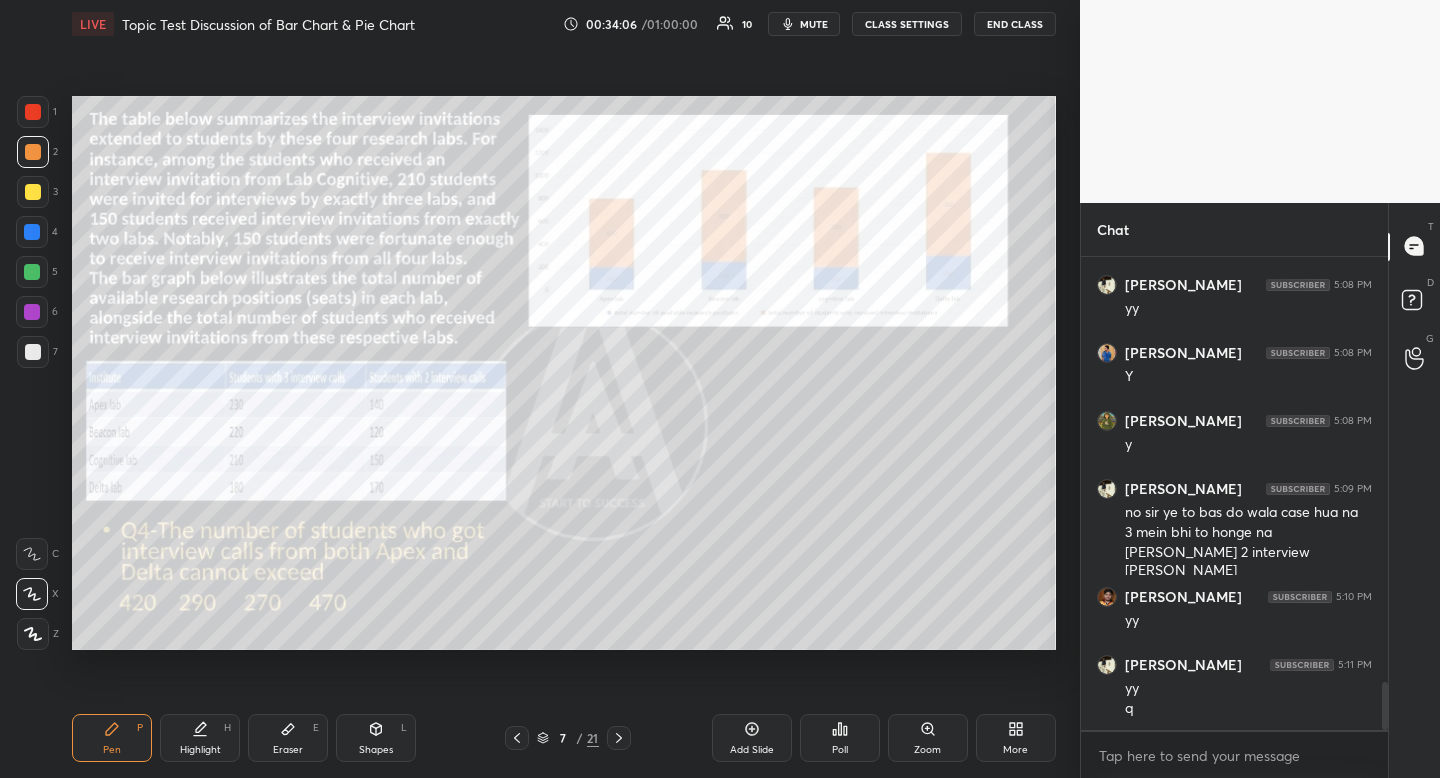 click on "Pen P" at bounding box center [112, 738] 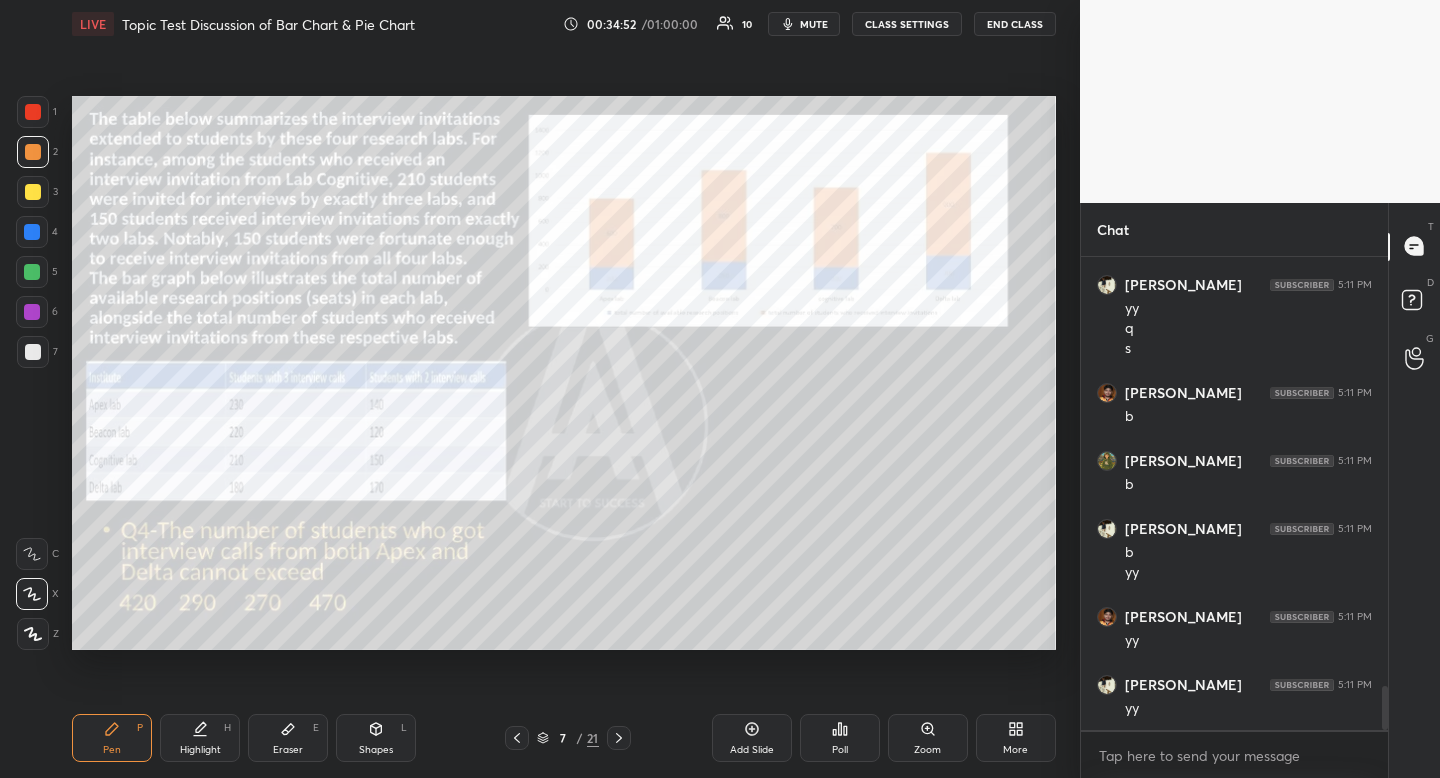 scroll, scrollTop: 4682, scrollLeft: 0, axis: vertical 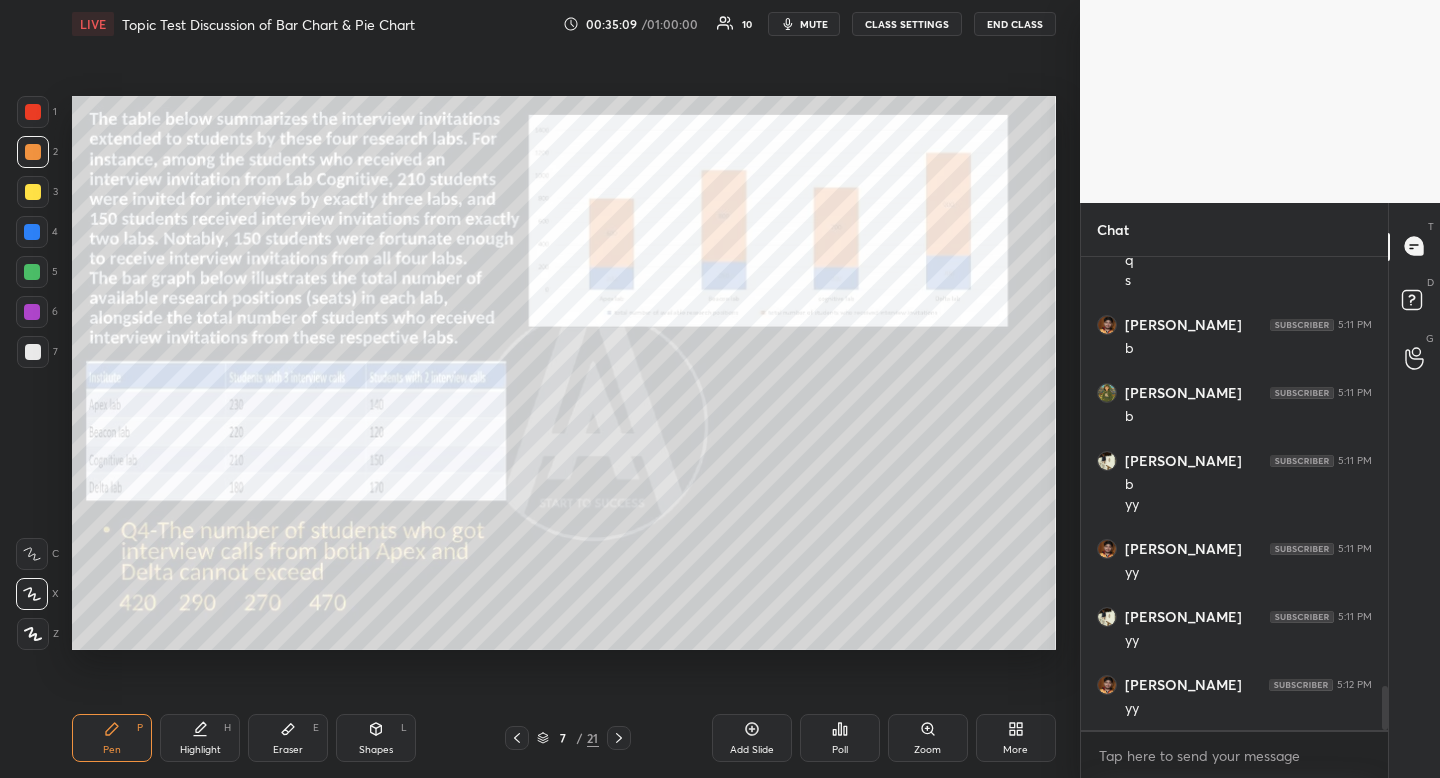 drag, startPoint x: 191, startPoint y: 750, endPoint x: 202, endPoint y: 746, distance: 11.7046995 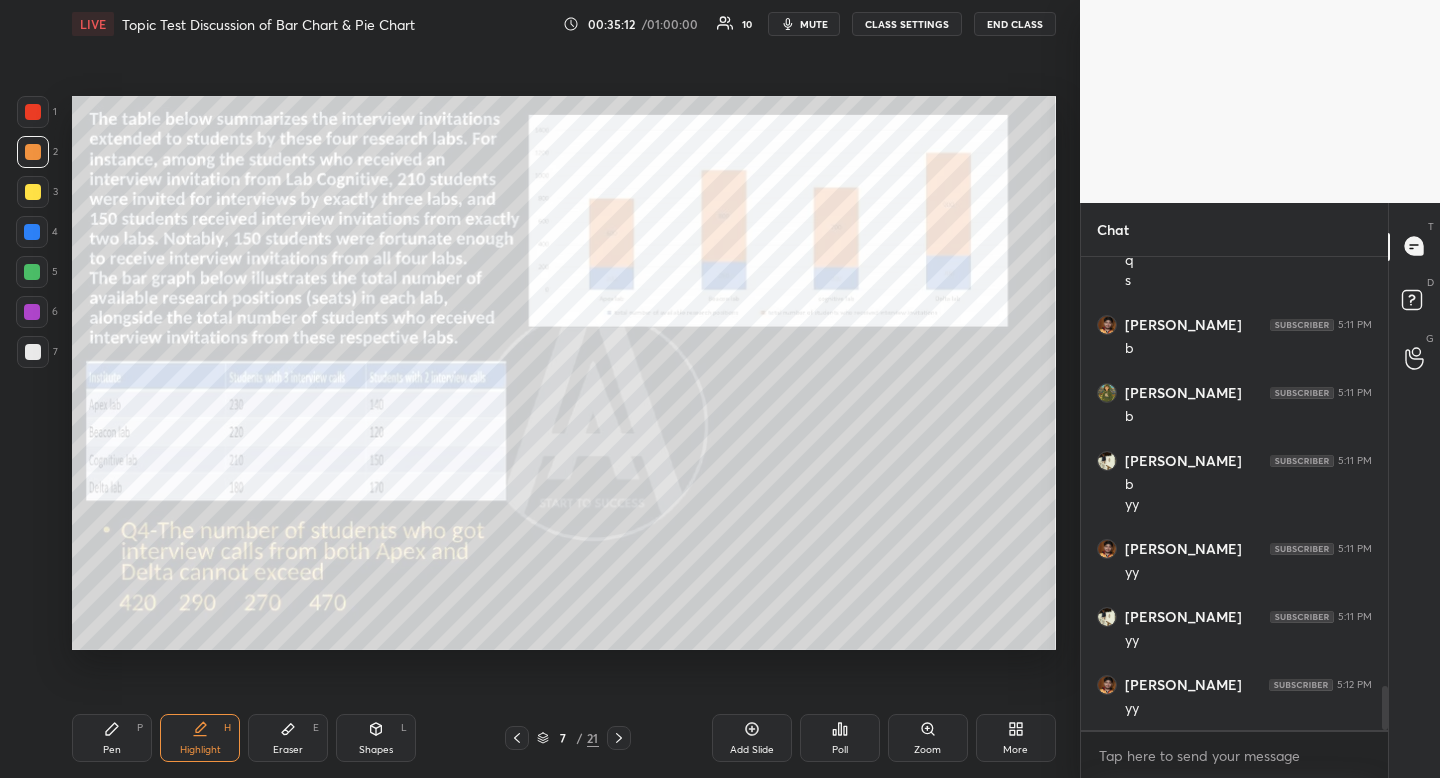 click on "Pen P" at bounding box center [112, 738] 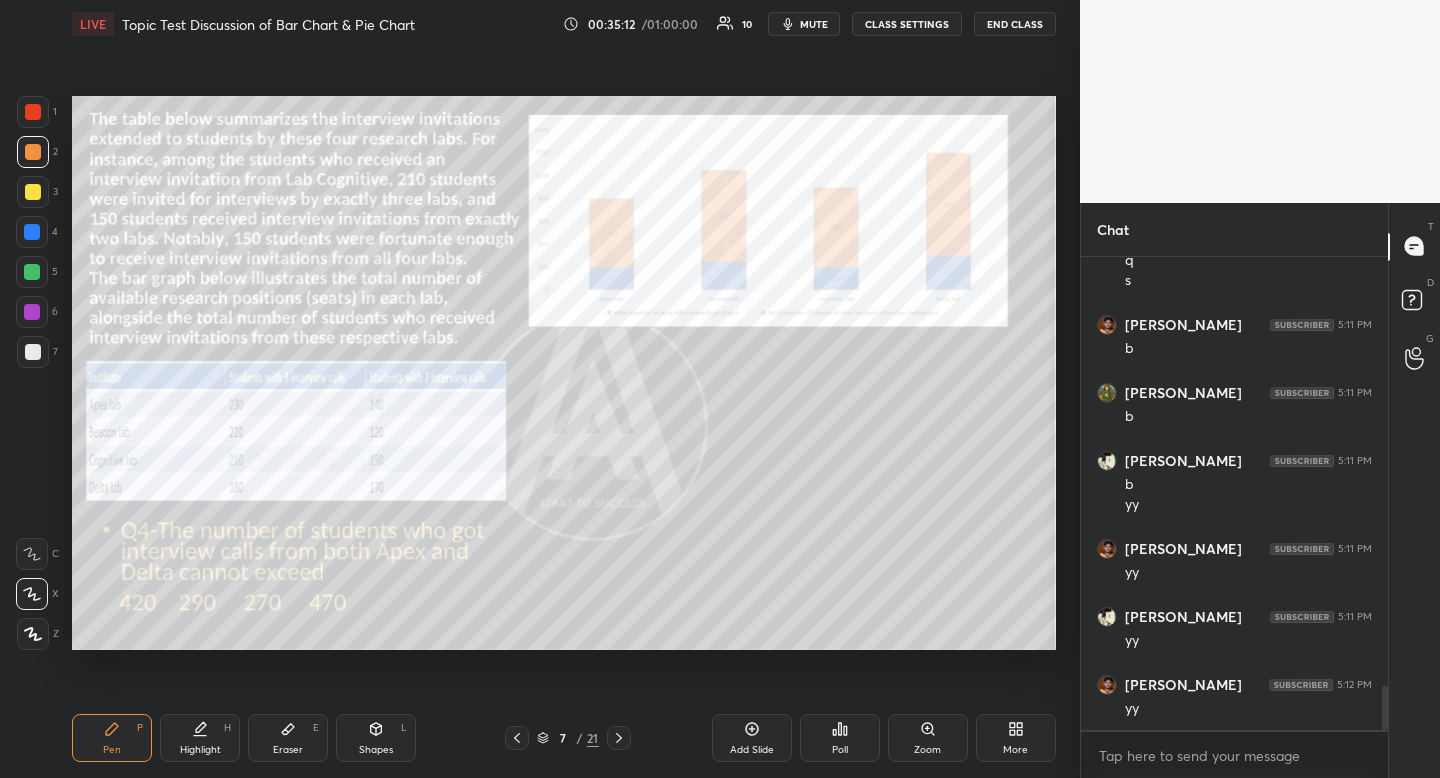 click on "Pen P" at bounding box center (112, 738) 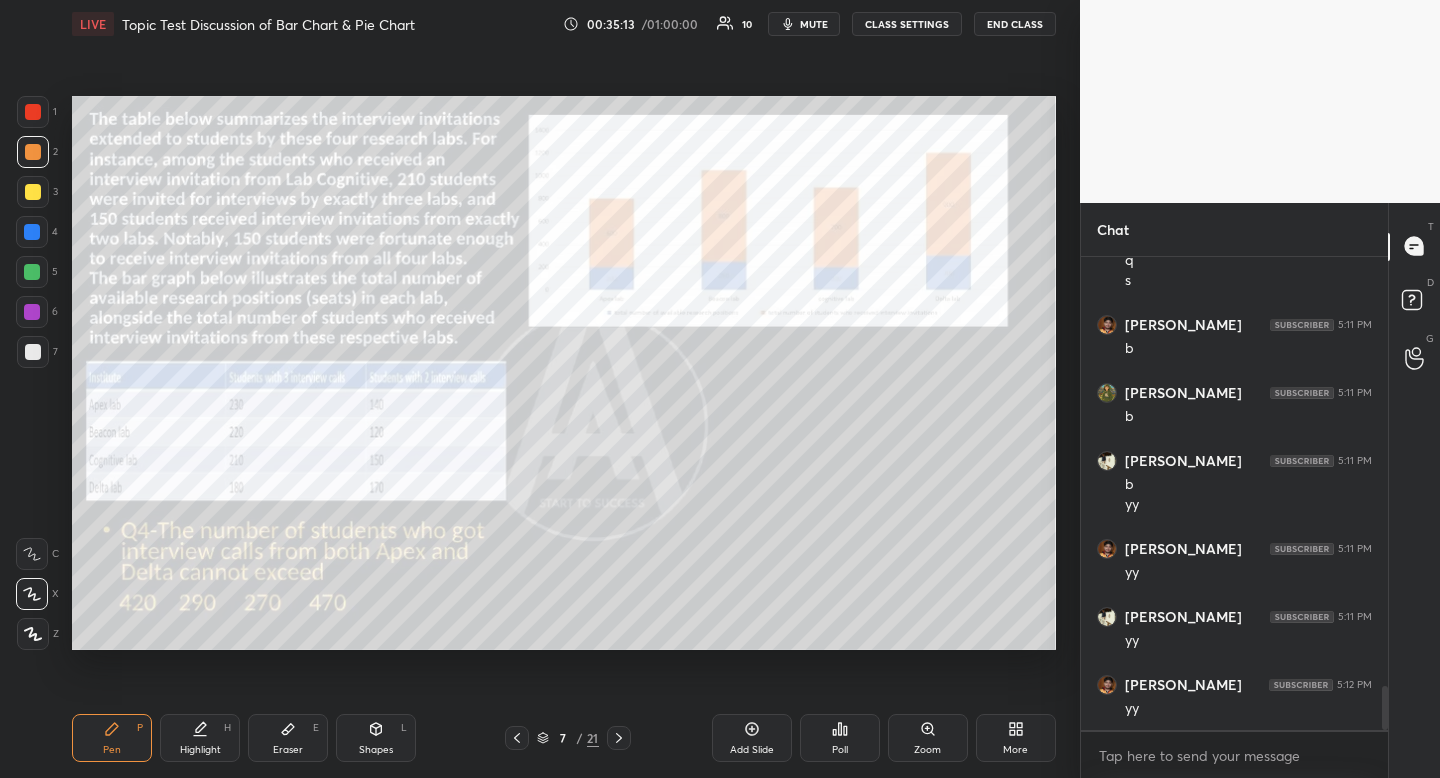 click at bounding box center (33, 152) 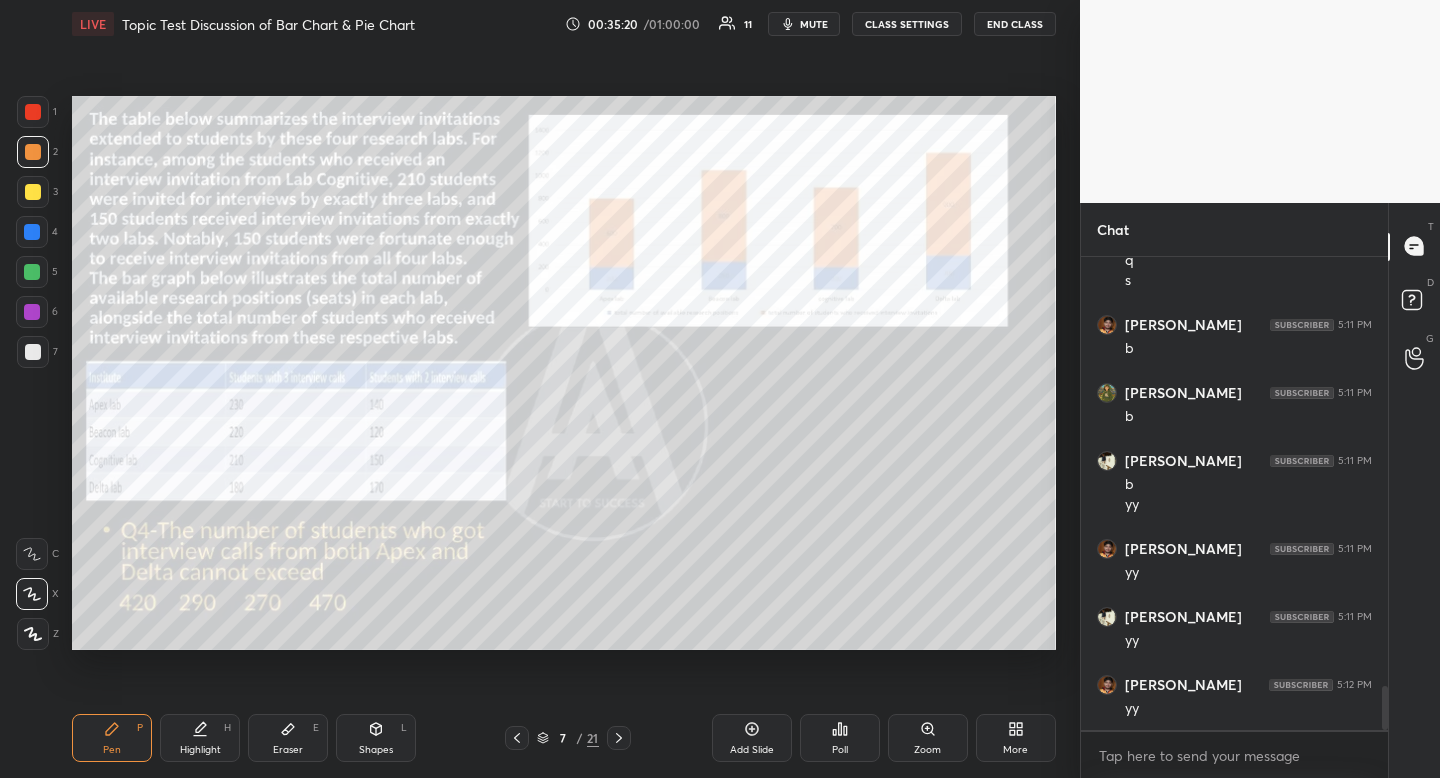click on "Highlight H" at bounding box center [200, 738] 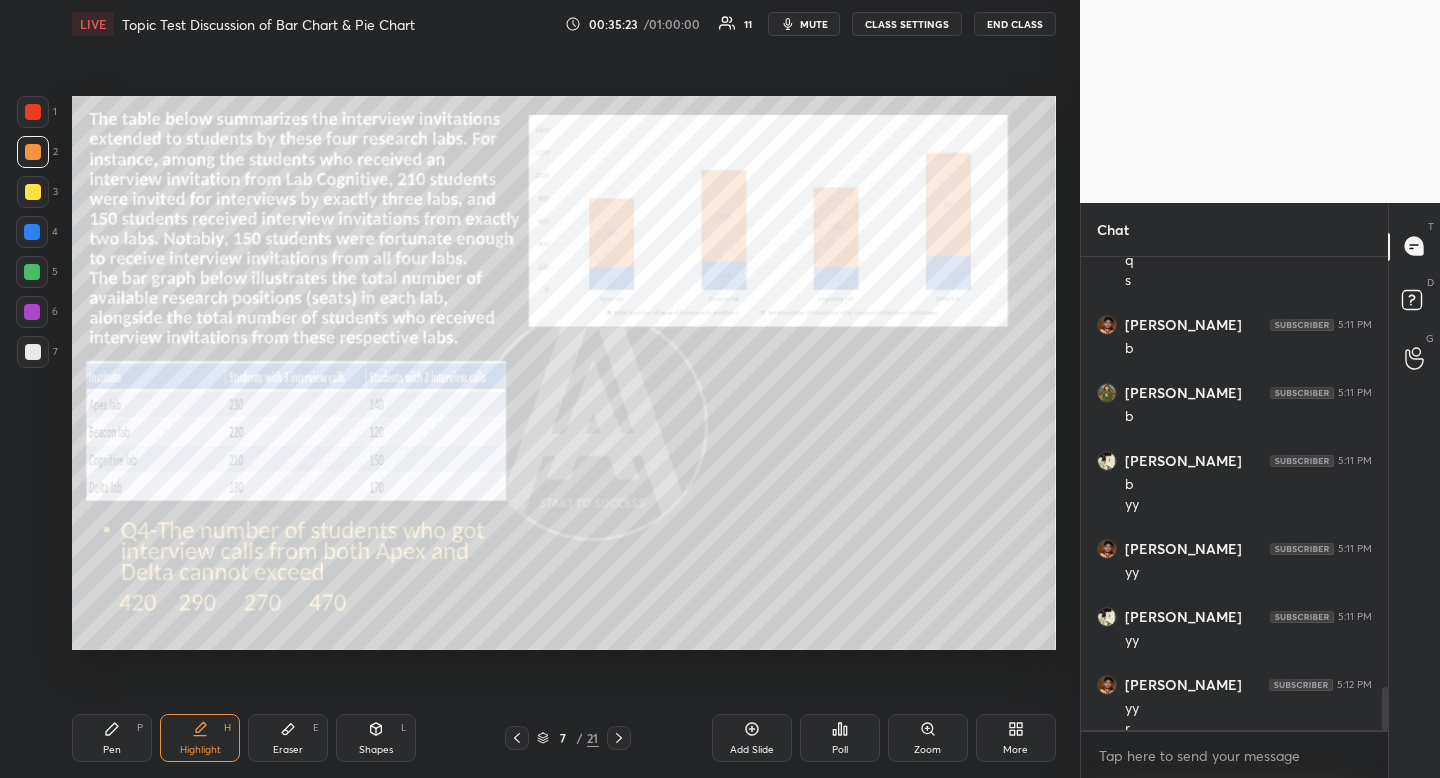 scroll, scrollTop: 4702, scrollLeft: 0, axis: vertical 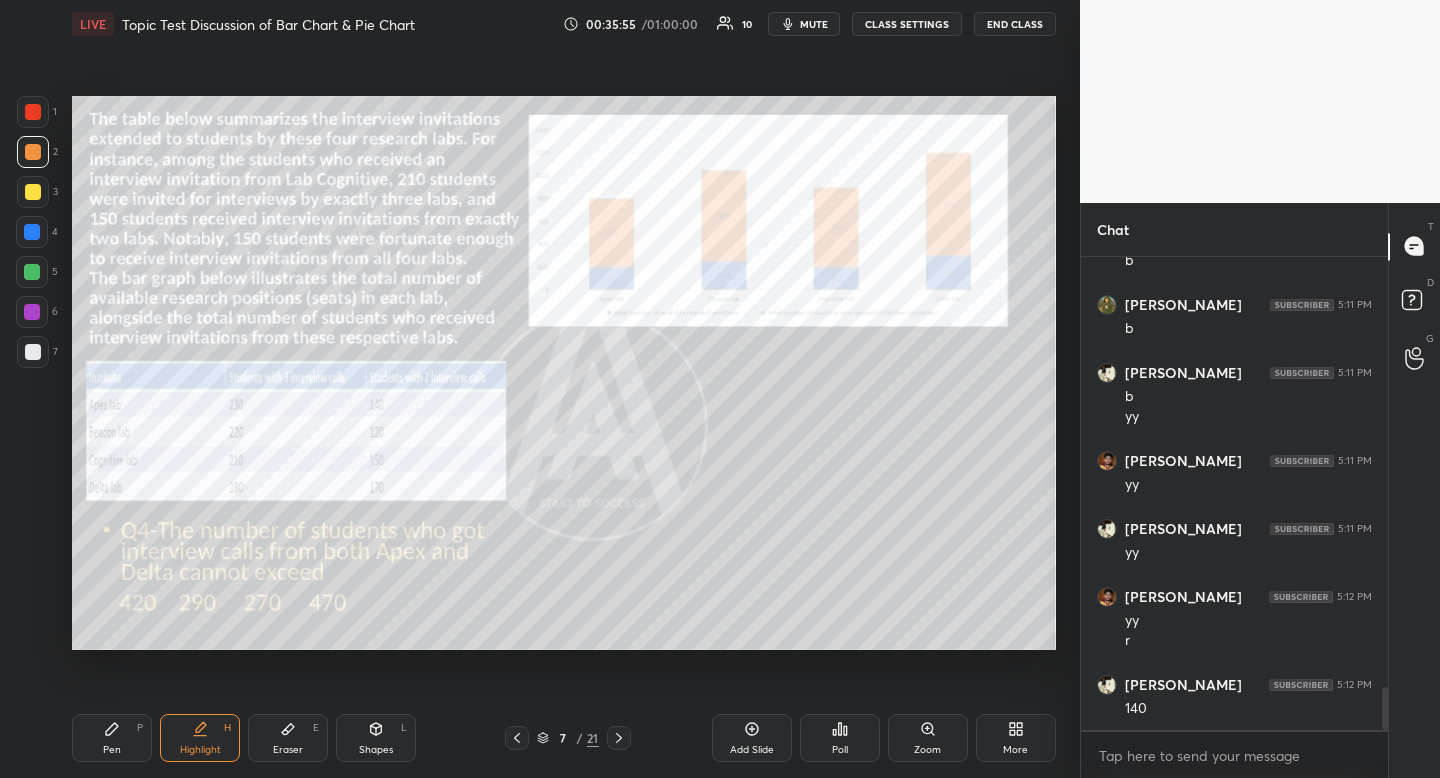 click on "Eraser" at bounding box center (288, 750) 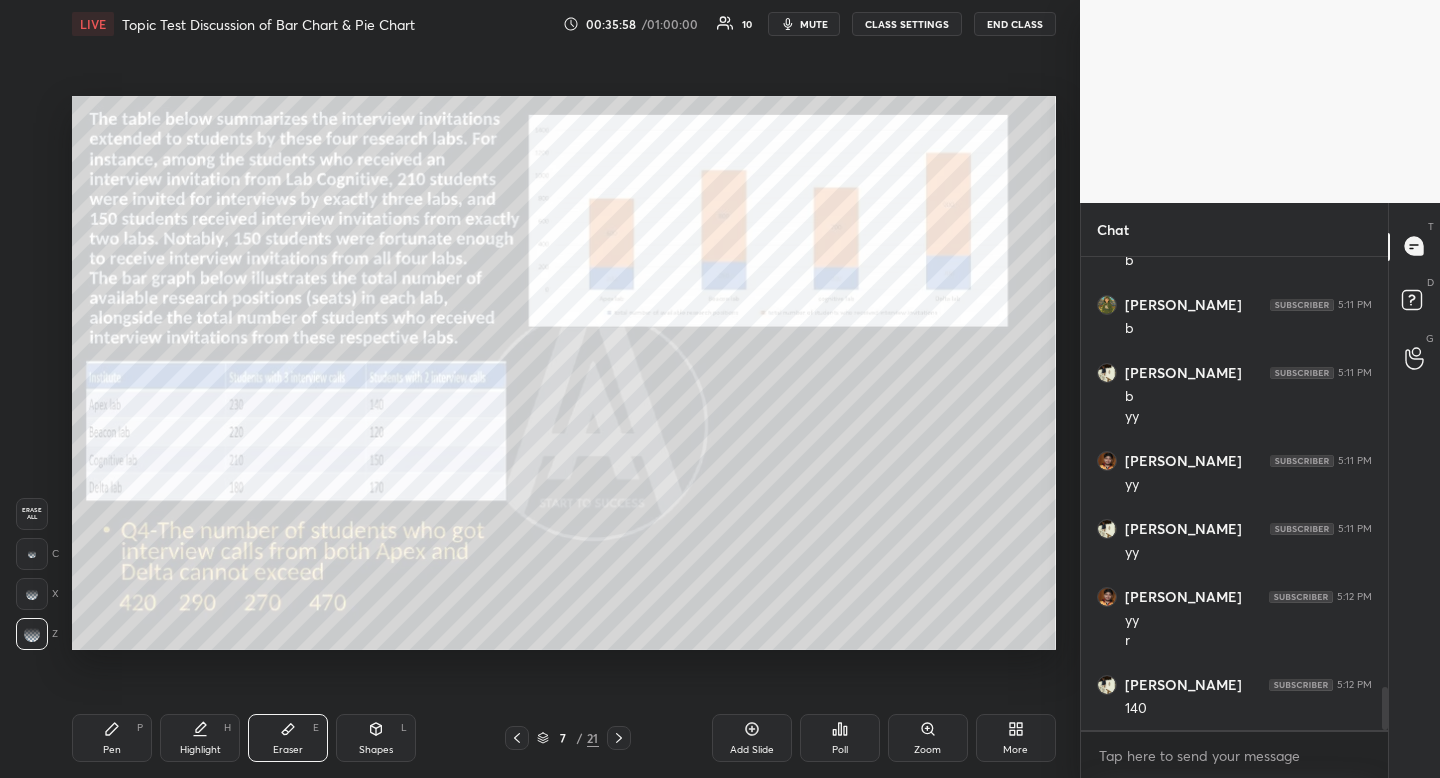 click on "Pen P" at bounding box center [112, 738] 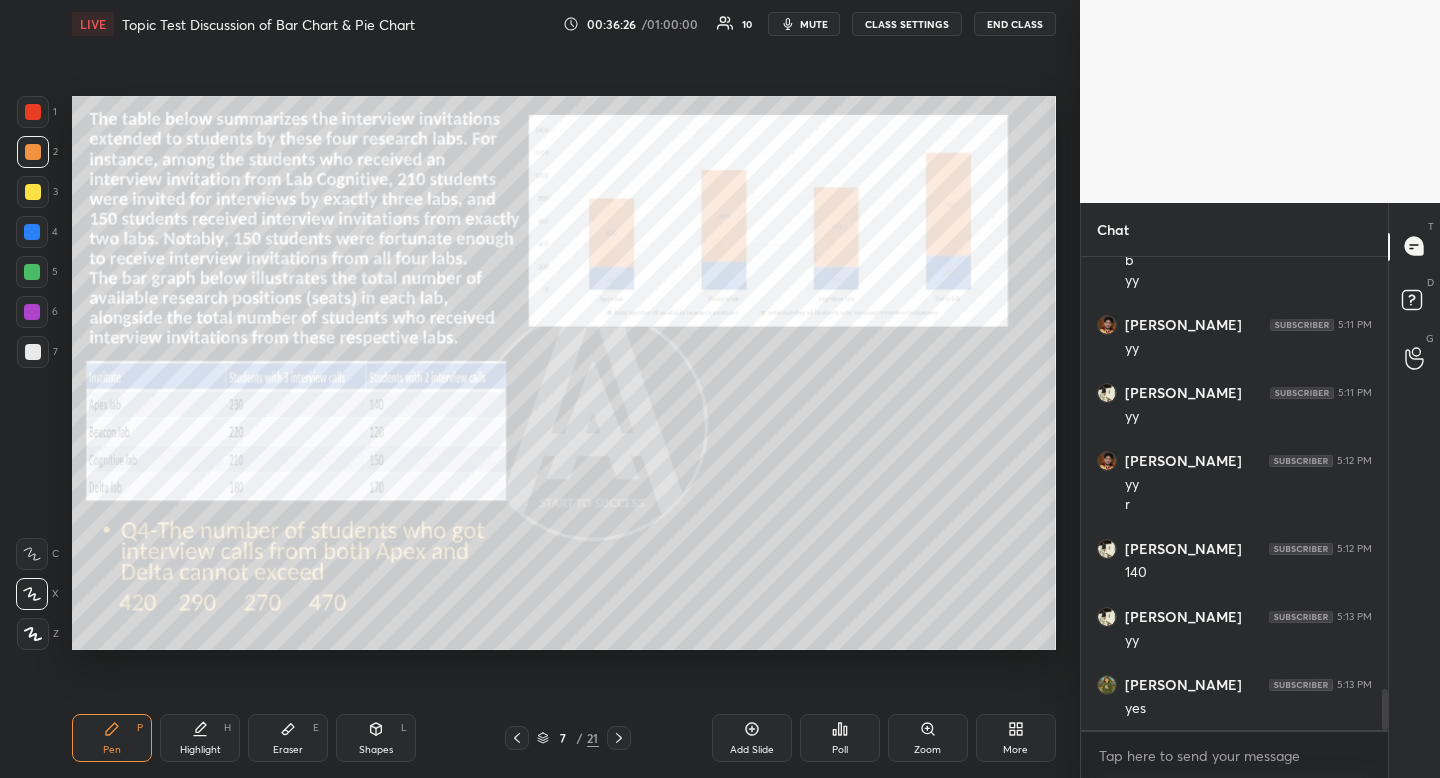 scroll, scrollTop: 4974, scrollLeft: 0, axis: vertical 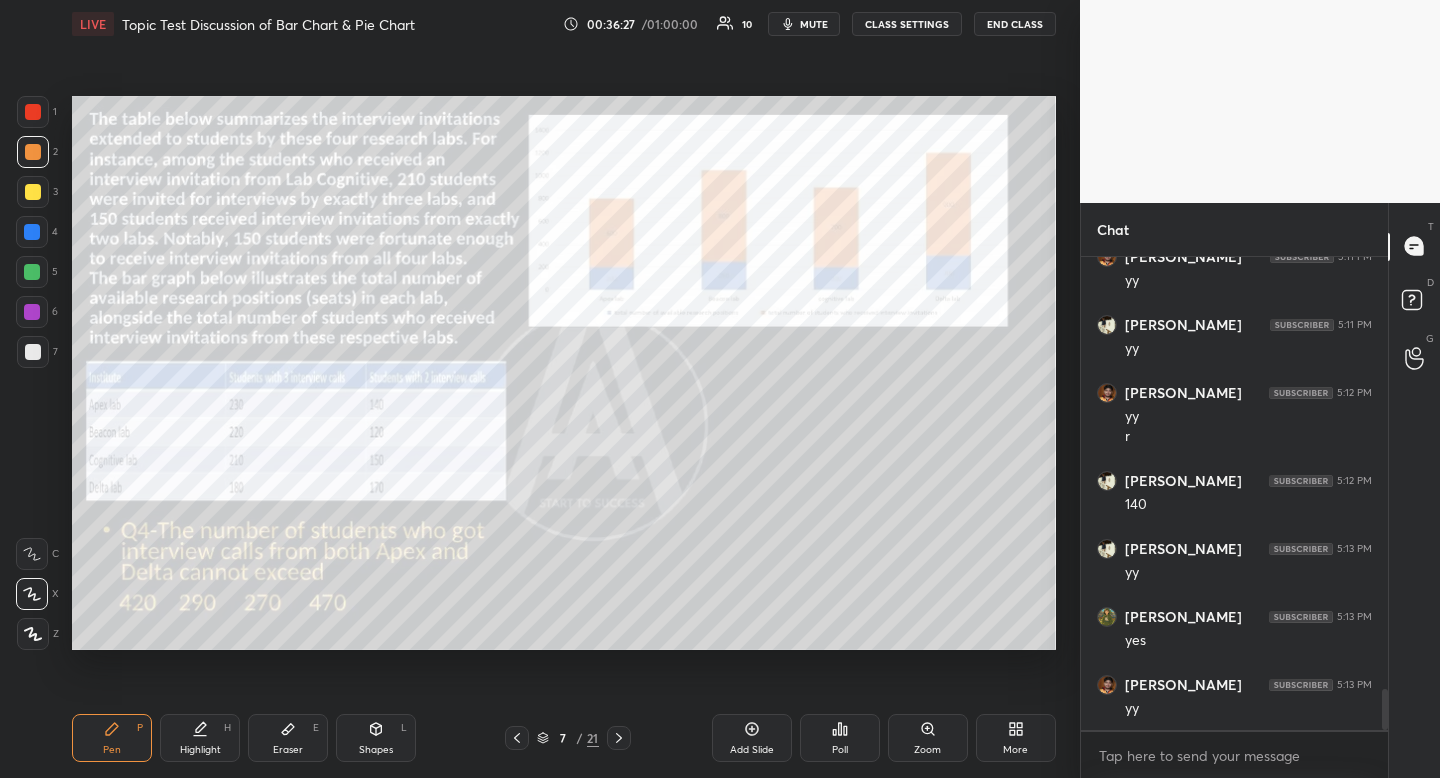 click on "Eraser" at bounding box center [288, 750] 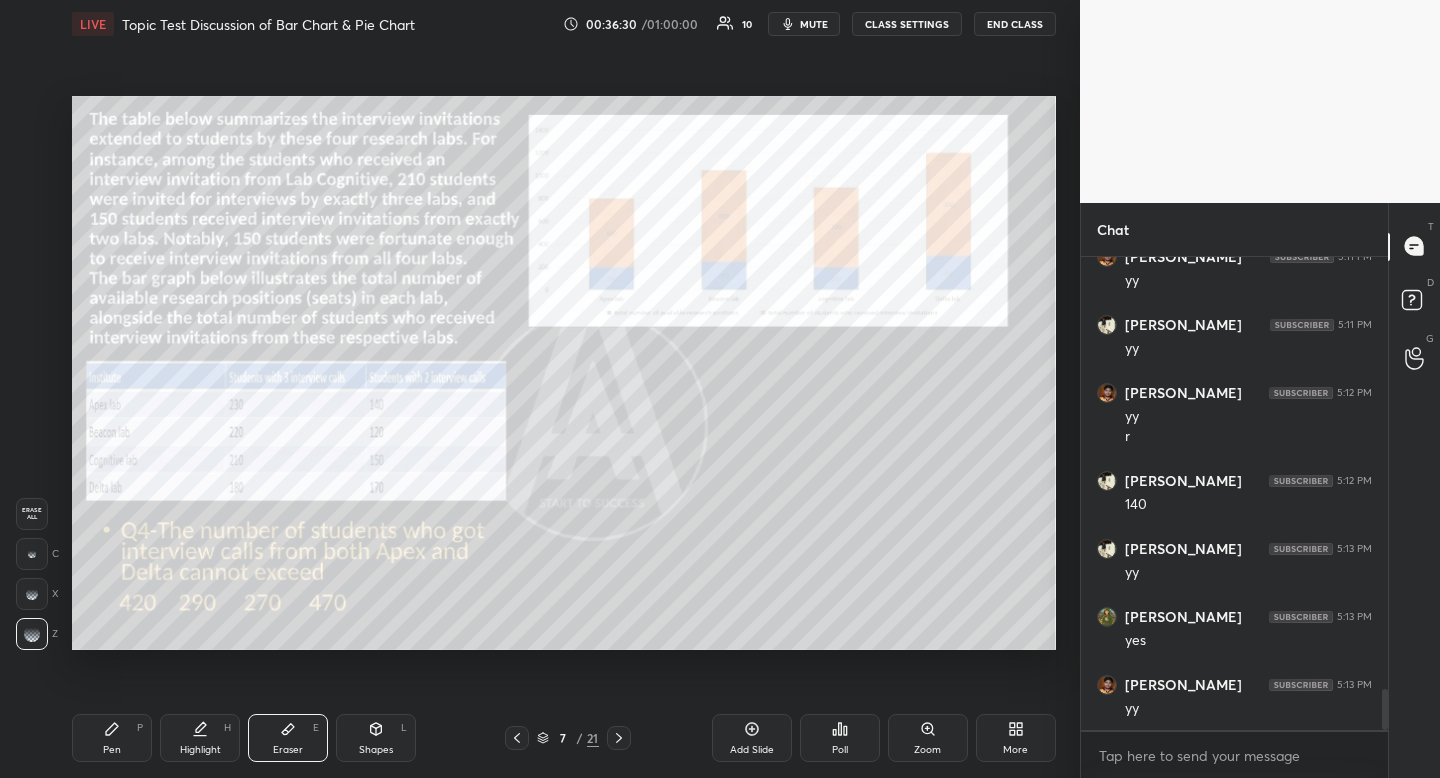 scroll, scrollTop: 5042, scrollLeft: 0, axis: vertical 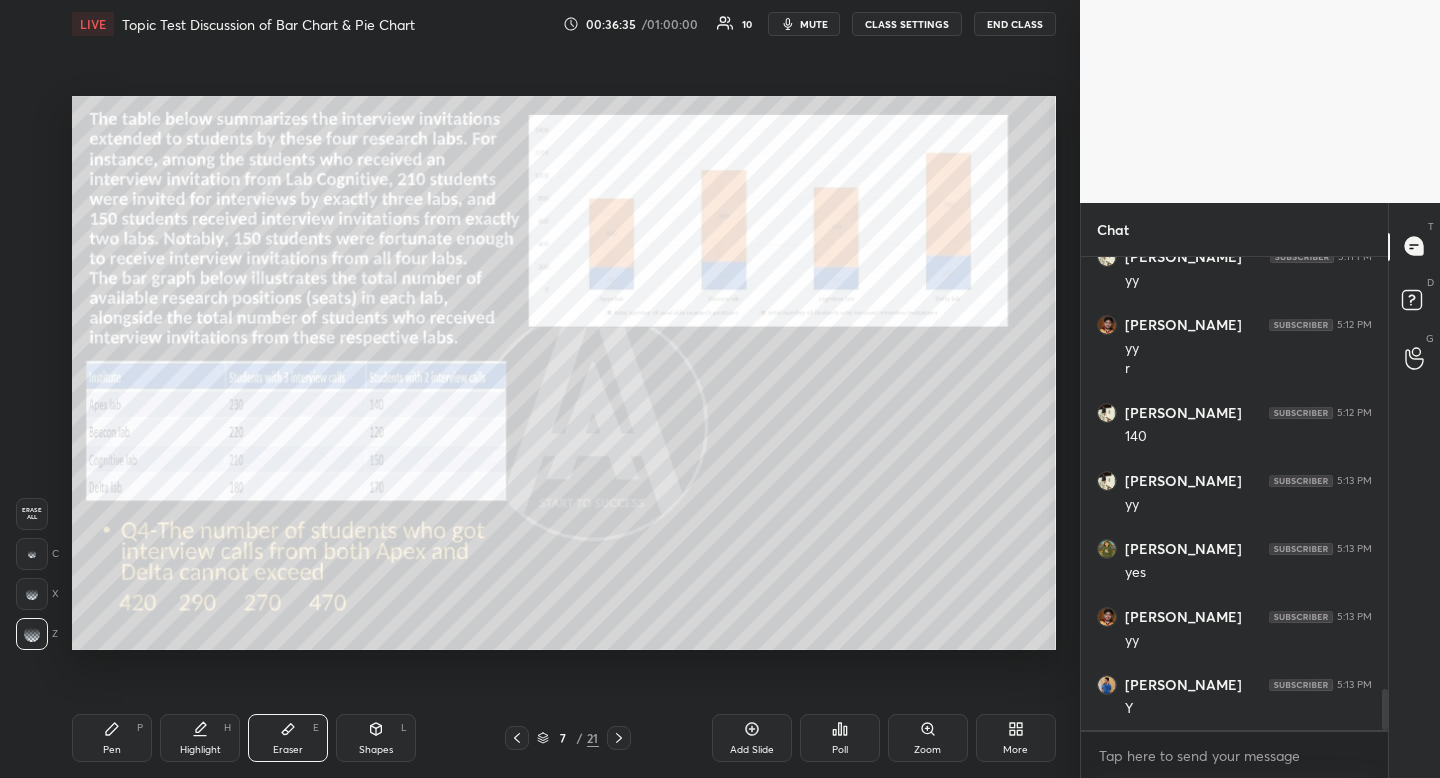 click on "Pen P" at bounding box center [112, 738] 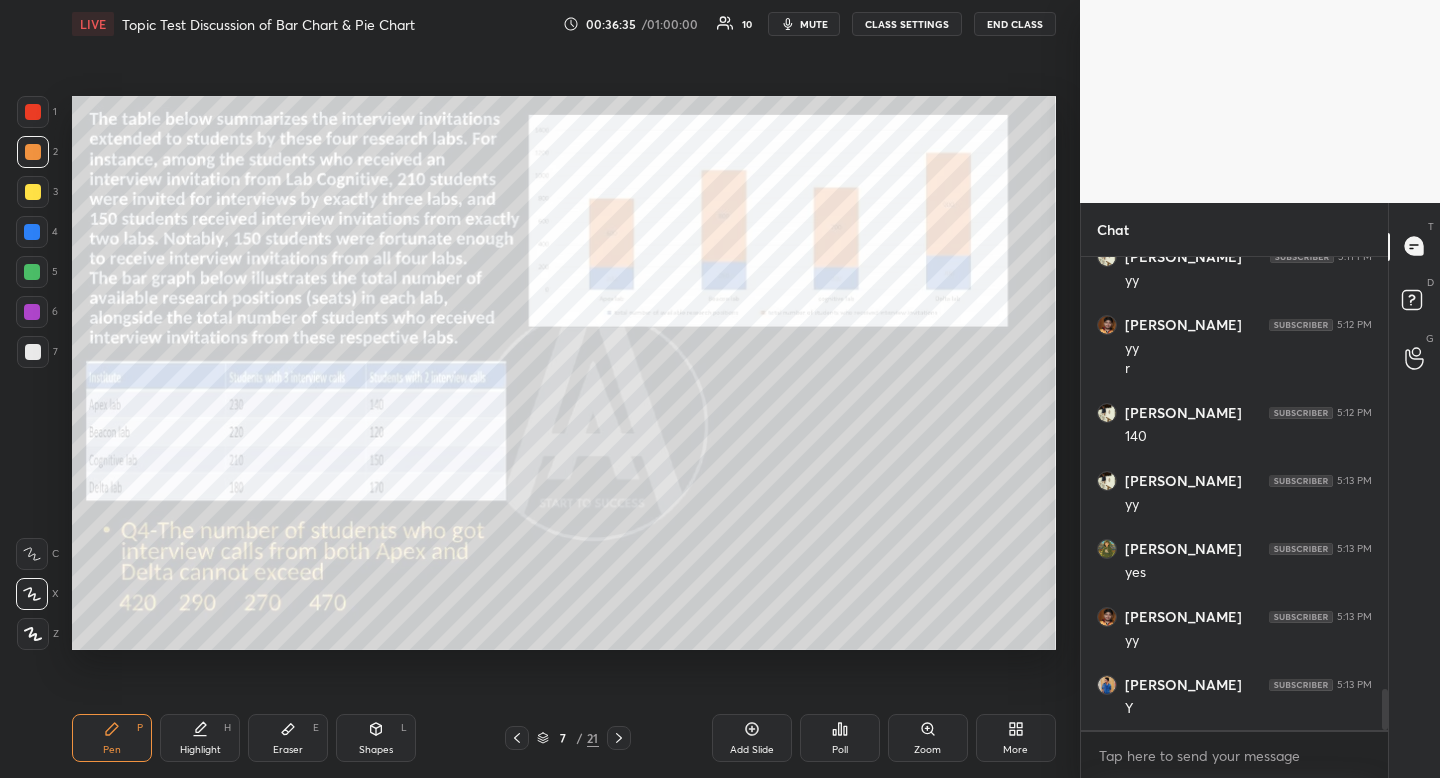 drag, startPoint x: 86, startPoint y: 726, endPoint x: 140, endPoint y: 674, distance: 74.96666 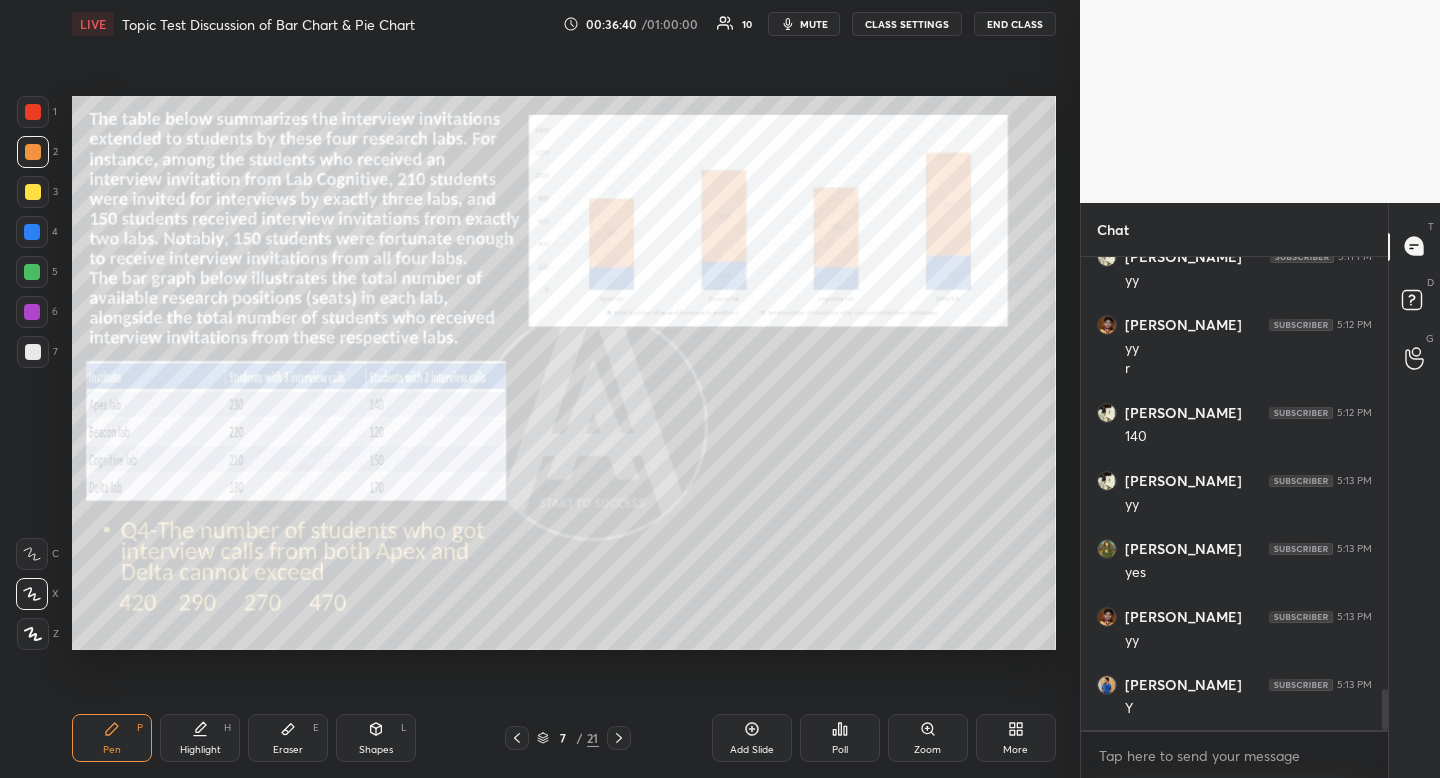 drag, startPoint x: 178, startPoint y: 744, endPoint x: 186, endPoint y: 752, distance: 11.313708 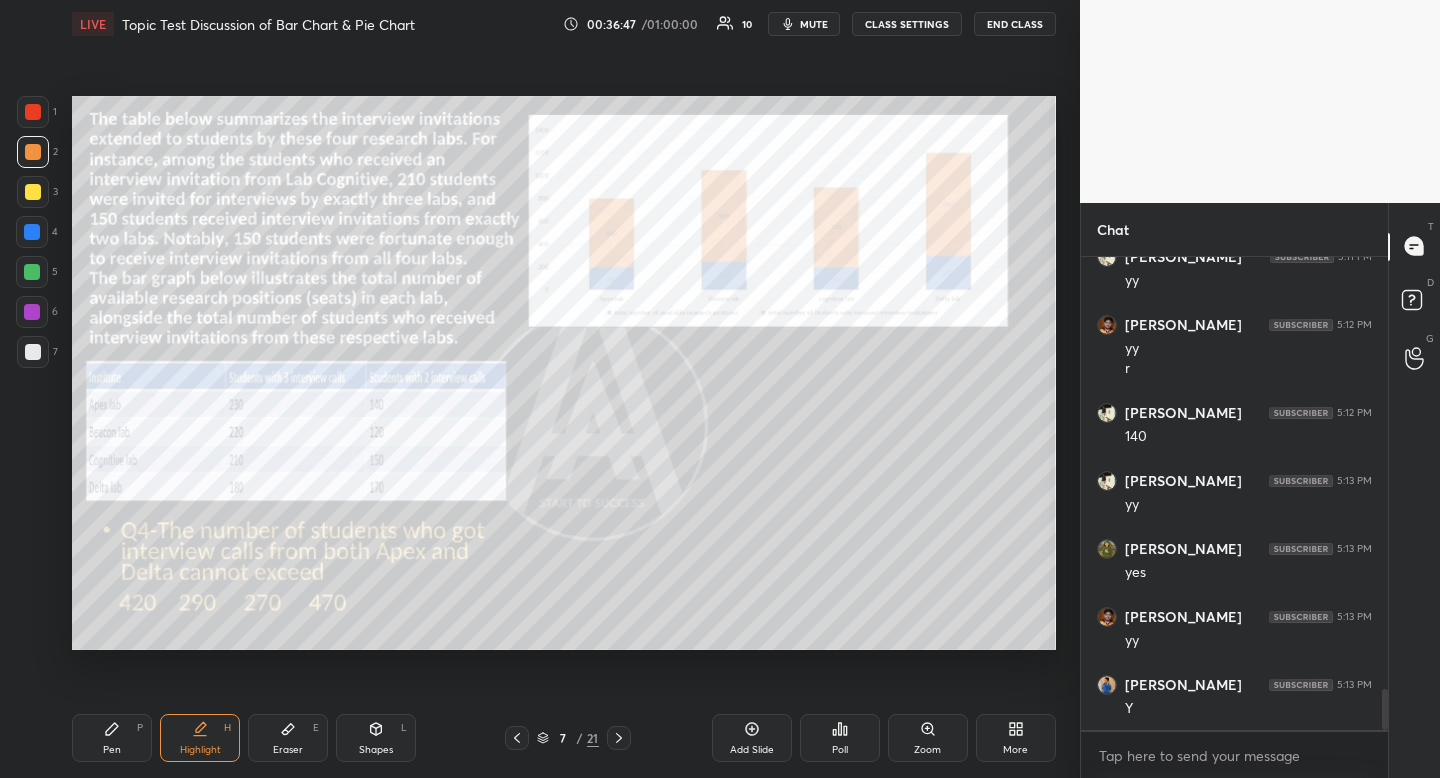 click on "Pen P" at bounding box center (112, 738) 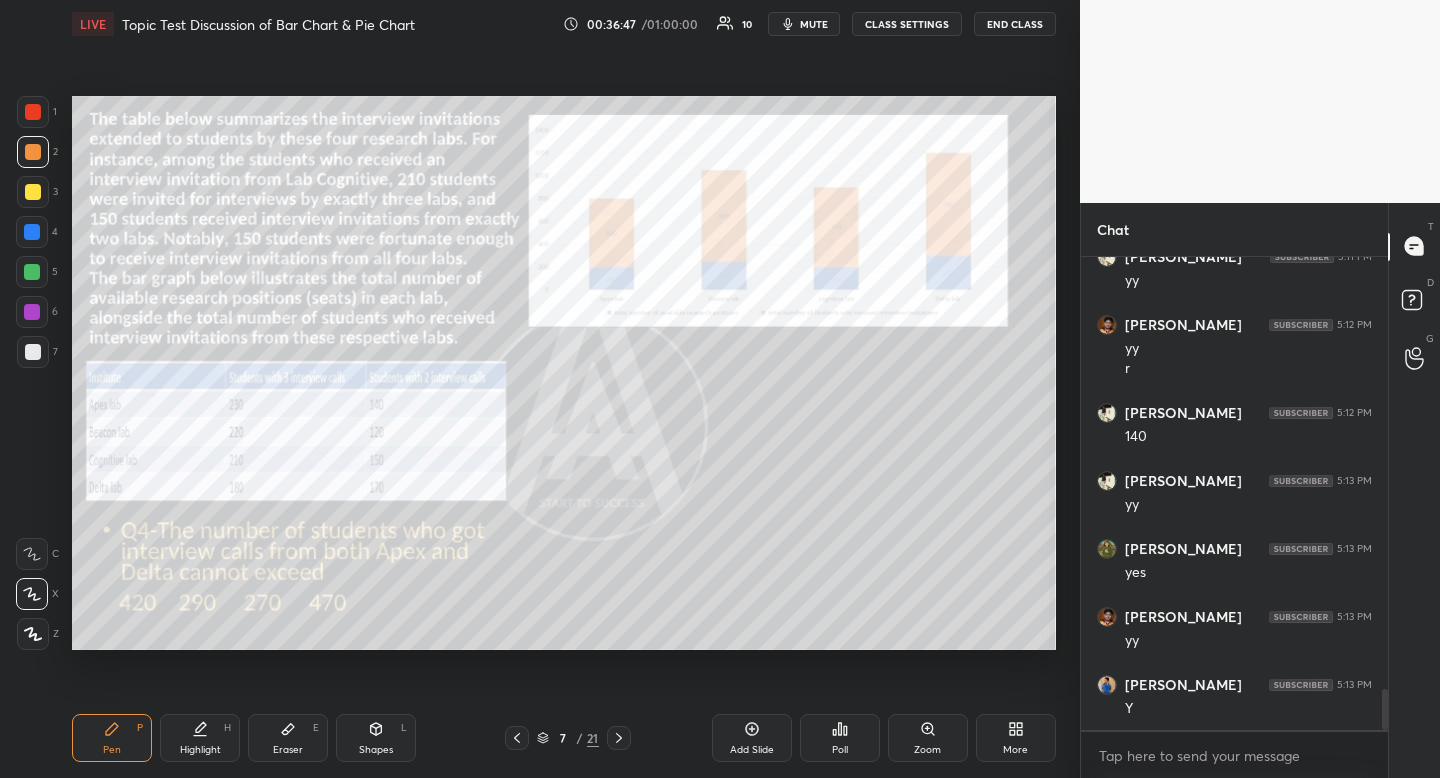 drag, startPoint x: 105, startPoint y: 738, endPoint x: 108, endPoint y: 714, distance: 24.186773 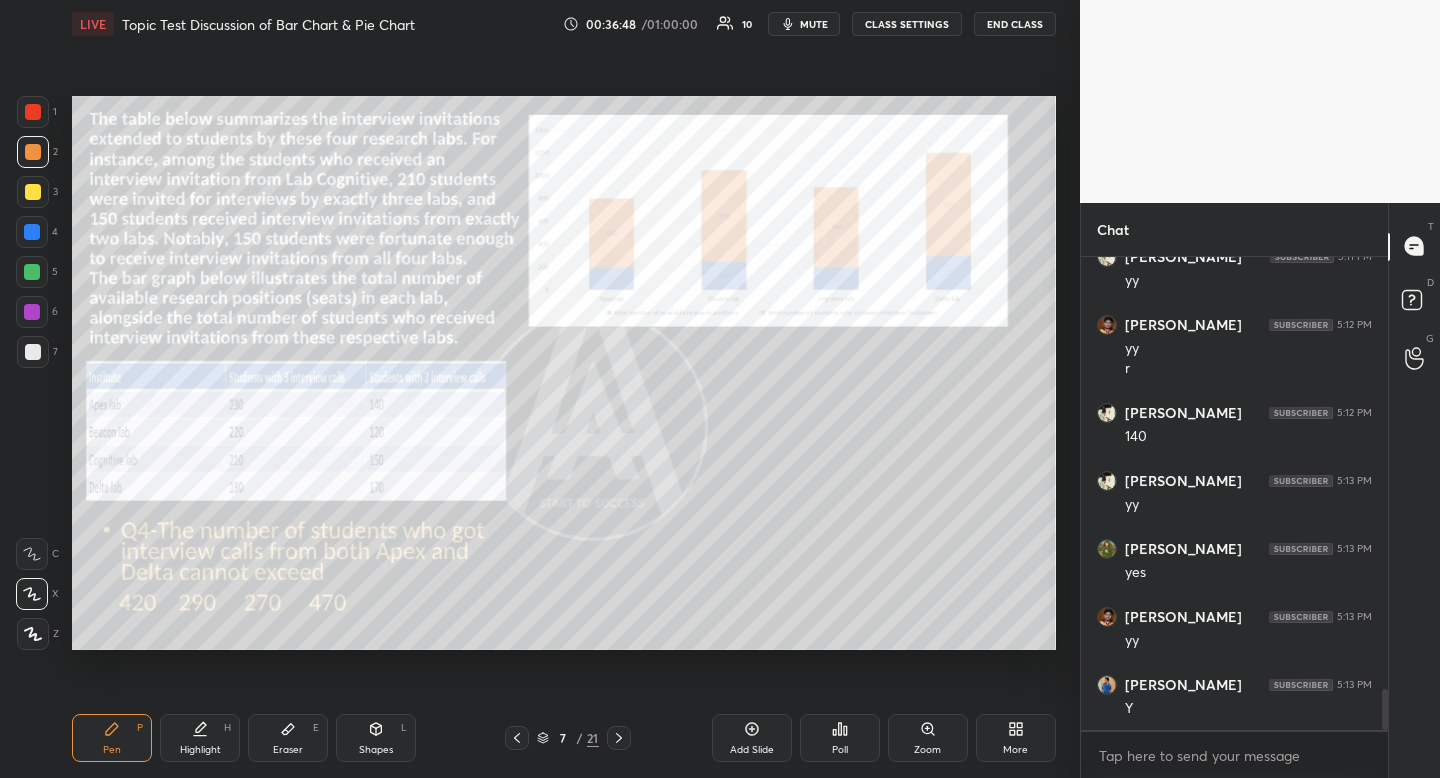 click on "Eraser E" at bounding box center [288, 738] 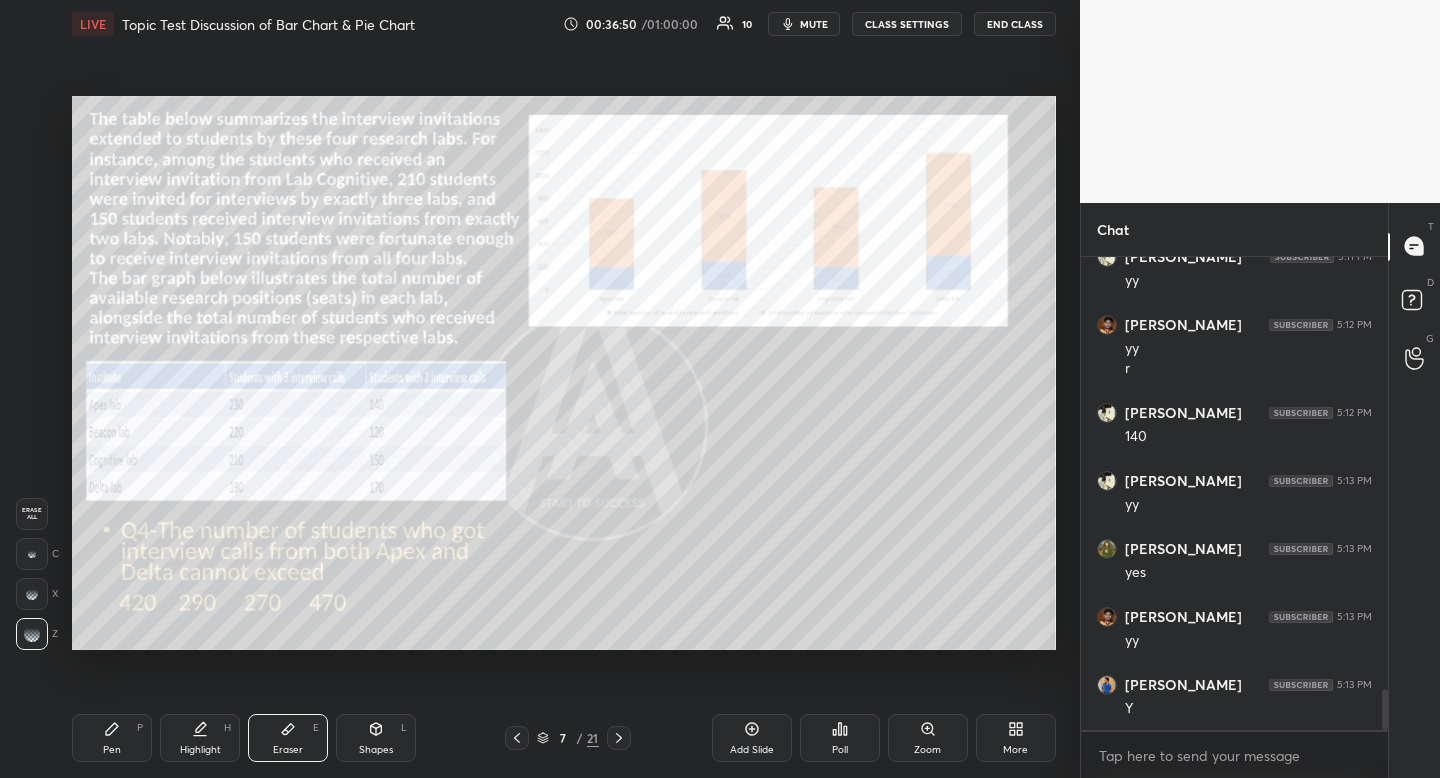 click on "Pen P" at bounding box center (112, 738) 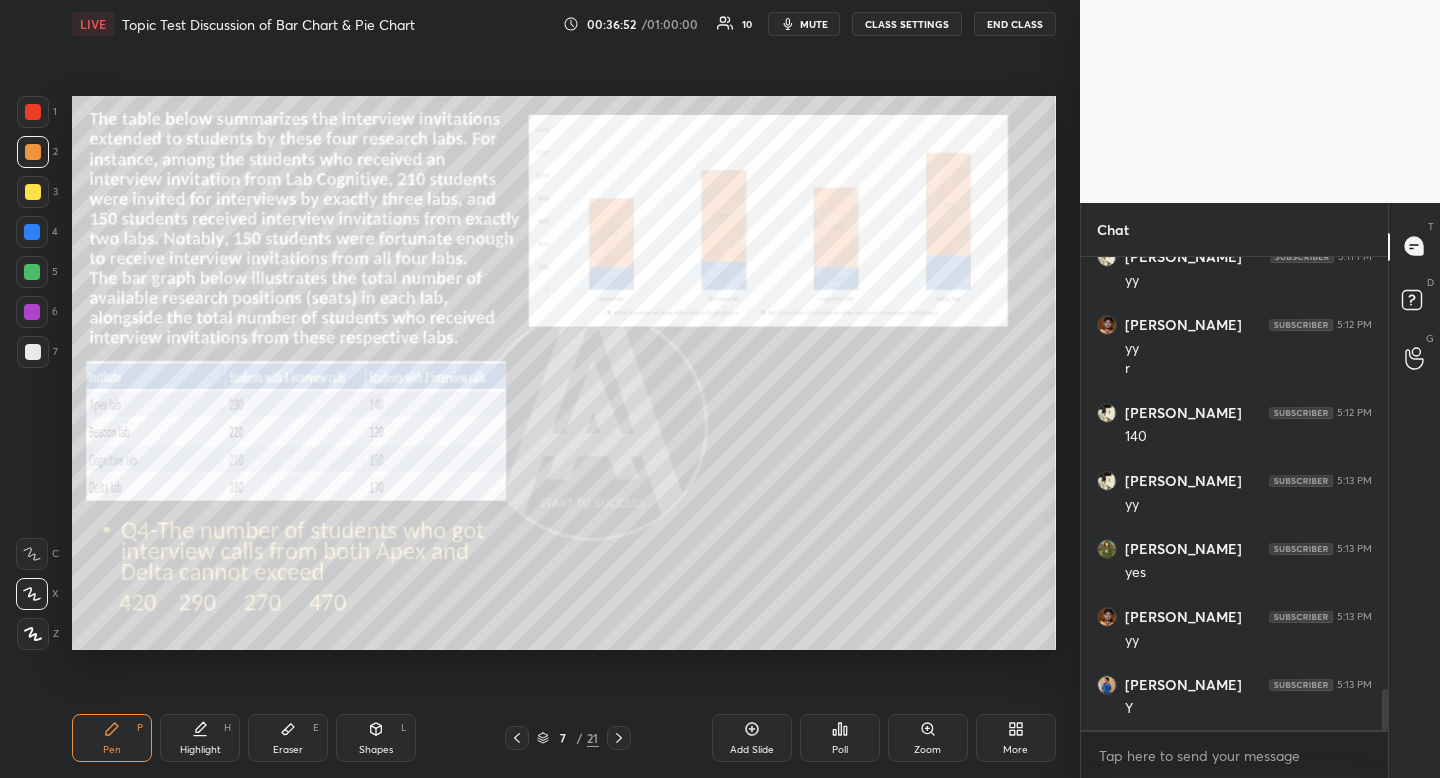 click at bounding box center (32, 232) 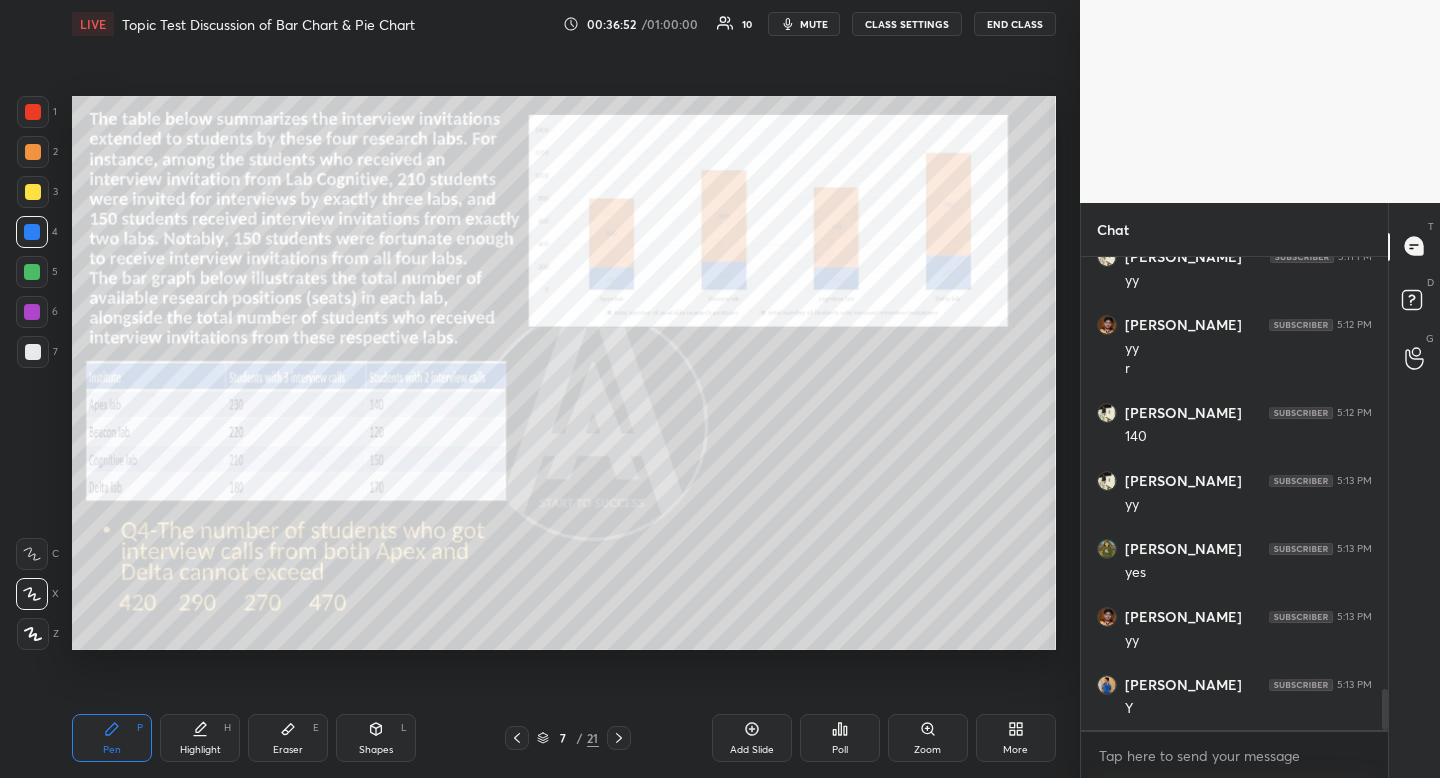 click at bounding box center [32, 232] 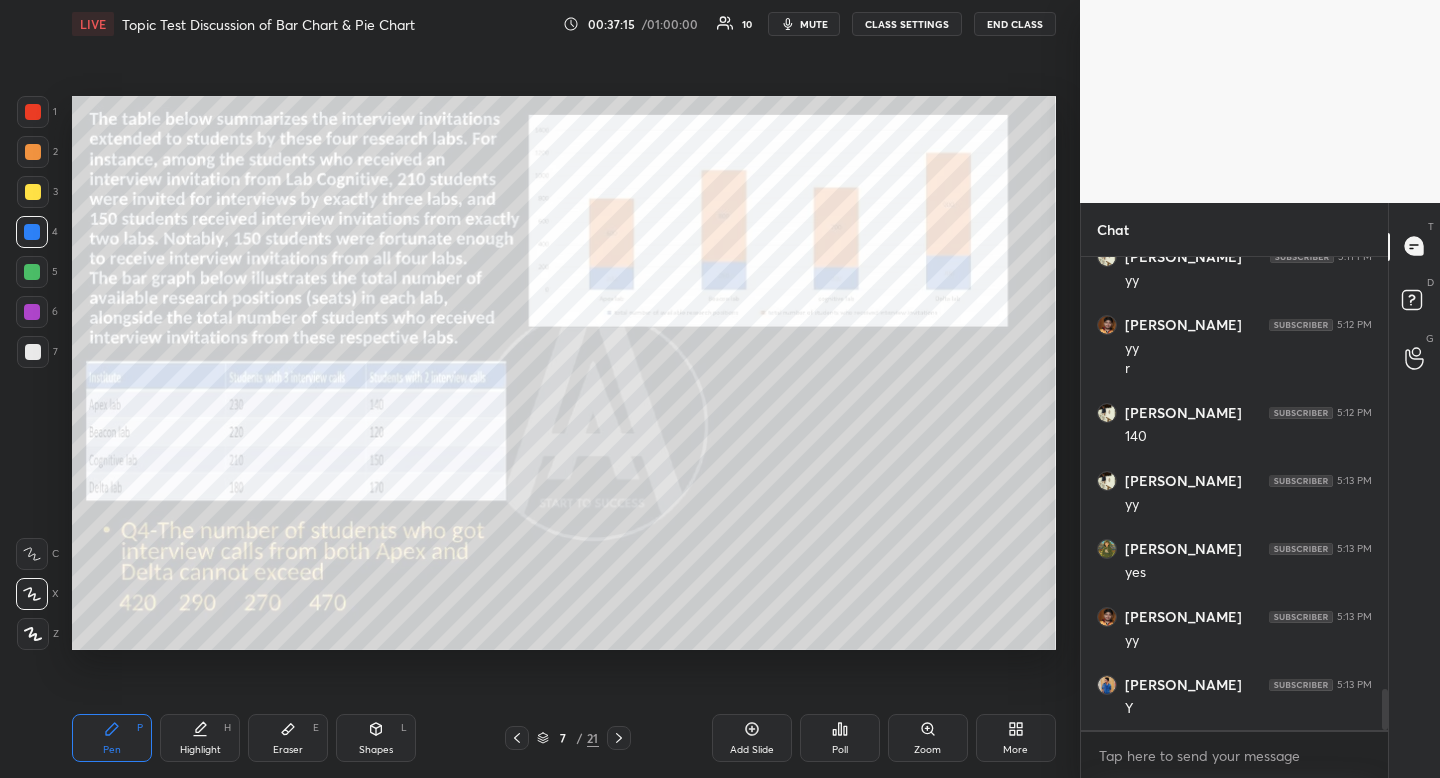 drag, startPoint x: 198, startPoint y: 737, endPoint x: 210, endPoint y: 728, distance: 15 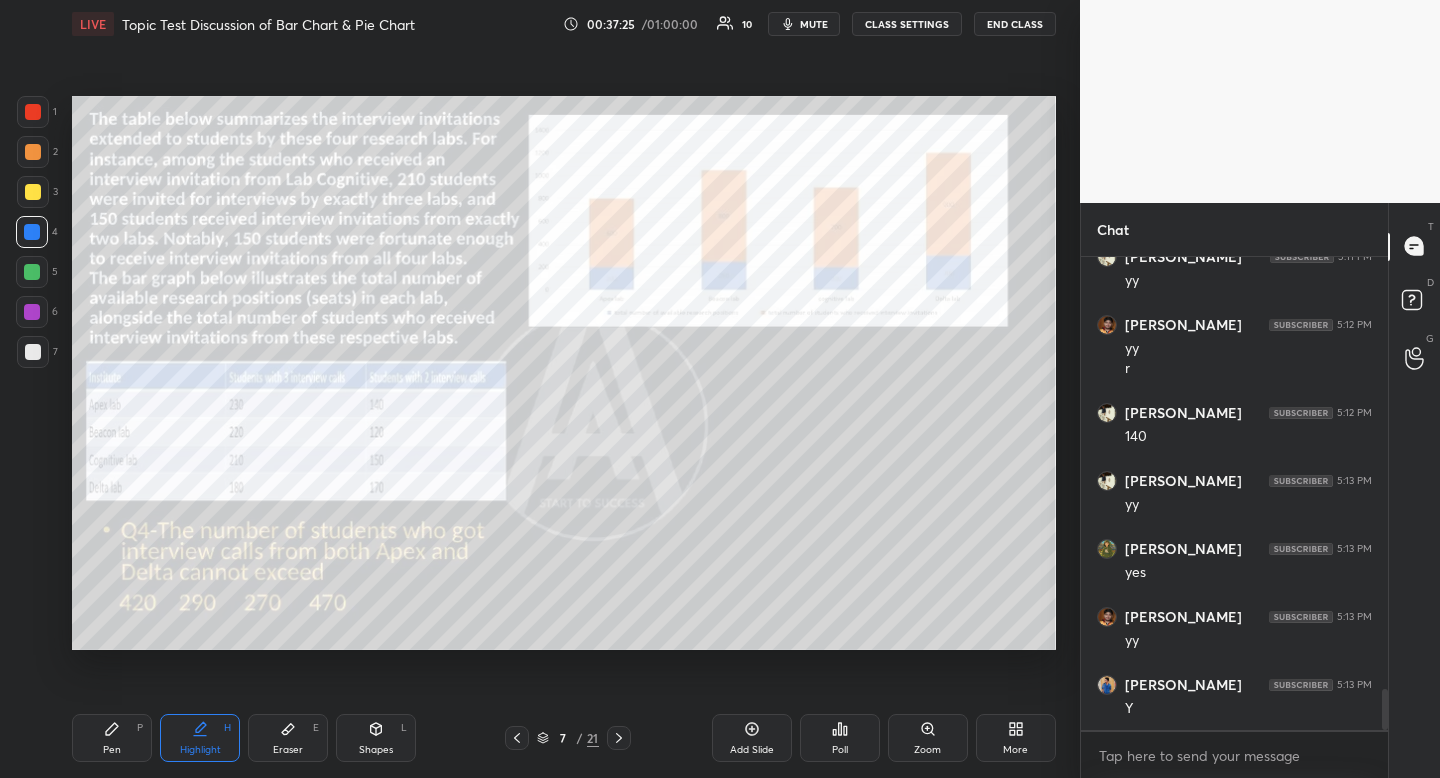 scroll, scrollTop: 5110, scrollLeft: 0, axis: vertical 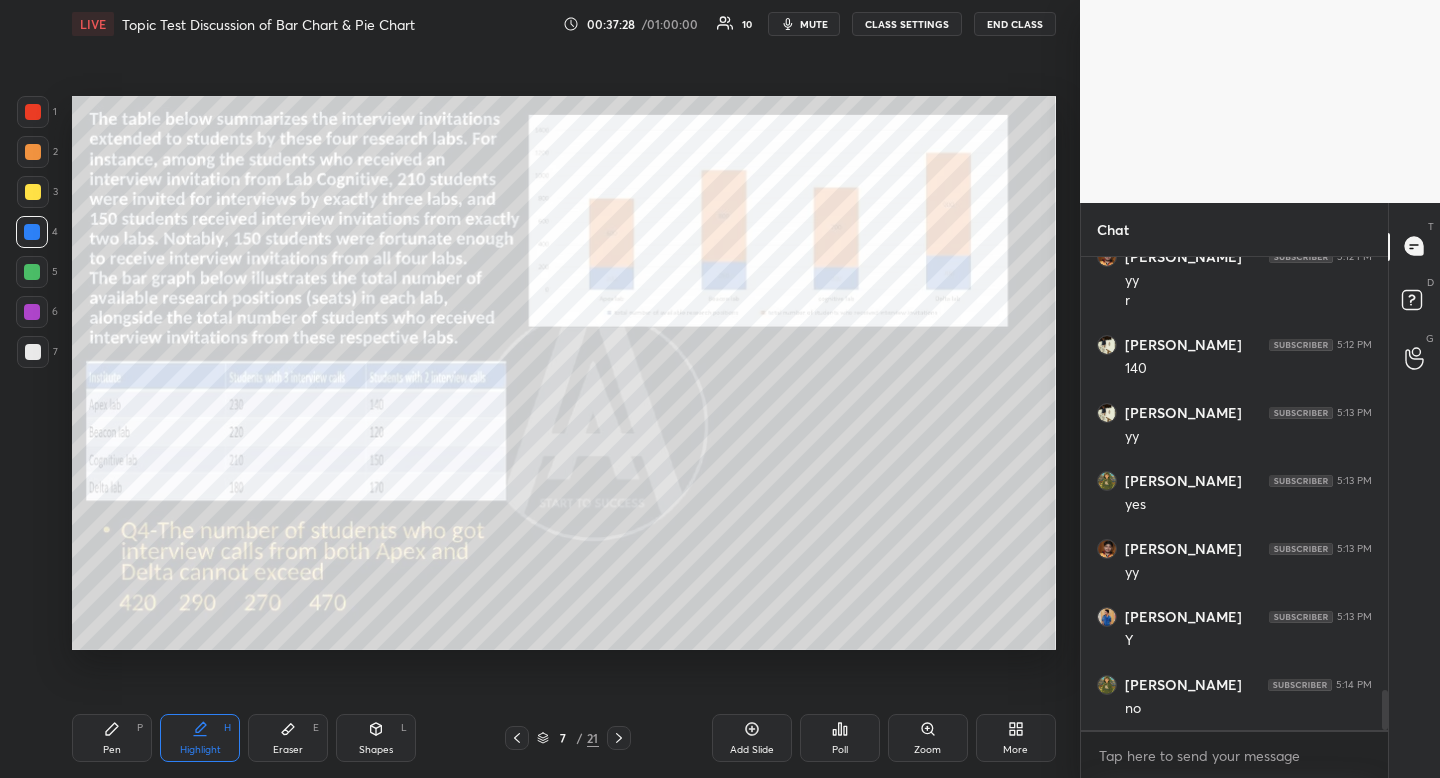 click on "Pen P" at bounding box center (112, 738) 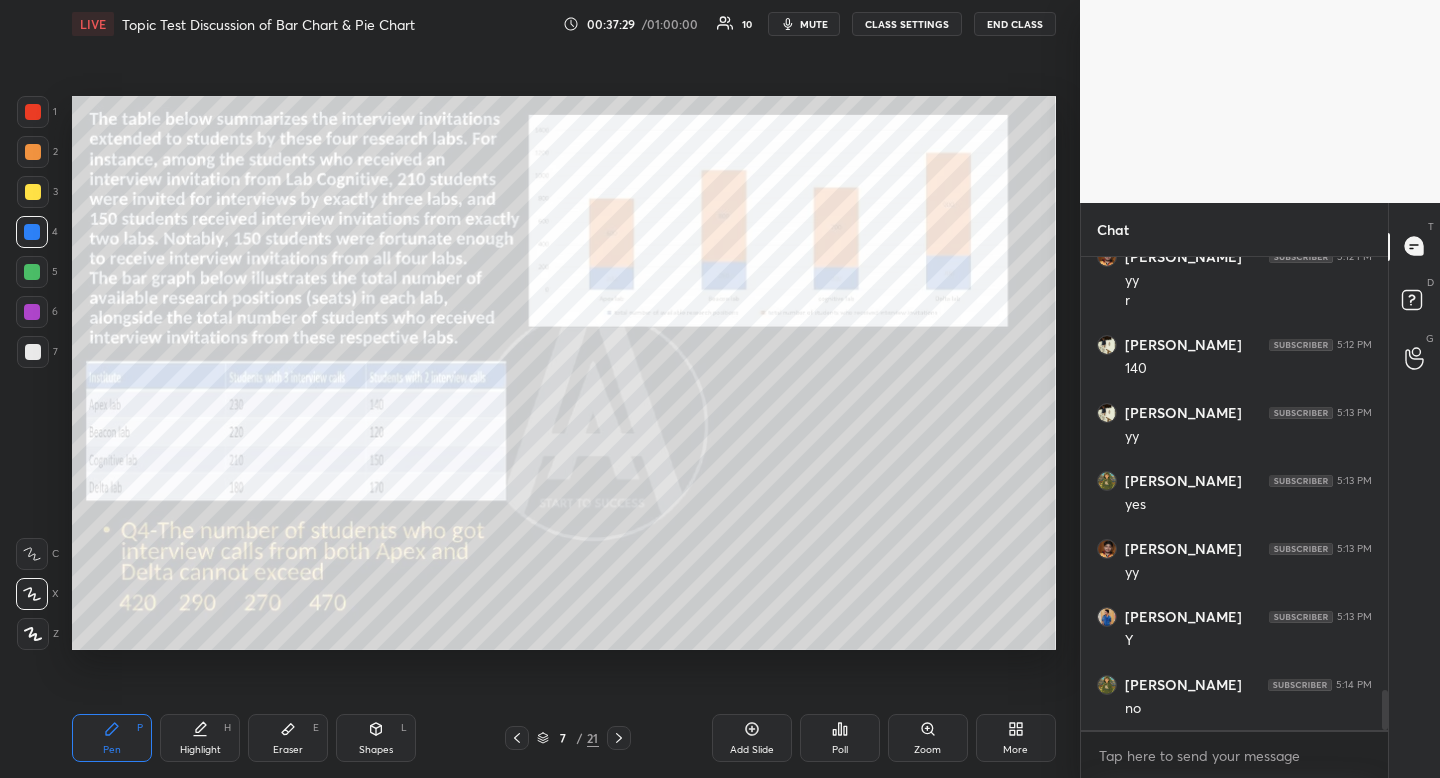 drag, startPoint x: 109, startPoint y: 739, endPoint x: 119, endPoint y: 684, distance: 55.9017 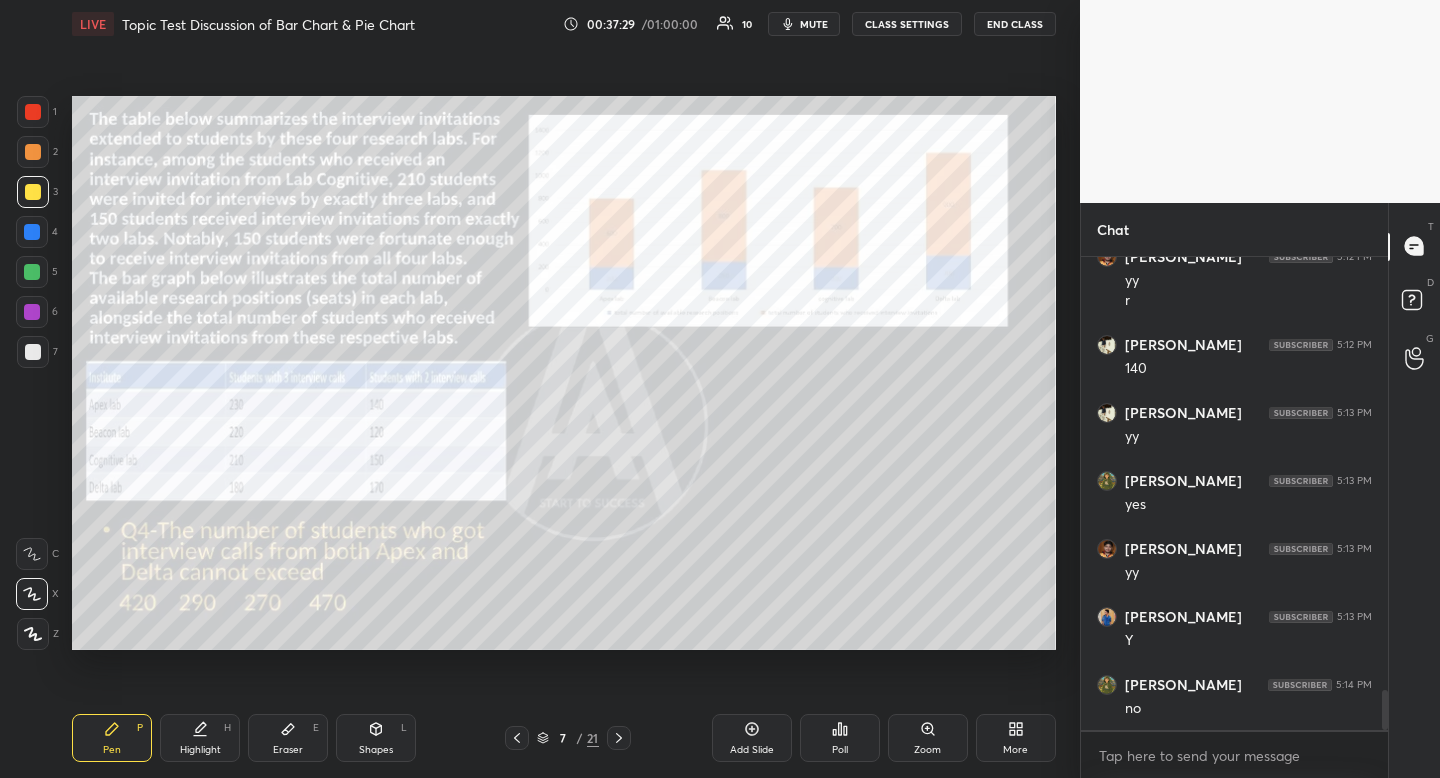 drag, startPoint x: 40, startPoint y: 187, endPoint x: 55, endPoint y: 197, distance: 18.027756 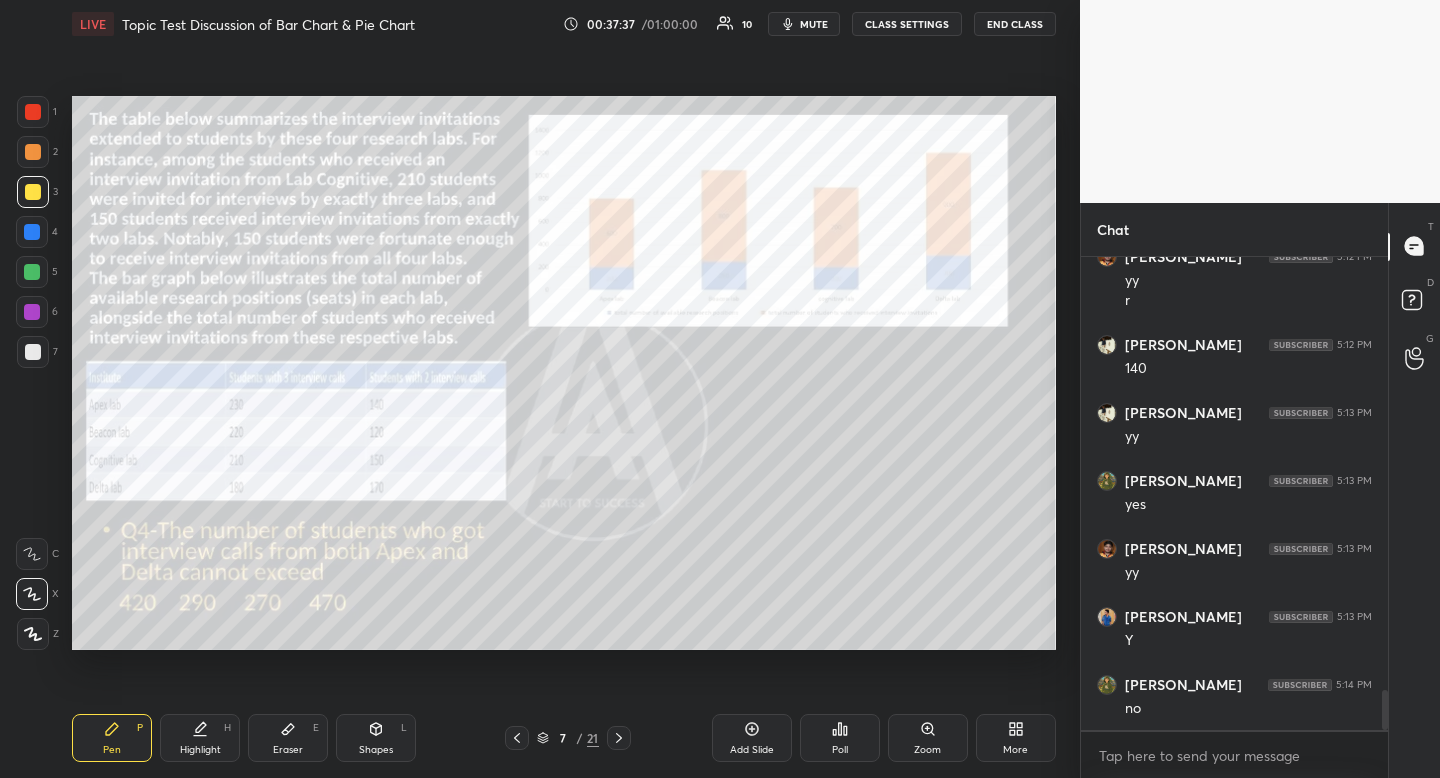 click 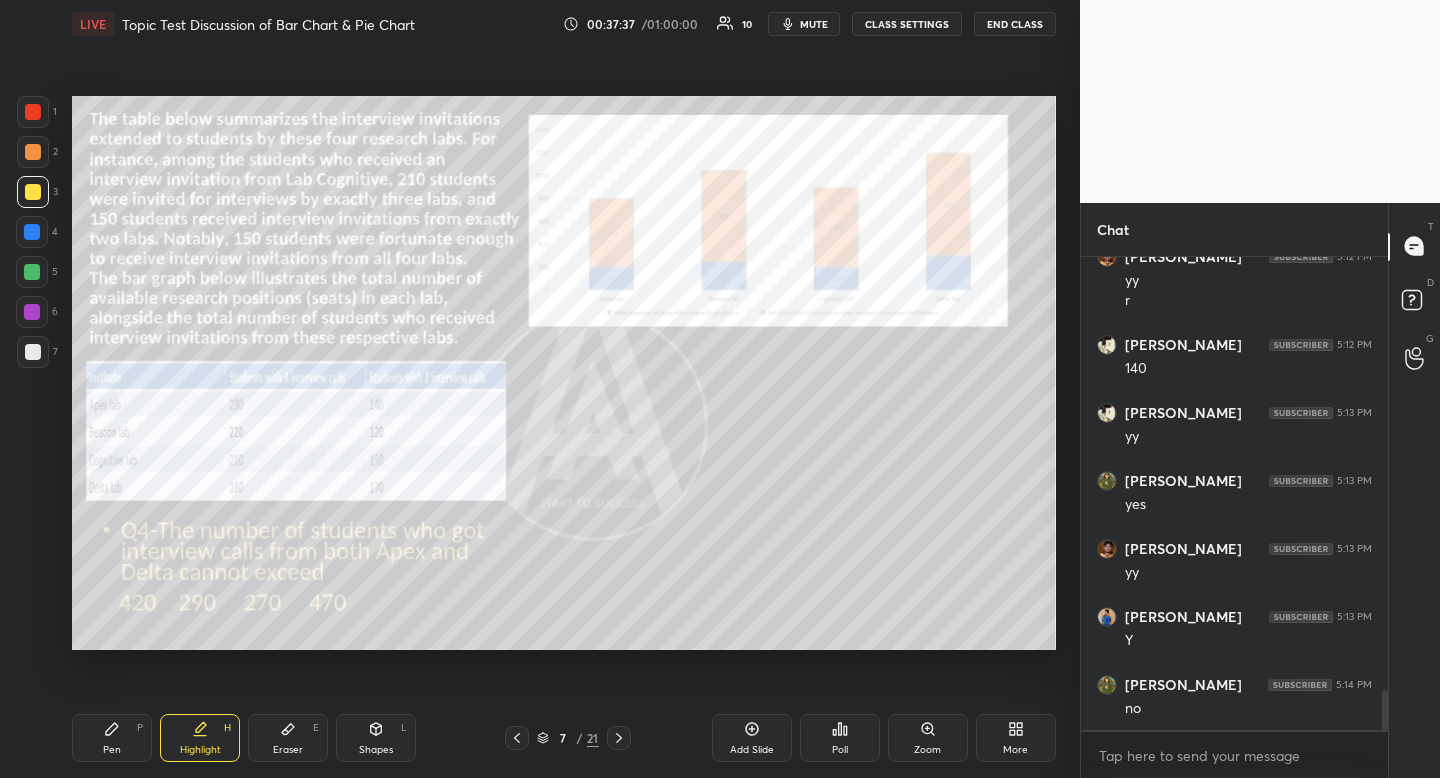 drag, startPoint x: 202, startPoint y: 734, endPoint x: 260, endPoint y: 681, distance: 78.56844 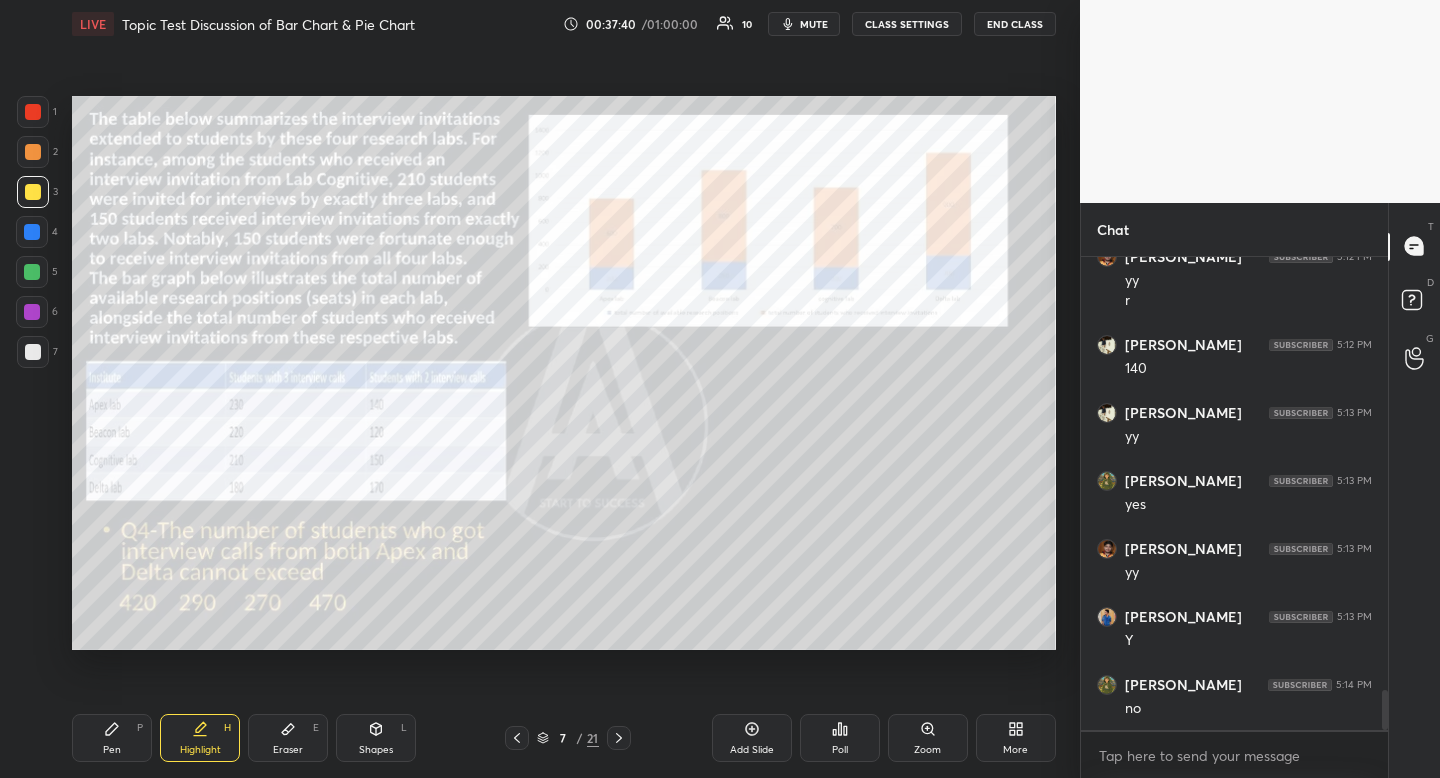 drag, startPoint x: 106, startPoint y: 735, endPoint x: 116, endPoint y: 731, distance: 10.770329 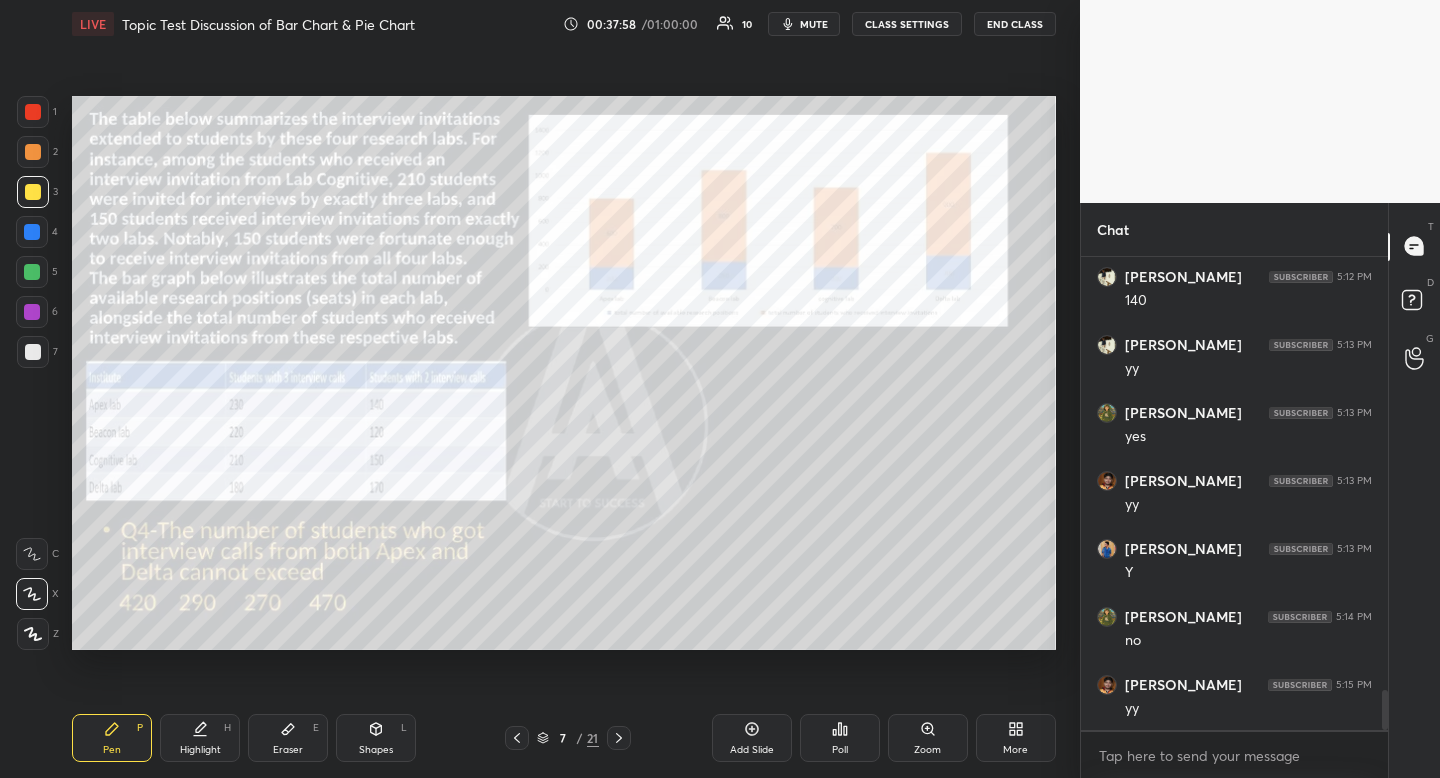 scroll, scrollTop: 5246, scrollLeft: 0, axis: vertical 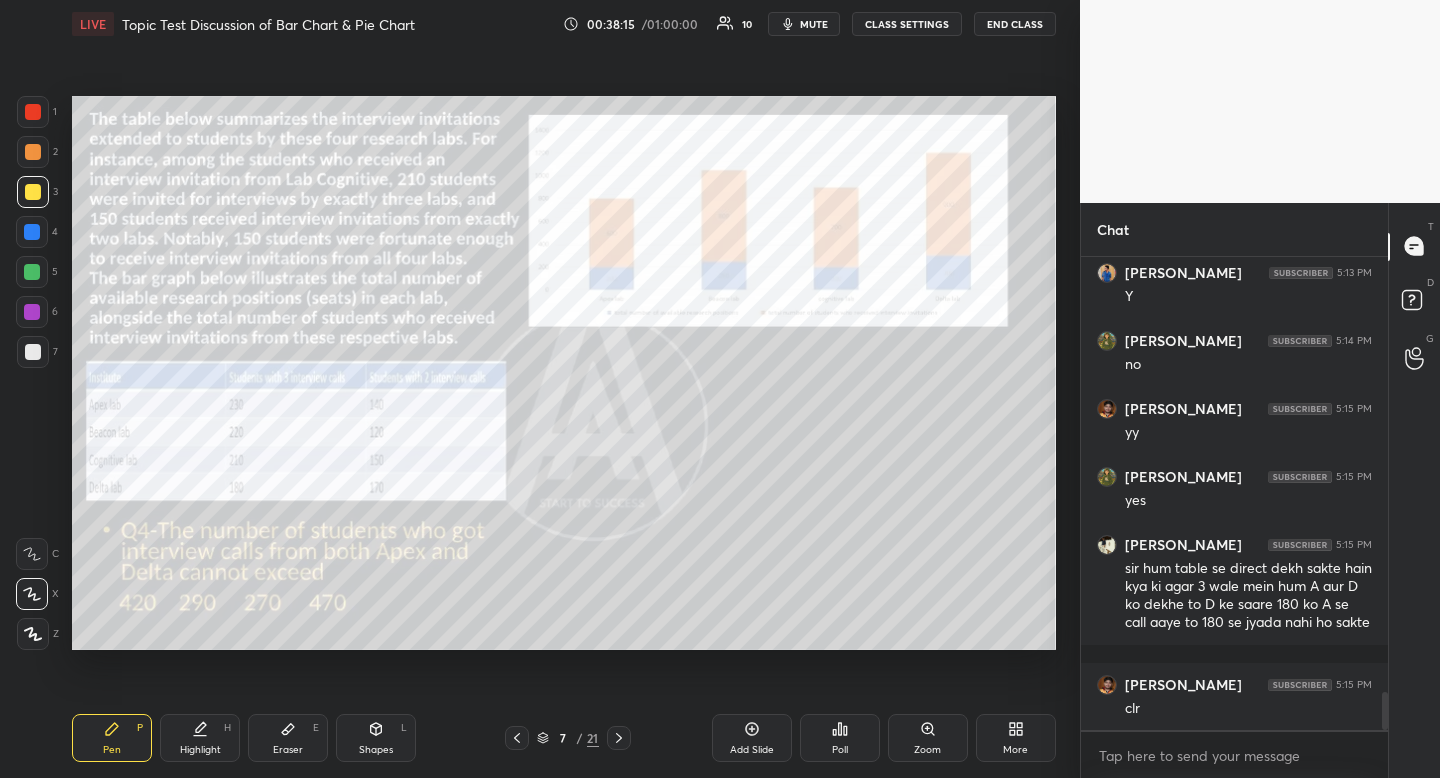 click on "Highlight H" at bounding box center [200, 738] 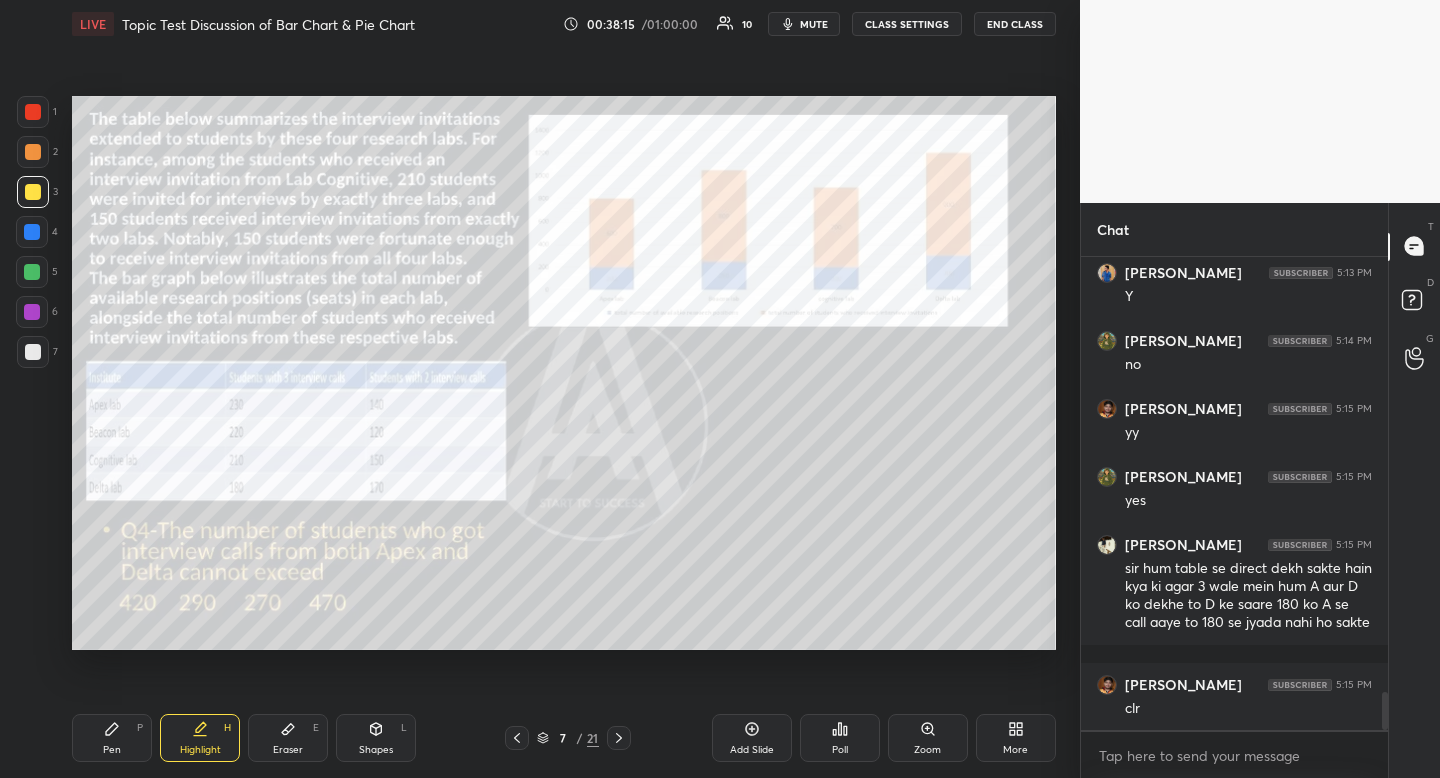 click 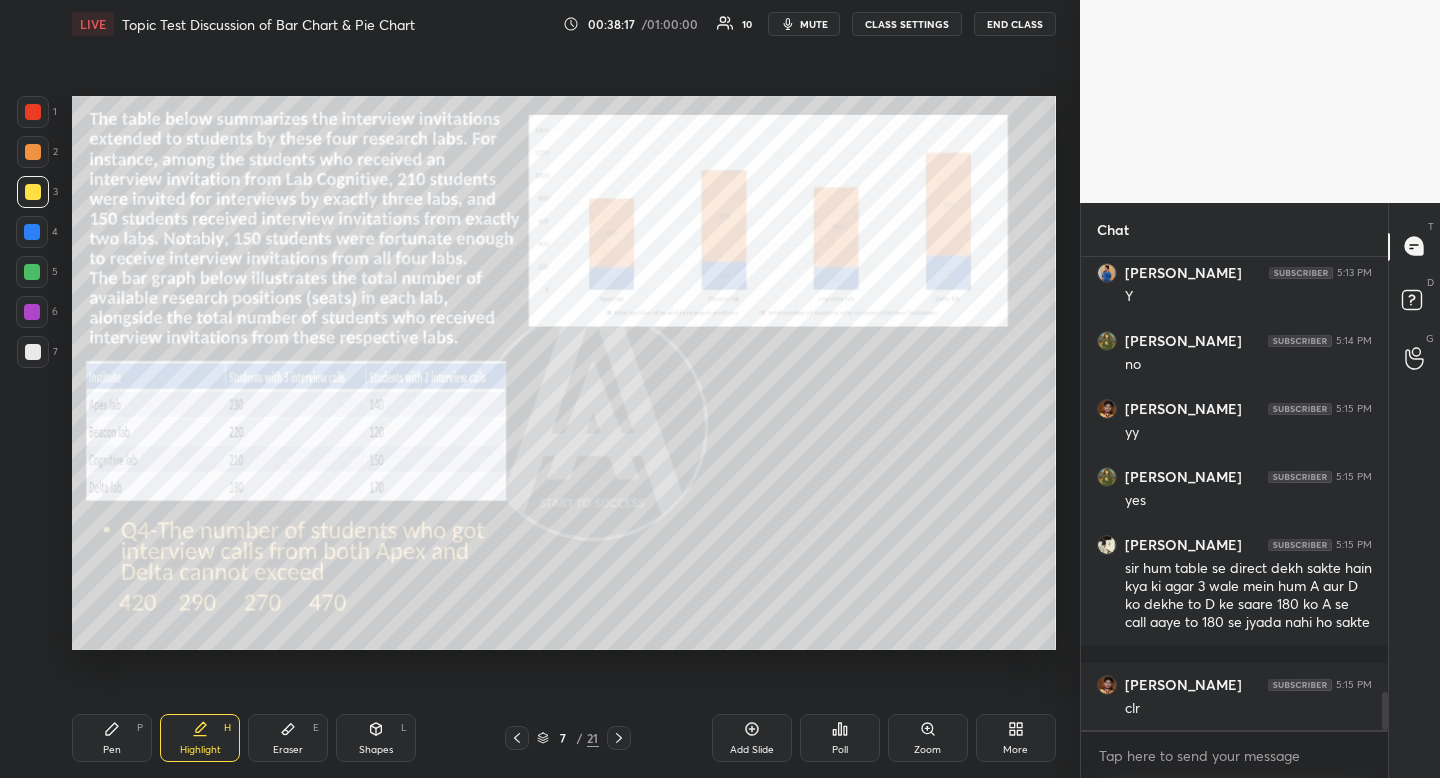 click on "Pen P" at bounding box center (112, 738) 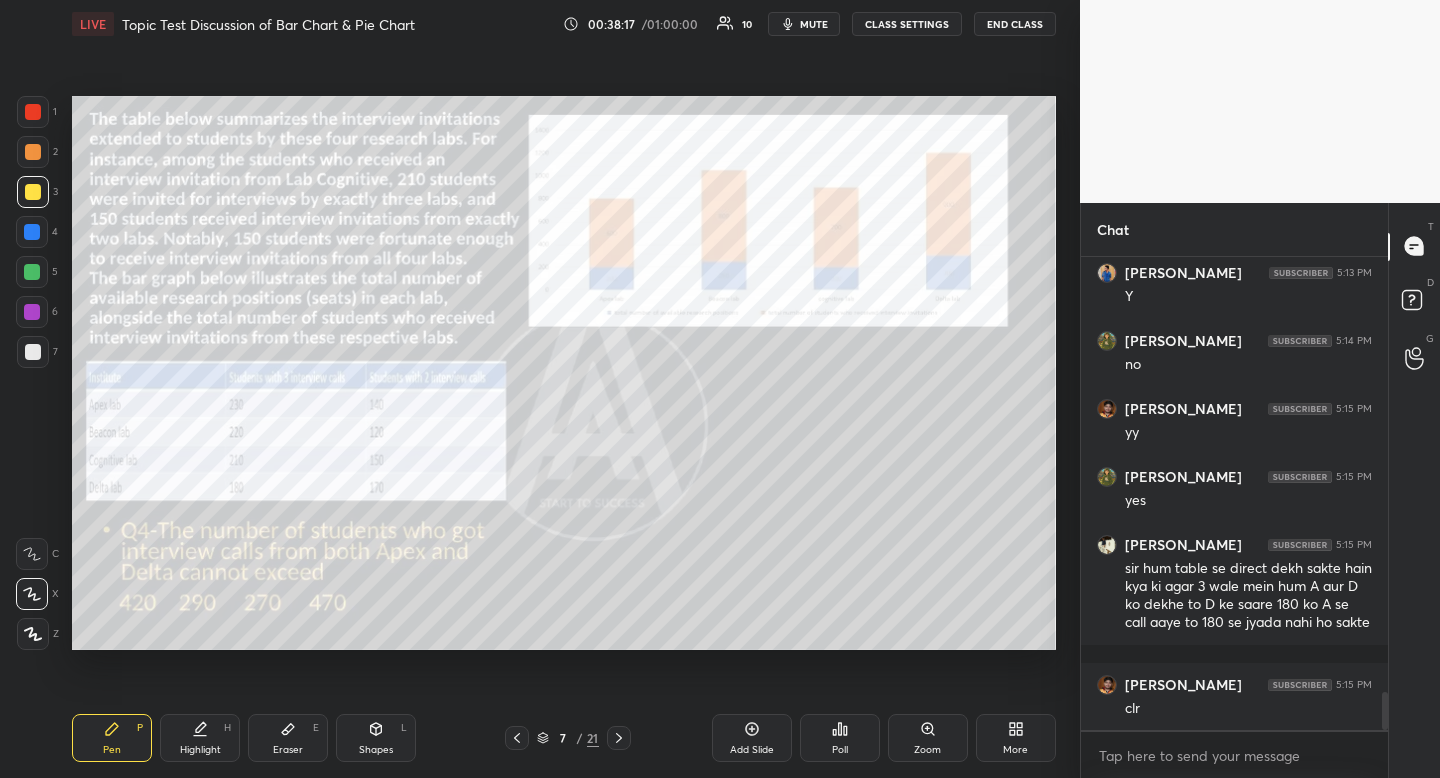 click on "Pen P" at bounding box center [112, 738] 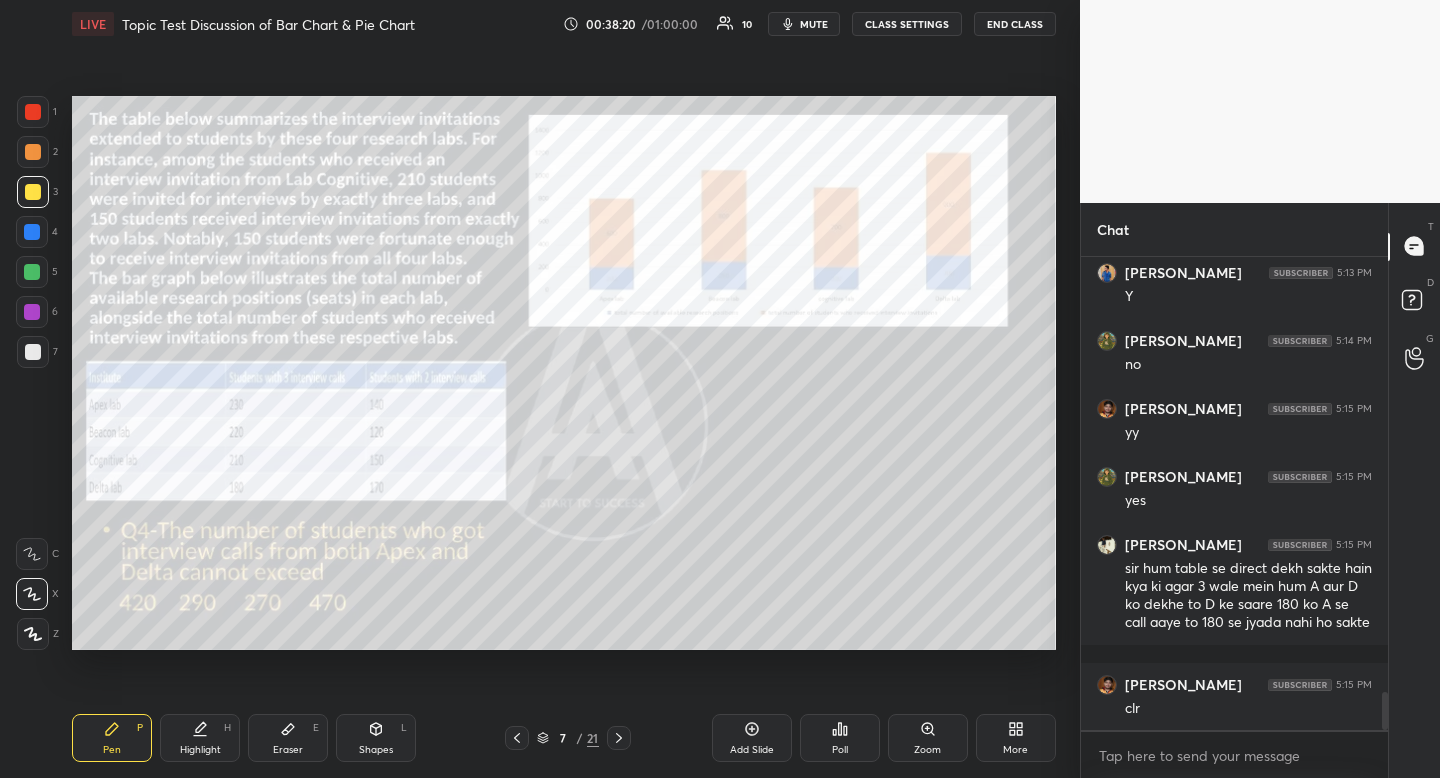 click on "Highlight" at bounding box center (200, 750) 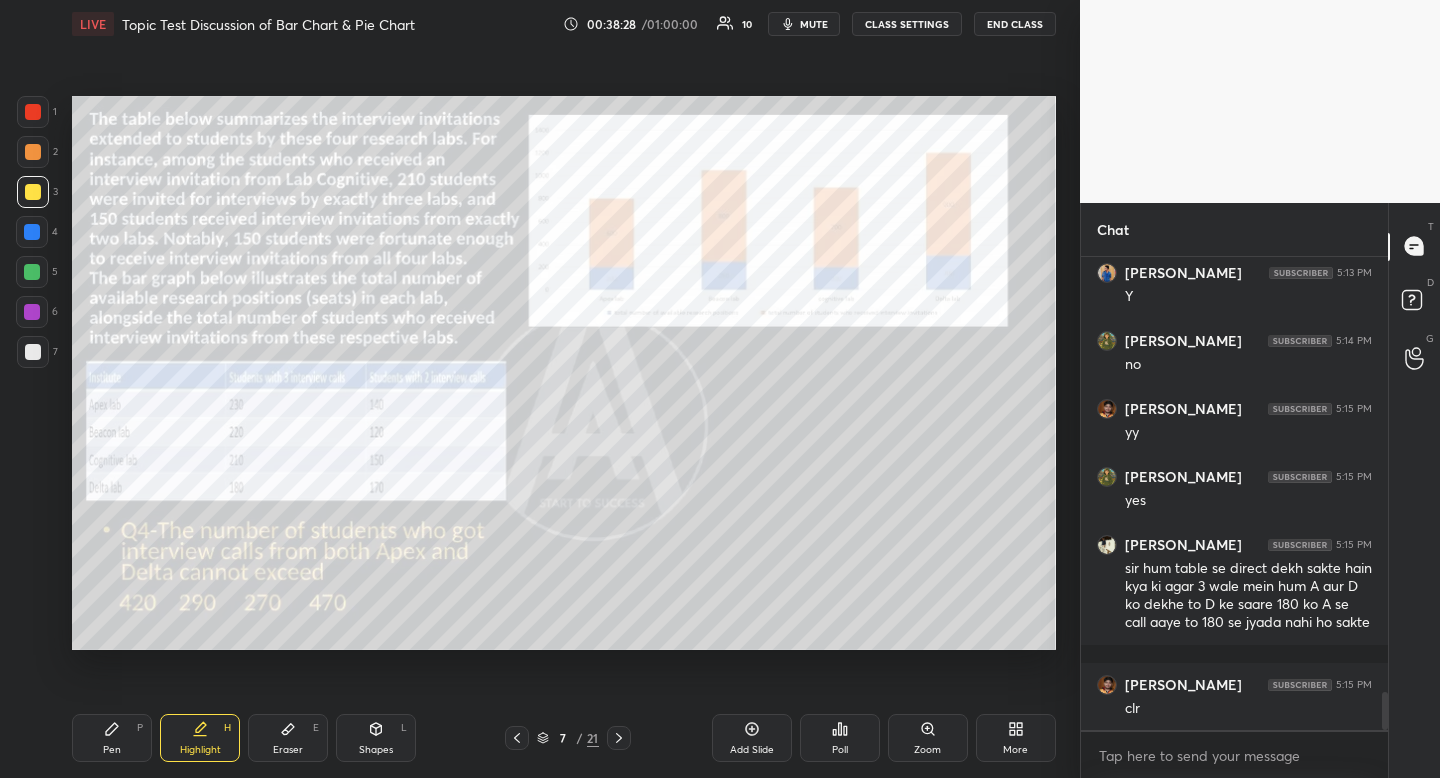 click on "Pen P" at bounding box center (112, 738) 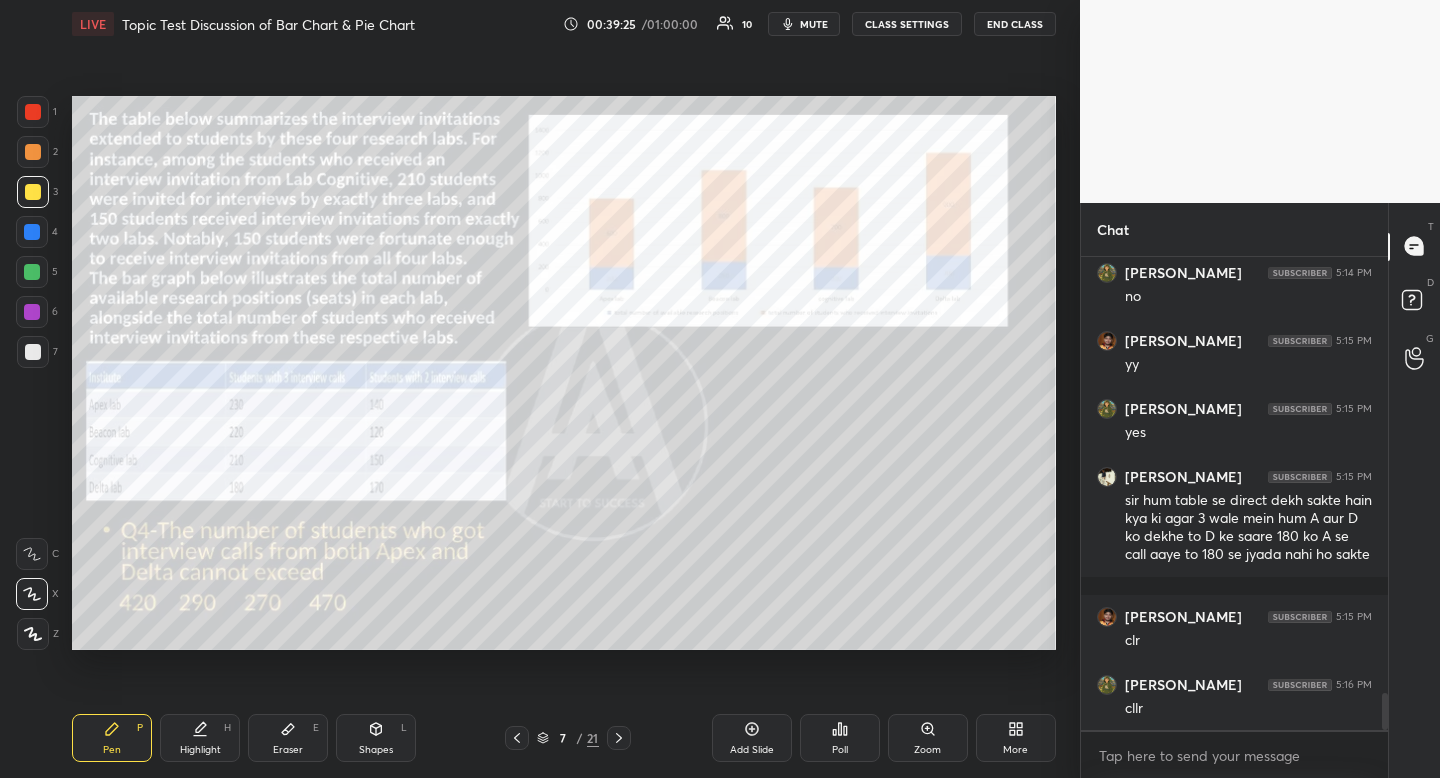 scroll, scrollTop: 5590, scrollLeft: 0, axis: vertical 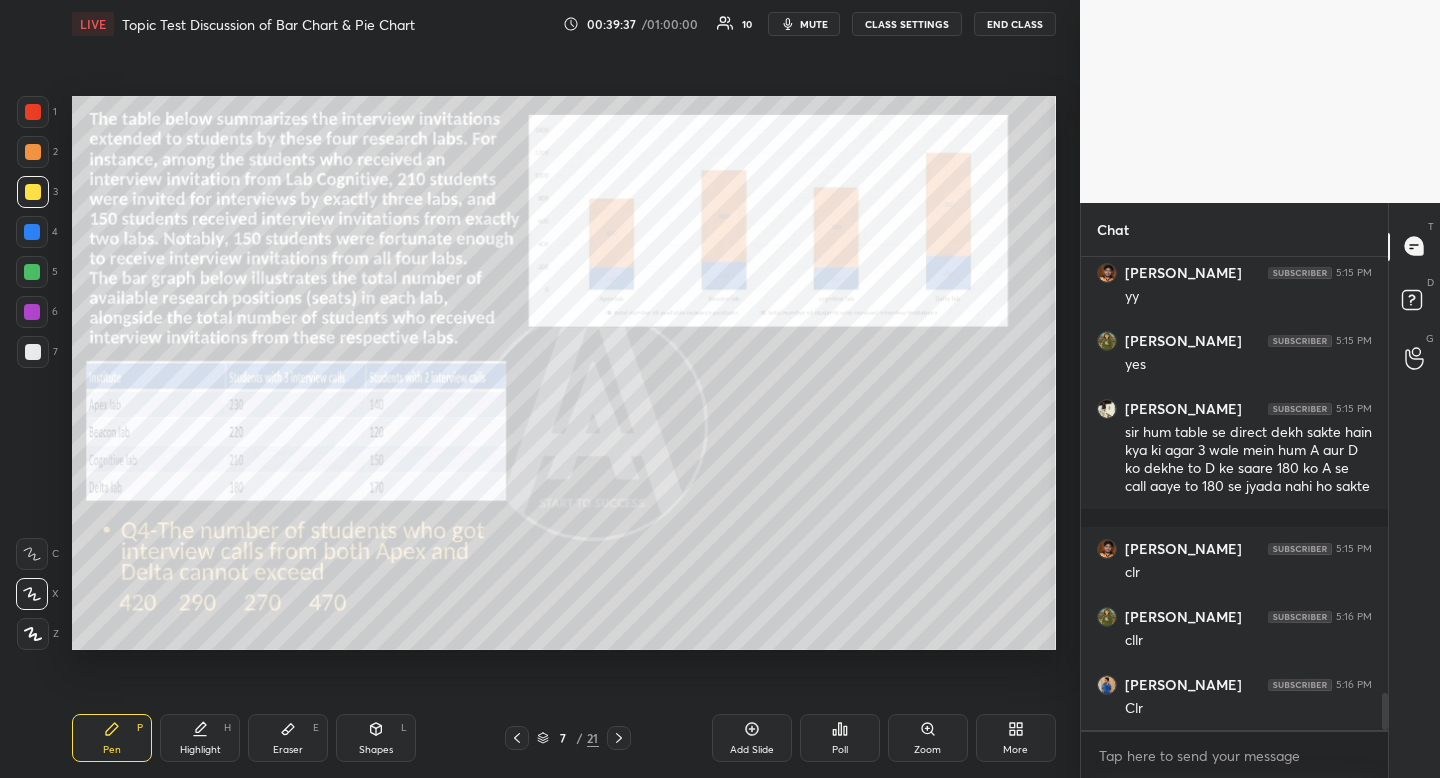 click at bounding box center (33, 152) 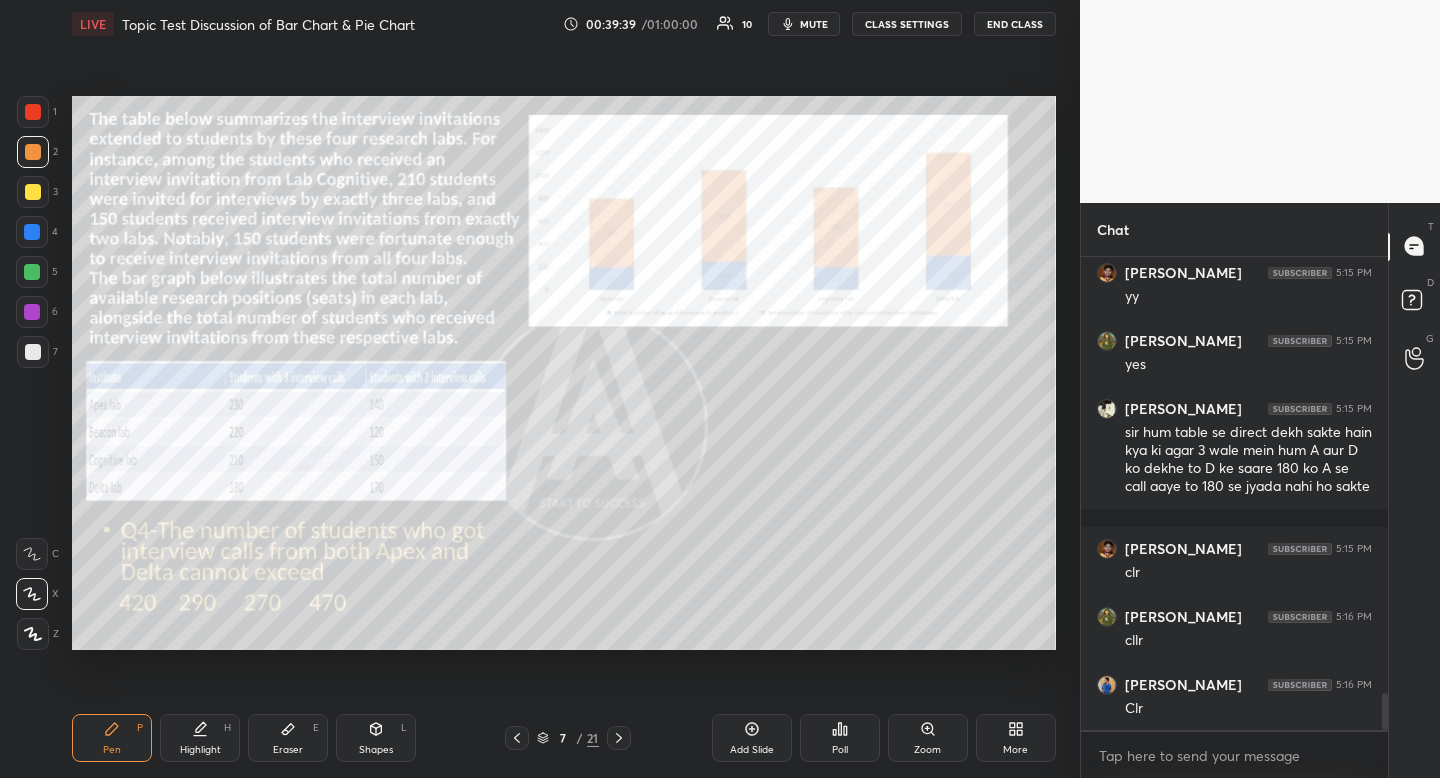 scroll, scrollTop: 5658, scrollLeft: 0, axis: vertical 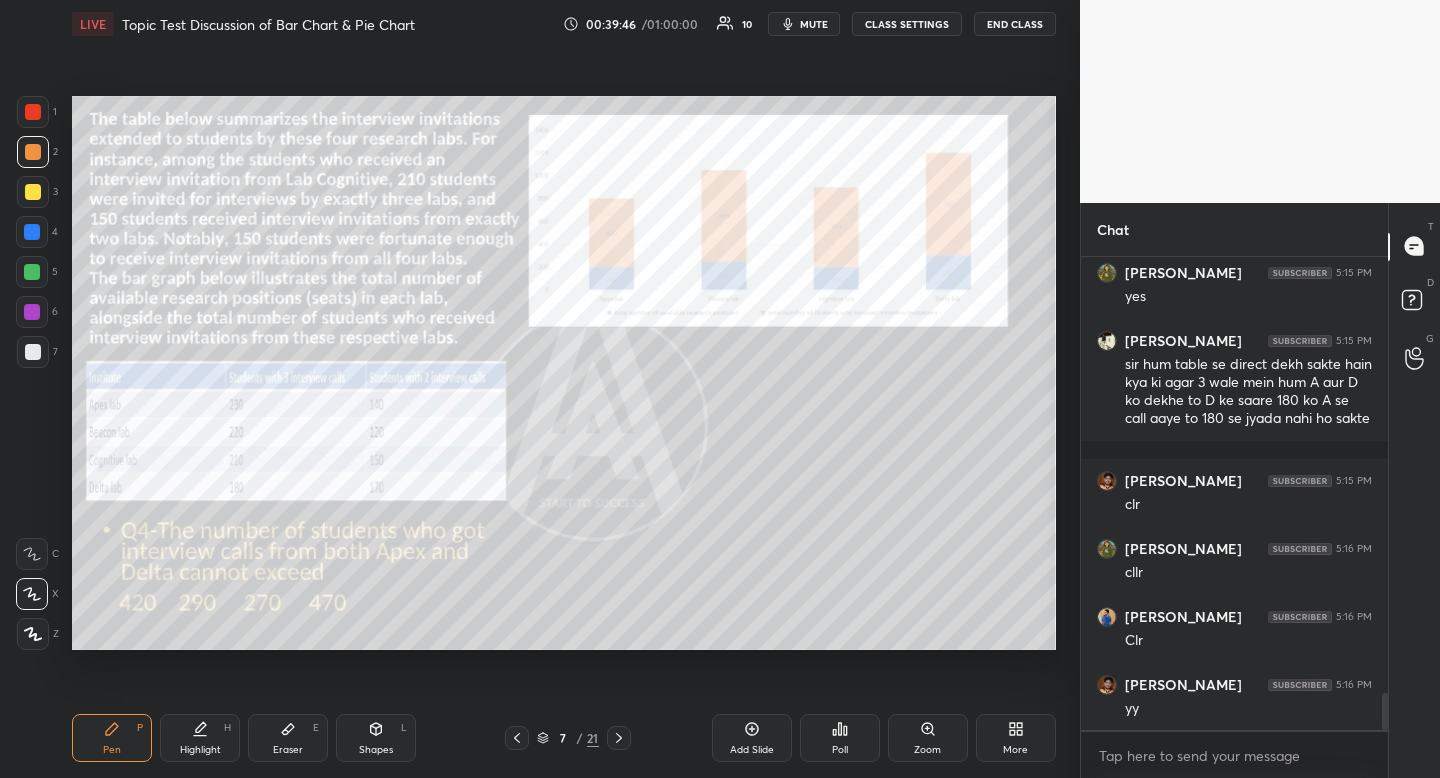 click on "Eraser" at bounding box center [288, 750] 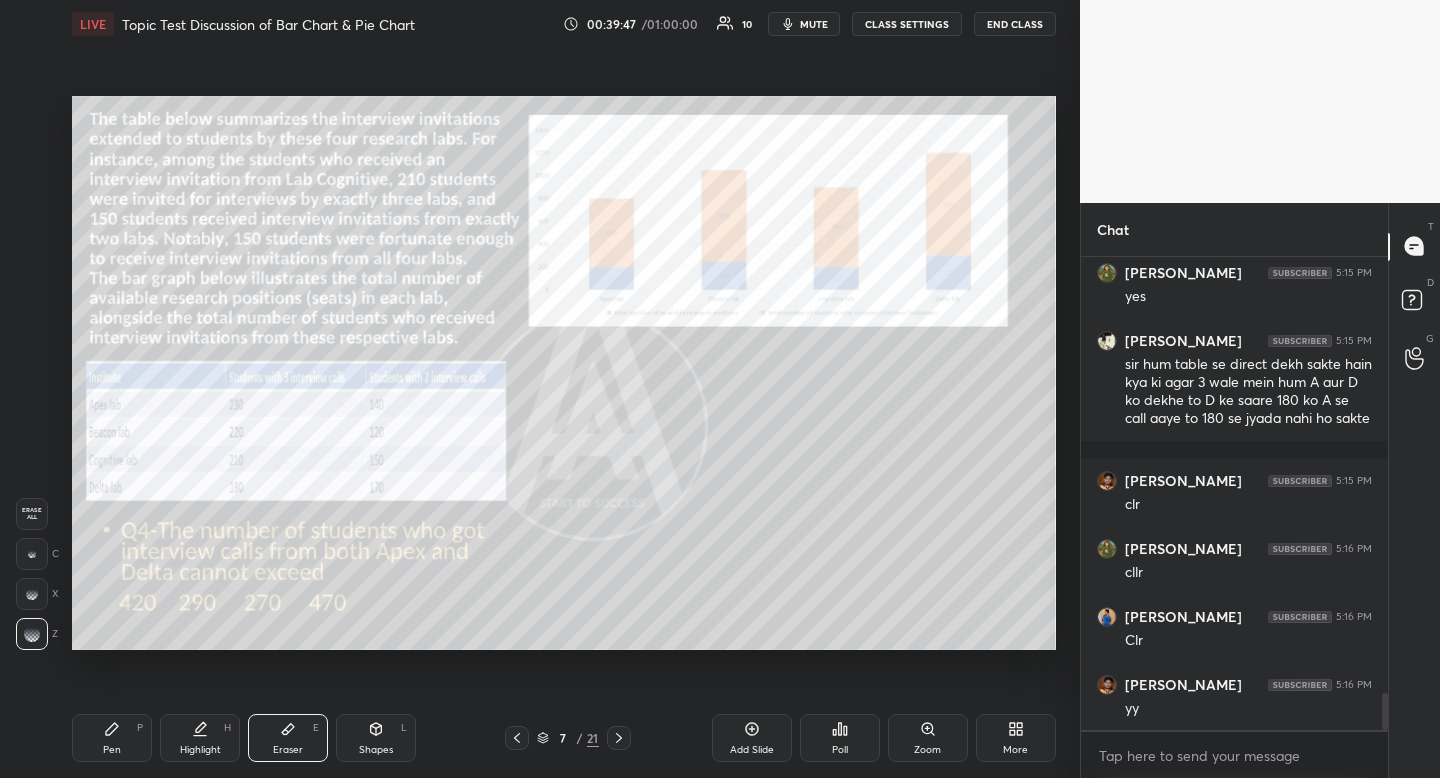 drag, startPoint x: 202, startPoint y: 758, endPoint x: 210, endPoint y: 745, distance: 15.264338 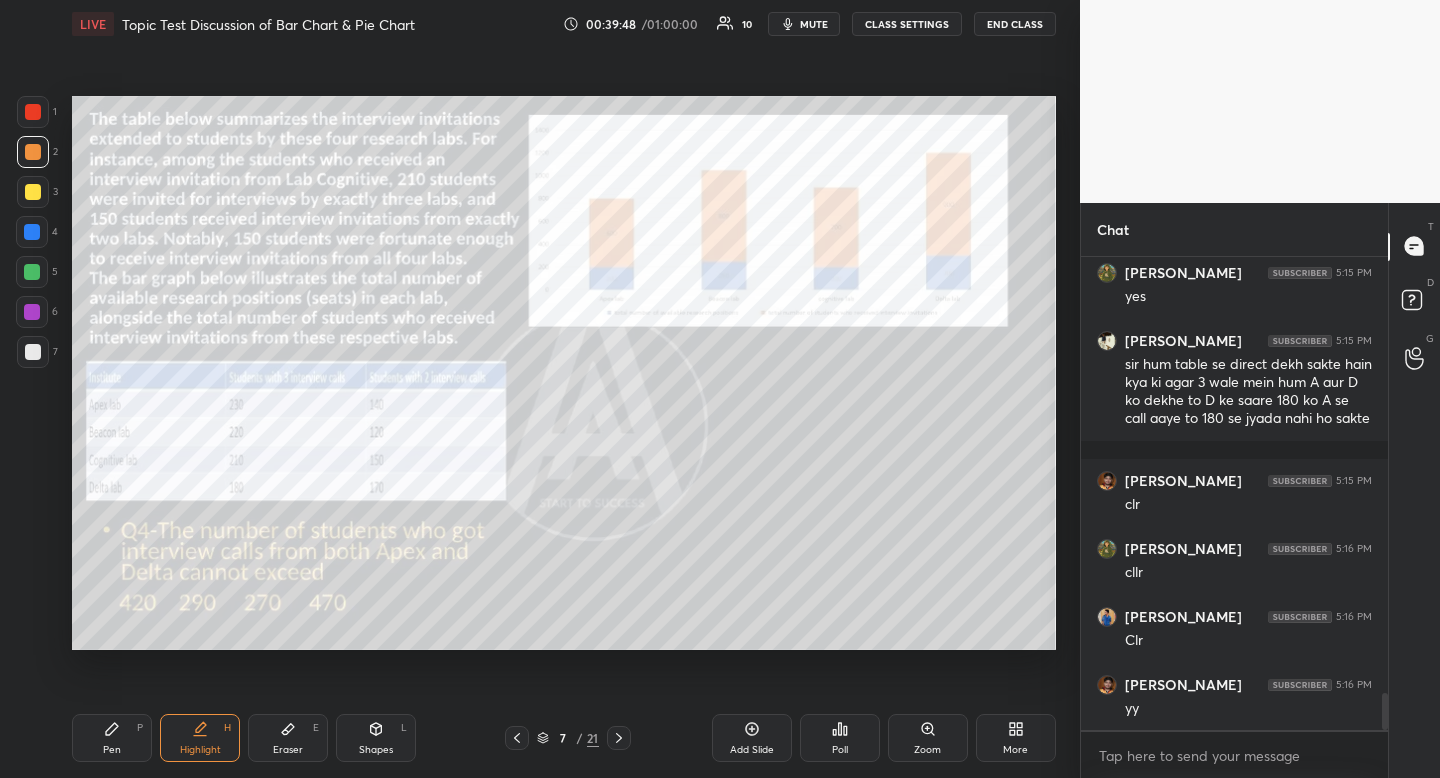 drag, startPoint x: 208, startPoint y: 745, endPoint x: 299, endPoint y: 682, distance: 110.67972 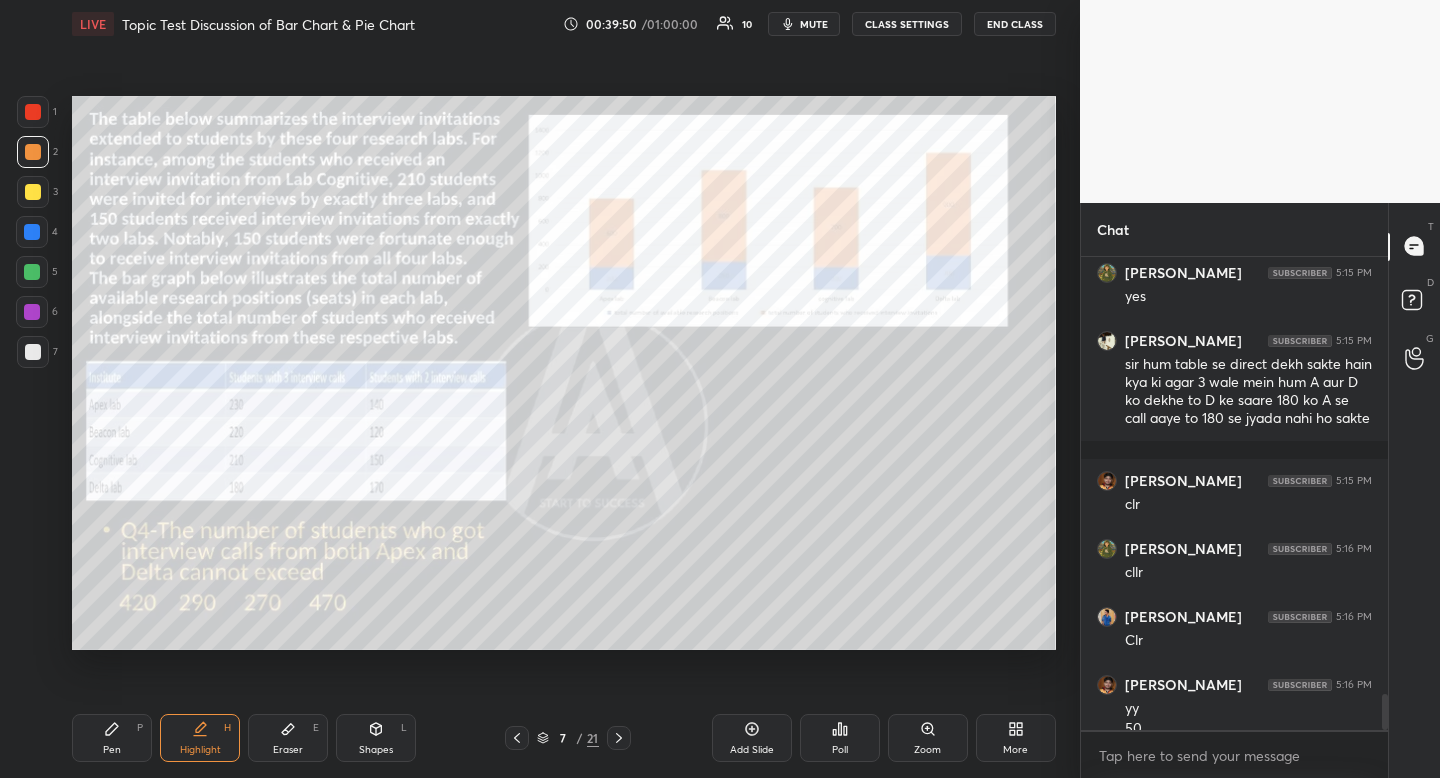 scroll, scrollTop: 5678, scrollLeft: 0, axis: vertical 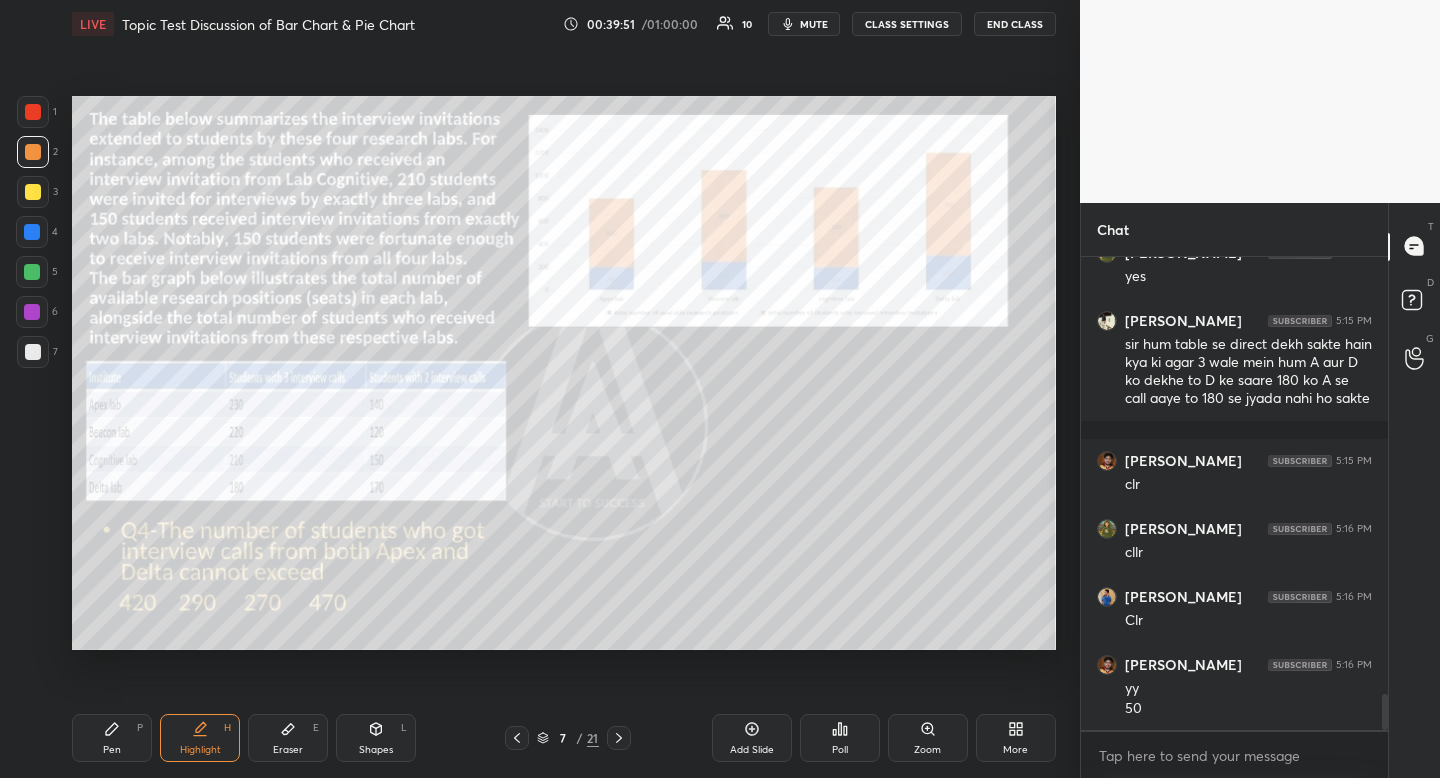 click on "Pen P" at bounding box center (112, 738) 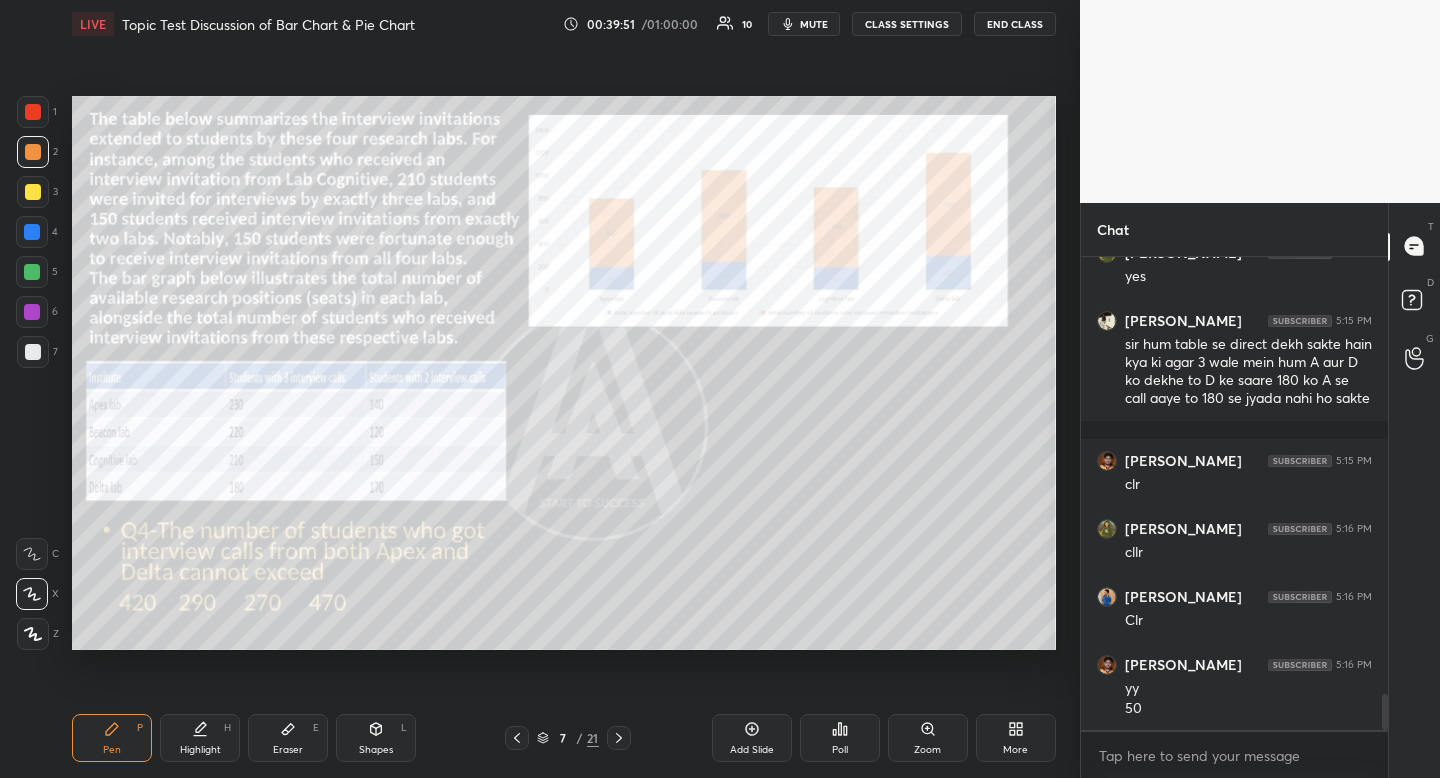 drag, startPoint x: 127, startPoint y: 732, endPoint x: 154, endPoint y: 717, distance: 30.88689 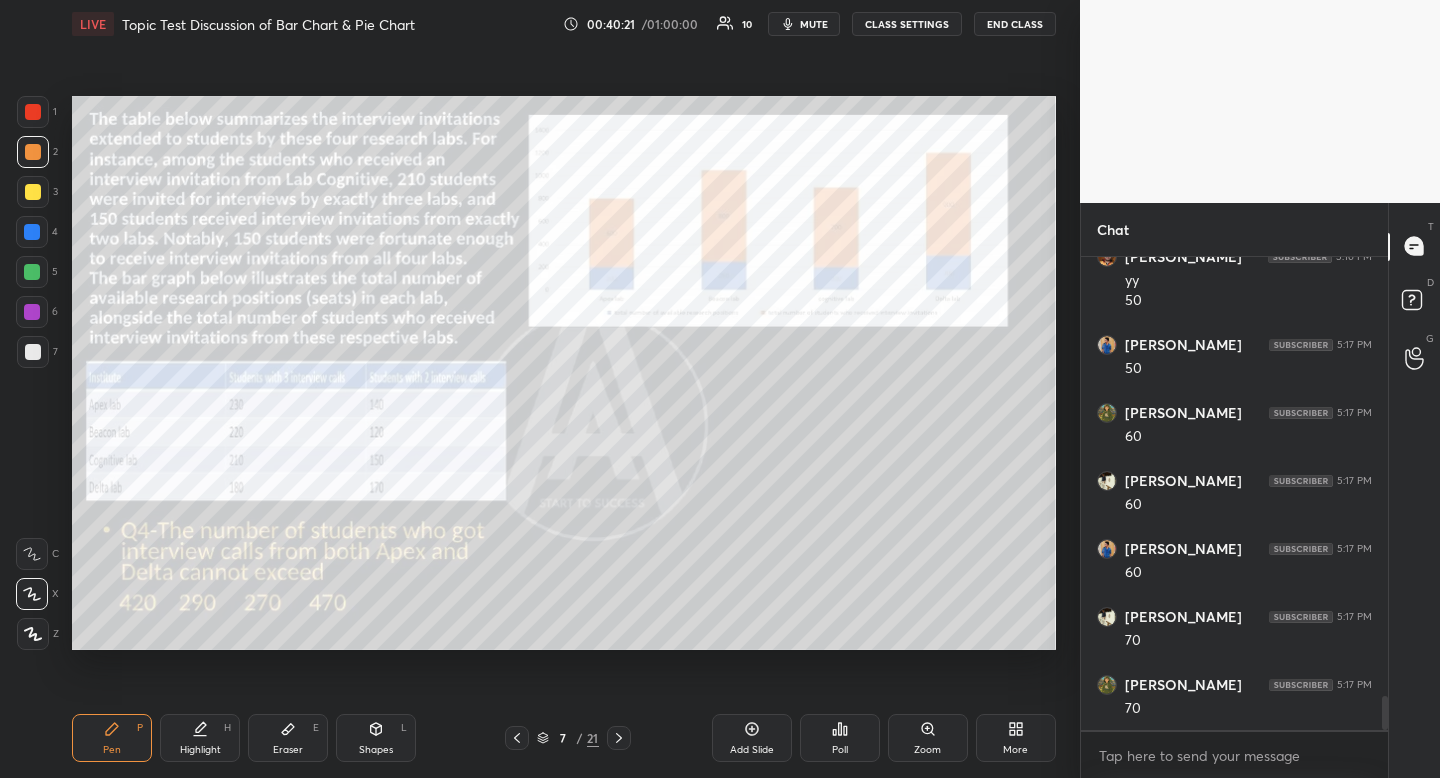 scroll, scrollTop: 6154, scrollLeft: 0, axis: vertical 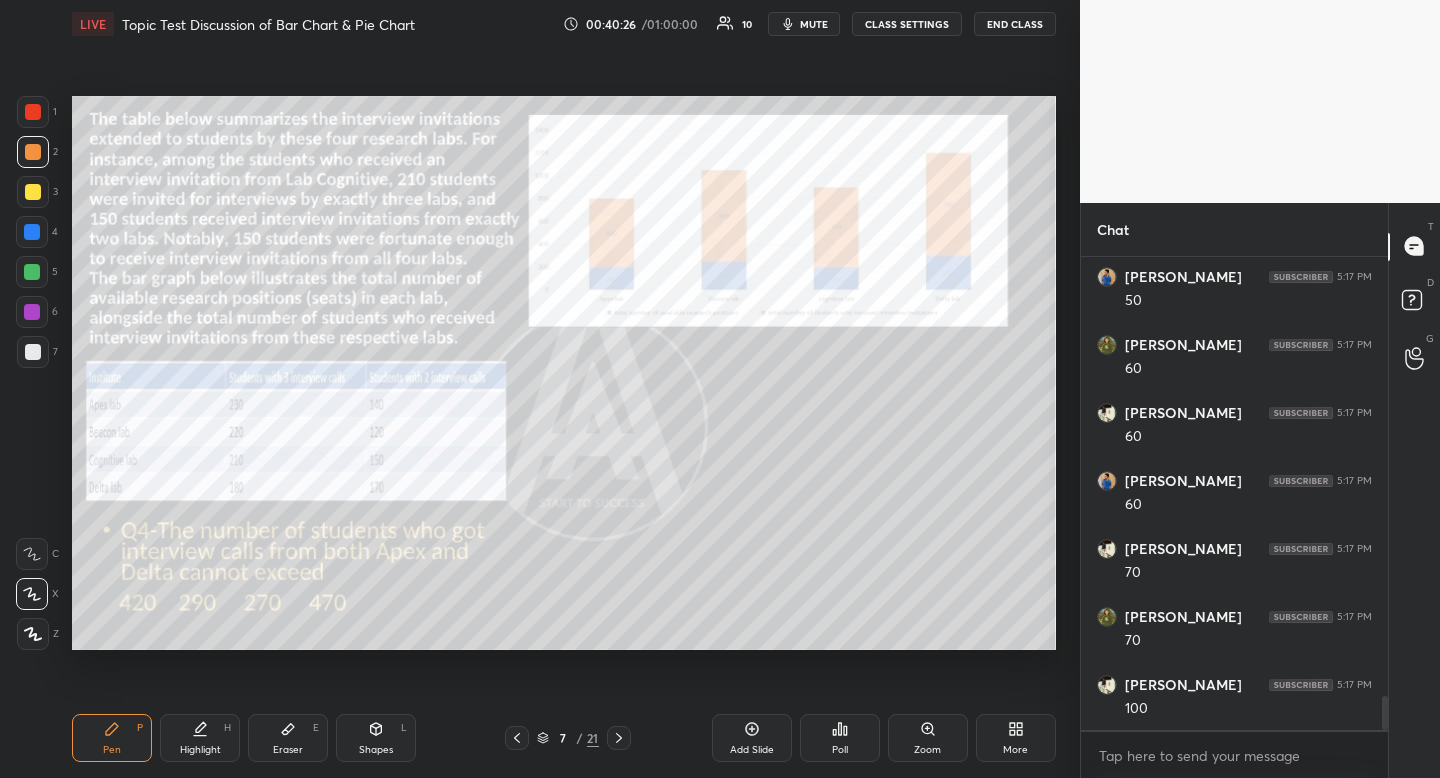 click at bounding box center (32, 312) 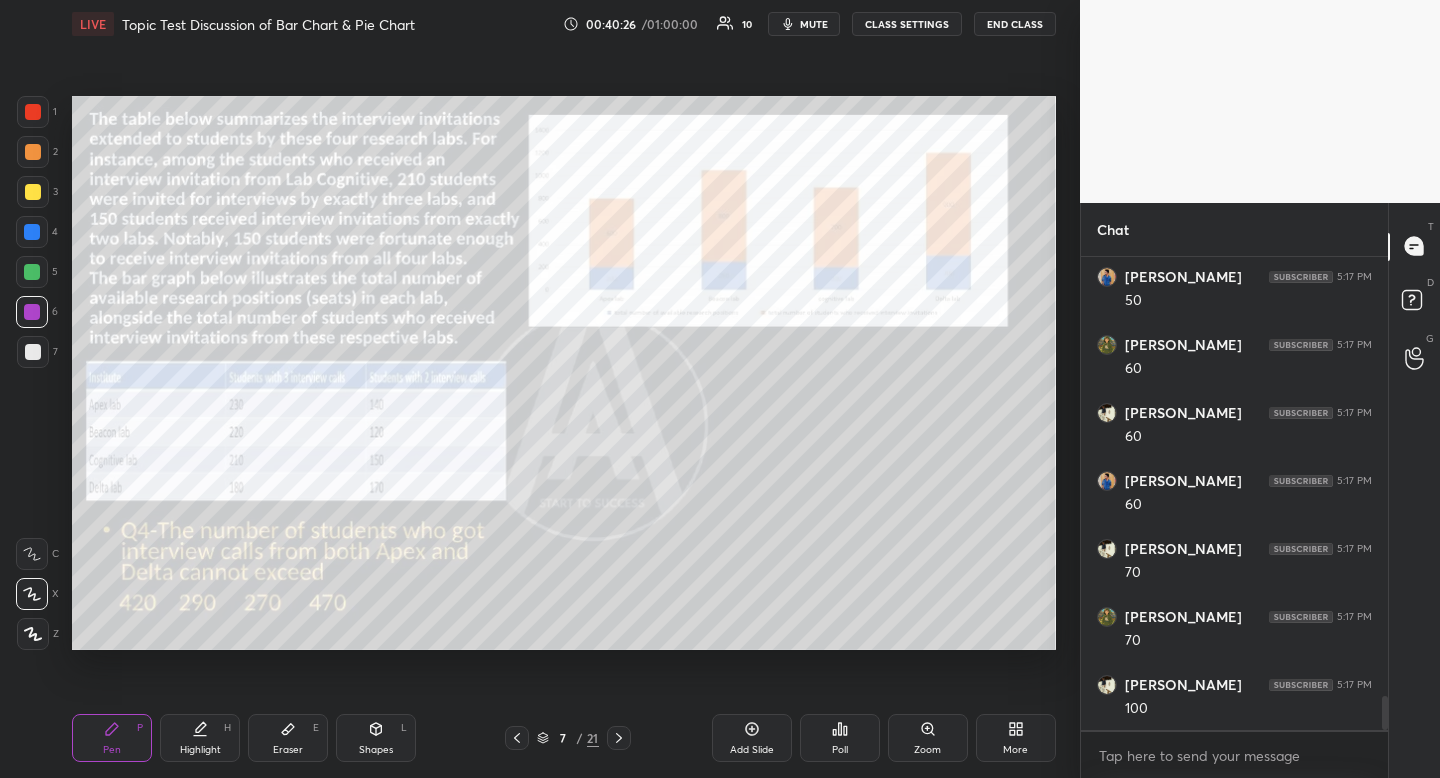 click at bounding box center [32, 312] 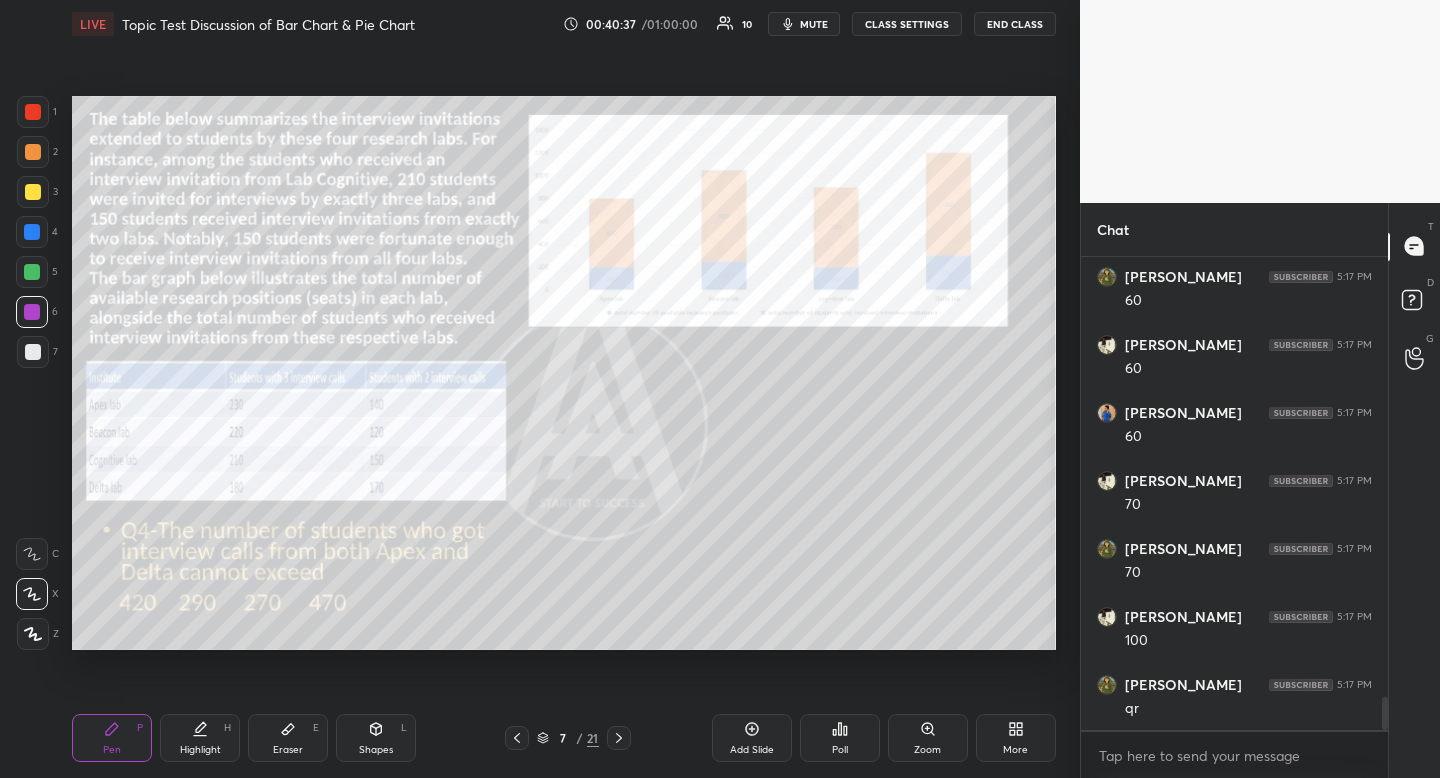 scroll, scrollTop: 6290, scrollLeft: 0, axis: vertical 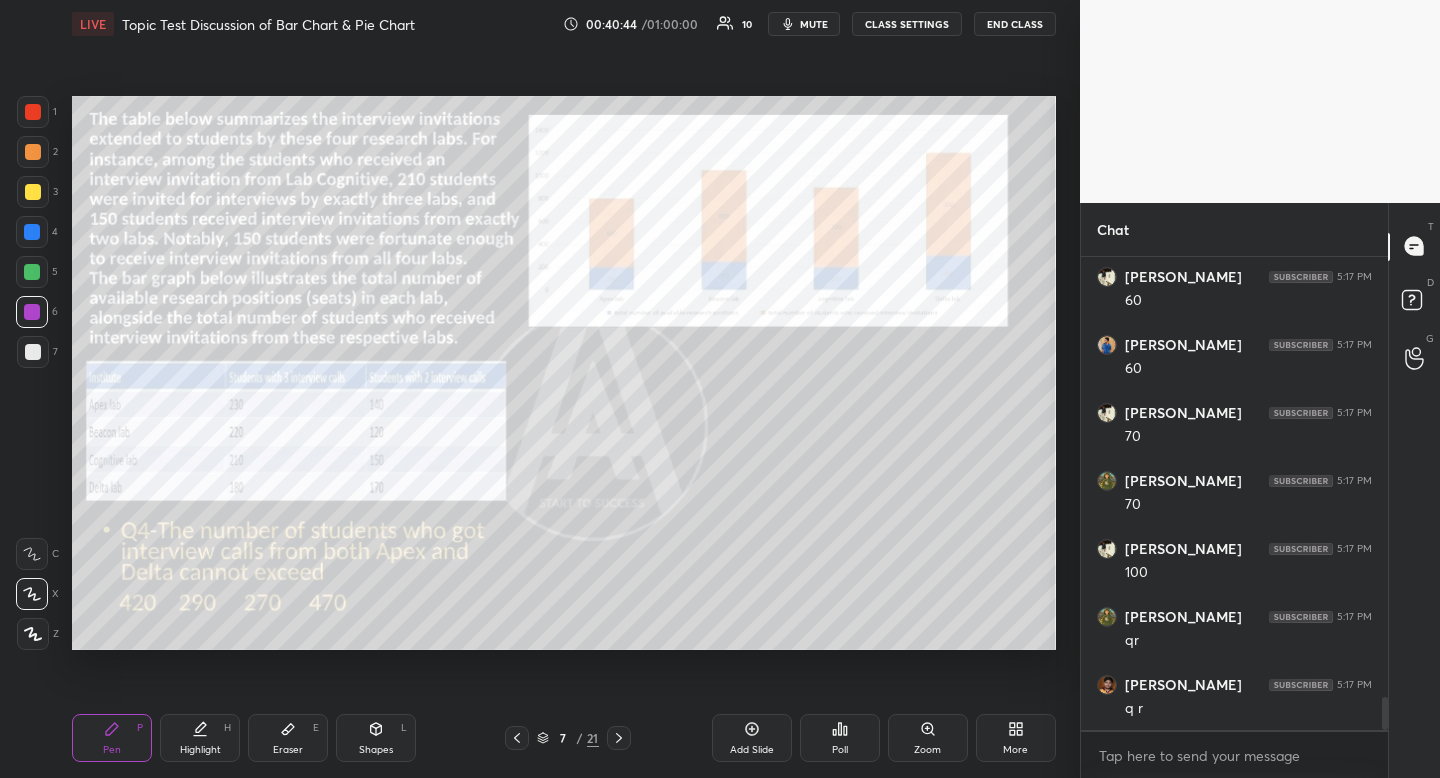 drag, startPoint x: 37, startPoint y: 106, endPoint x: 28, endPoint y: 112, distance: 10.816654 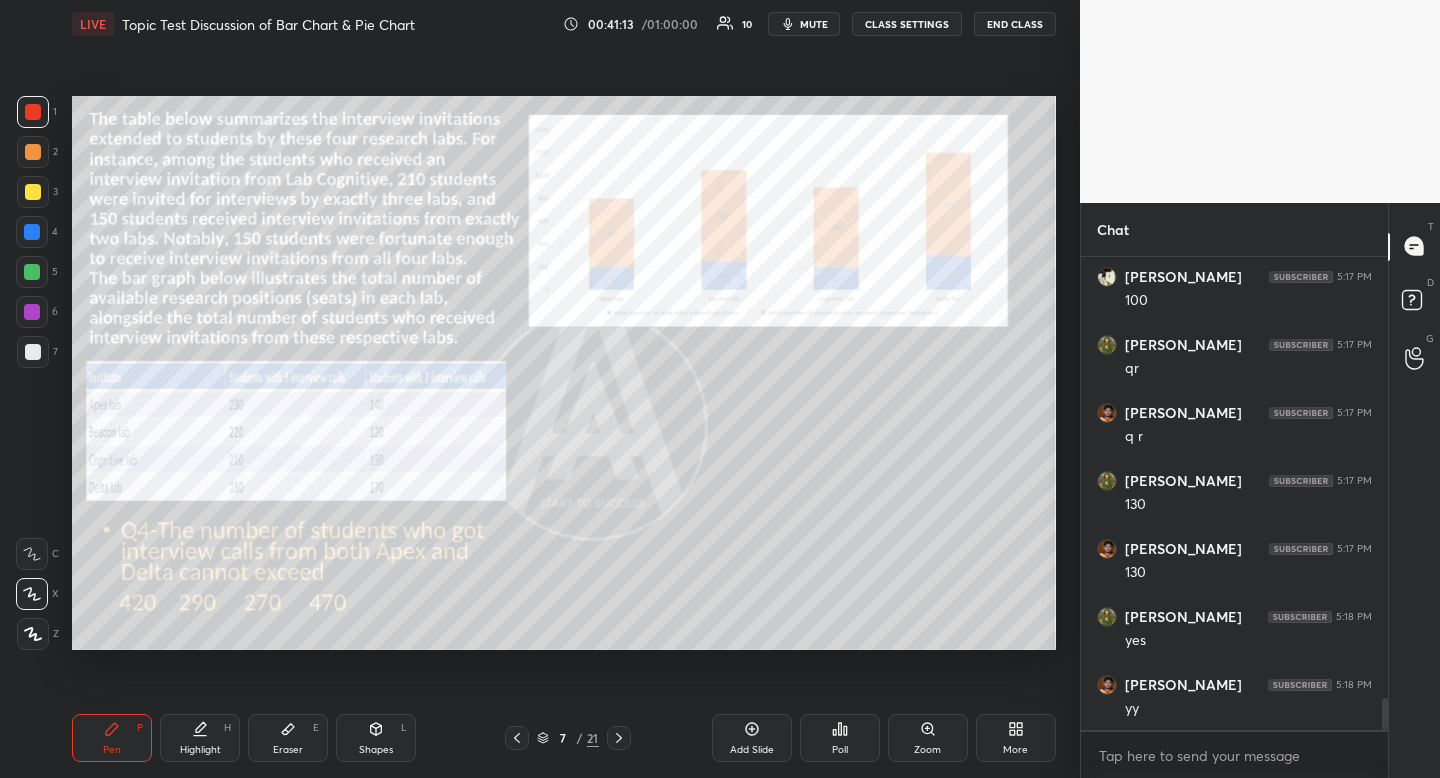 scroll, scrollTop: 6630, scrollLeft: 0, axis: vertical 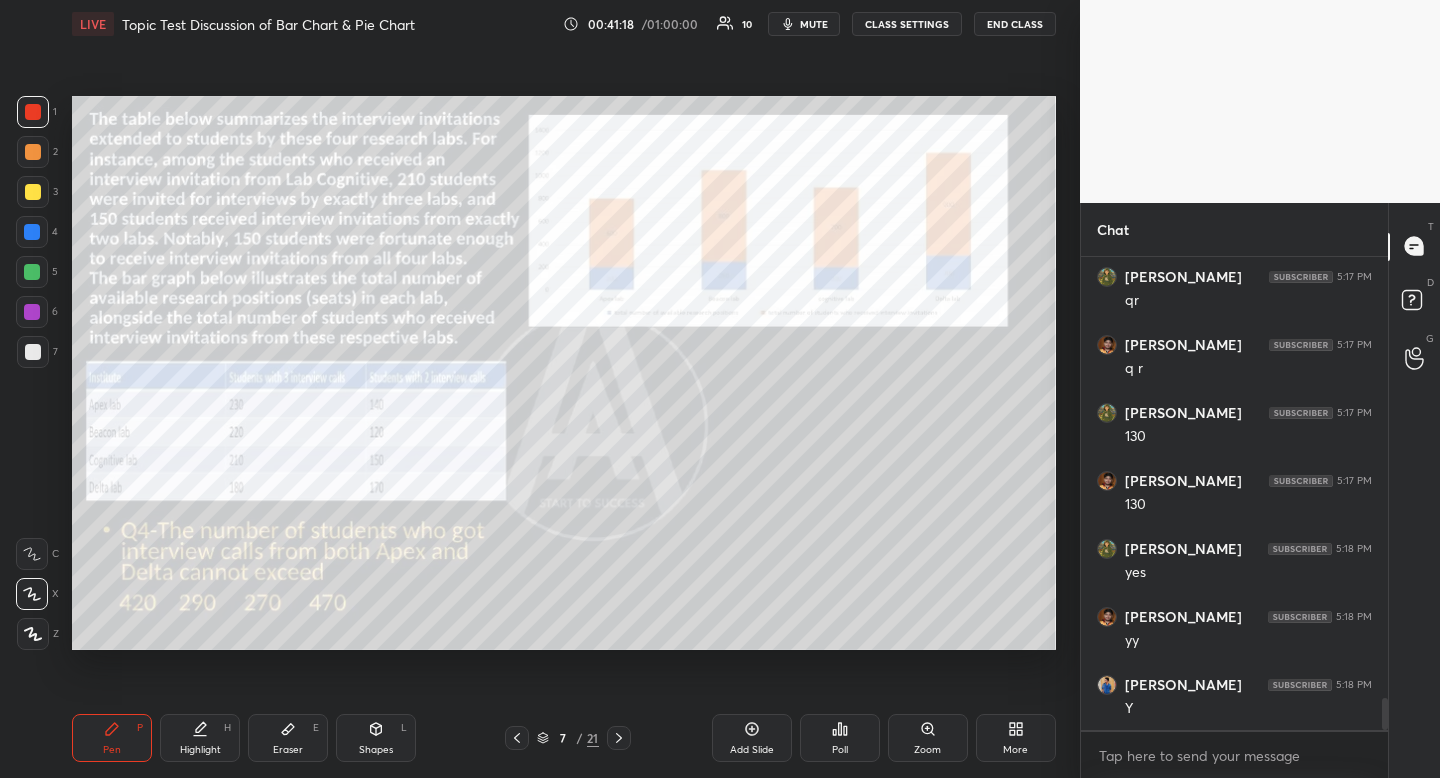 click at bounding box center [33, 152] 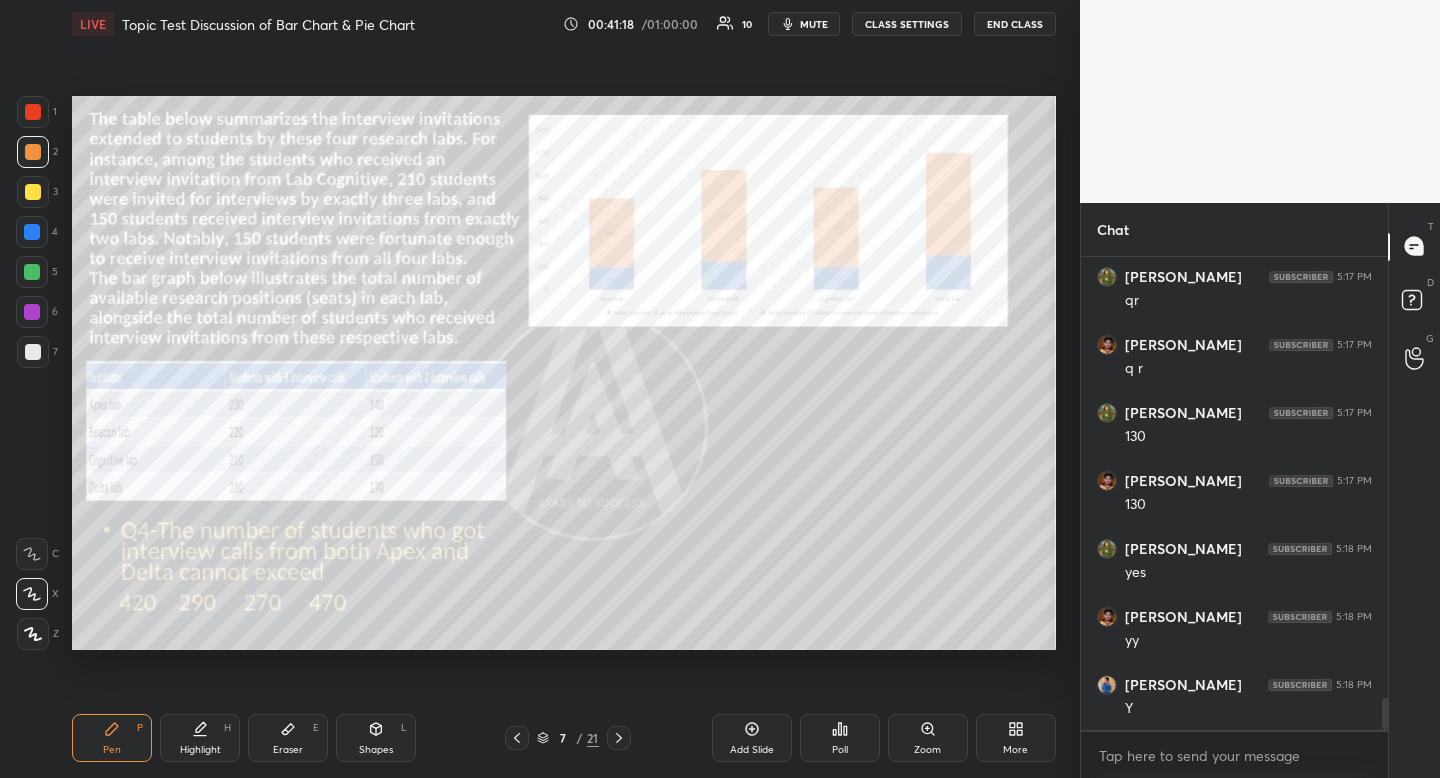 drag, startPoint x: 32, startPoint y: 153, endPoint x: 34, endPoint y: 166, distance: 13.152946 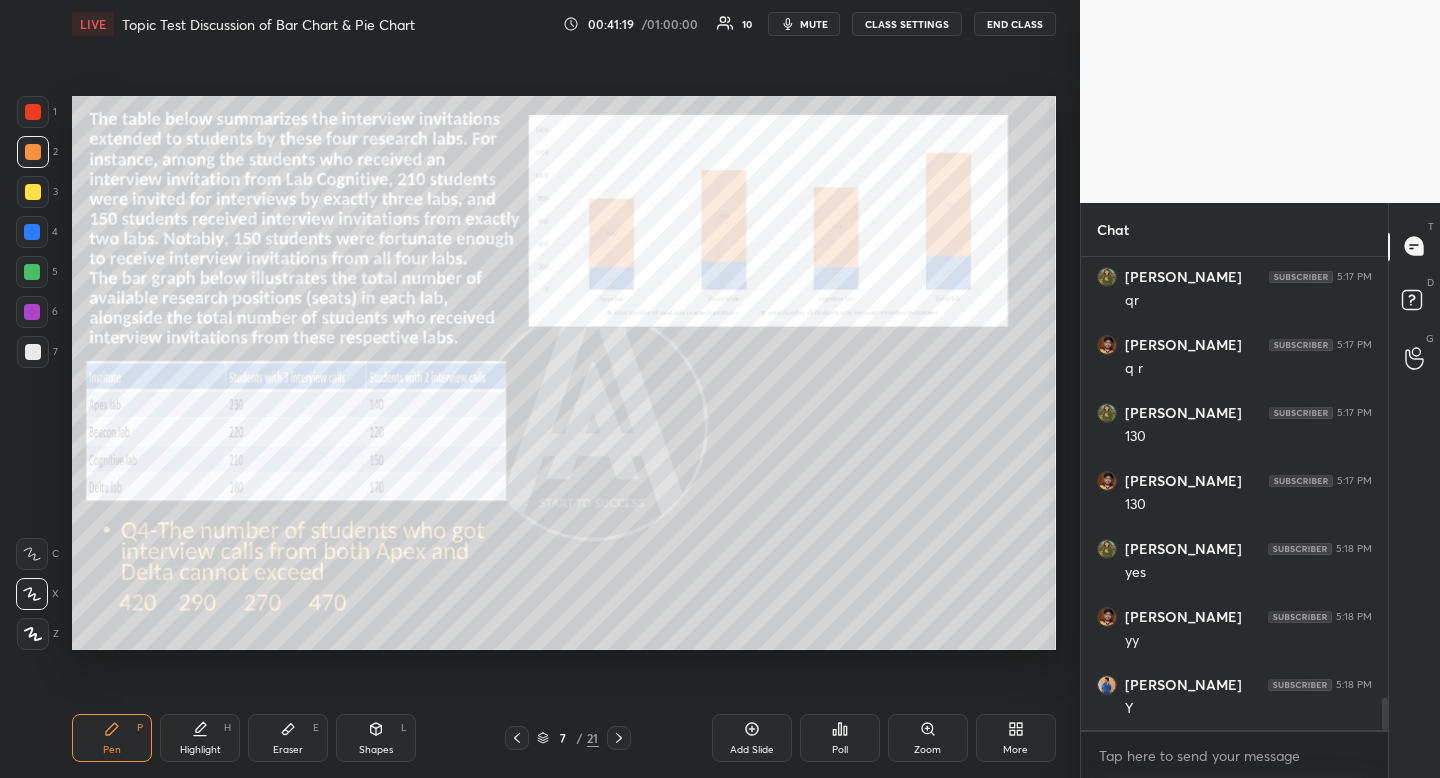 click at bounding box center [32, 232] 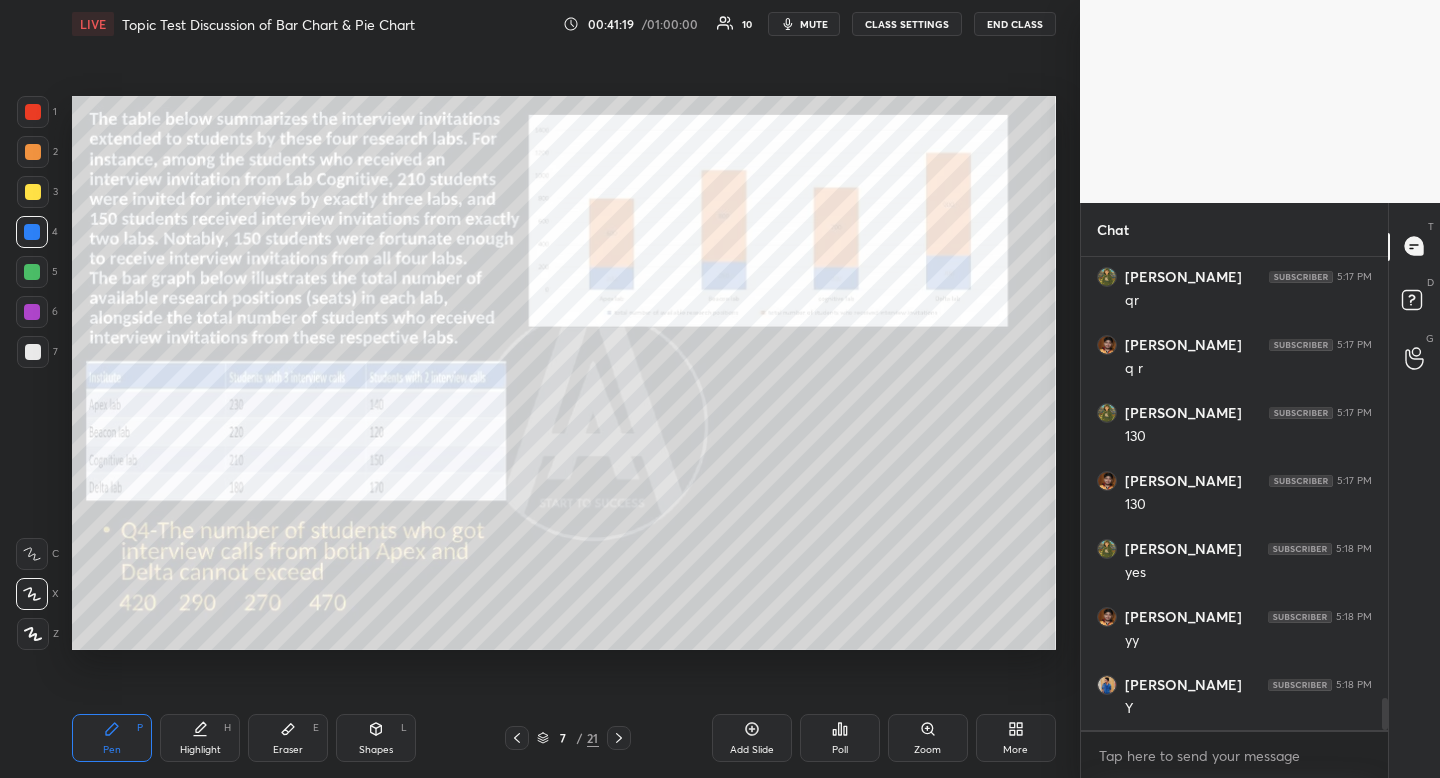 drag, startPoint x: 32, startPoint y: 236, endPoint x: 68, endPoint y: 251, distance: 39 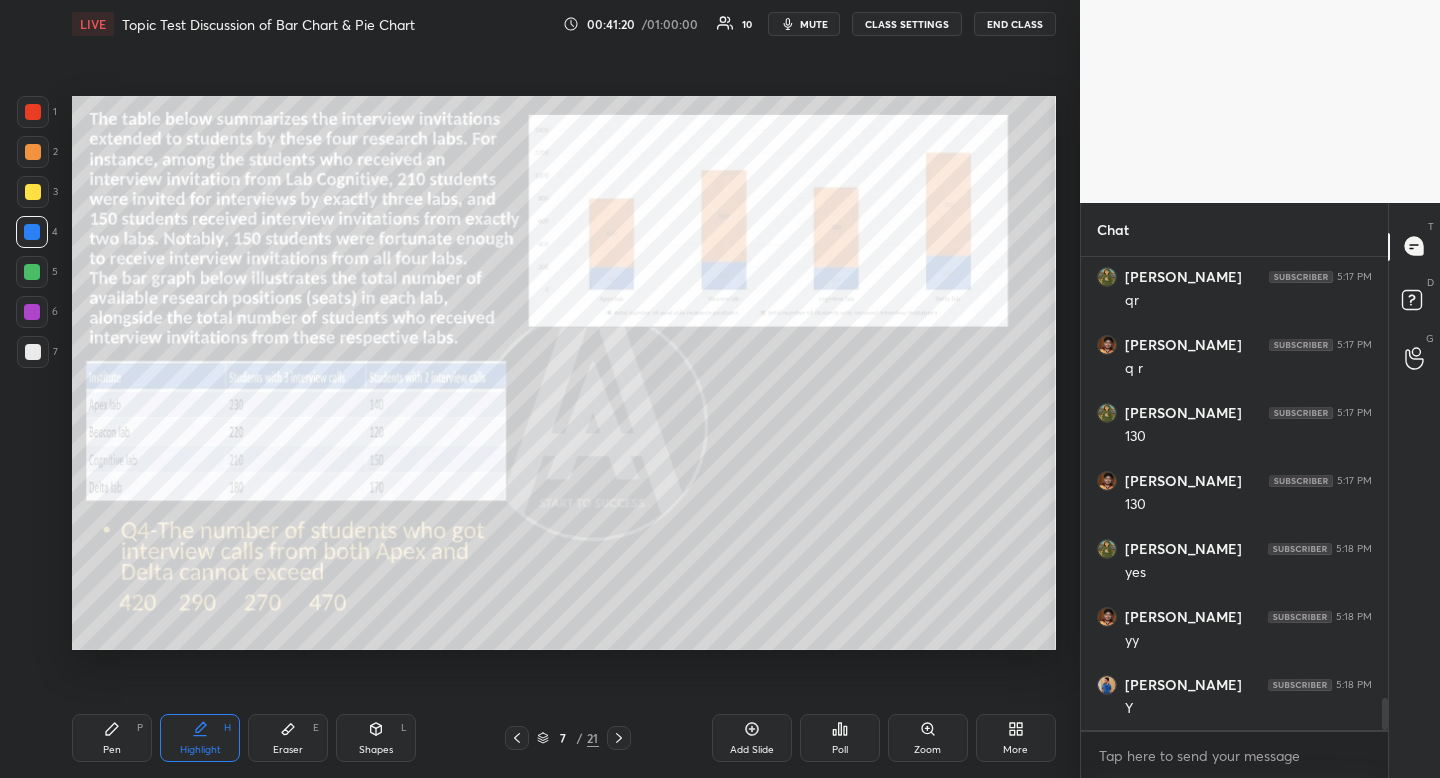 click on "Pen P Highlight H Eraser E Shapes L 7 / 21 Add Slide Poll Zoom More" at bounding box center (564, 738) 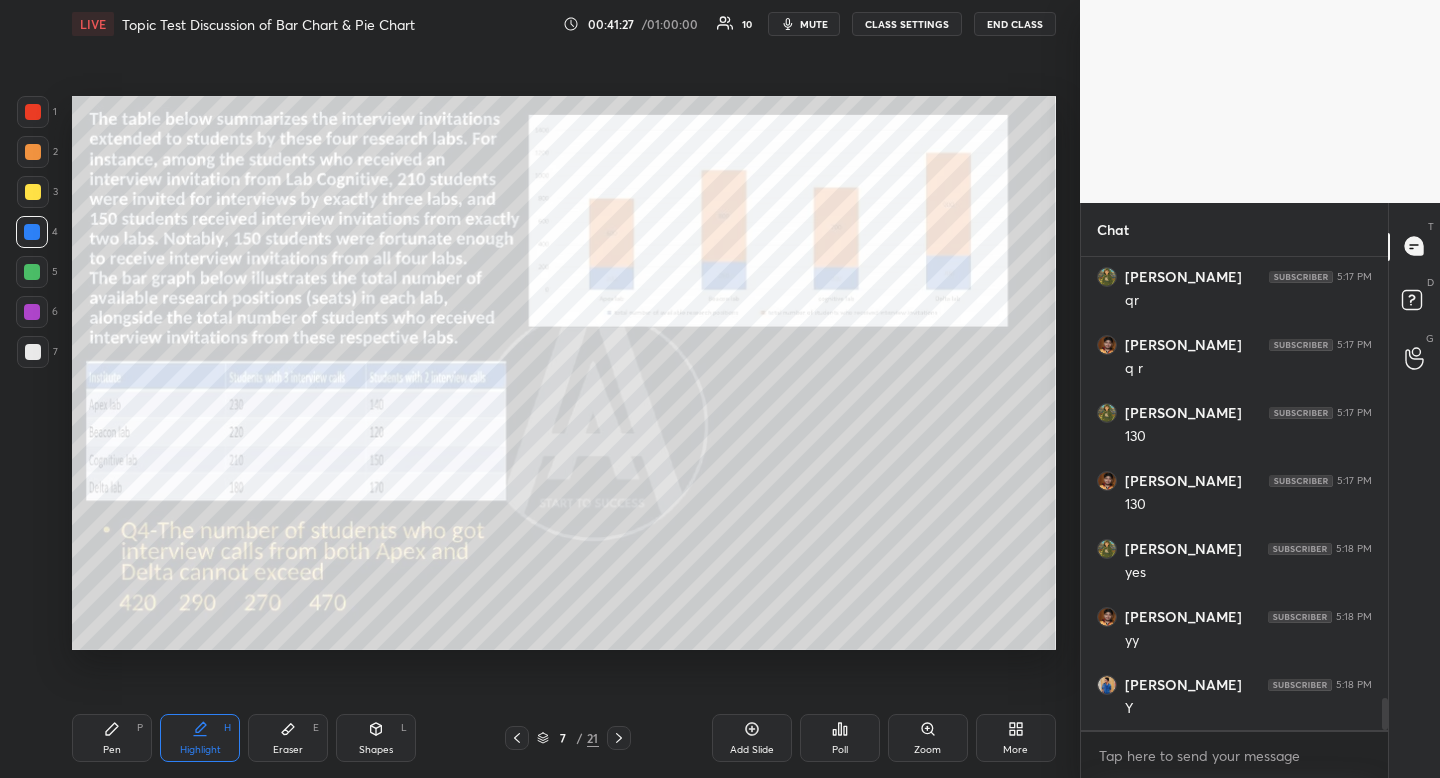 click at bounding box center (33, 192) 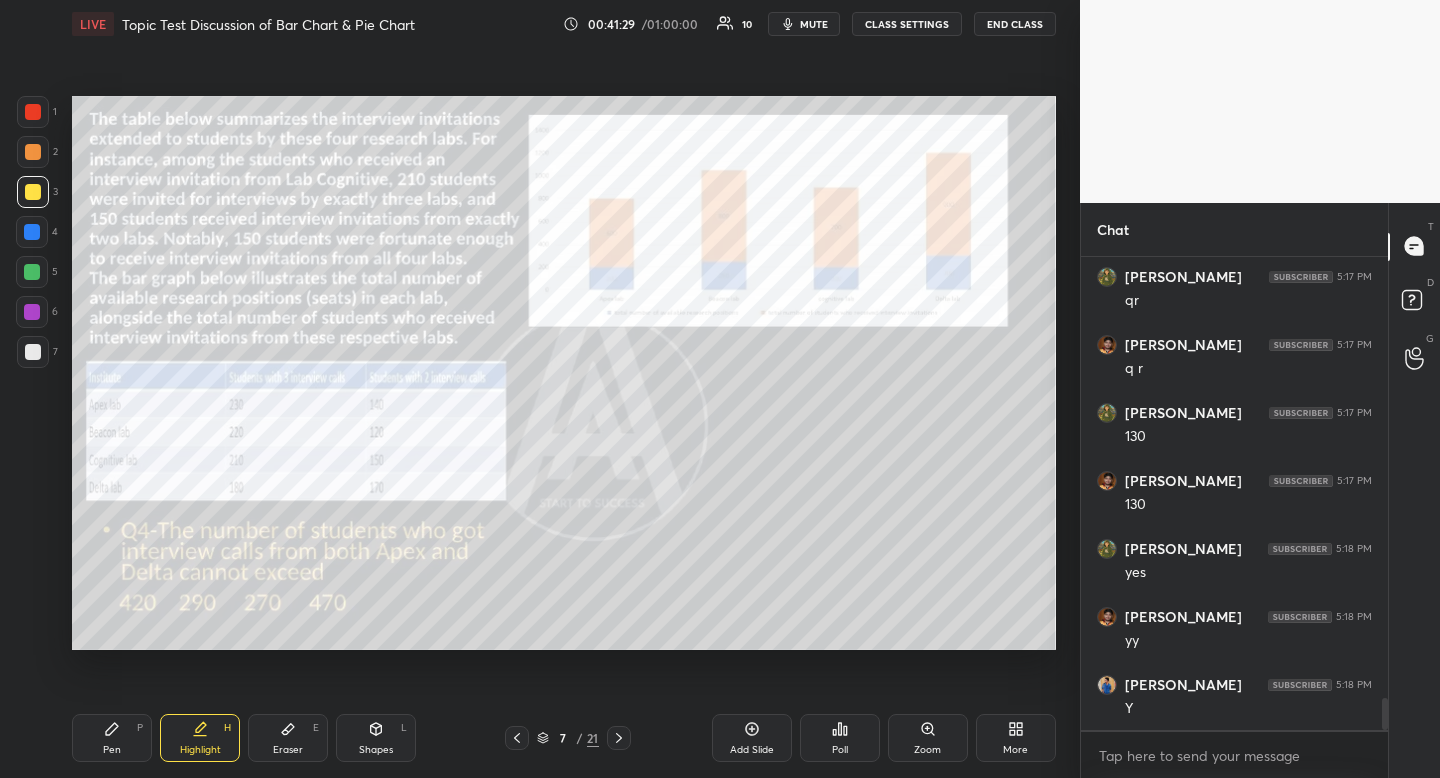 click on "7 / 21" at bounding box center (568, 738) 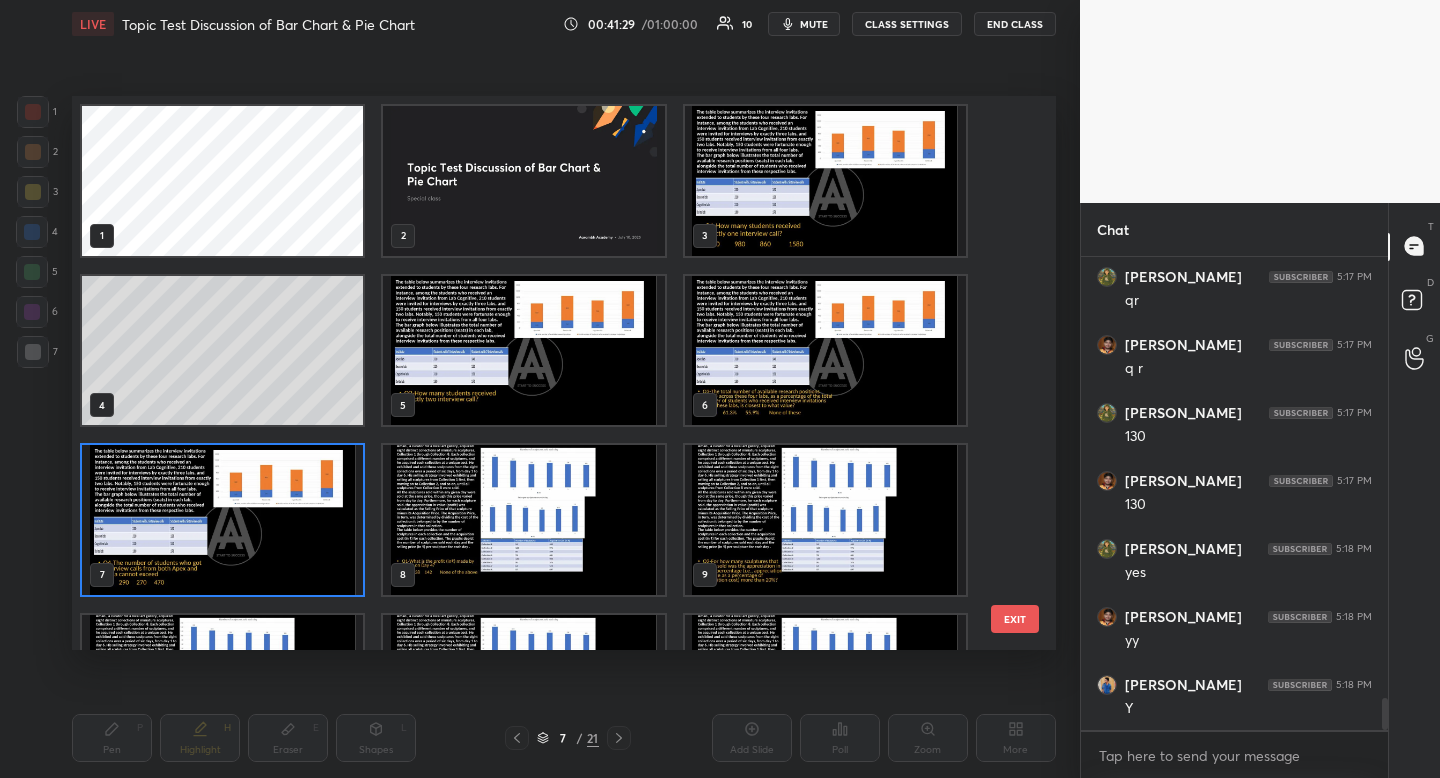 scroll, scrollTop: 7, scrollLeft: 11, axis: both 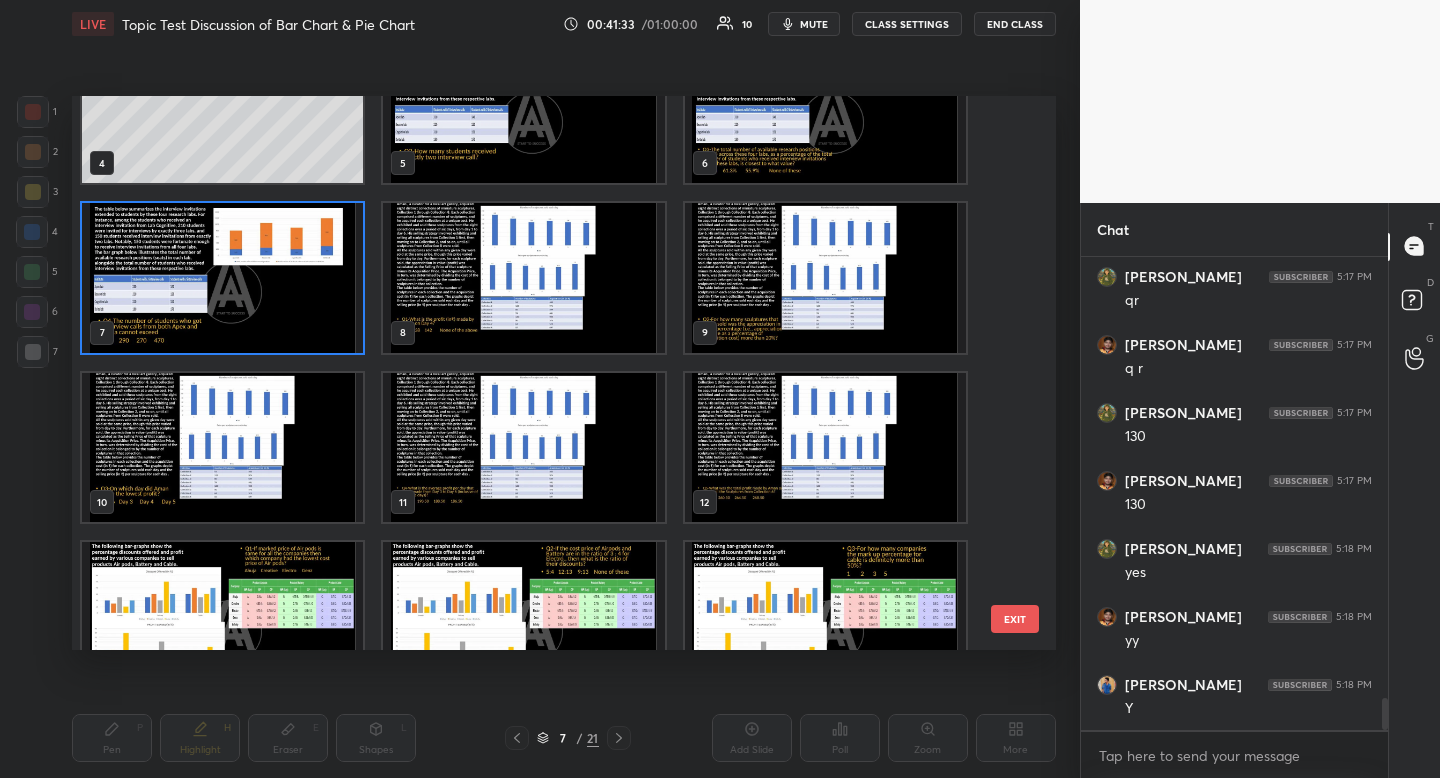 click at bounding box center [222, 278] 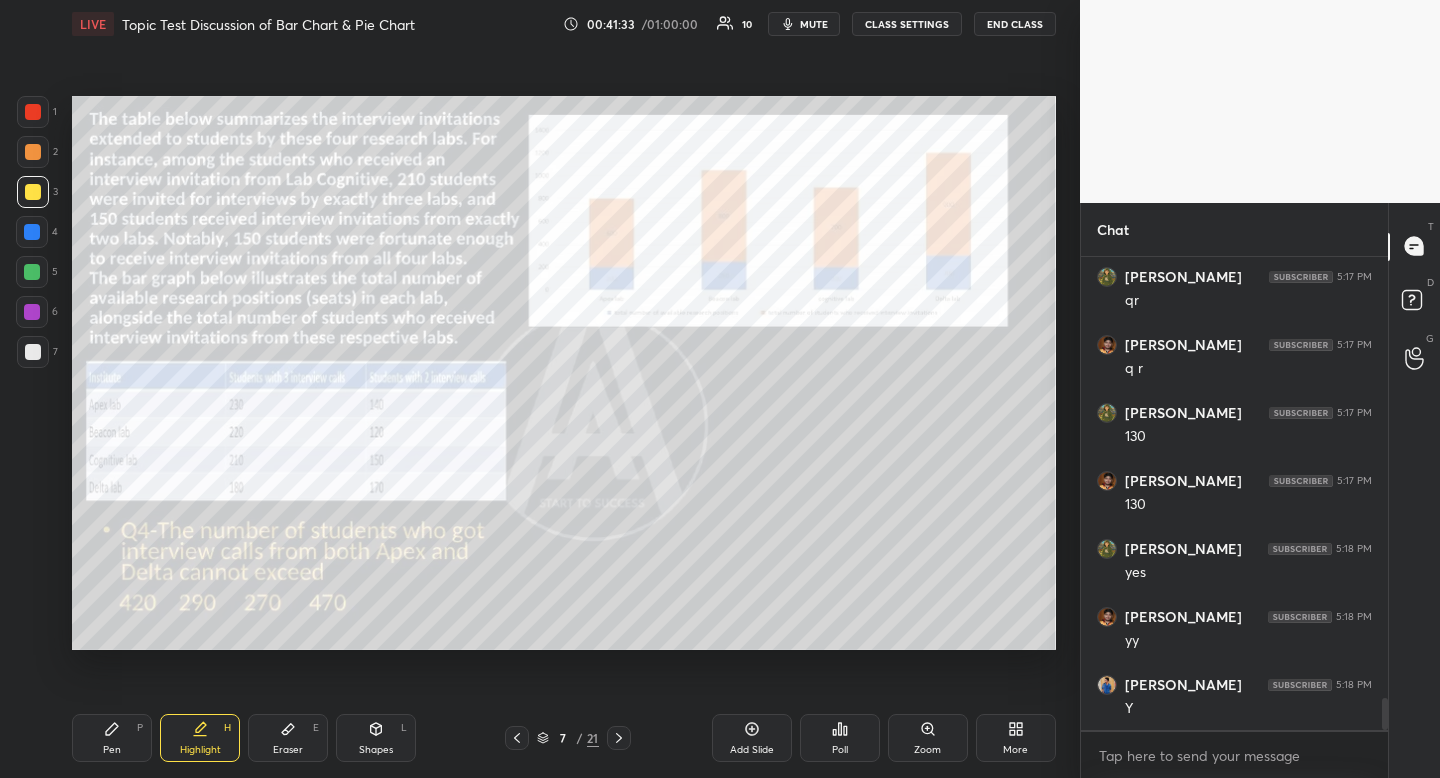 click at bounding box center (222, 278) 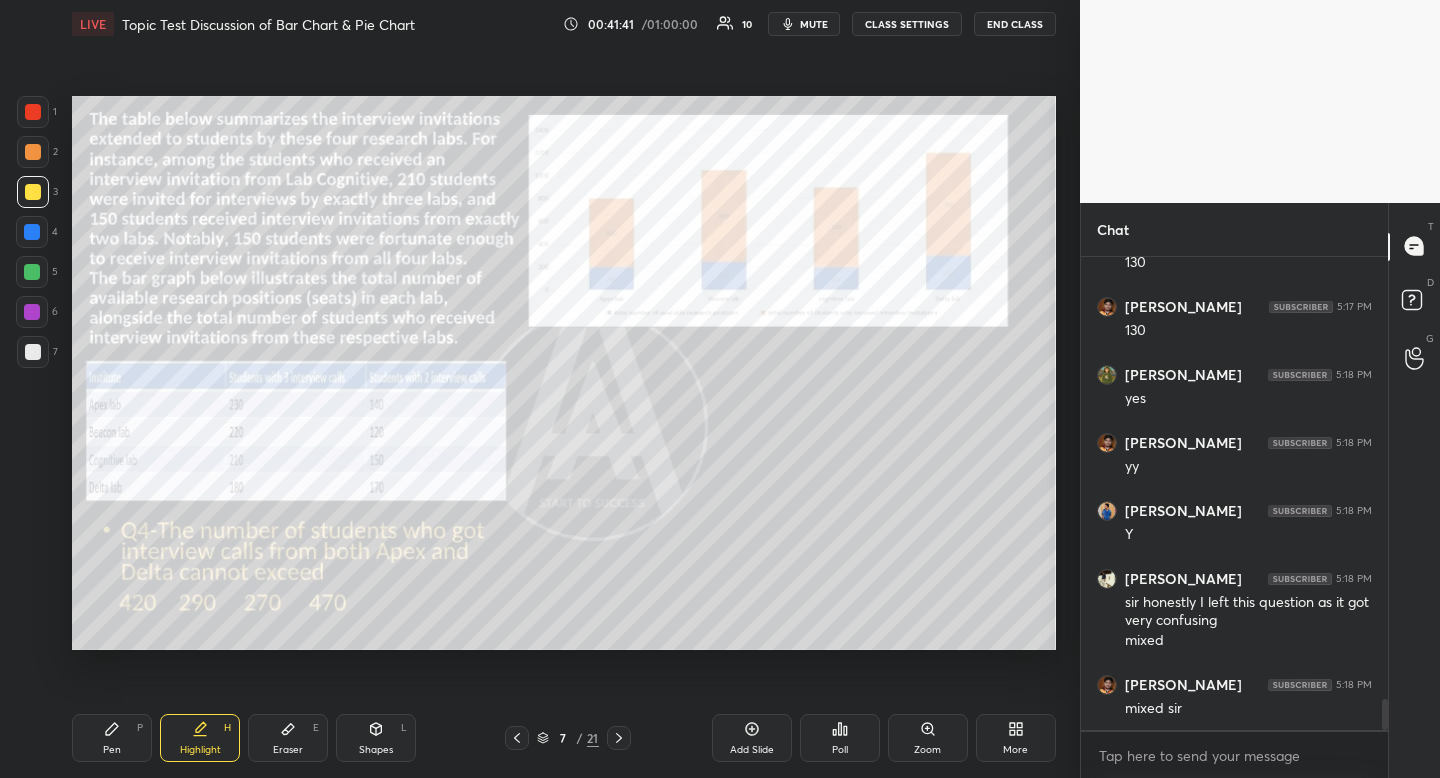 scroll, scrollTop: 6872, scrollLeft: 0, axis: vertical 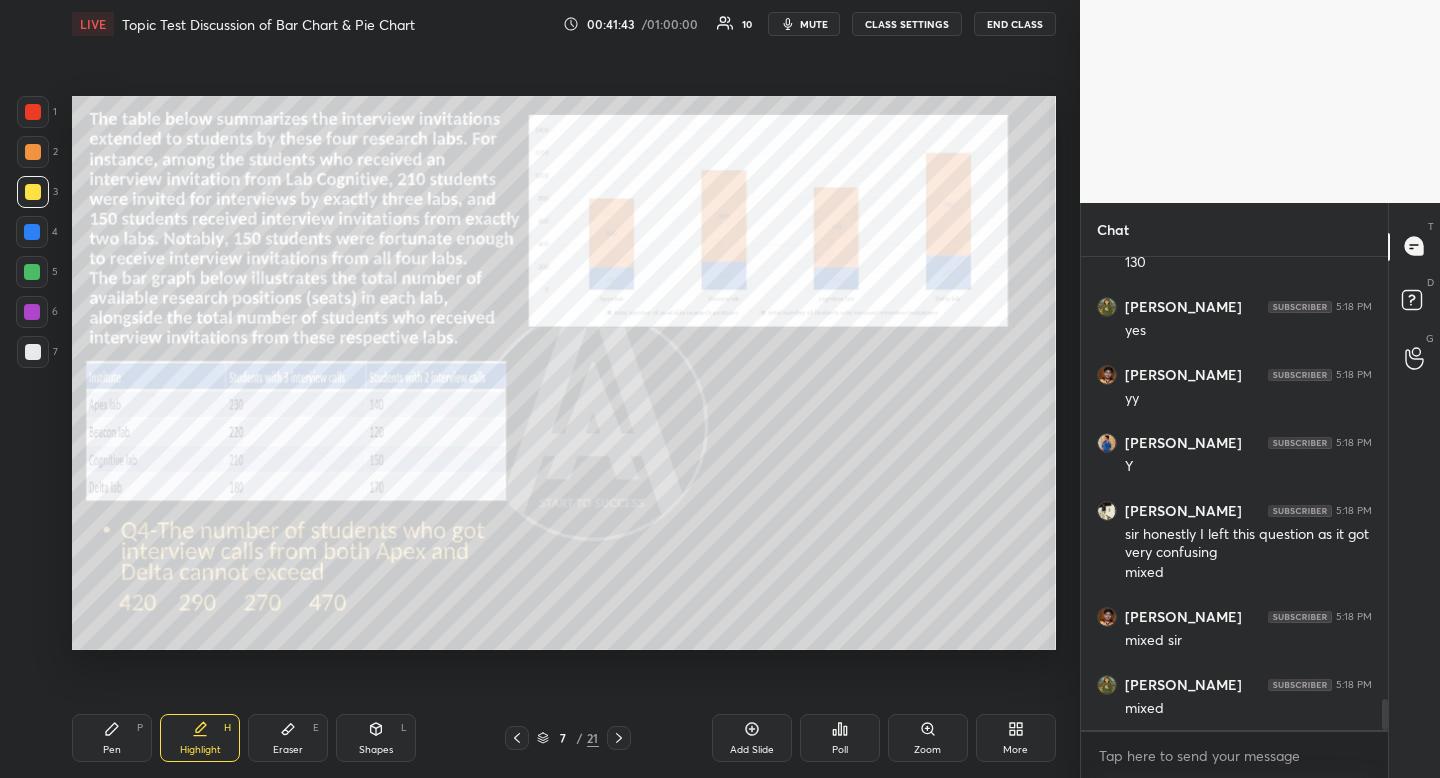 click 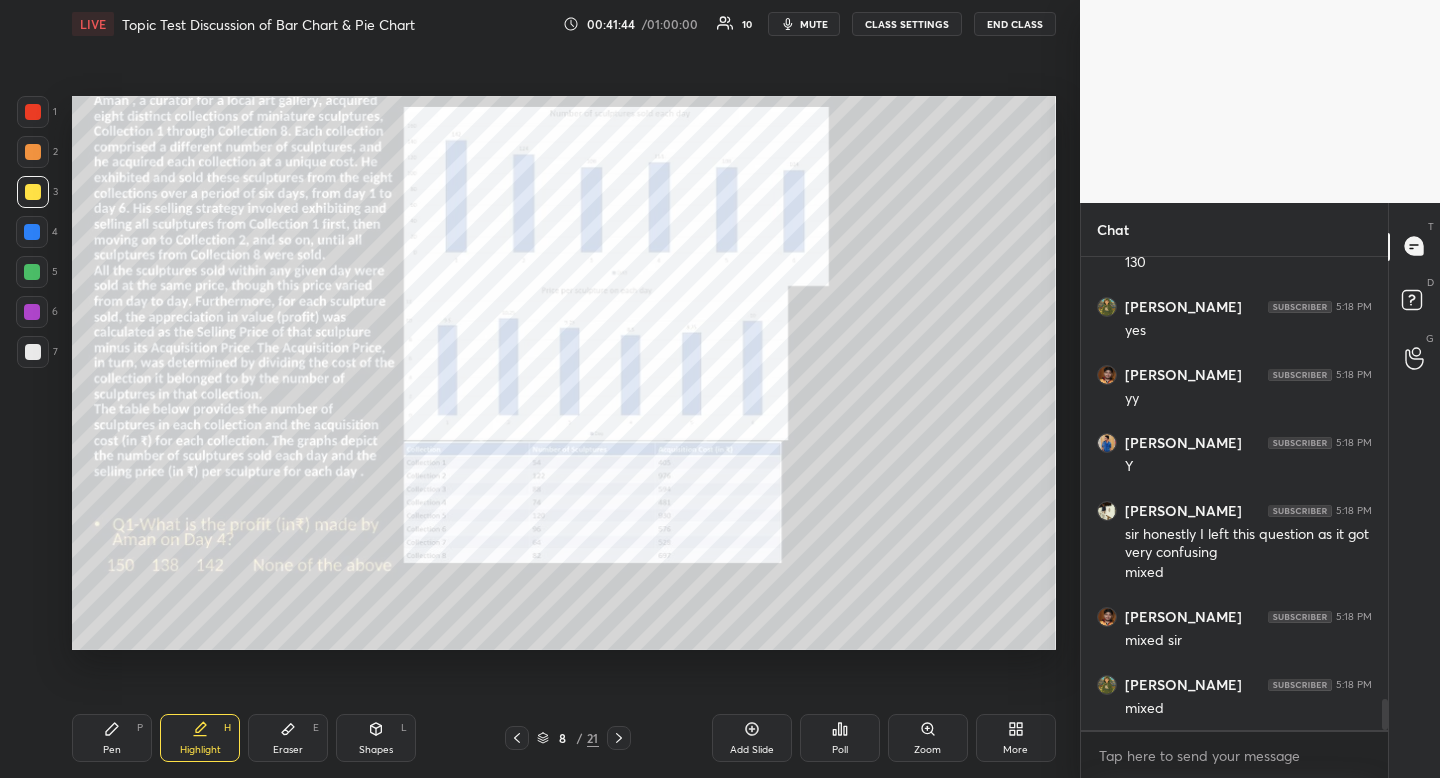 click 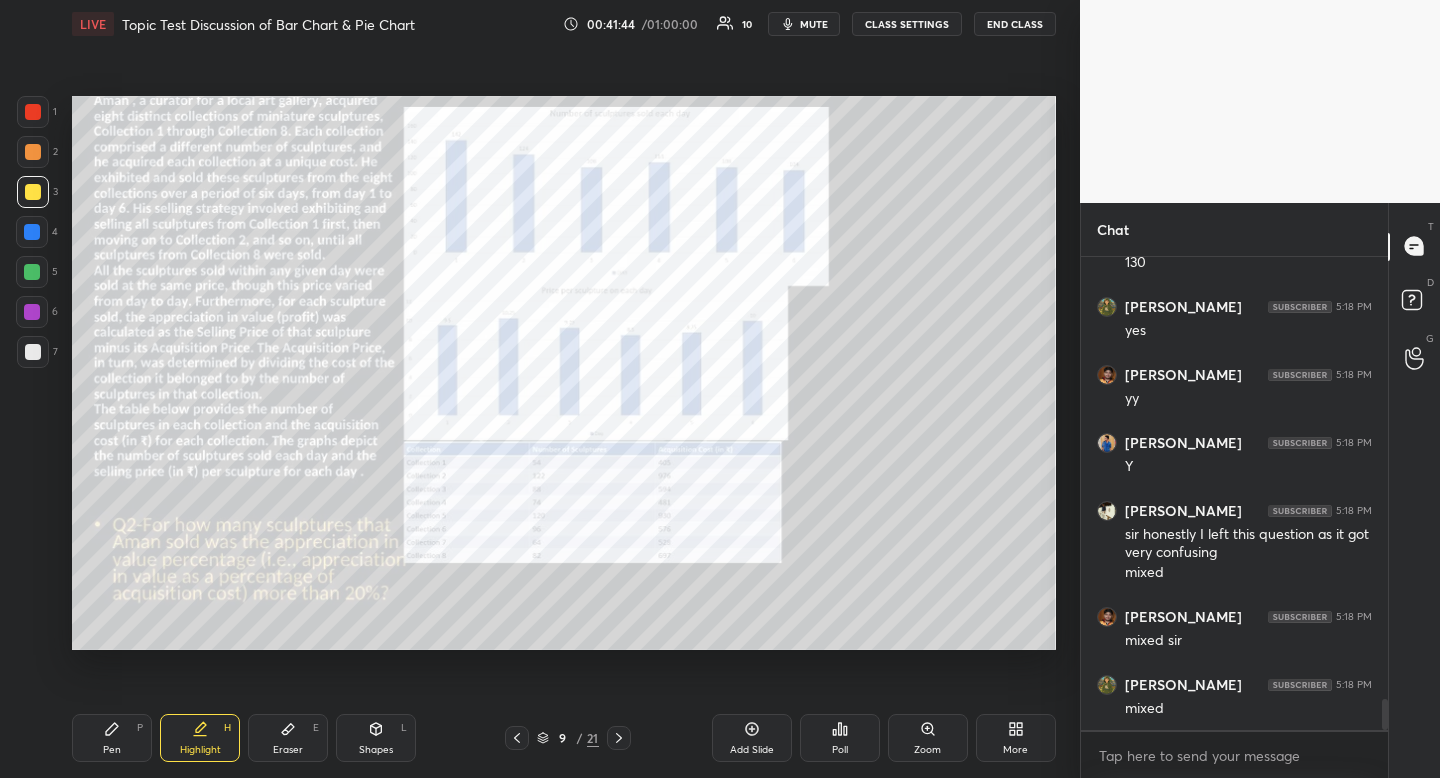 scroll, scrollTop: 6940, scrollLeft: 0, axis: vertical 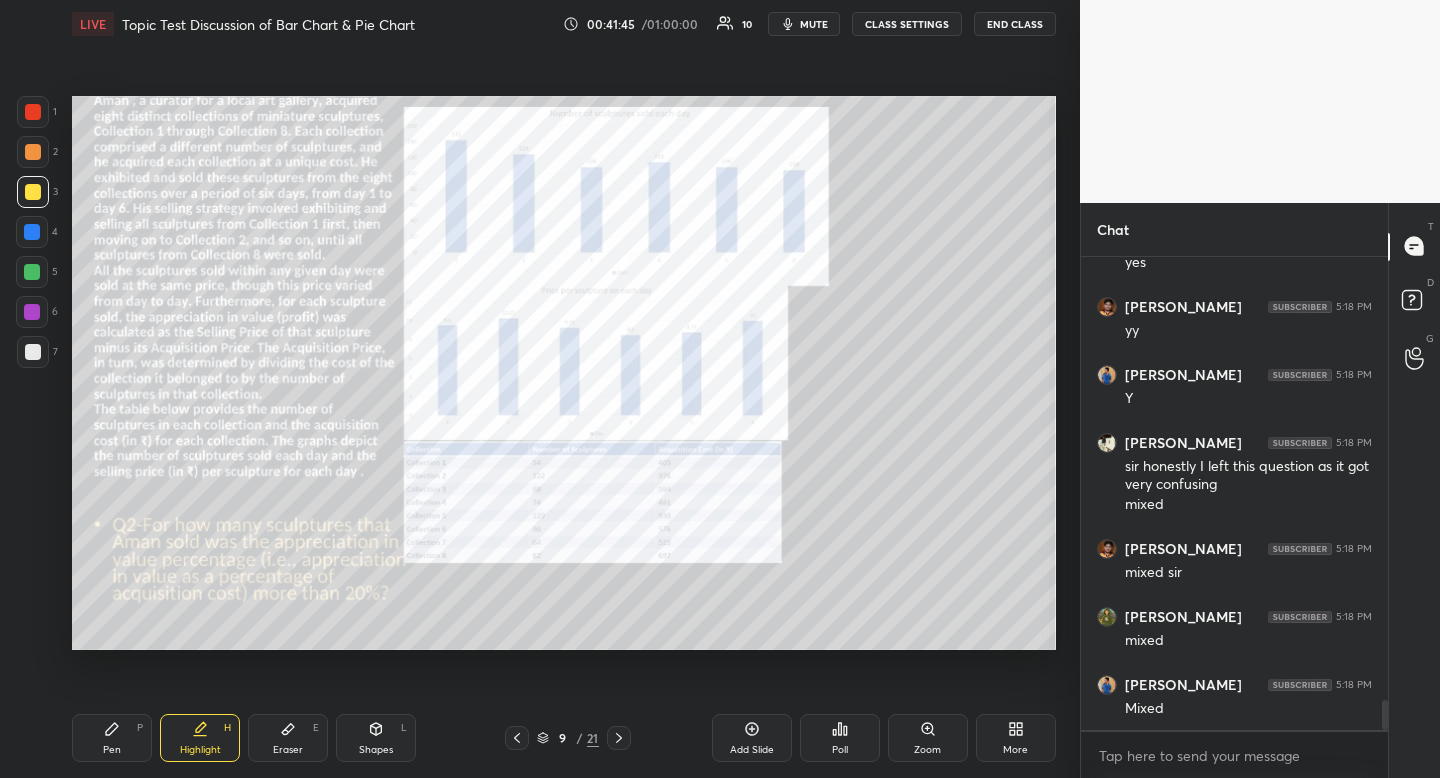 click 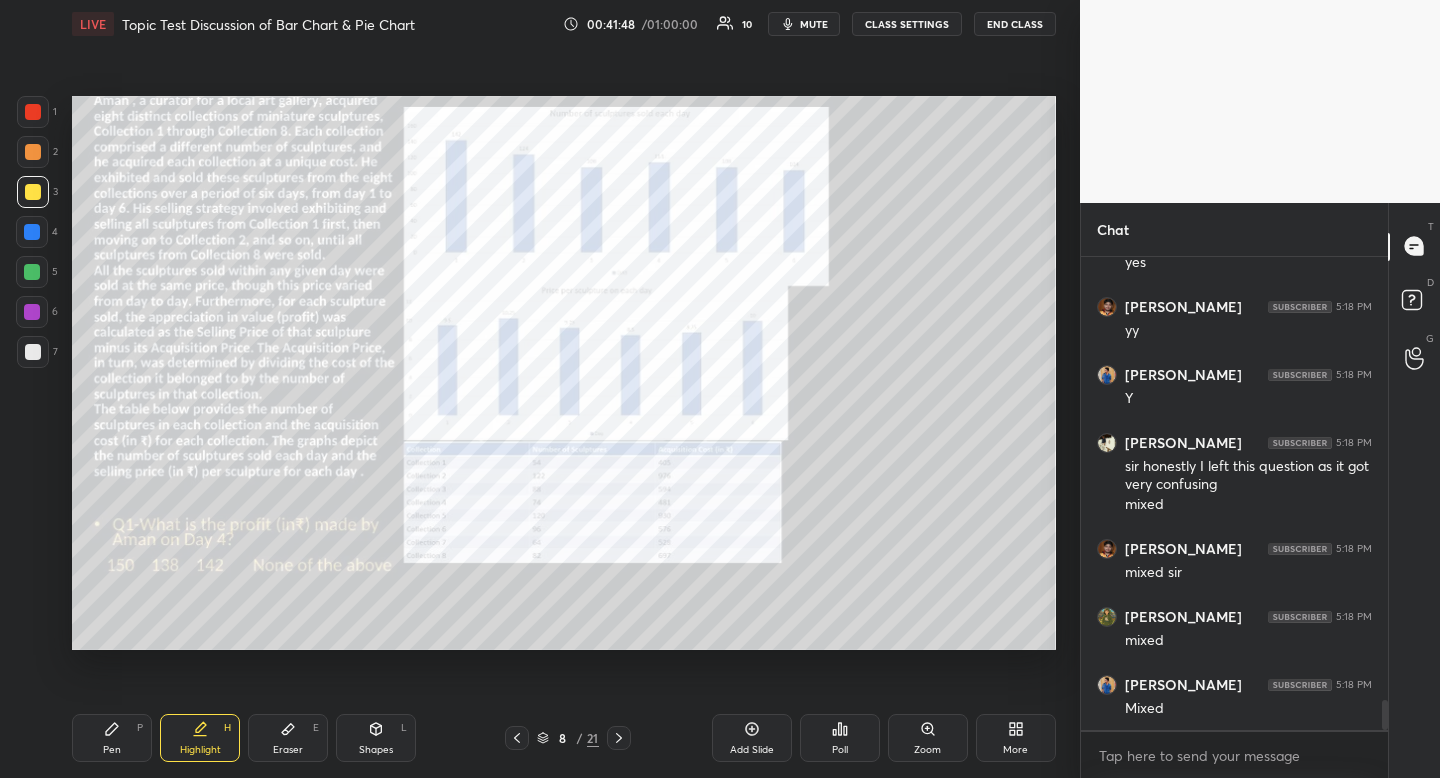 click on "Zoom" at bounding box center (928, 738) 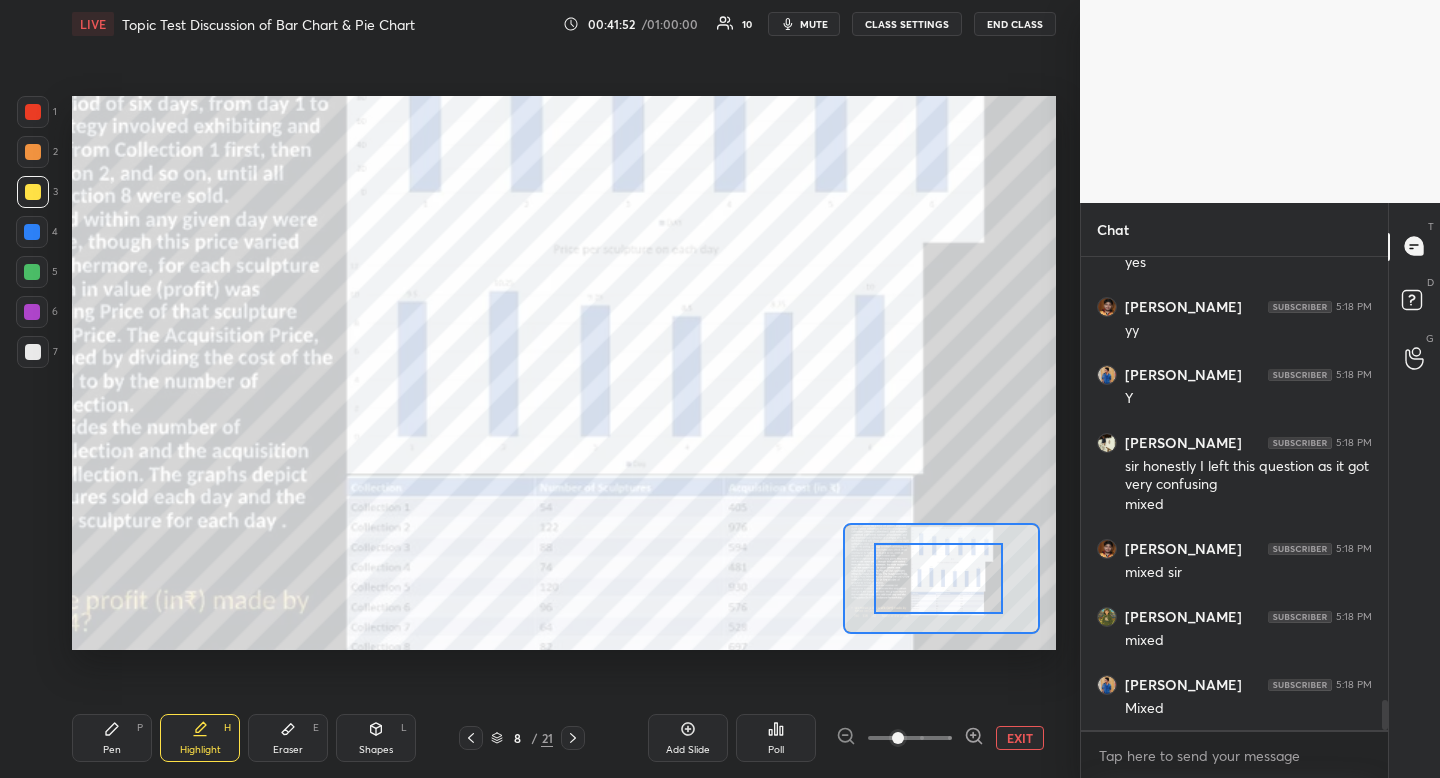 drag, startPoint x: 946, startPoint y: 587, endPoint x: 924, endPoint y: 587, distance: 22 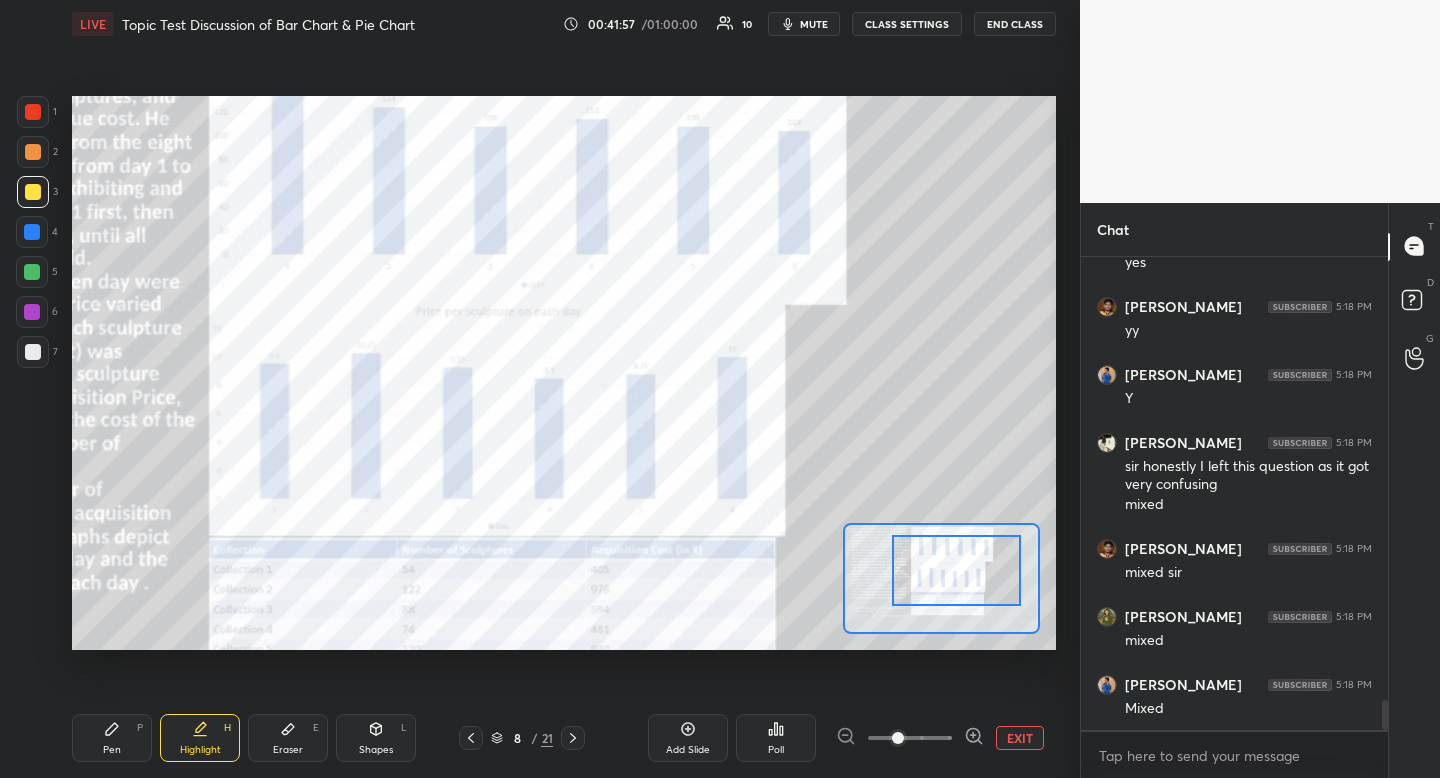 drag, startPoint x: 936, startPoint y: 582, endPoint x: 963, endPoint y: 575, distance: 27.89265 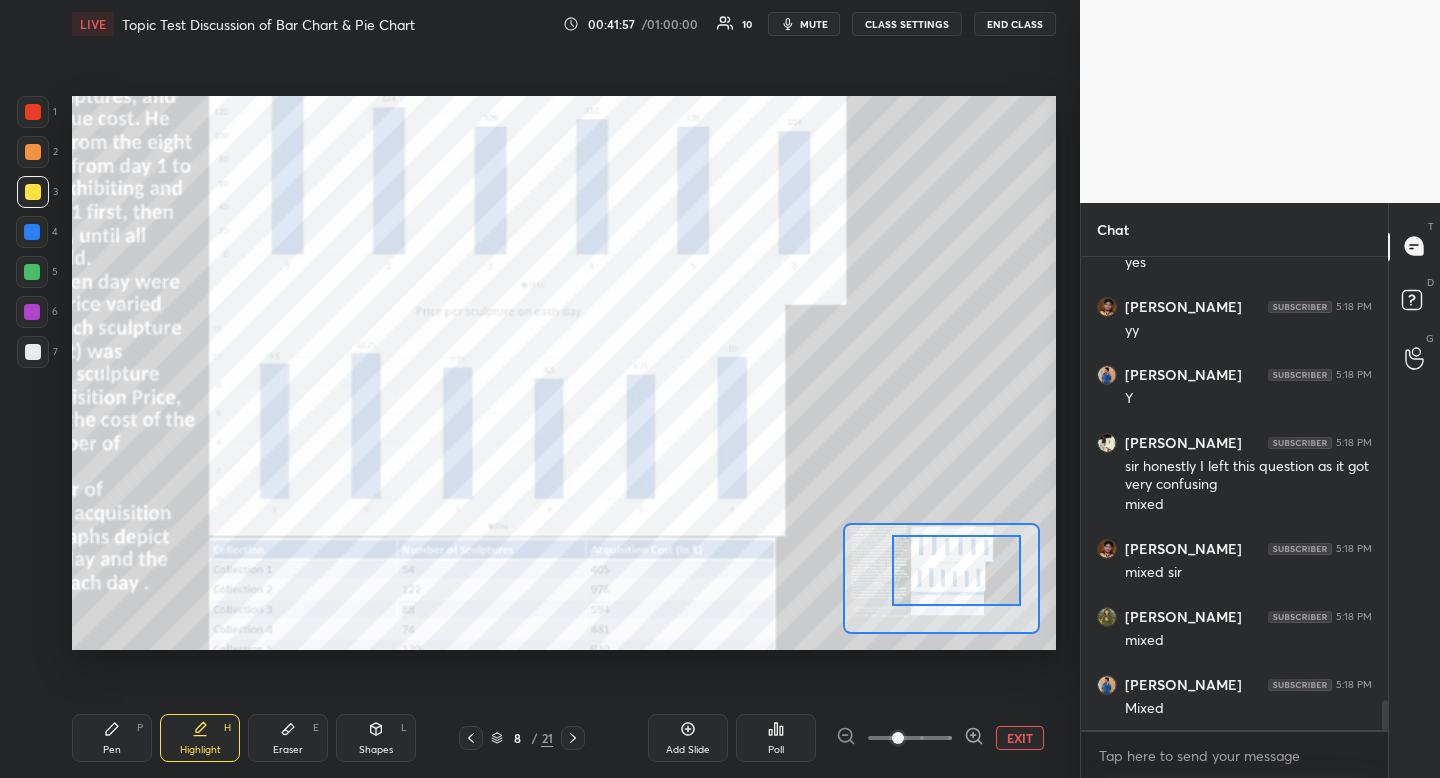 click at bounding box center (956, 570) 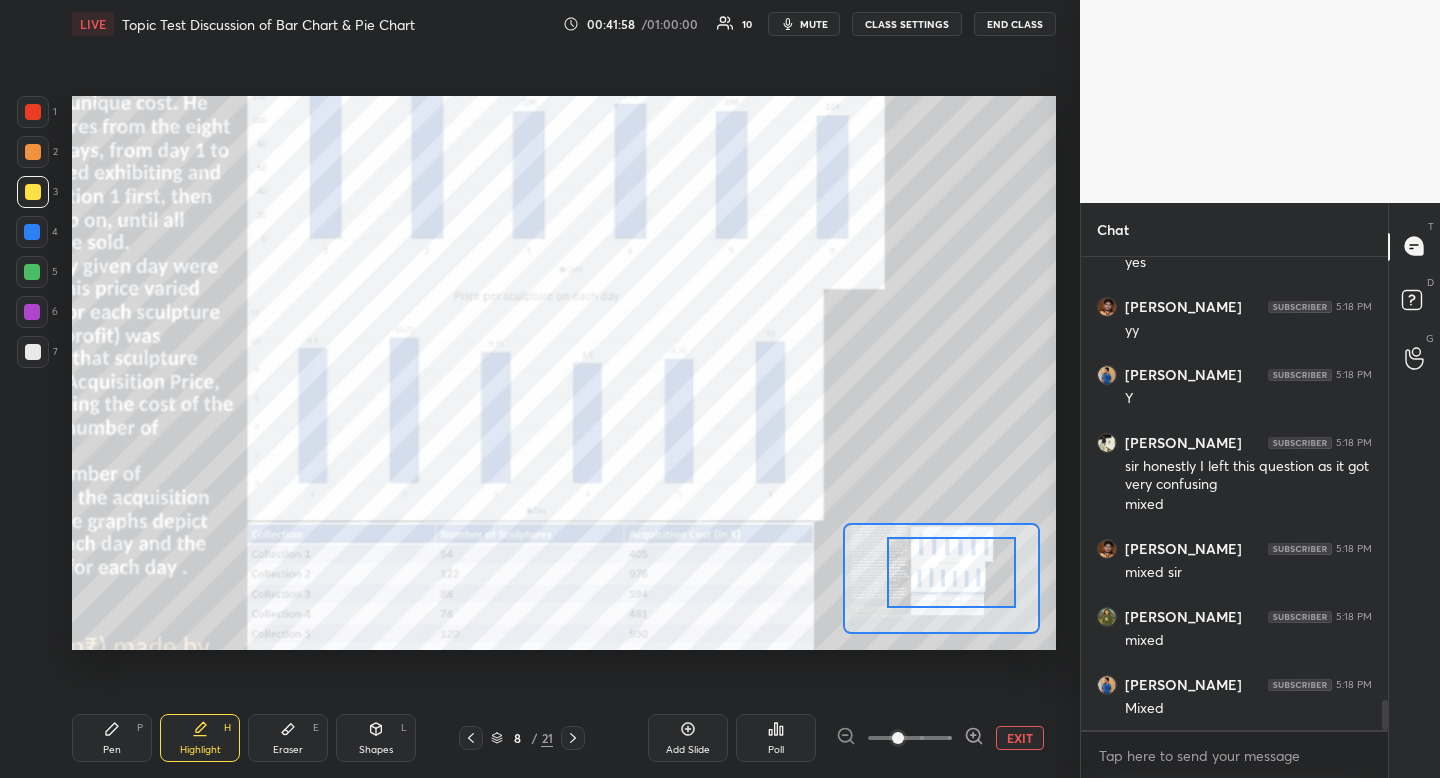 click on "EXIT" at bounding box center [1020, 738] 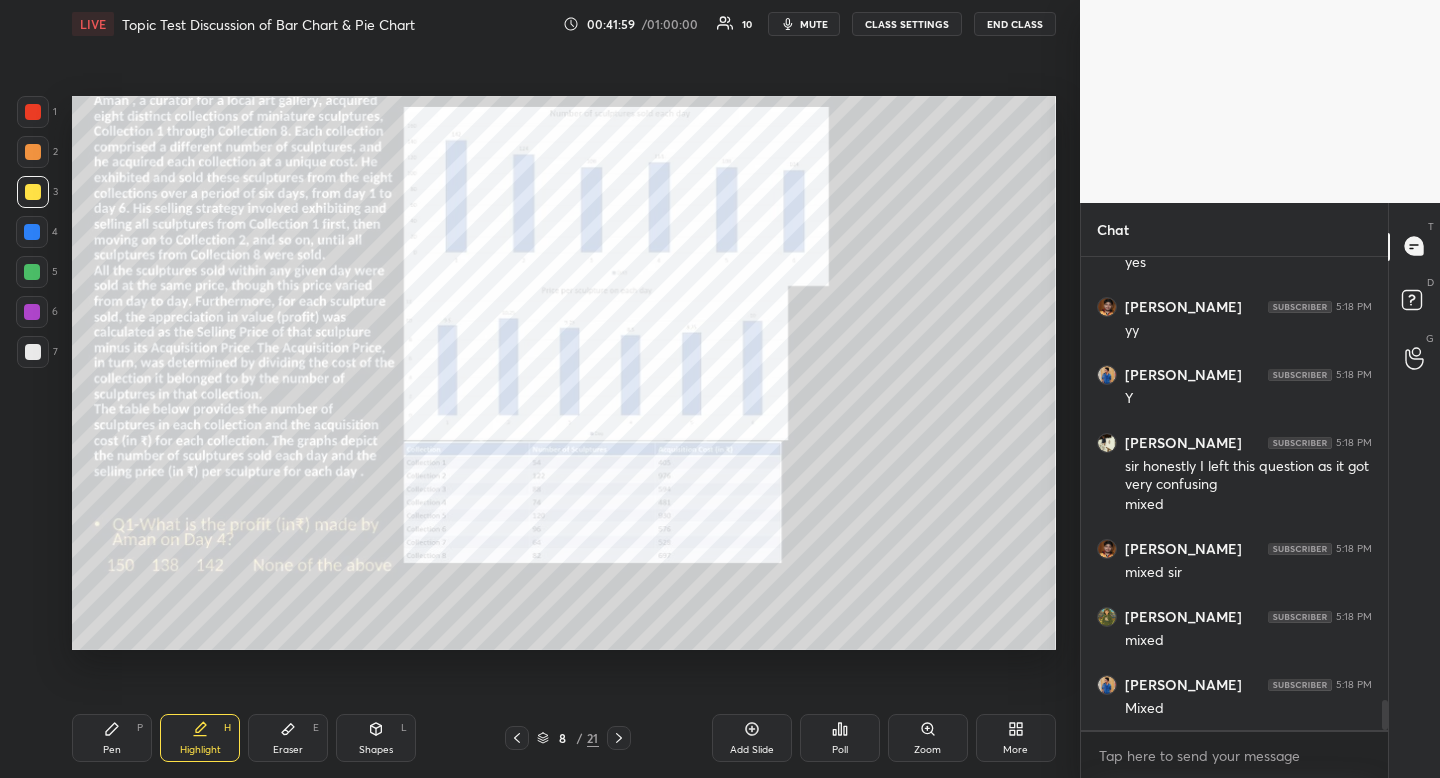 scroll, scrollTop: 7008, scrollLeft: 0, axis: vertical 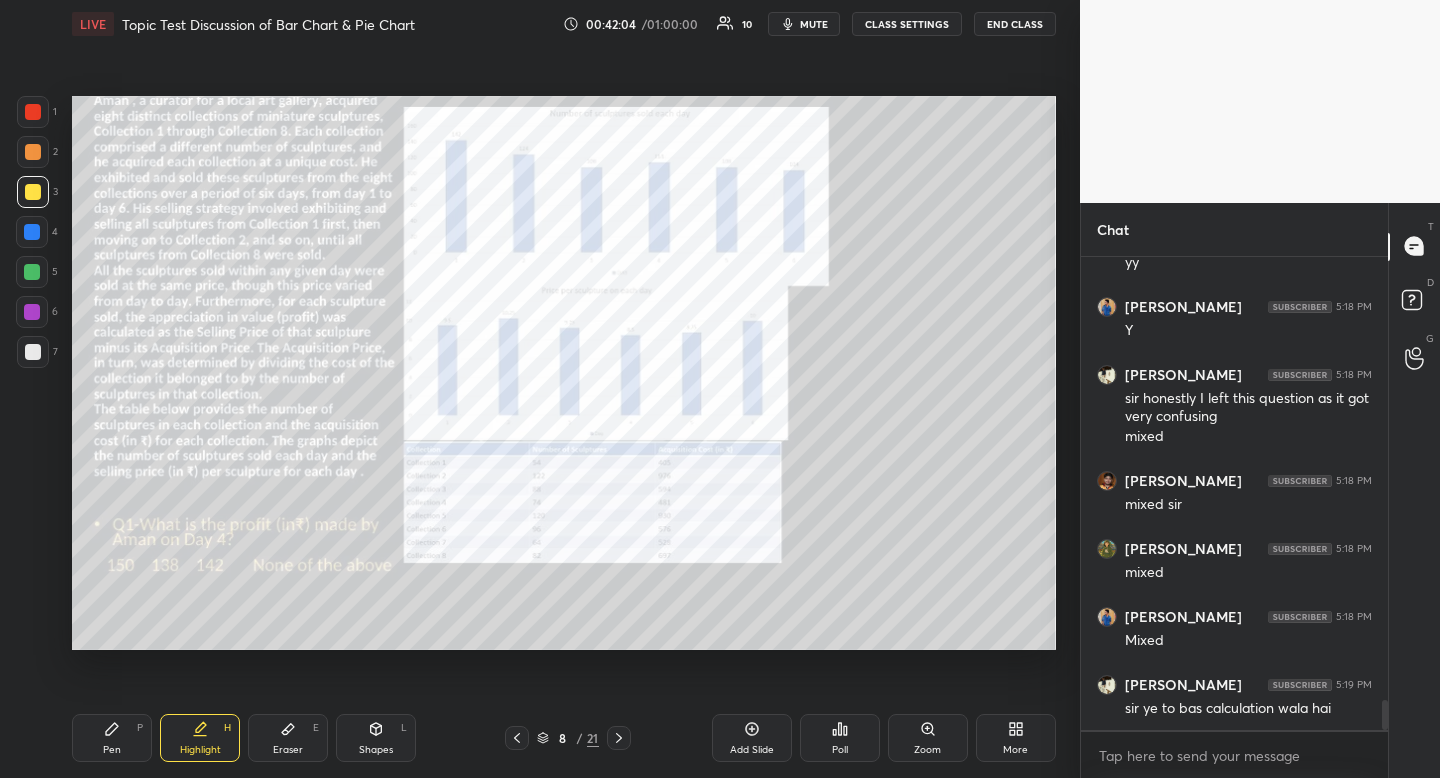 click 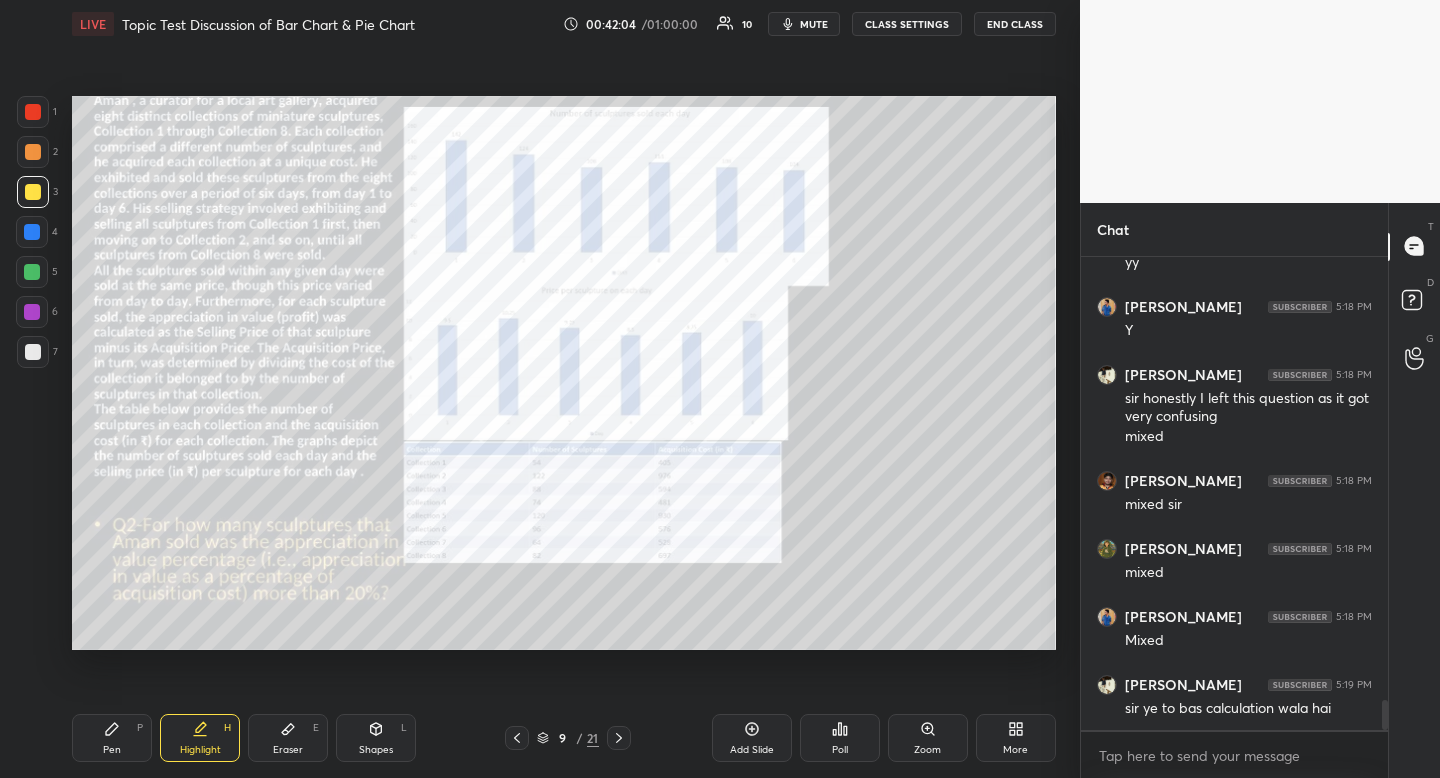 click 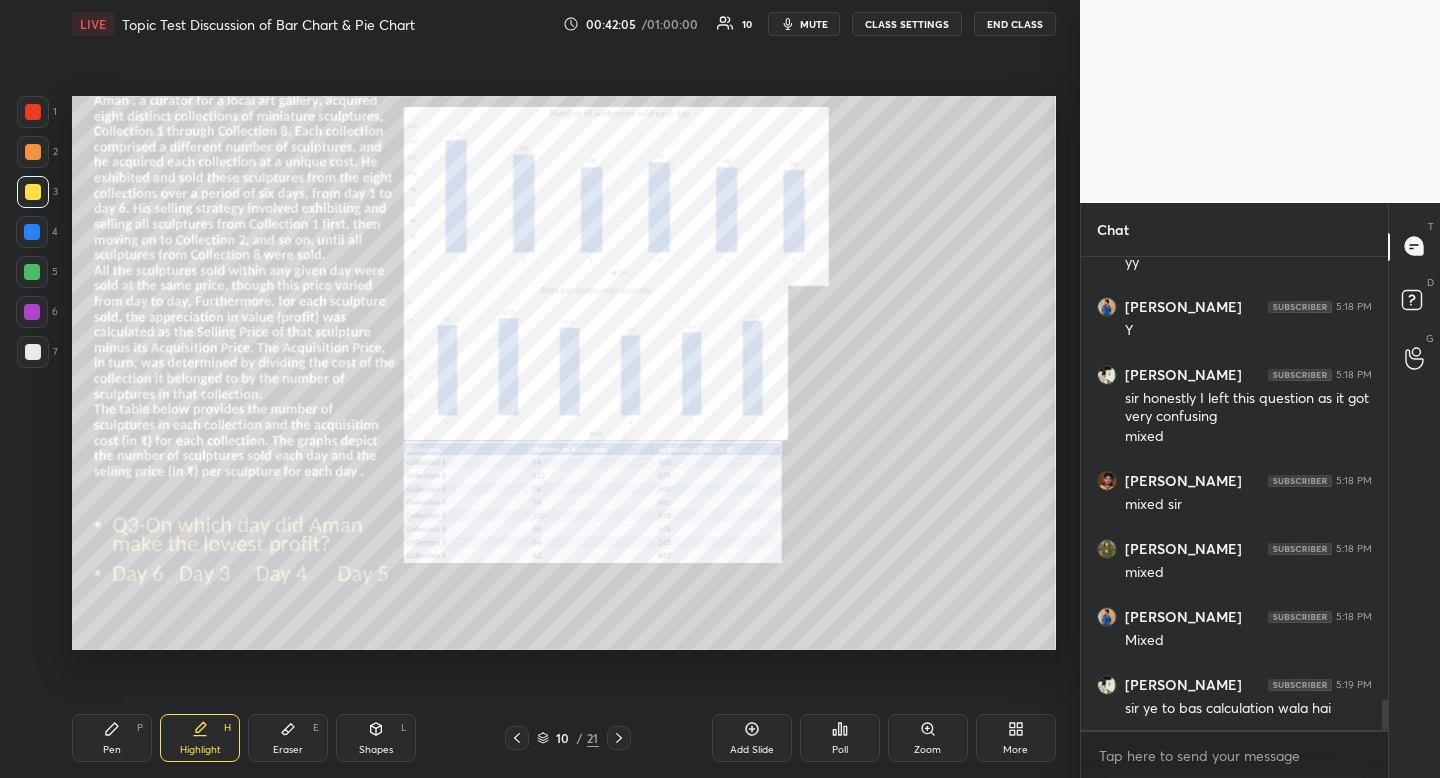 click 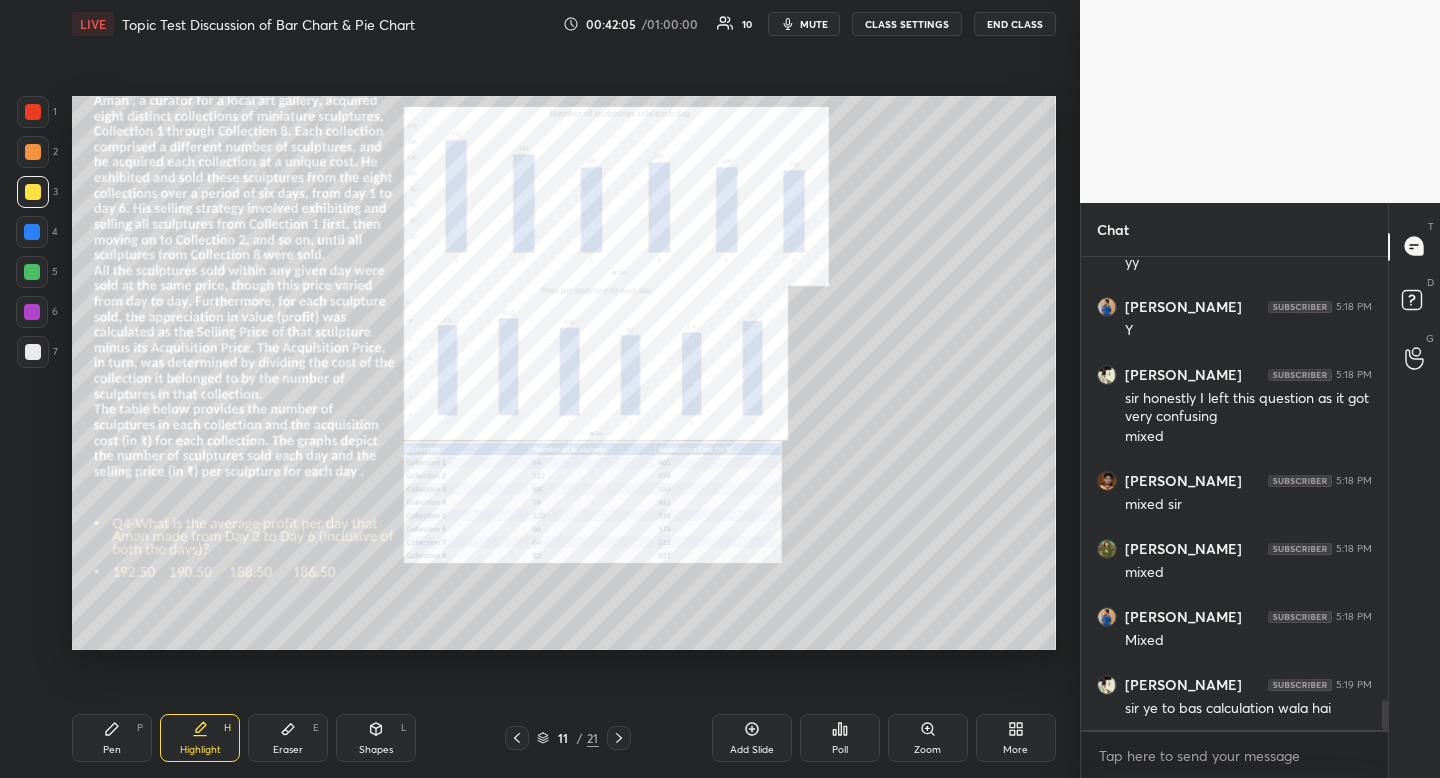 click 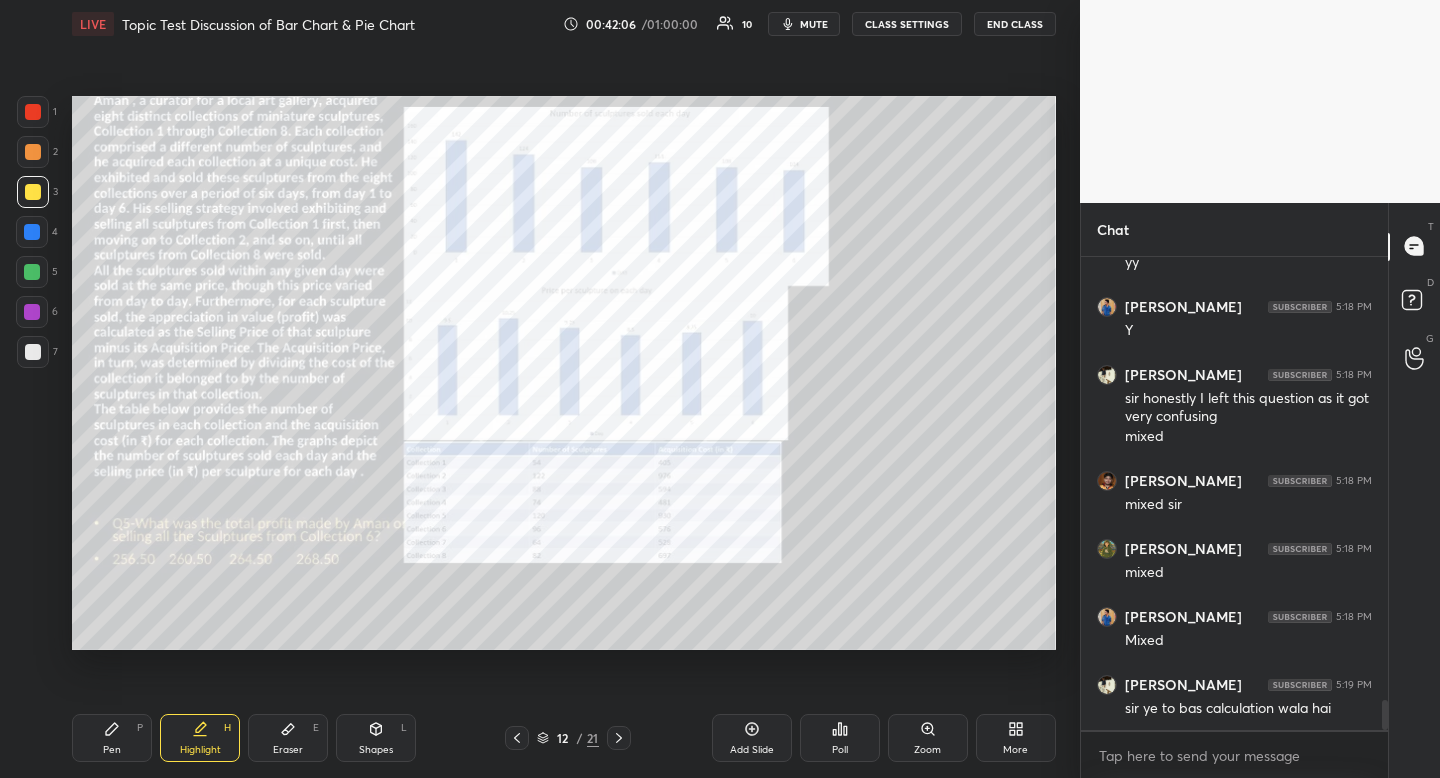 click 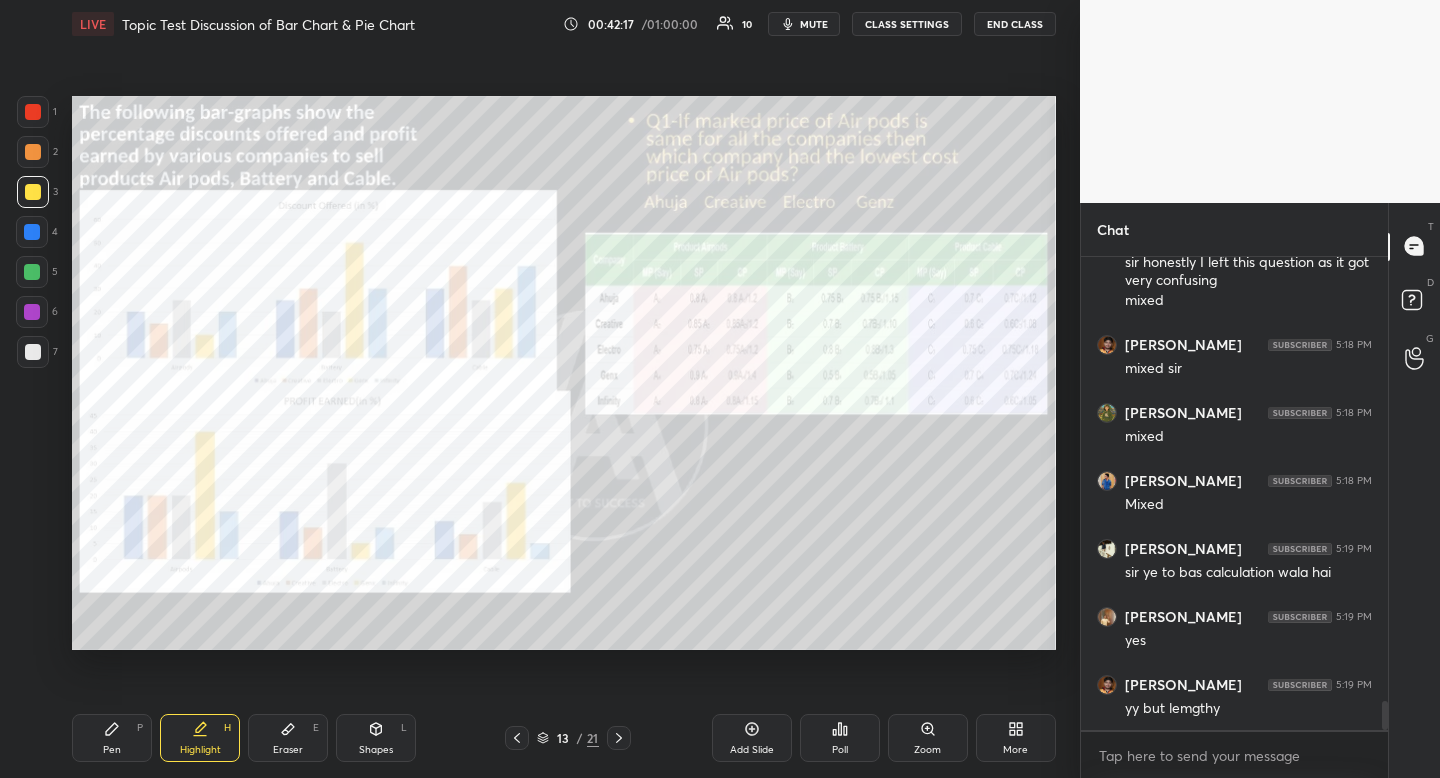 scroll, scrollTop: 7212, scrollLeft: 0, axis: vertical 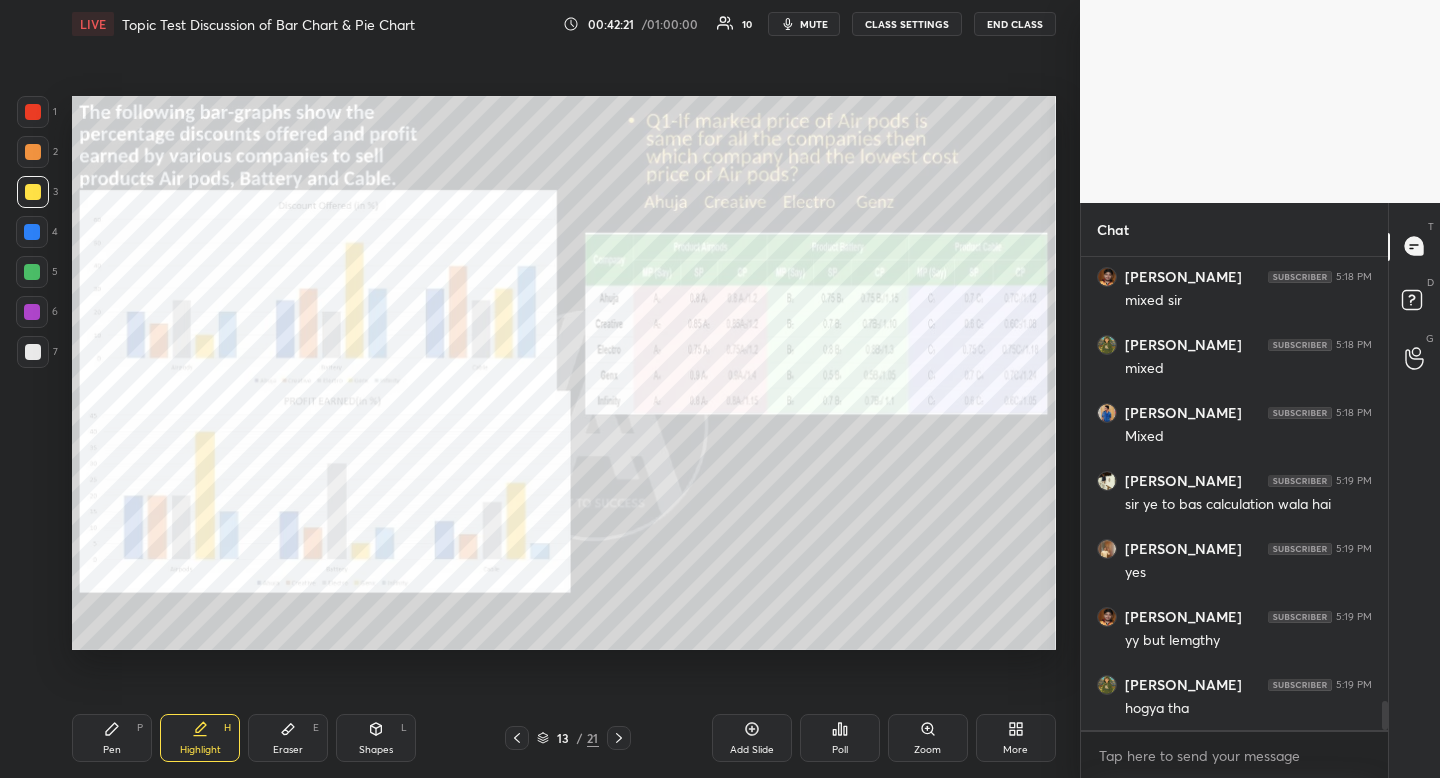 click 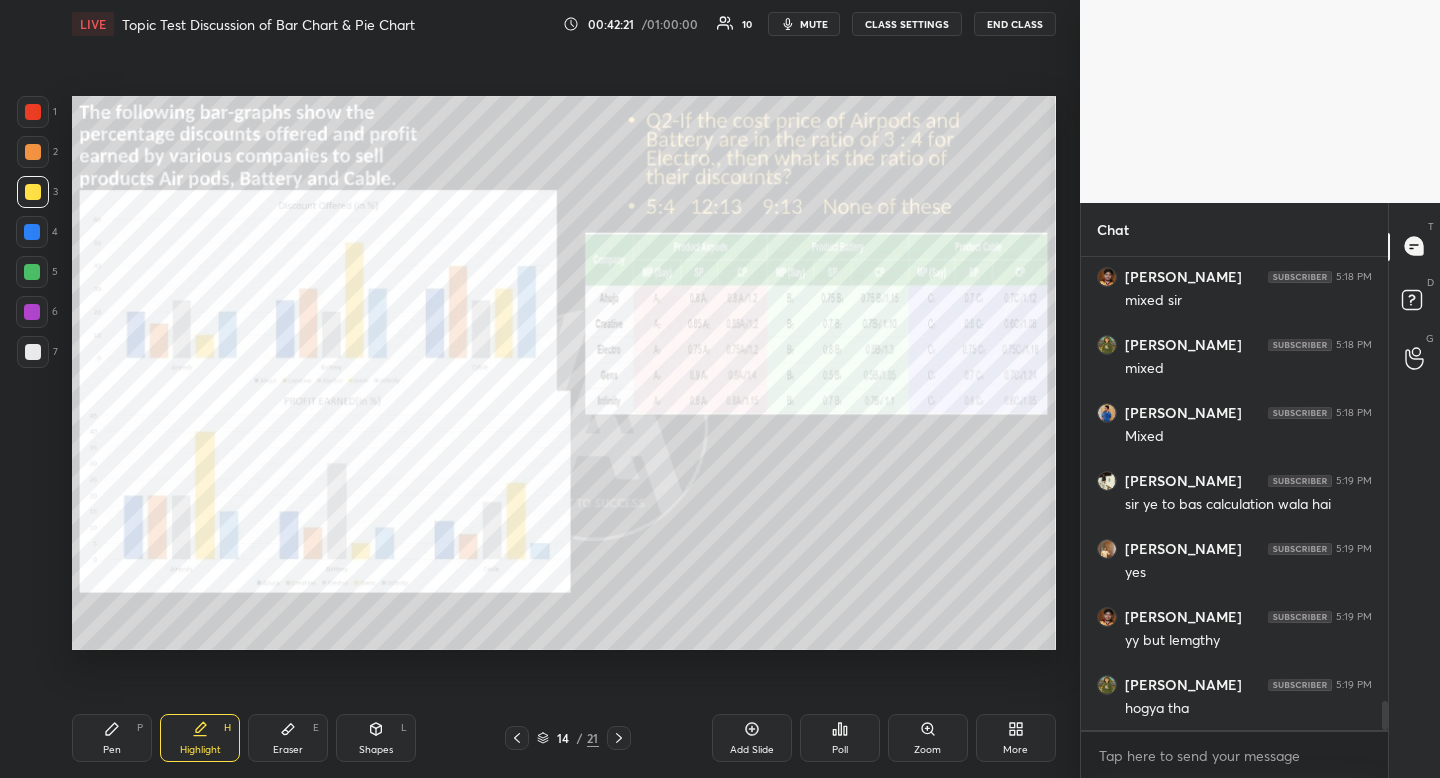 click 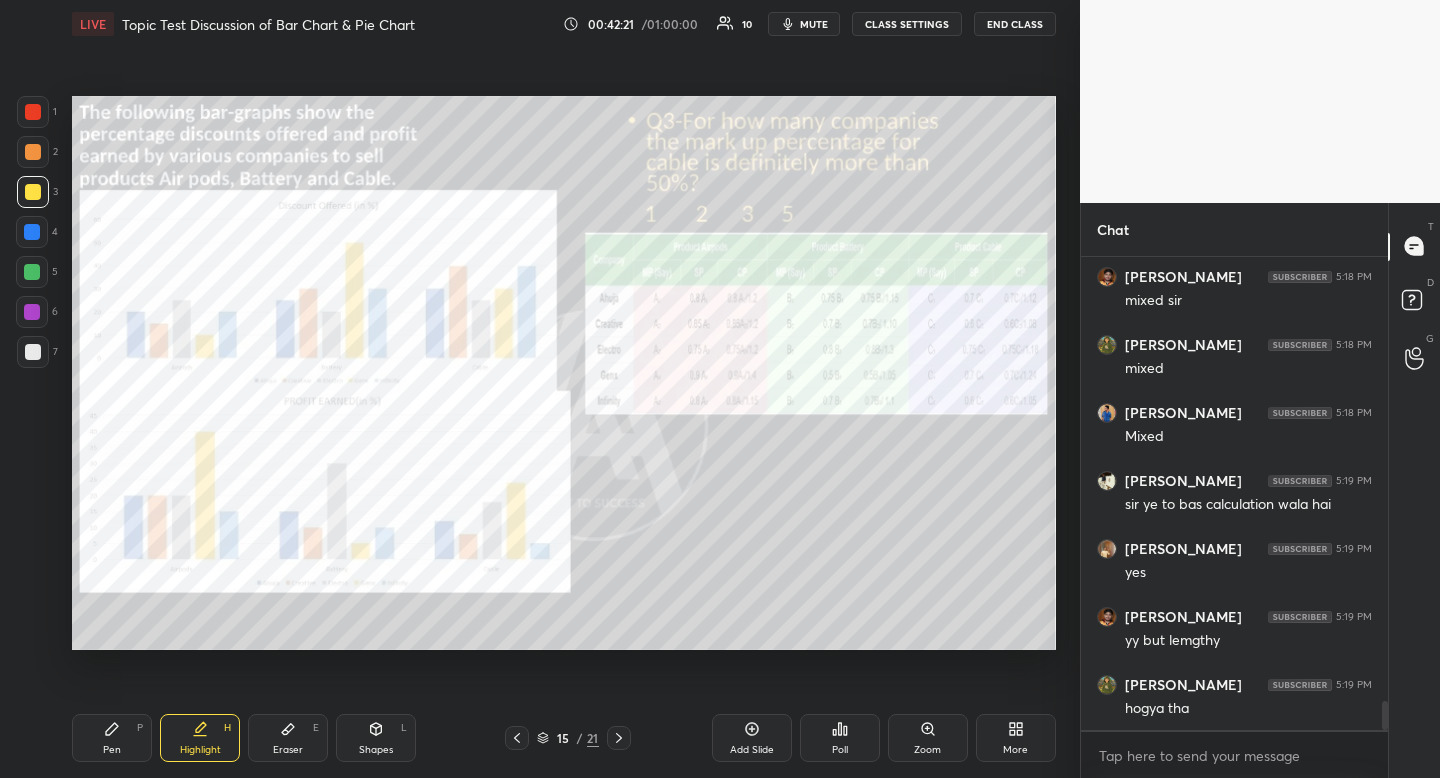 click 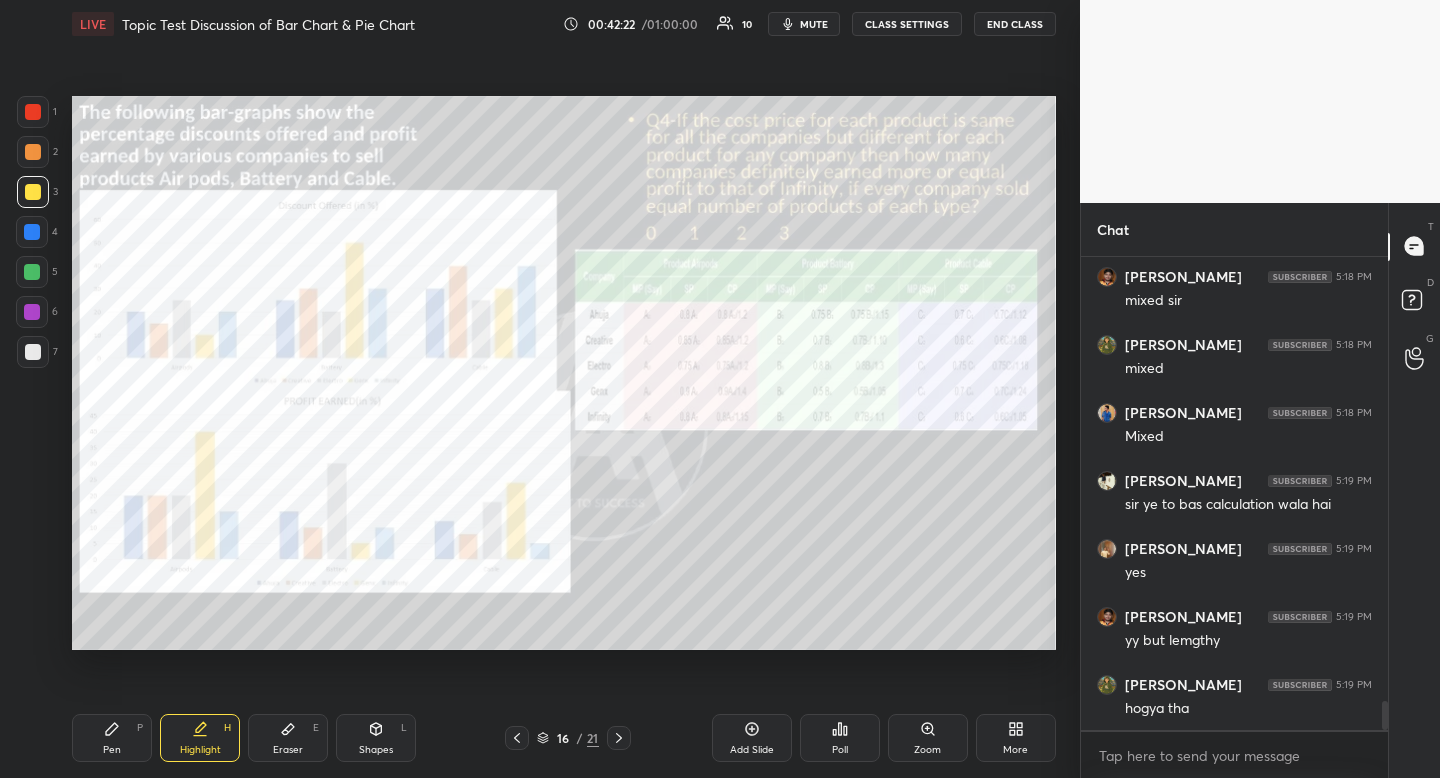 click 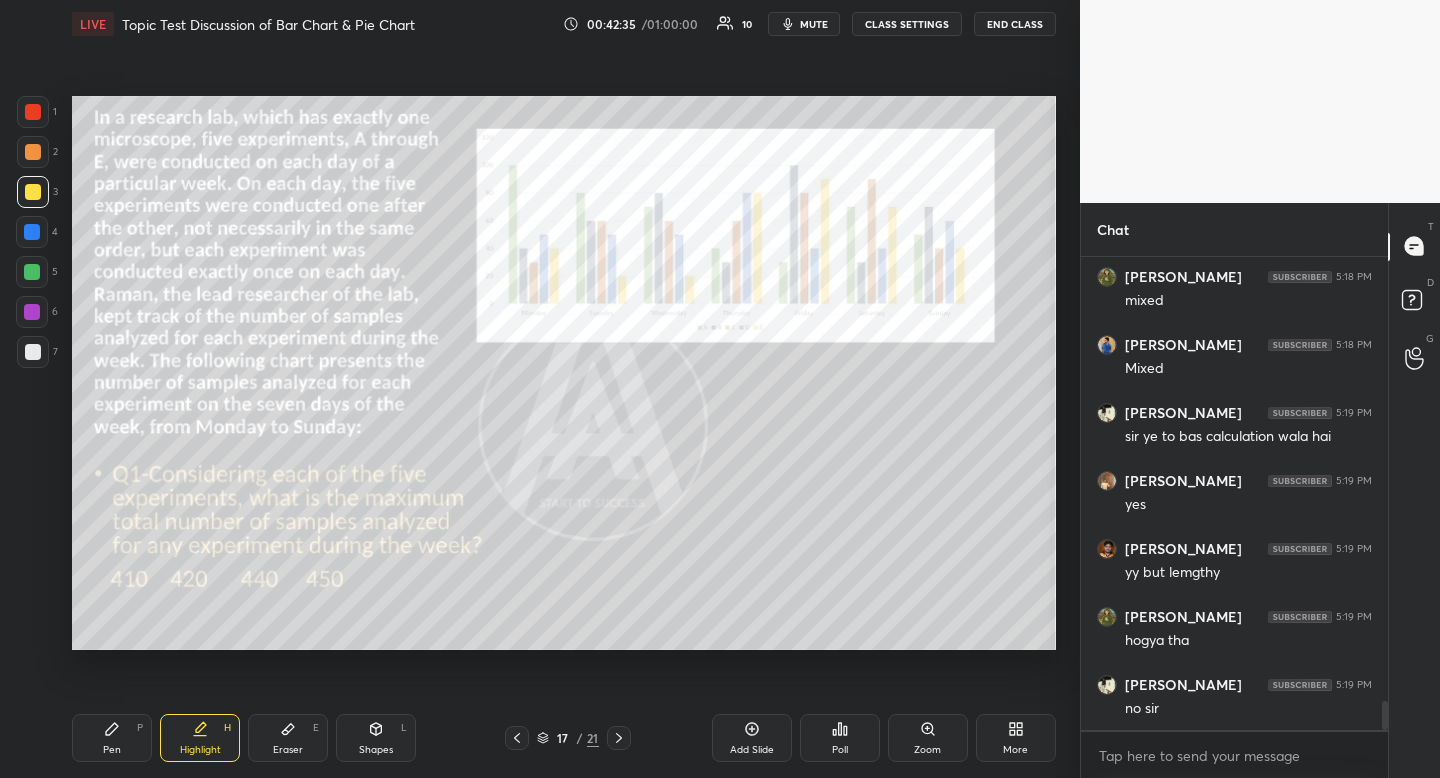 scroll, scrollTop: 7348, scrollLeft: 0, axis: vertical 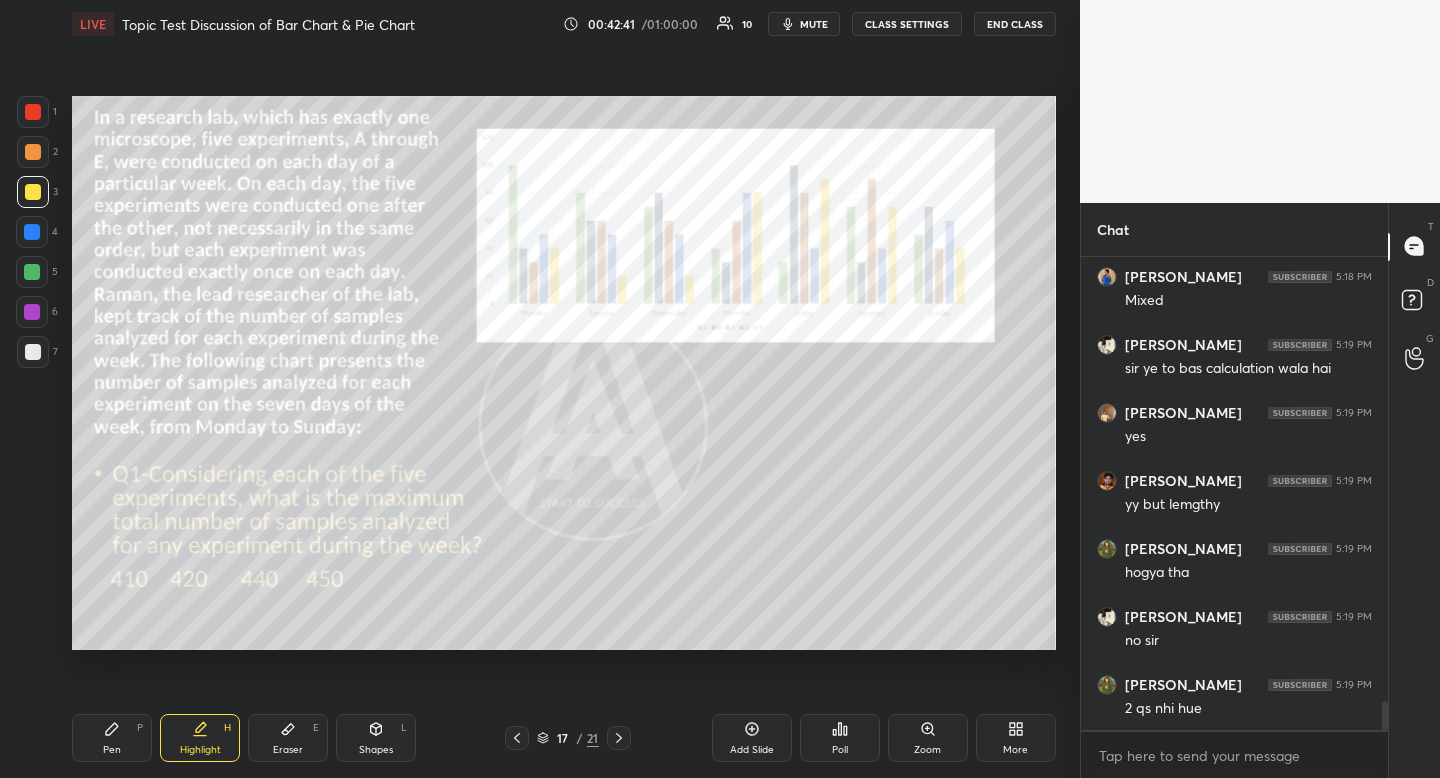click on "Shapes" at bounding box center [376, 750] 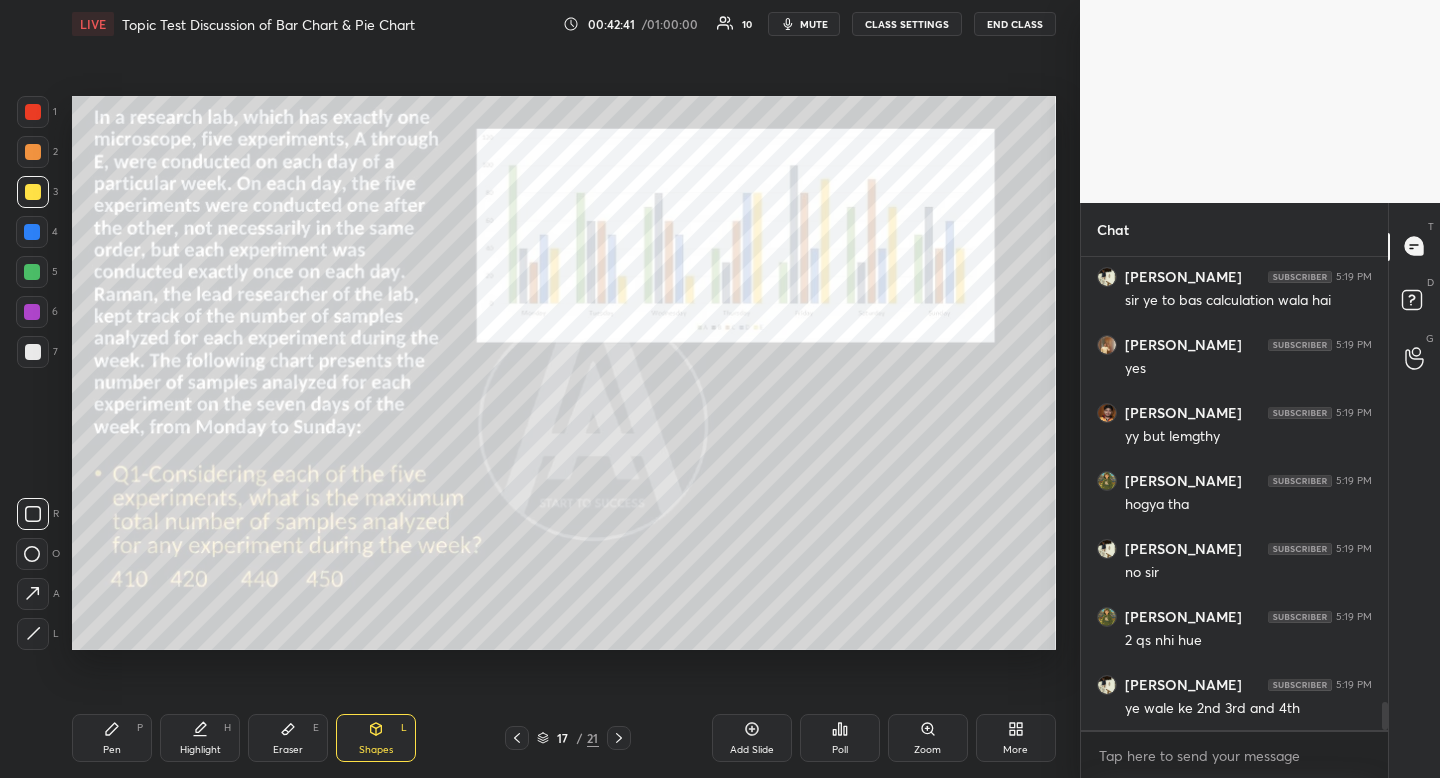click 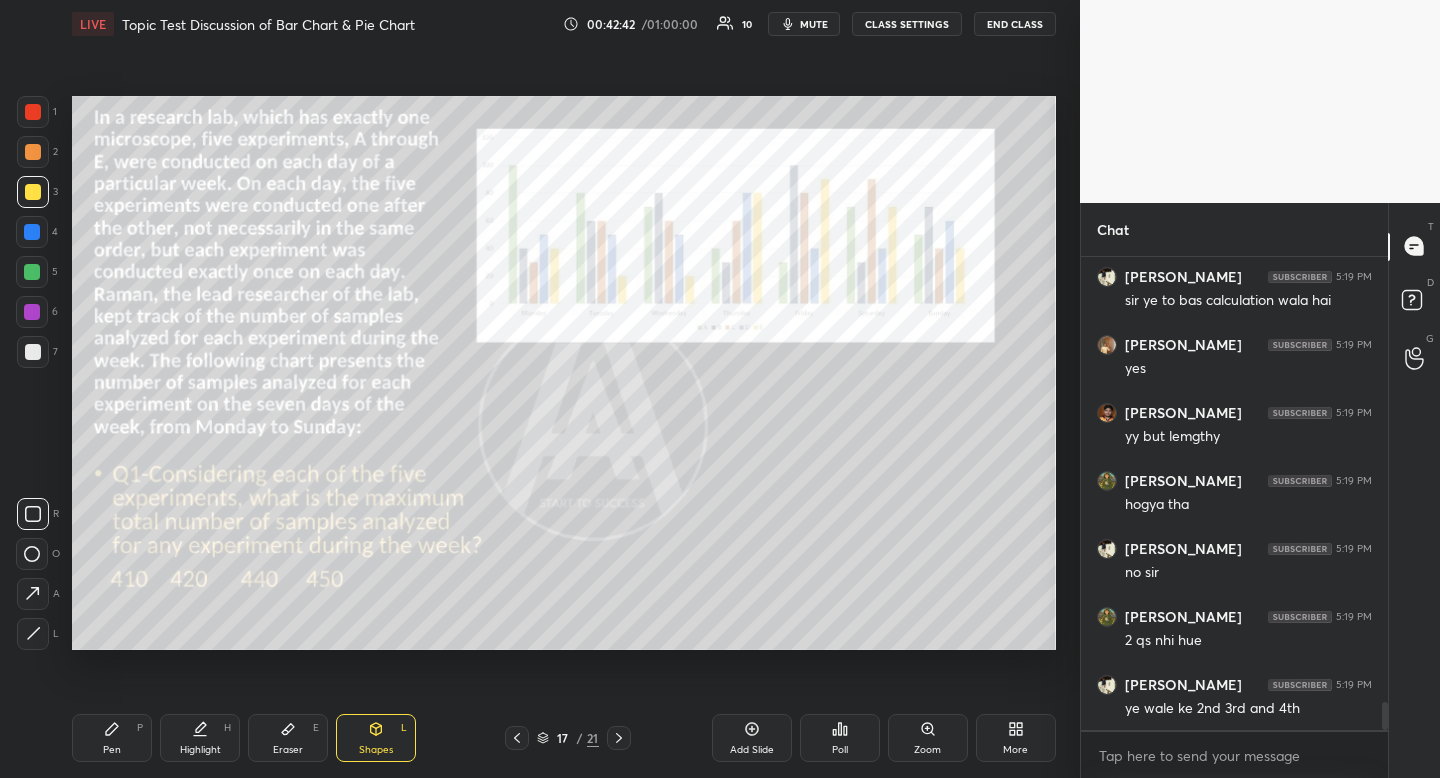 drag, startPoint x: 28, startPoint y: 514, endPoint x: 60, endPoint y: 479, distance: 47.423622 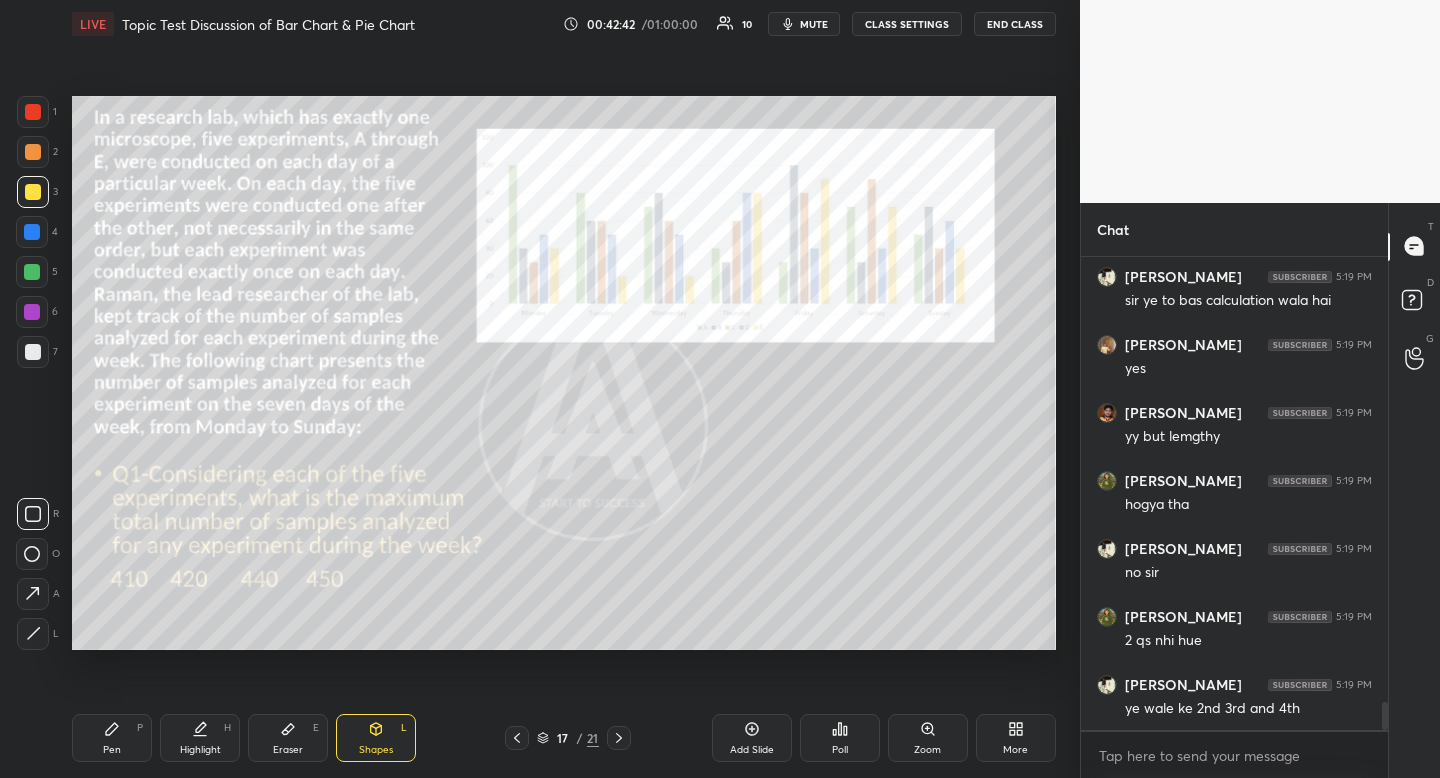 scroll, scrollTop: 7484, scrollLeft: 0, axis: vertical 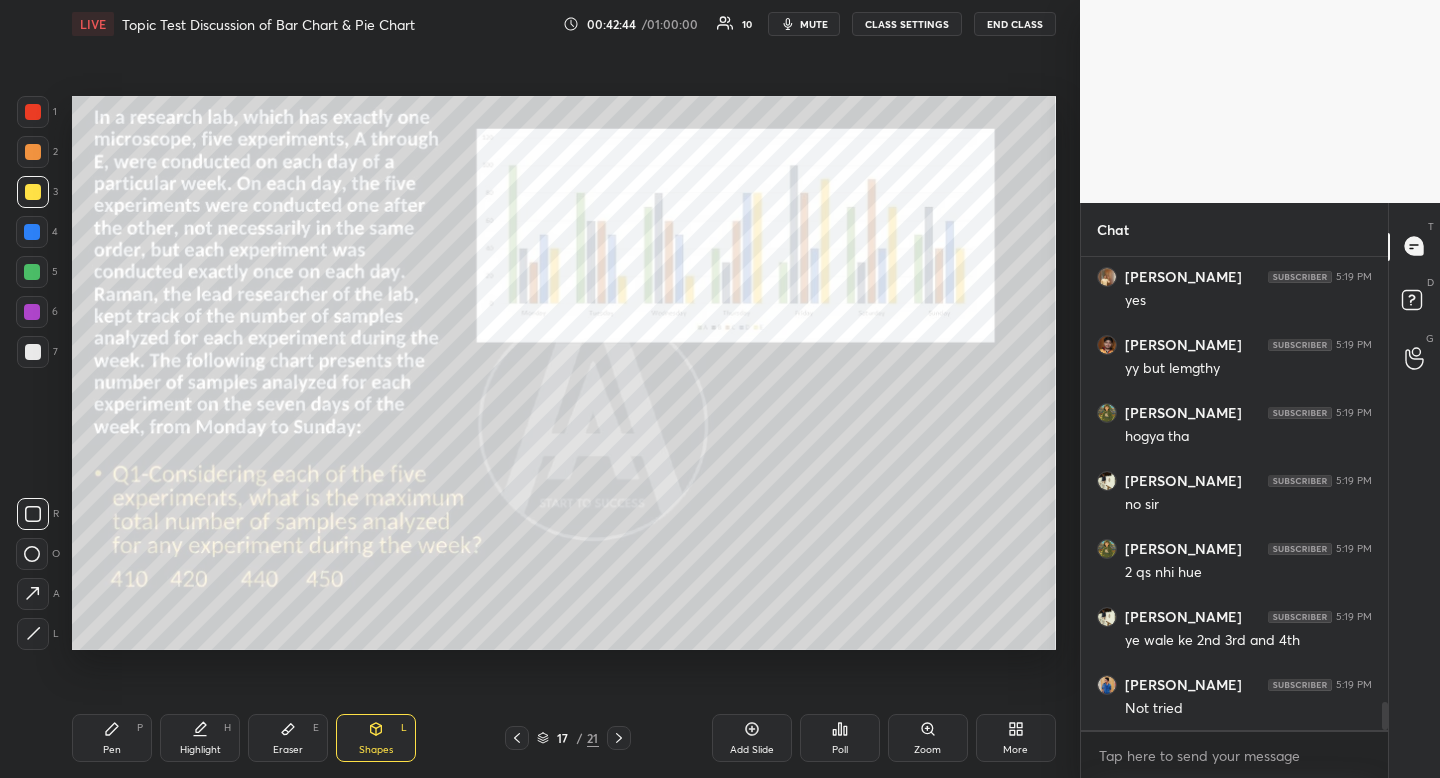drag, startPoint x: 220, startPoint y: 749, endPoint x: 226, endPoint y: 736, distance: 14.3178215 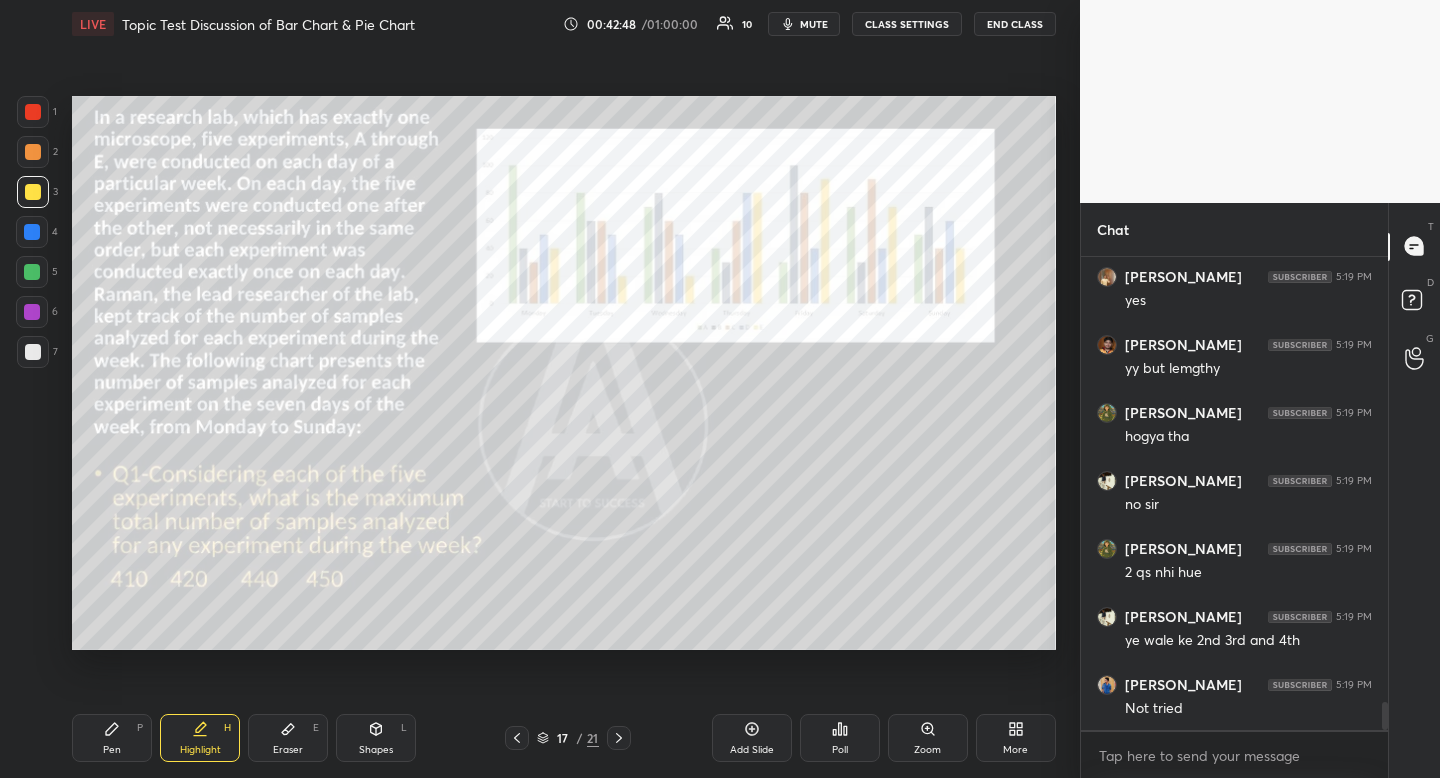 scroll, scrollTop: 427, scrollLeft: 301, axis: both 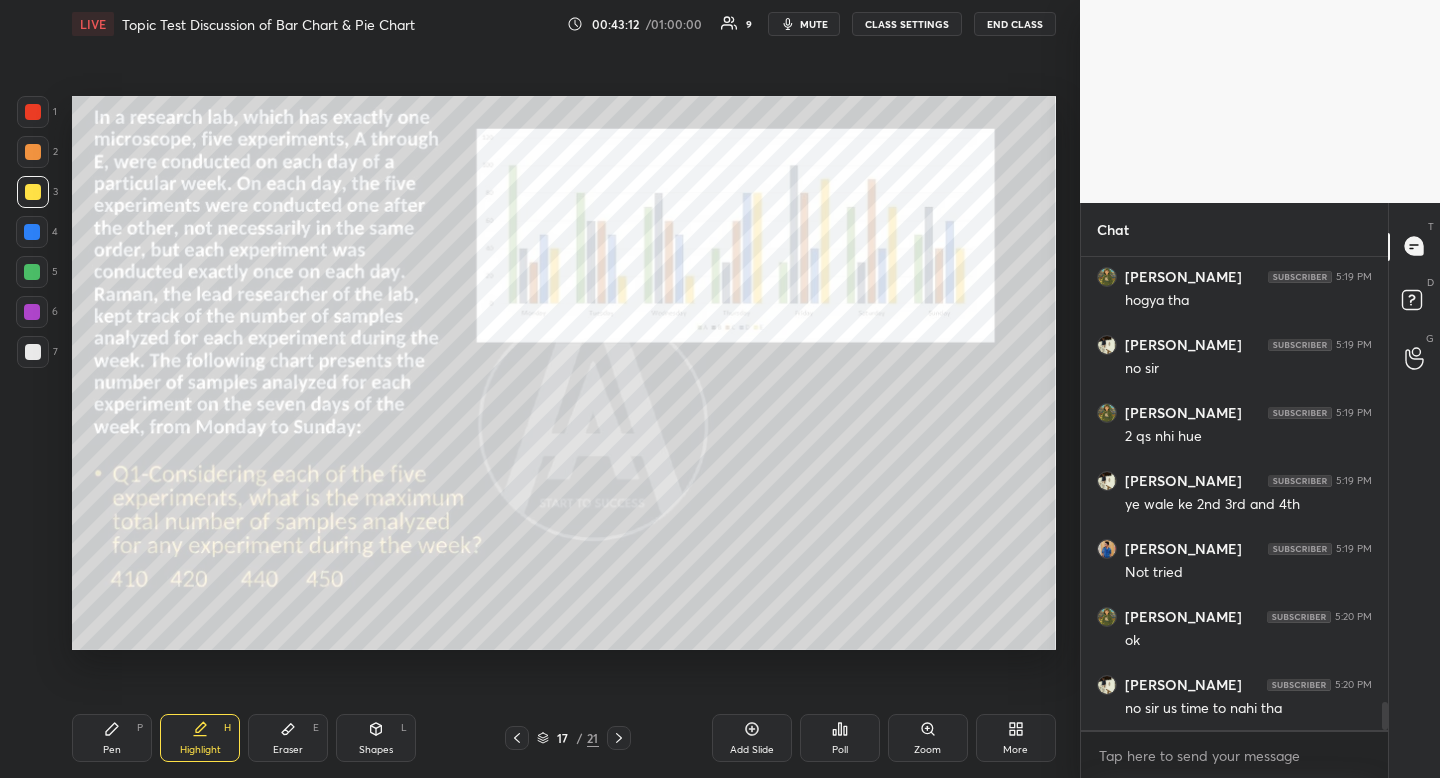 click at bounding box center [33, 112] 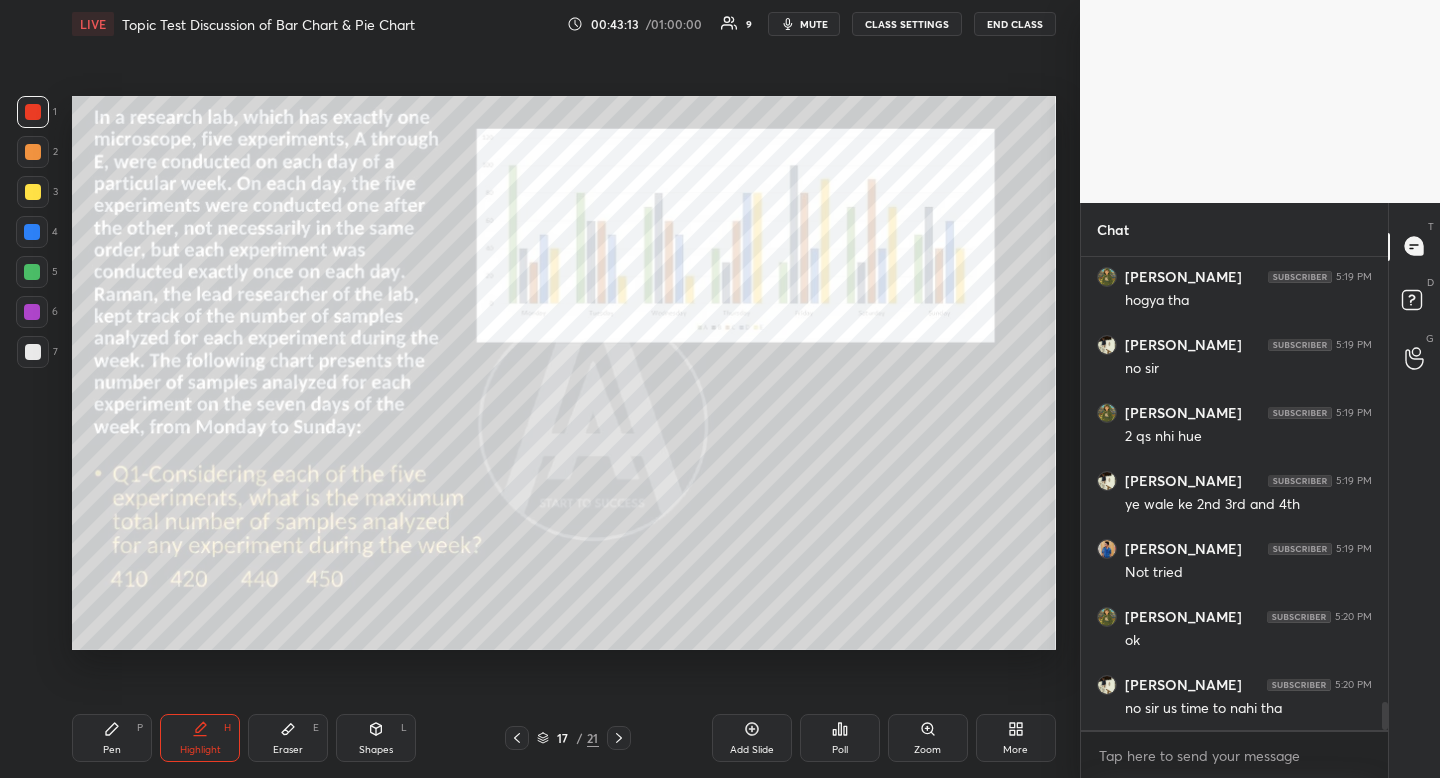 click at bounding box center [33, 112] 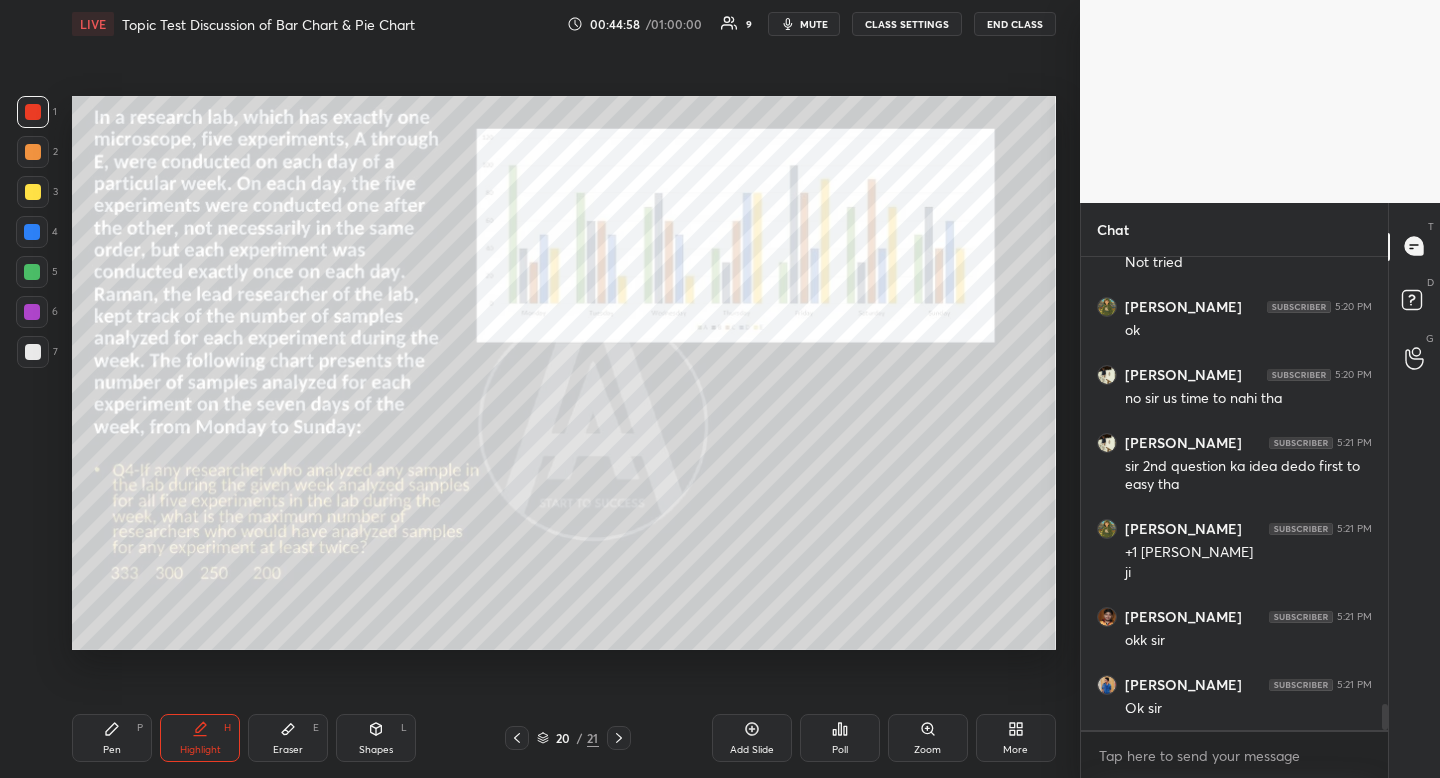 scroll, scrollTop: 7998, scrollLeft: 0, axis: vertical 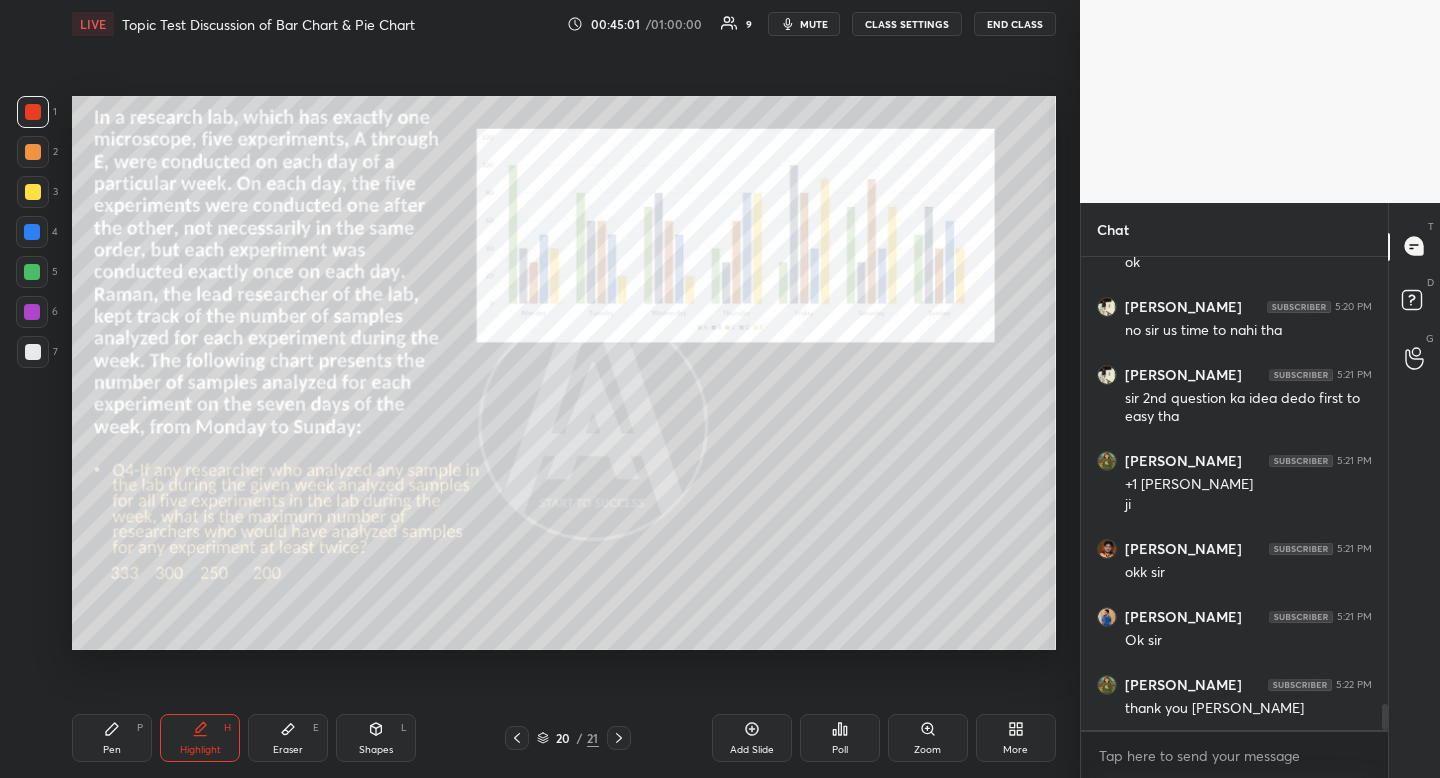 click on "mute" at bounding box center (804, 24) 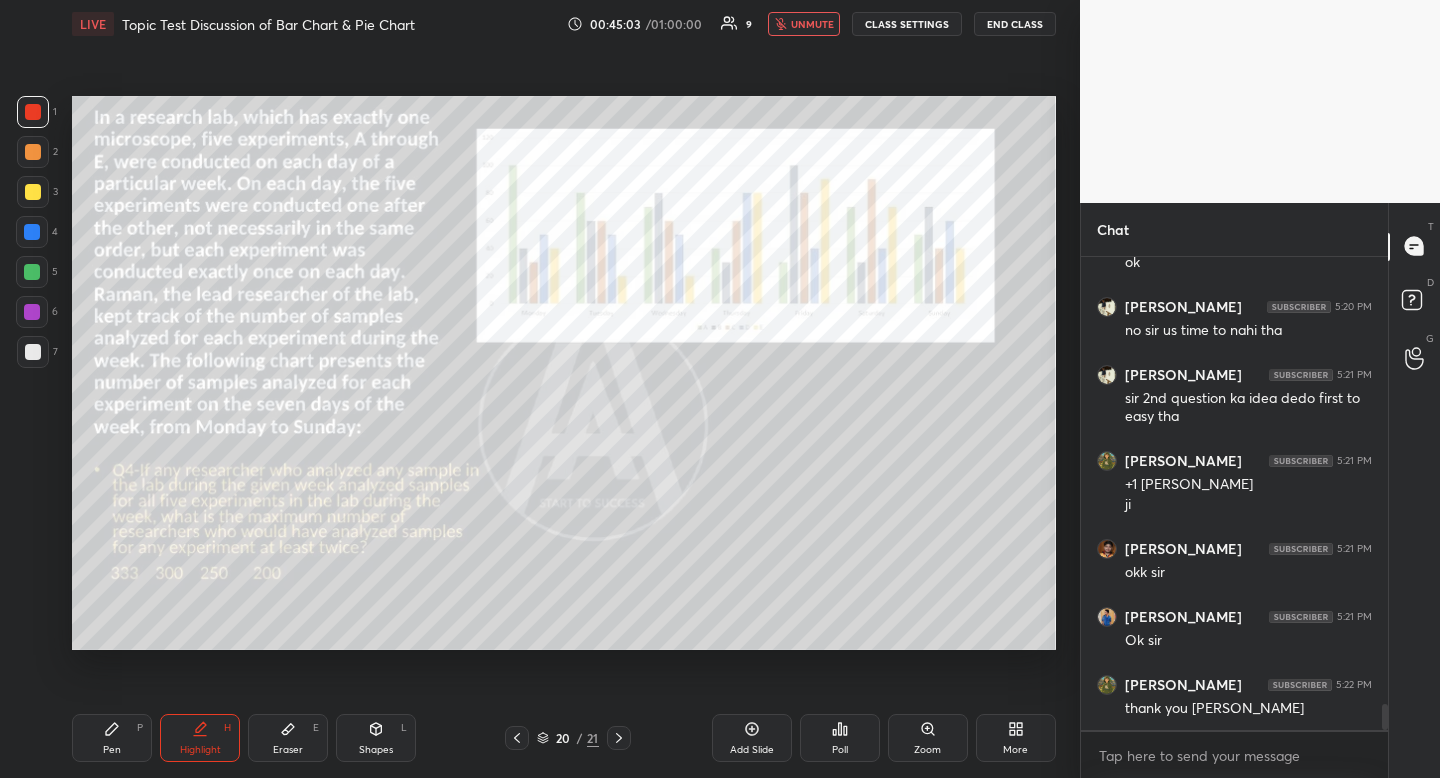 scroll, scrollTop: 8066, scrollLeft: 0, axis: vertical 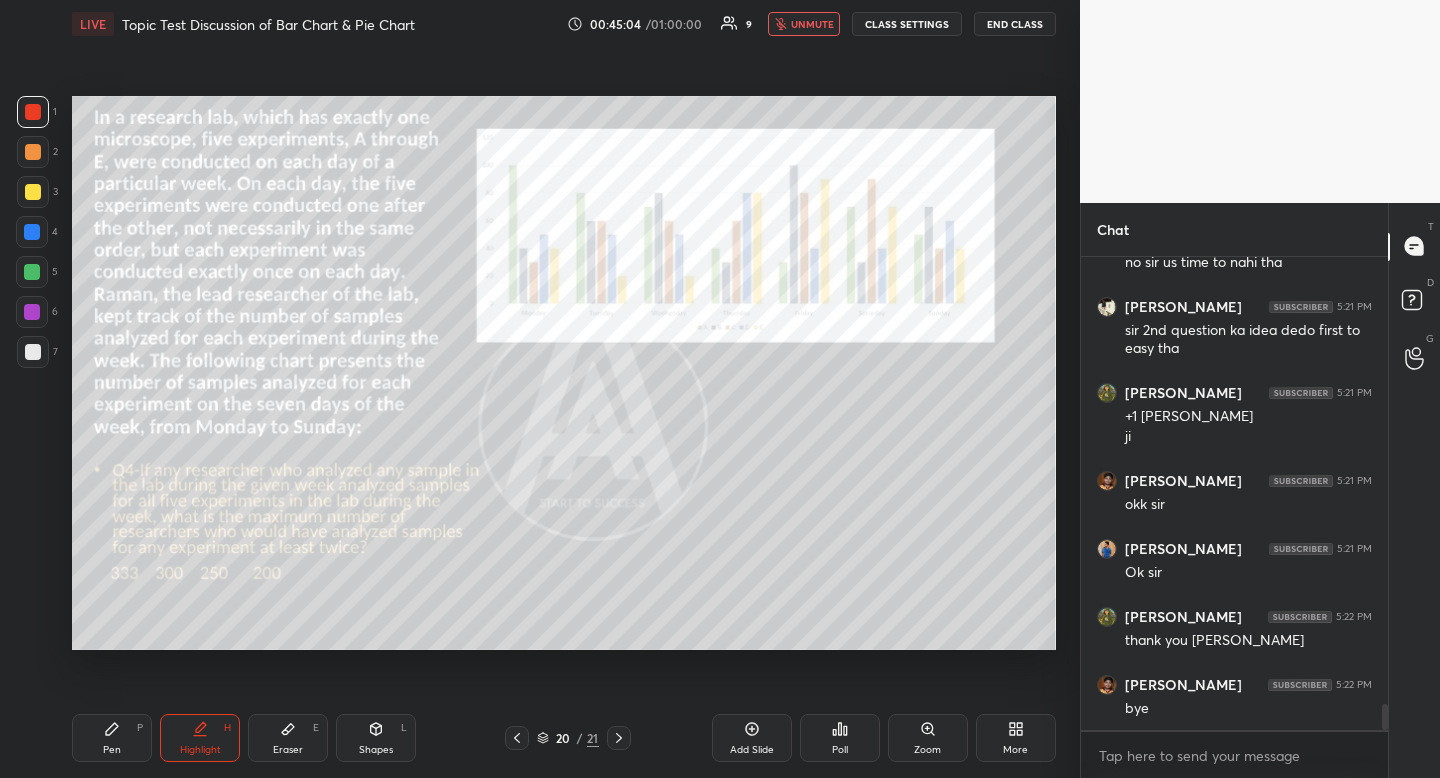 click on "END CLASS" at bounding box center (1015, 24) 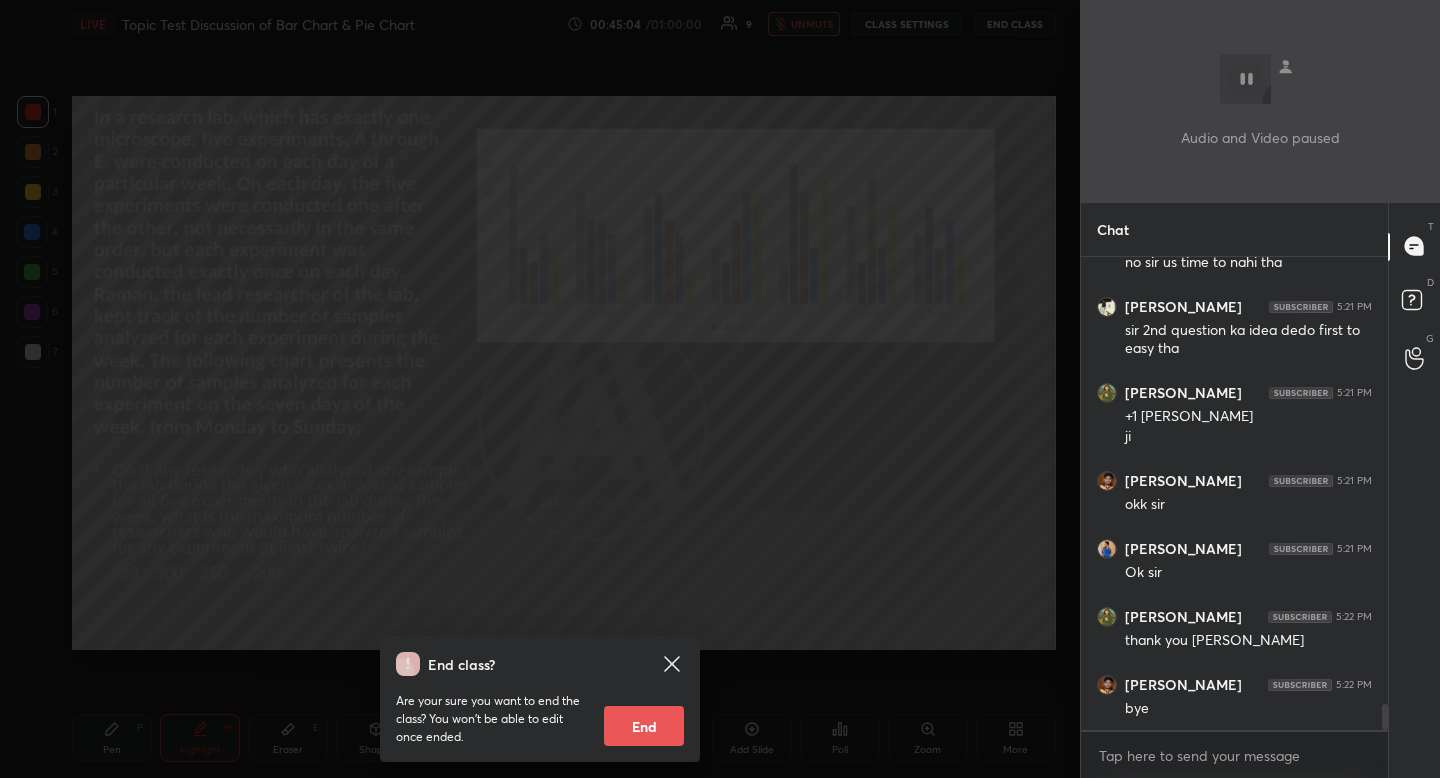 scroll, scrollTop: 8134, scrollLeft: 0, axis: vertical 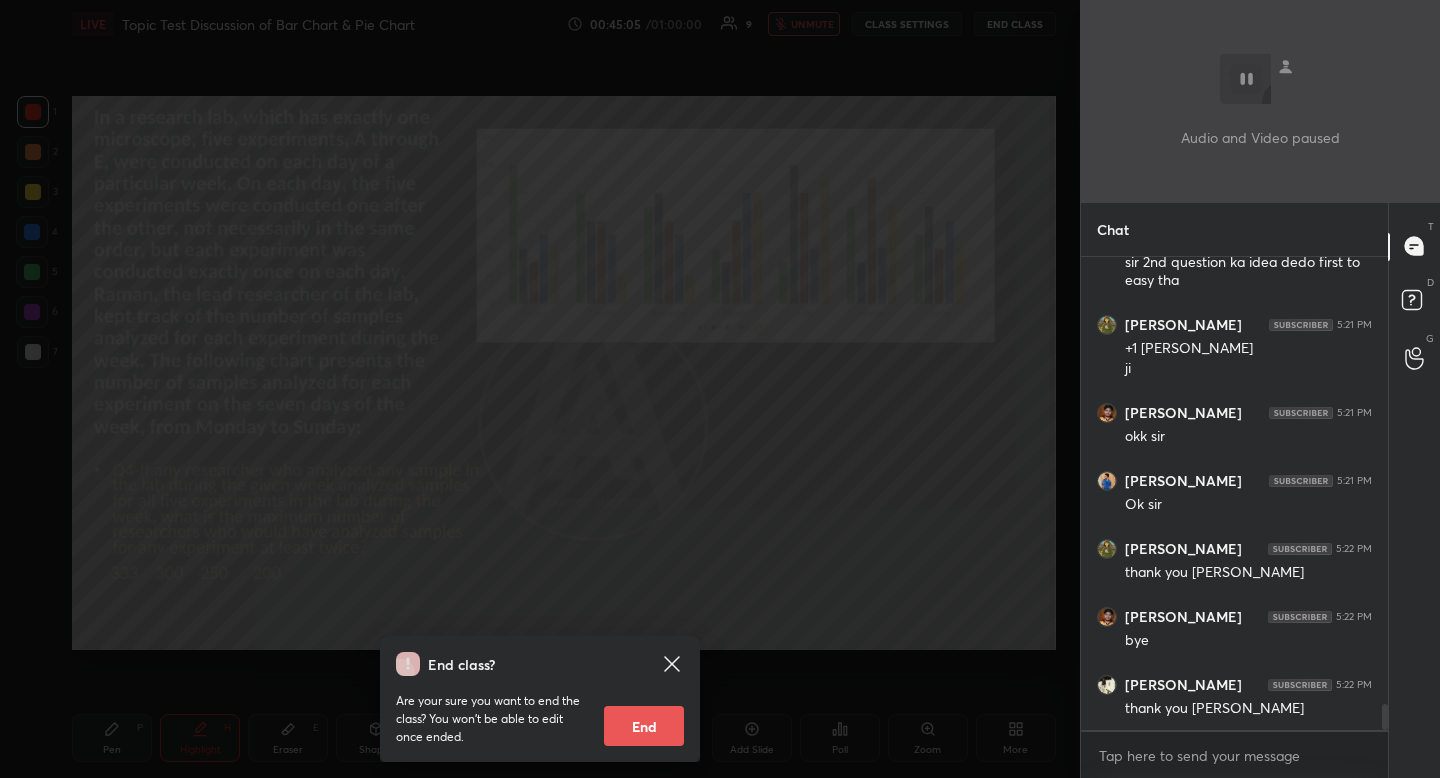 click on "End" at bounding box center [644, 726] 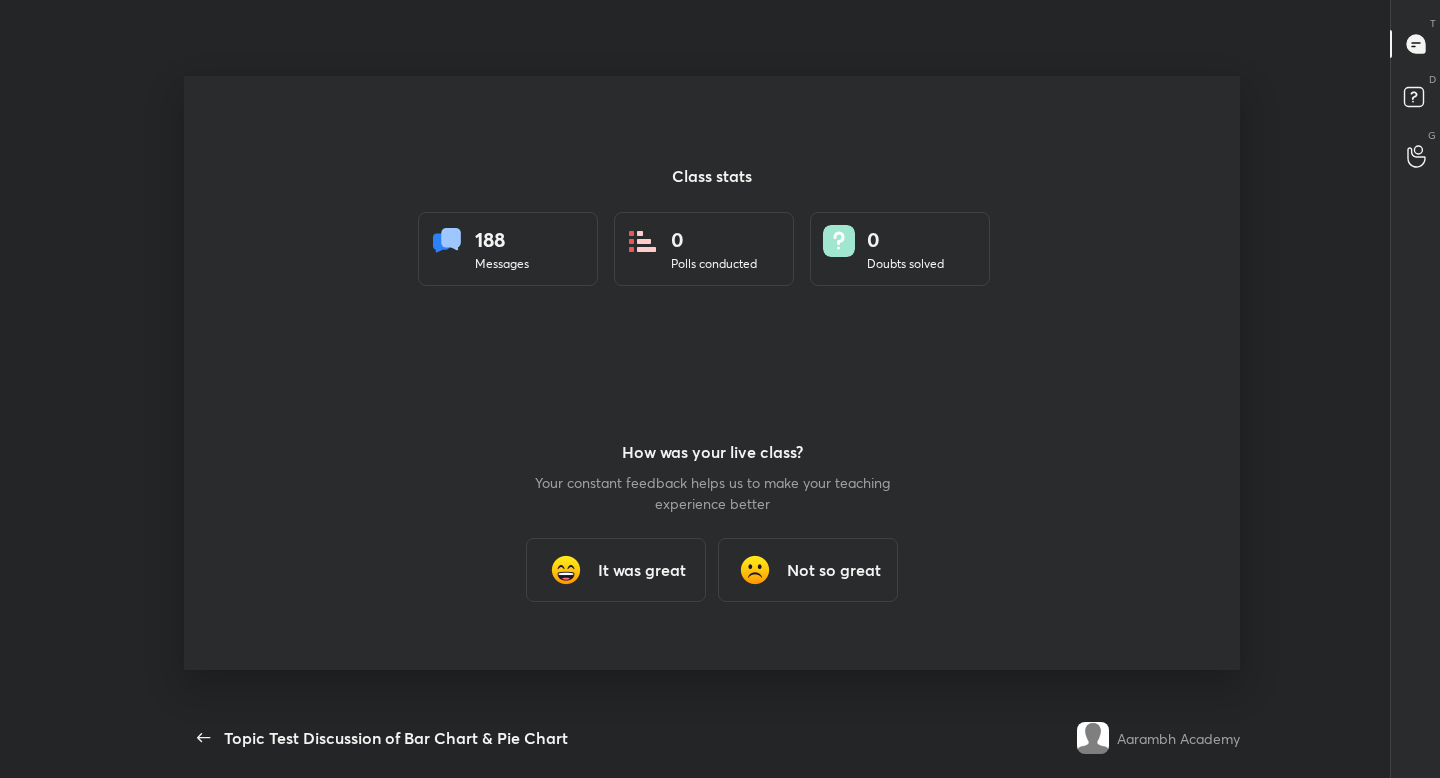 scroll, scrollTop: 99350, scrollLeft: 98695, axis: both 